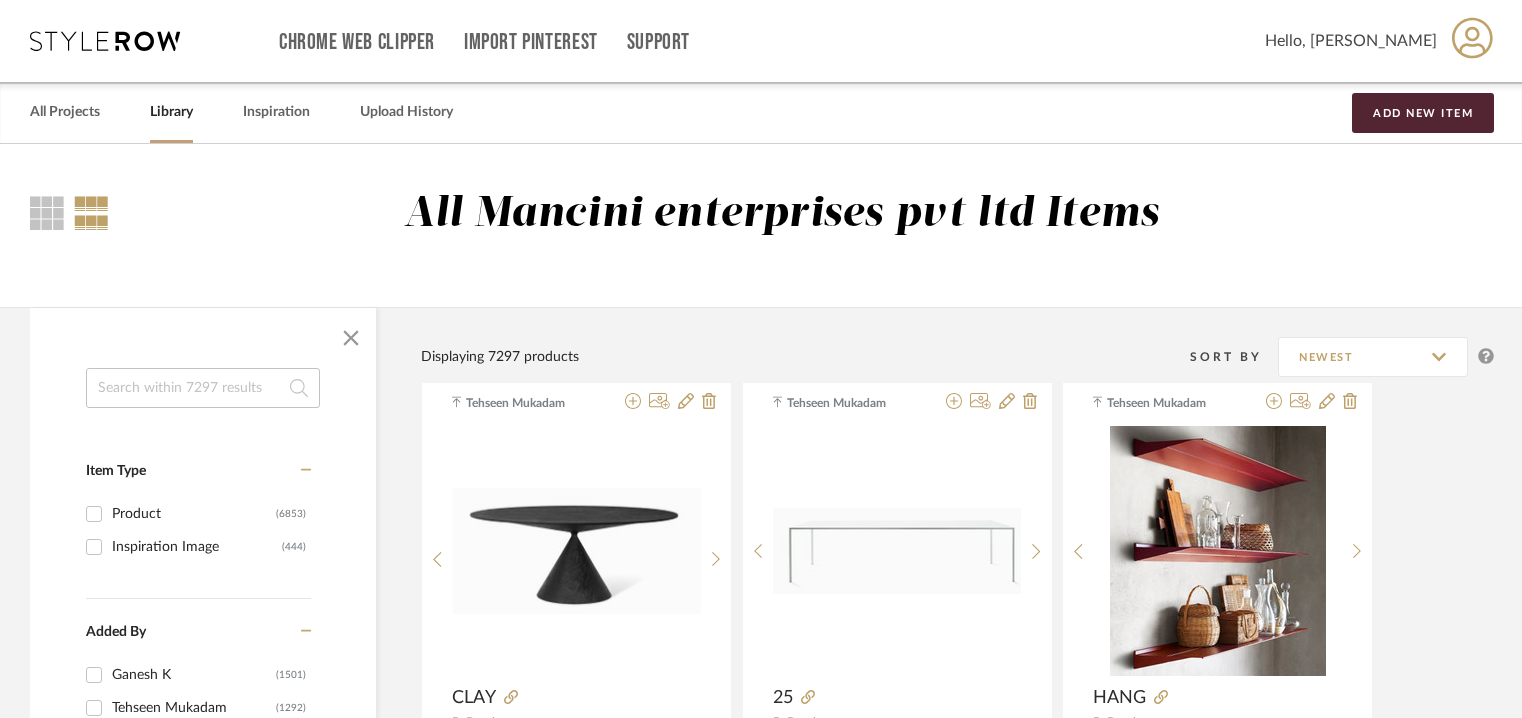 scroll, scrollTop: 100, scrollLeft: 0, axis: vertical 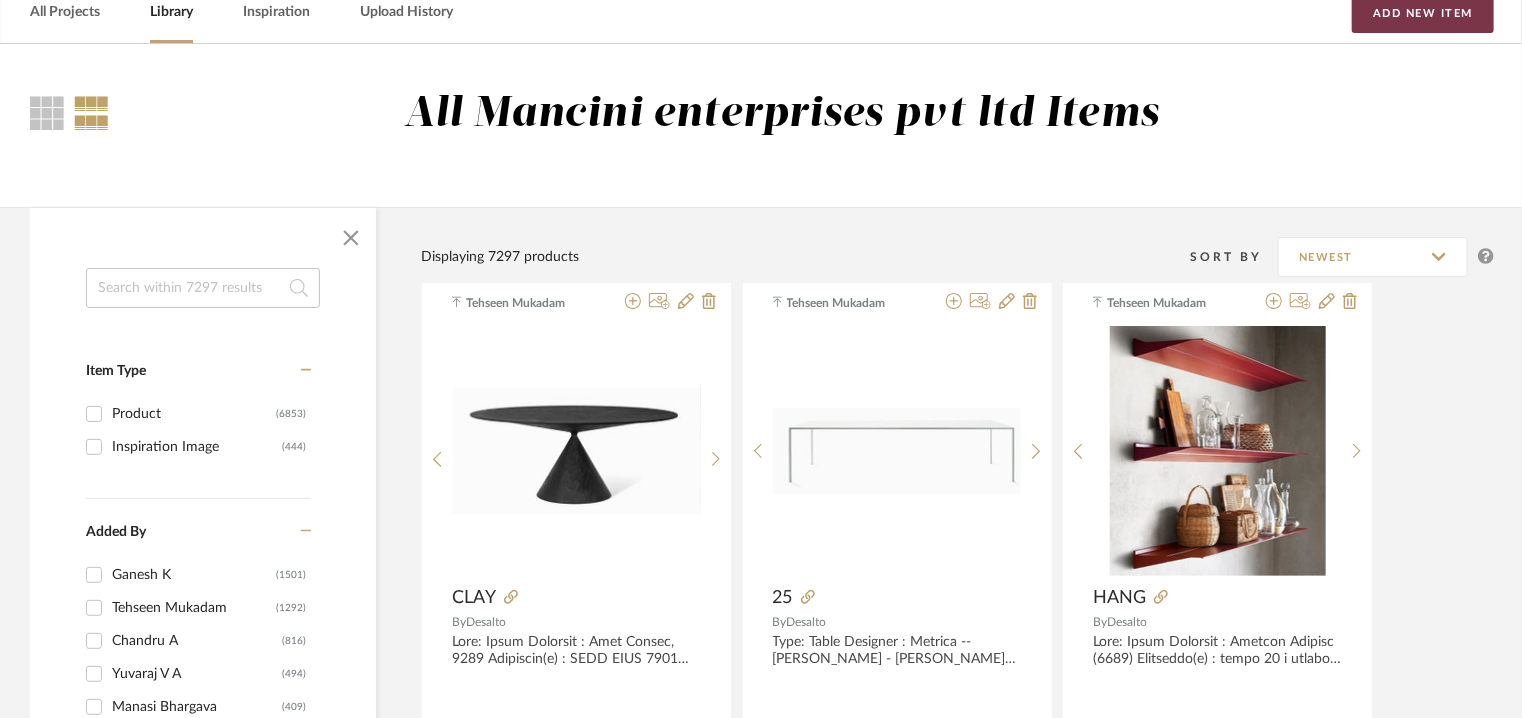 click on "Add New Item" at bounding box center [1423, 13] 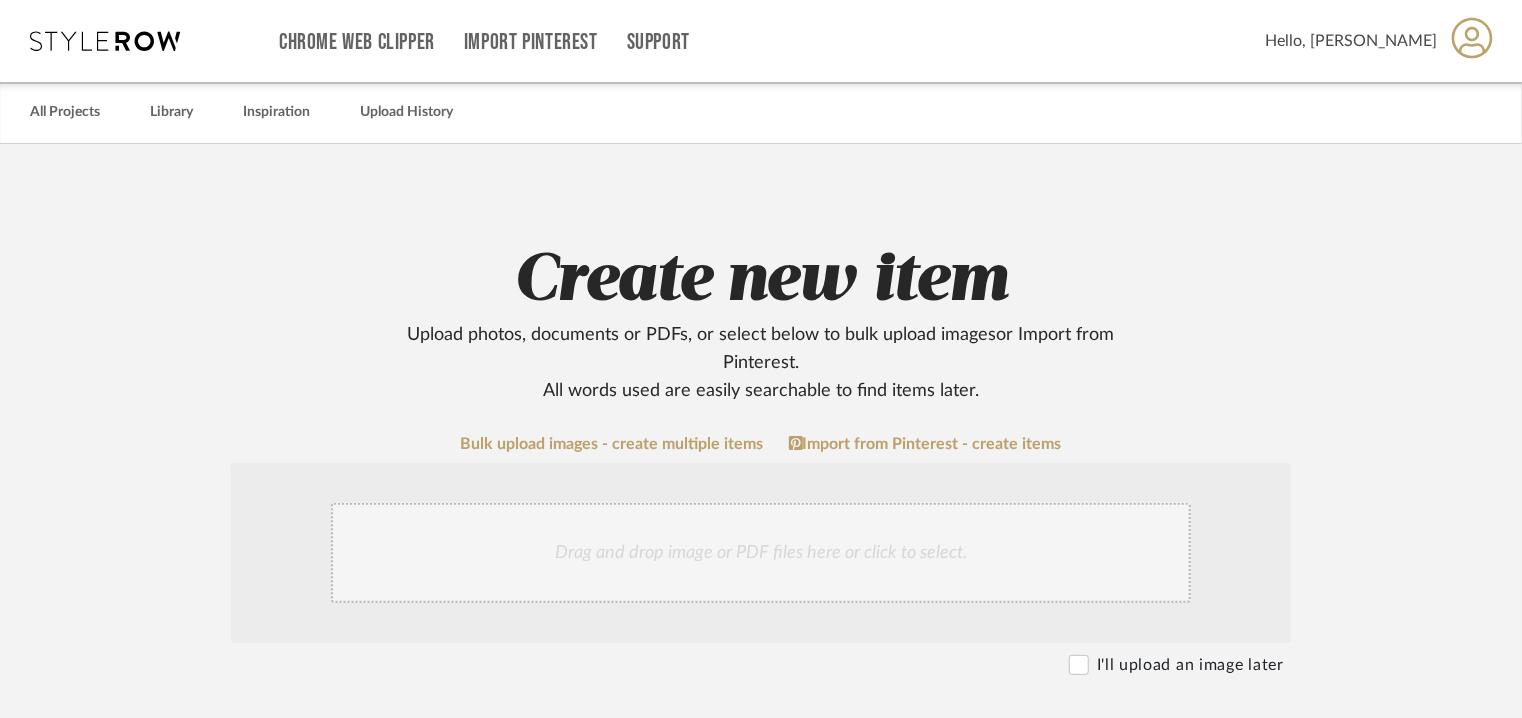 scroll, scrollTop: 500, scrollLeft: 0, axis: vertical 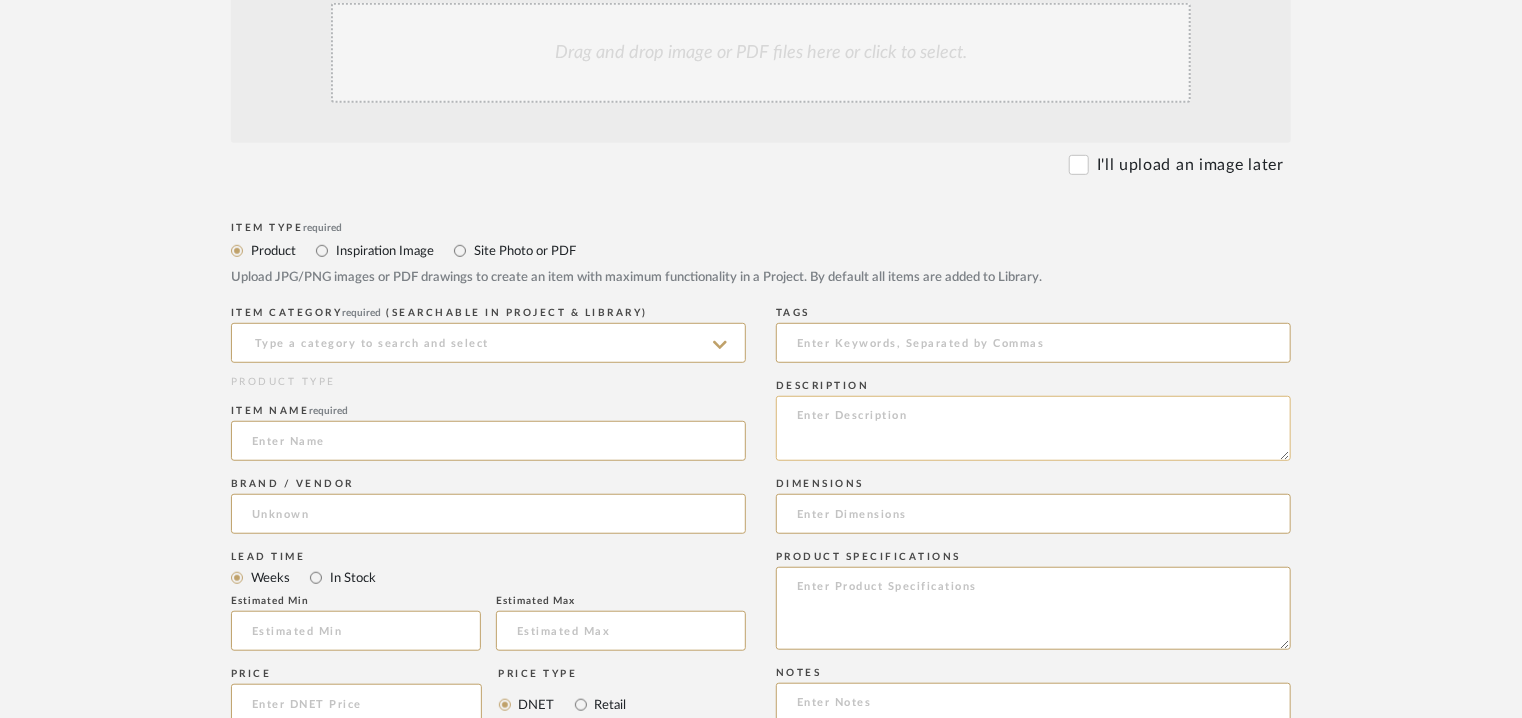 click 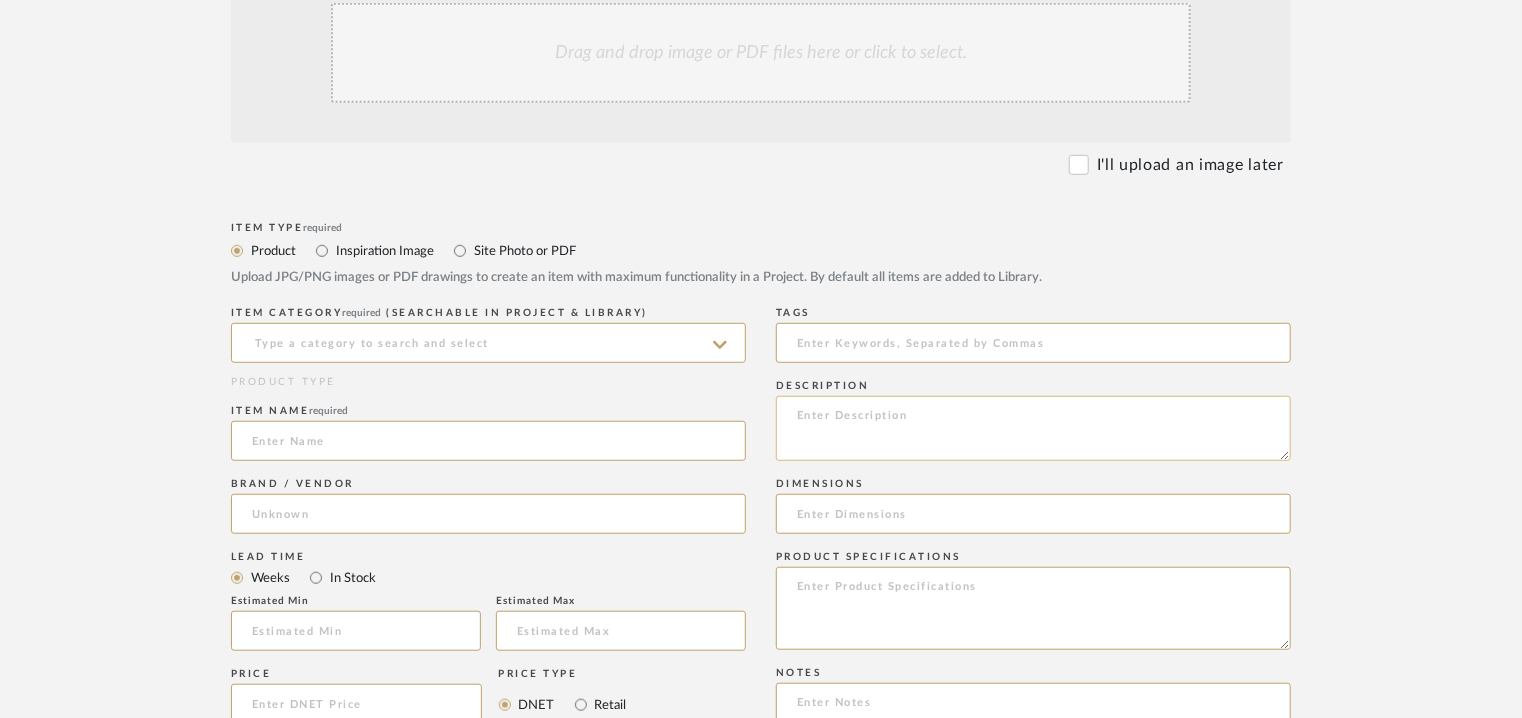 paste on "Type: Table
Designer : Tokujin Yoshioka, 2013
Dimension(s) :
A1) height 72  x Ø 140 cm
A2) height 72  x  Ø 160 cm
B1) height  72 x 200 x 99 cm
B2) height 72 x 240 x 99 cm
C1 ) height 72 x 300 x 99 cm
D1) height 72 x 148 x 148 cm
Material & Finish : Disassembling table with steel frame, metal or MDF top, in lacquered or materic spread by hand finishings.
Product Description : .Element
Tokujin Yoshioka, 2013
An iconic table, Element is a symbol of purity and poetry,
the essence of the visionary designer Tokujin Yoshioka's style. The central support, delicately balanced between the two horizontal elements, de es gravity, suspended between earth and sky, between the past and the future.
Perfect embodiment of dynamic balance, between lightness and solidity, made even more concrete by the black concrete finish. A particularly complex engineering project that expresses all of Desalto's experience in metalworking.
Additional information : Na.
Any other details: Na" 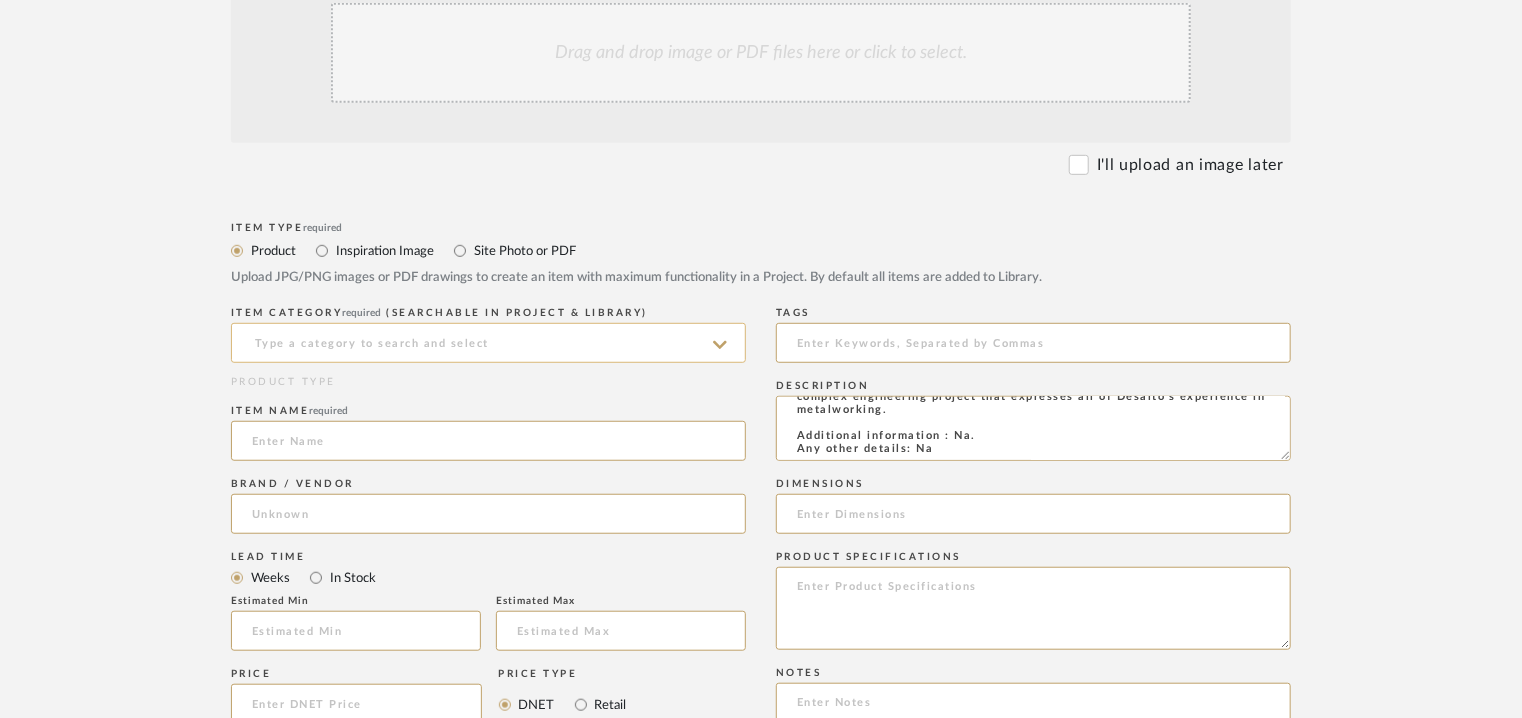 type on "Type: Table
Designer : Tokujin Yoshioka, 2013
Dimension(s) :
A1) height 72  x Ø 140 cm
A2) height 72  x  Ø 160 cm
B1) height  72 x 200 x 99 cm
B2) height 72 x 240 x 99 cm
C1 ) height 72 x 300 x 99 cm
D1) height 72 x 148 x 148 cm
Material & Finish : Disassembling table with steel frame, metal or MDF top, in lacquered or materic spread by hand finishings.
Product Description : .Element
Tokujin Yoshioka, 2013
An iconic table, Element is a symbol of purity and poetry,
the essence of the visionary designer Tokujin Yoshioka's style. The central support, delicately balanced between the two horizontal elements, de es gravity, suspended between earth and sky, between the past and the future.
Perfect embodiment of dynamic balance, between lightness and solidity, made even more concrete by the black concrete finish. A particularly complex engineering project that expresses all of Desalto's experience in metalworking.
Additional information : Na.
Any other details: Na" 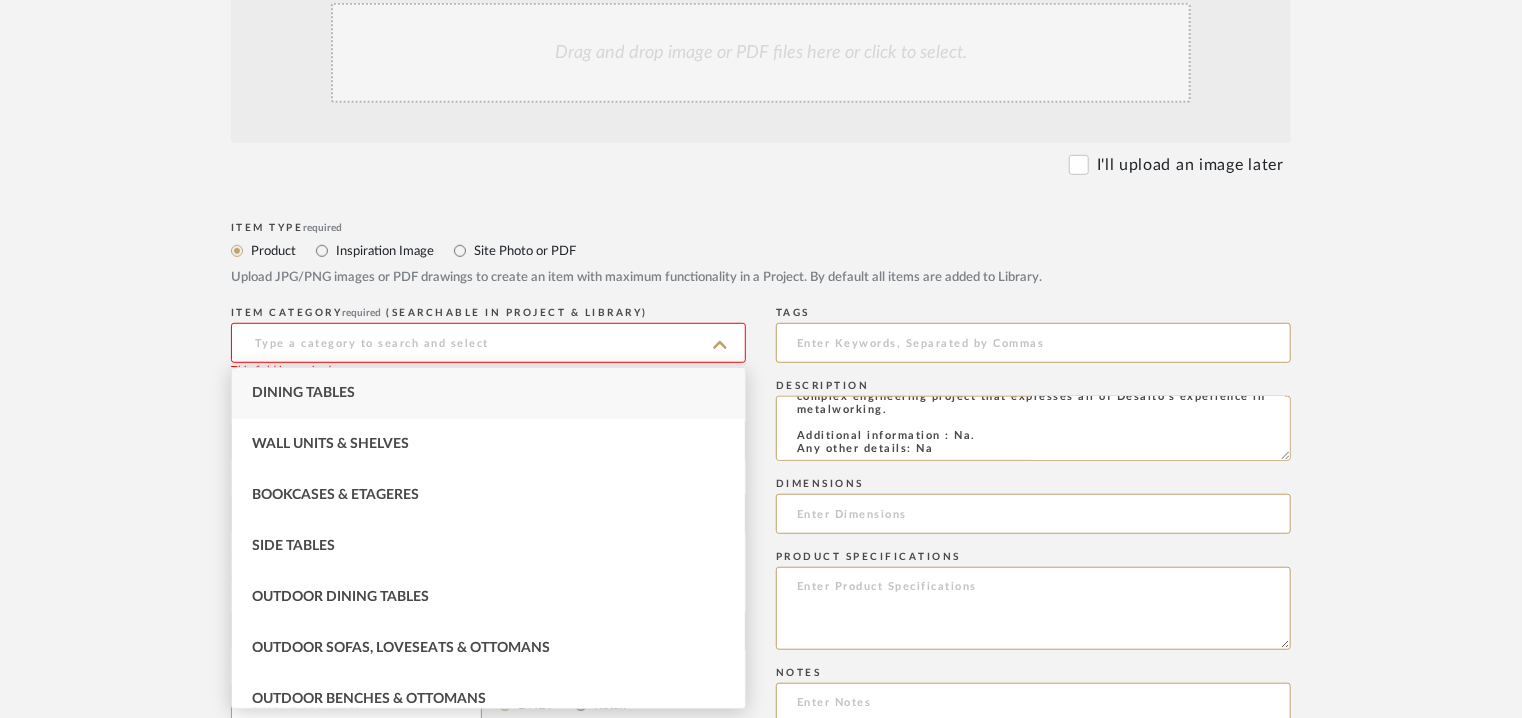 click on "Dining Tables" at bounding box center (488, 393) 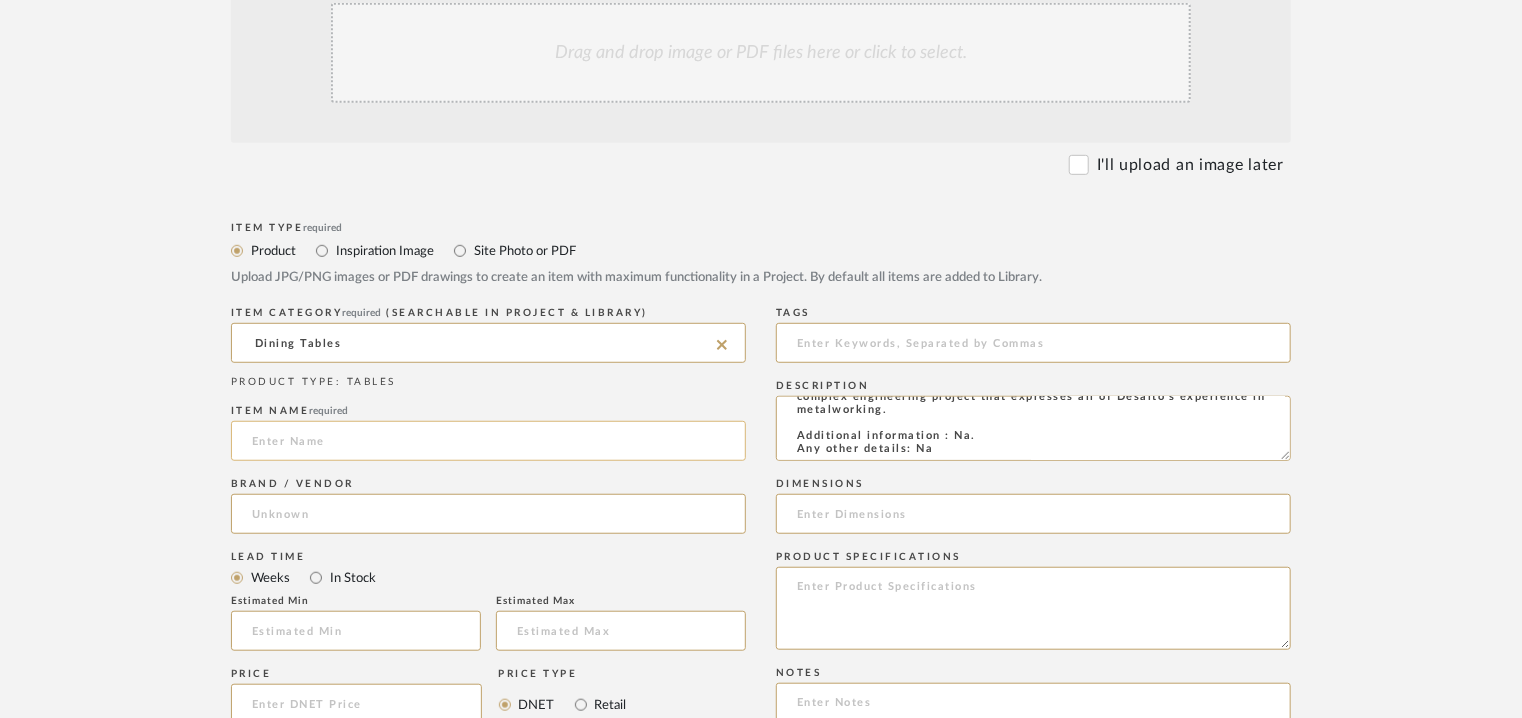 click 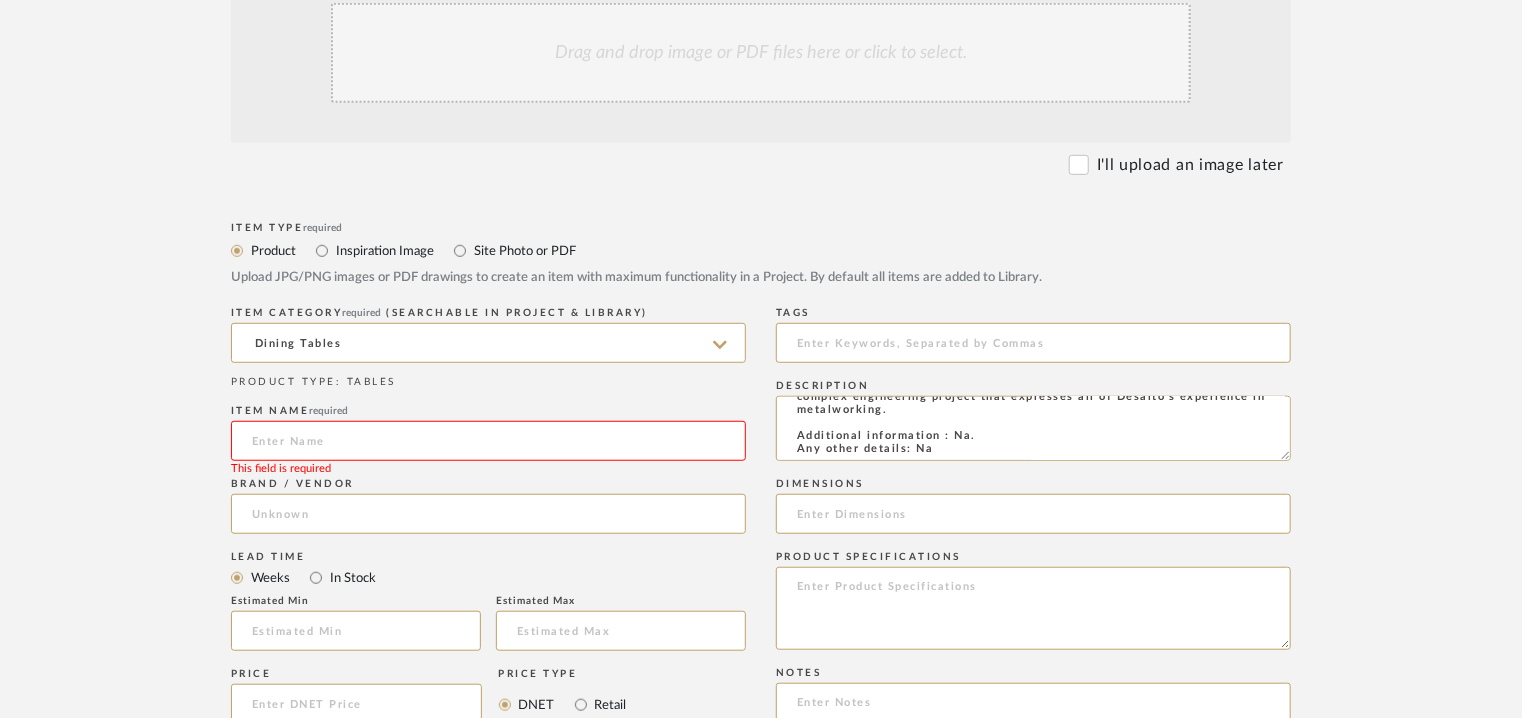 scroll, scrollTop: 900, scrollLeft: 0, axis: vertical 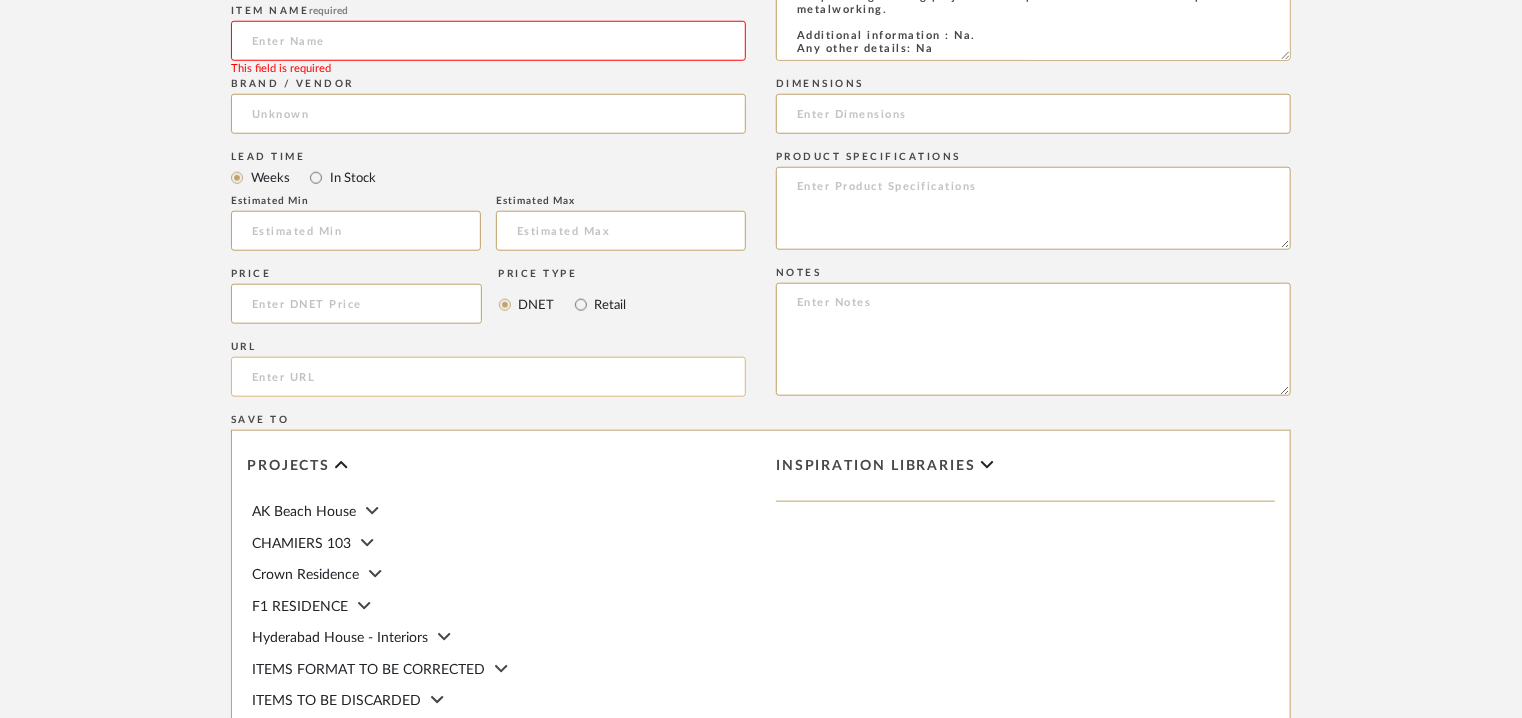 click 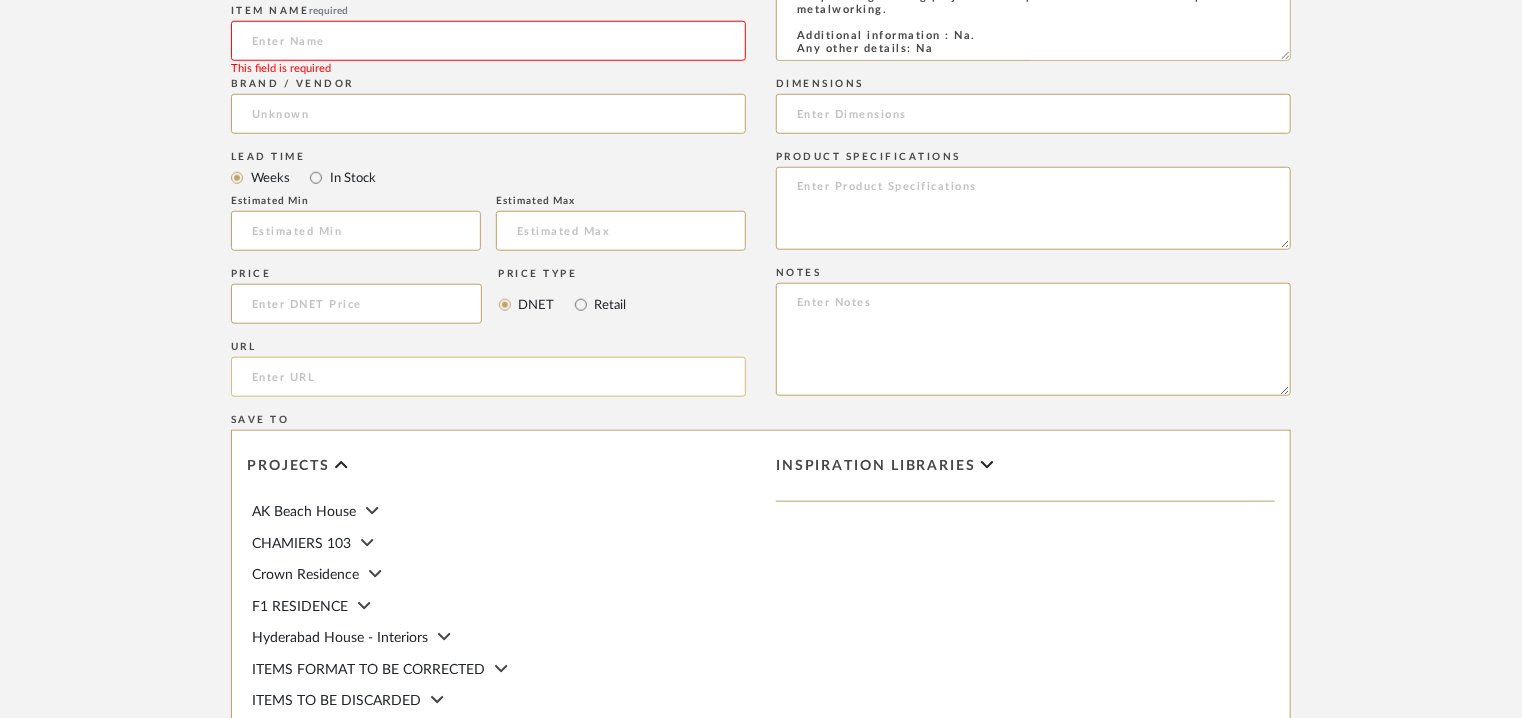 paste on "[URL]" 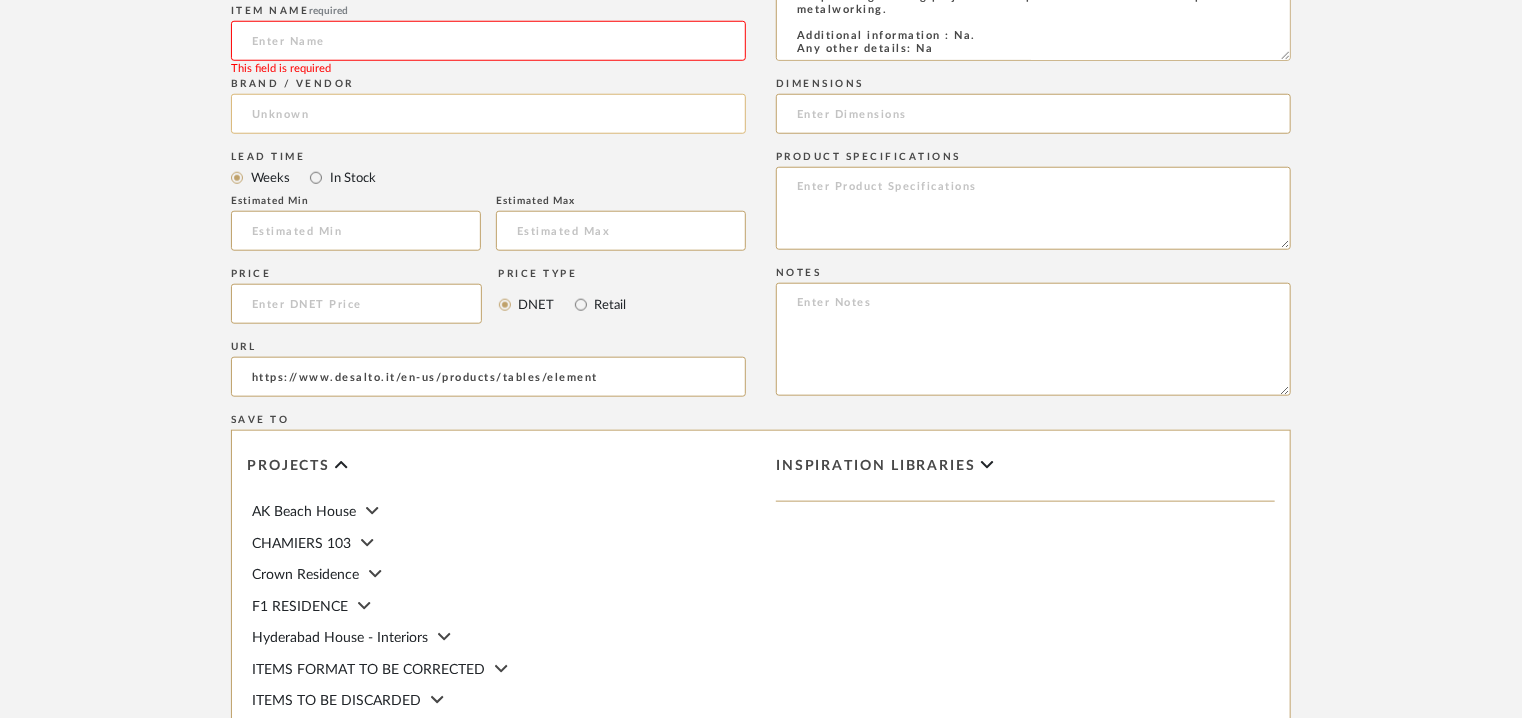 type on "[URL]" 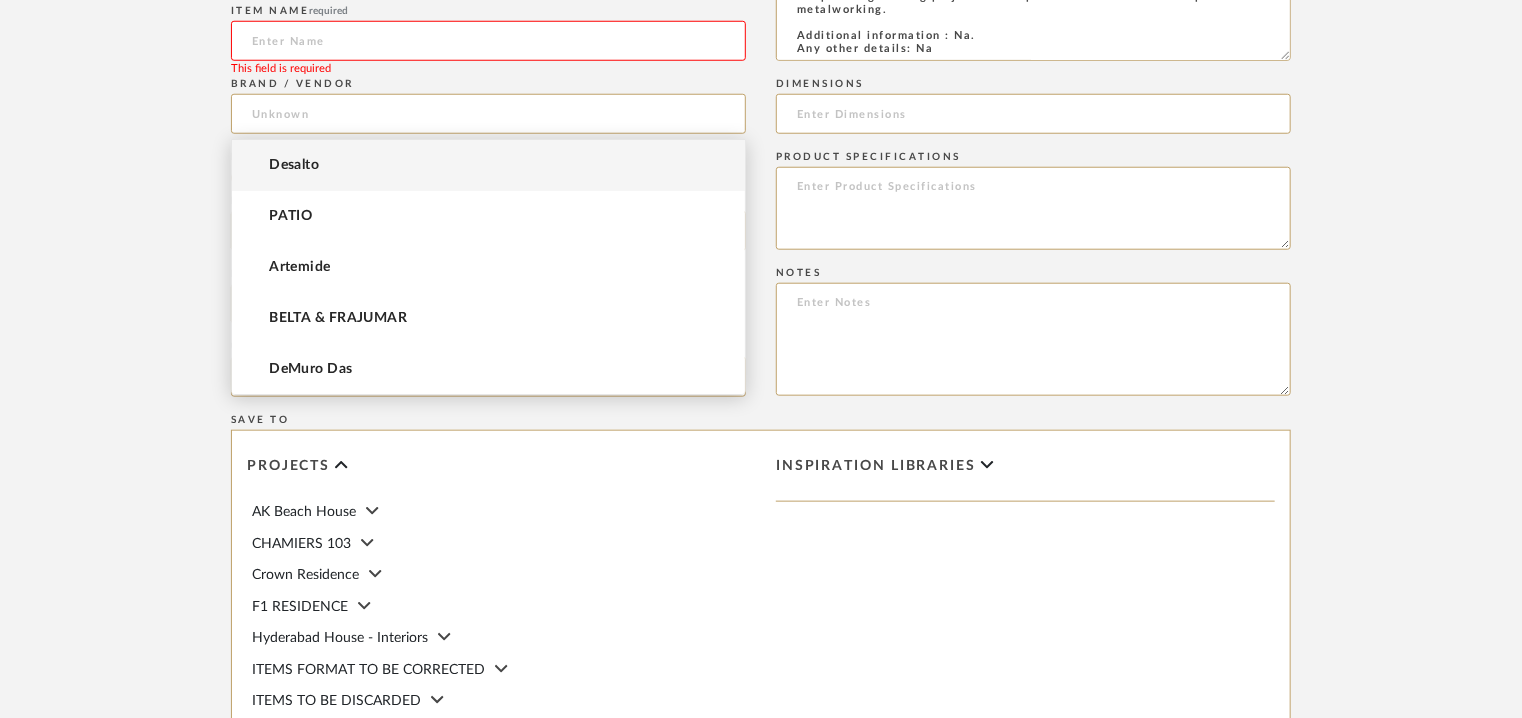 click 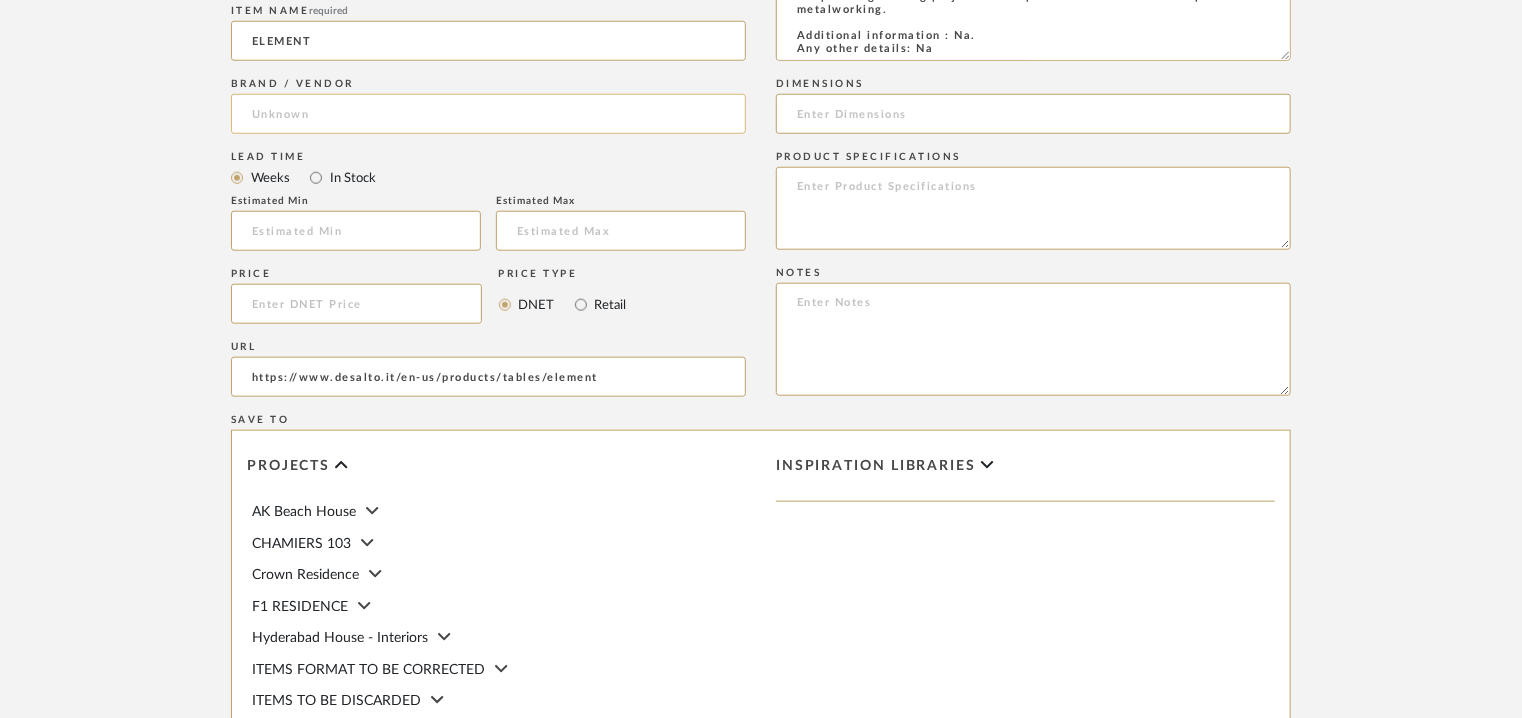type on "ELEMENT" 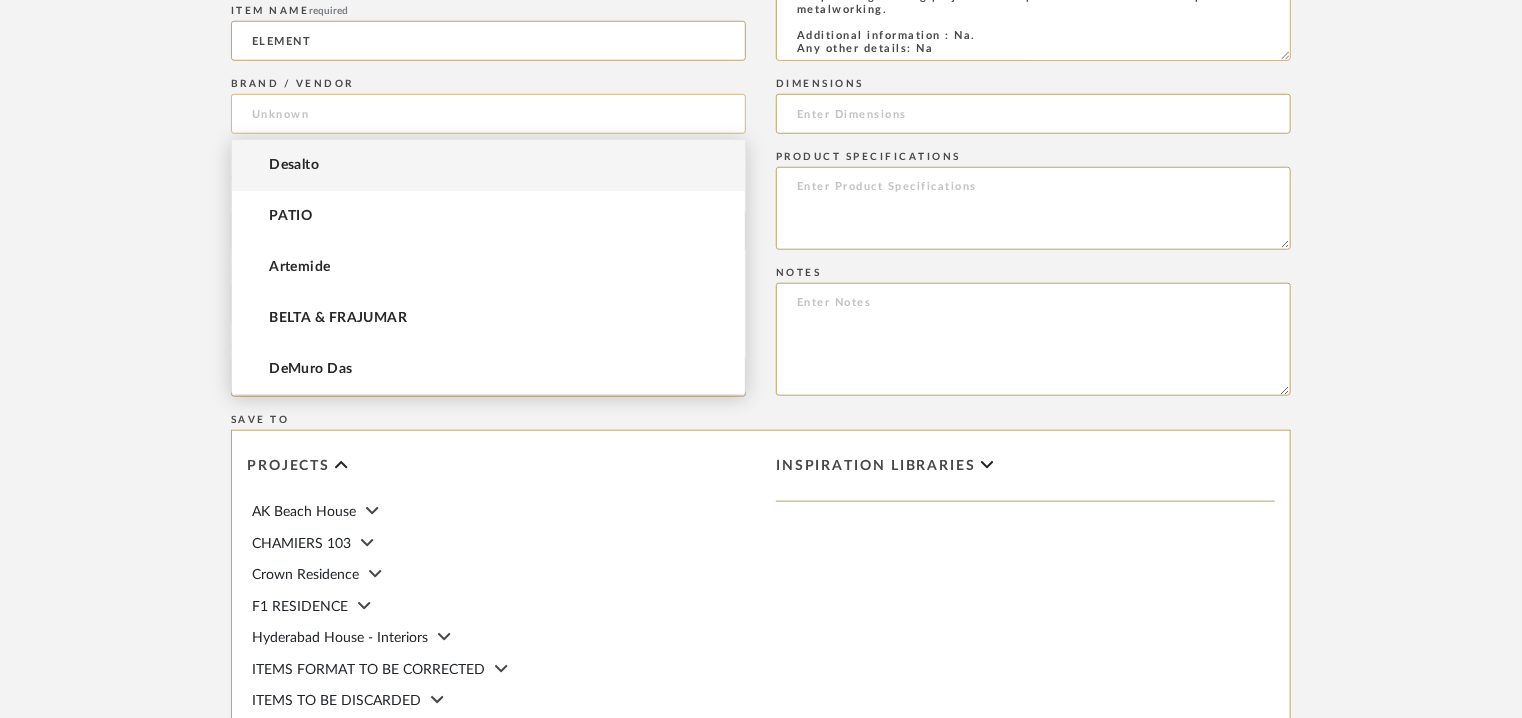 click 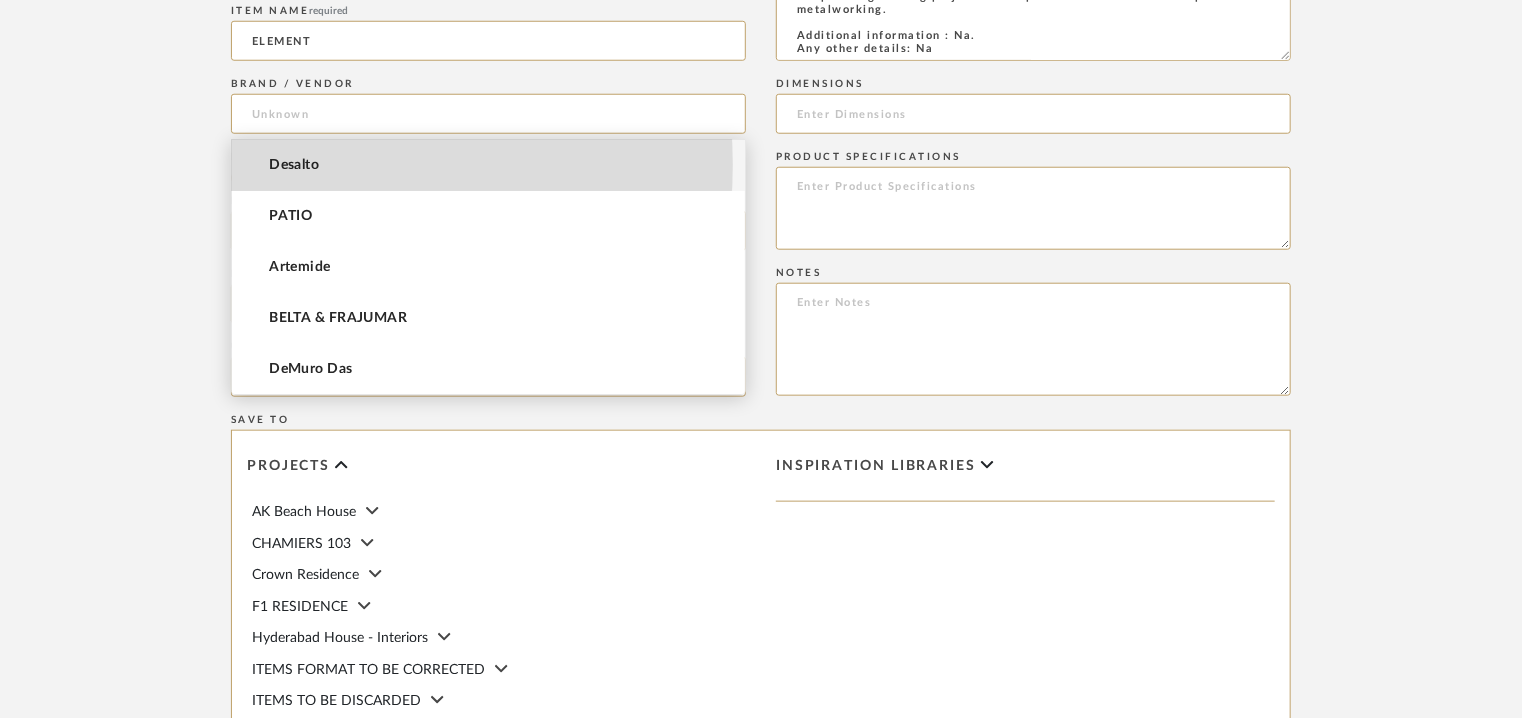 click on "Desalto" at bounding box center [294, 165] 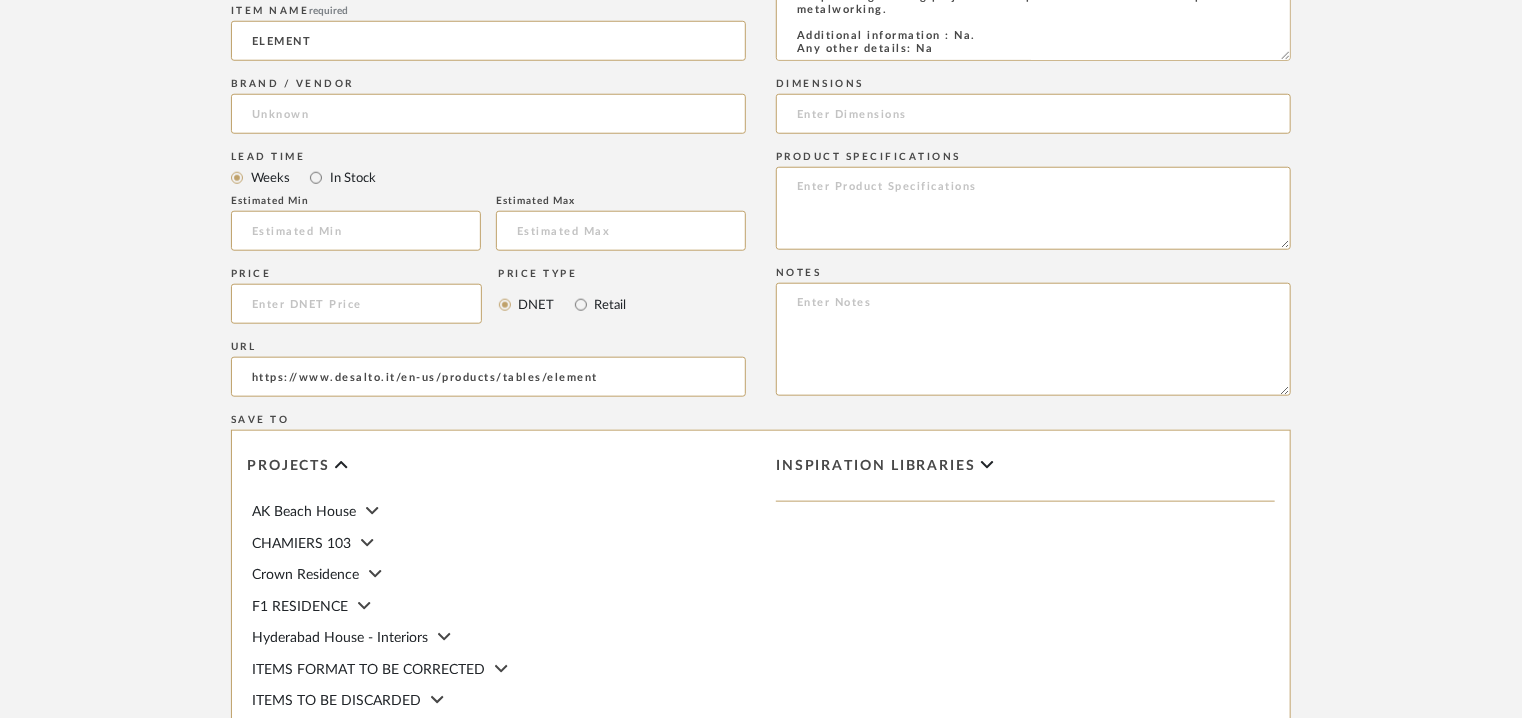 type on "Desalto" 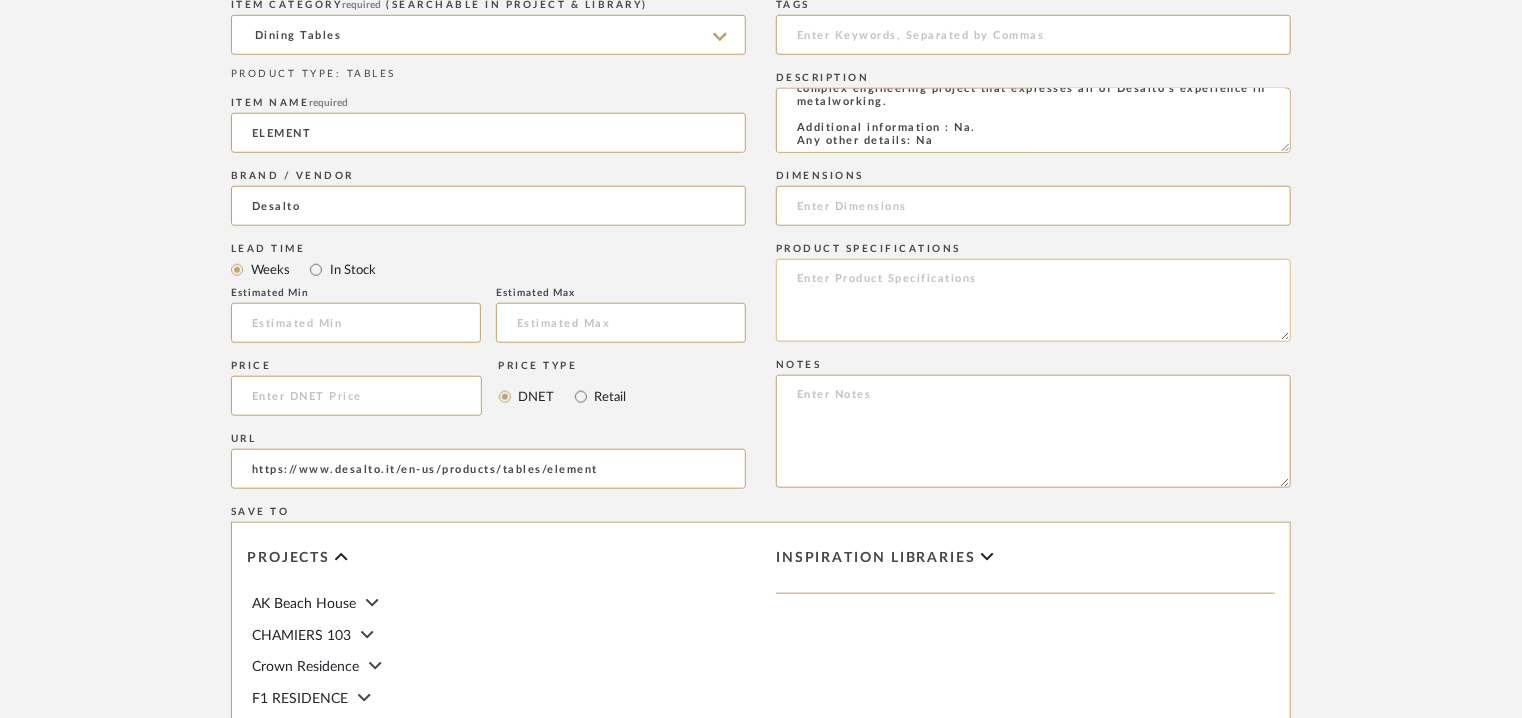 scroll, scrollTop: 700, scrollLeft: 0, axis: vertical 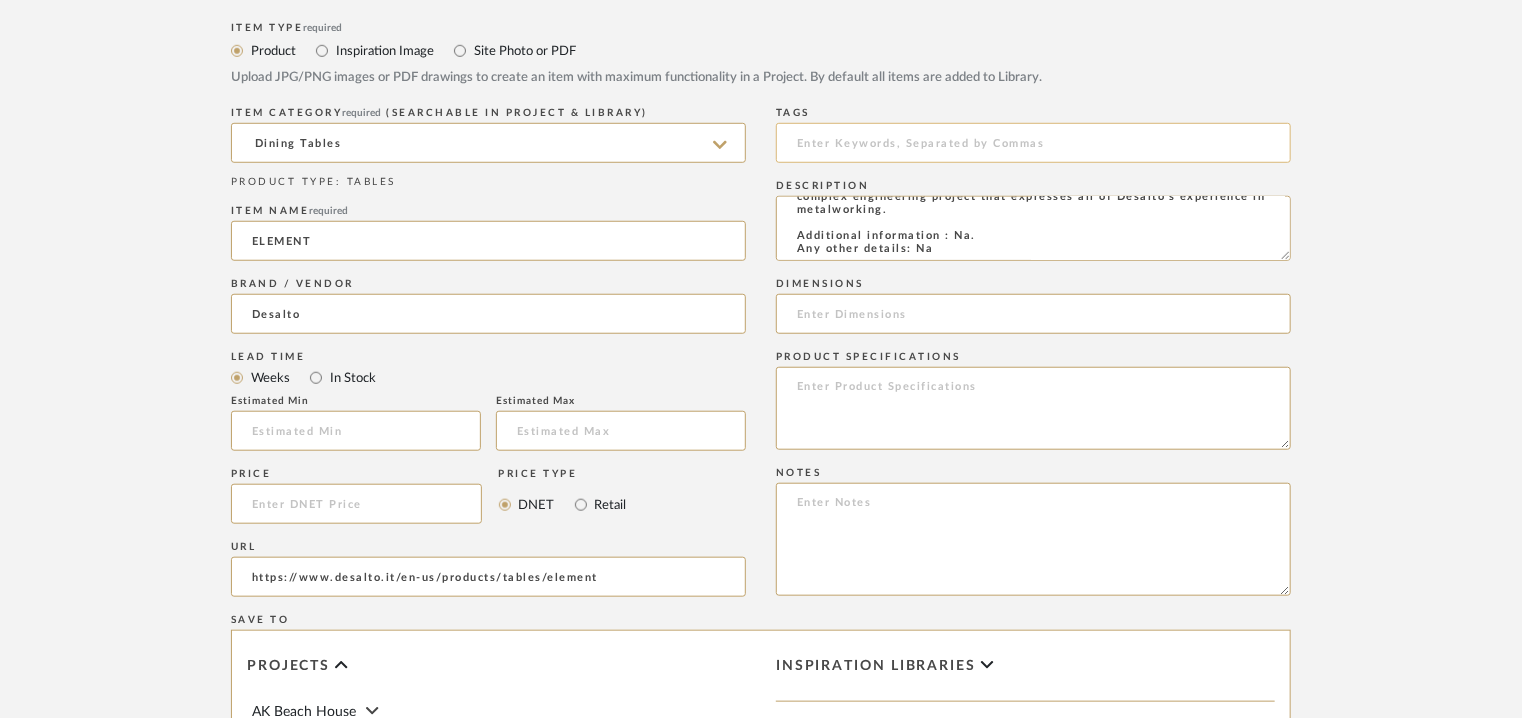 click 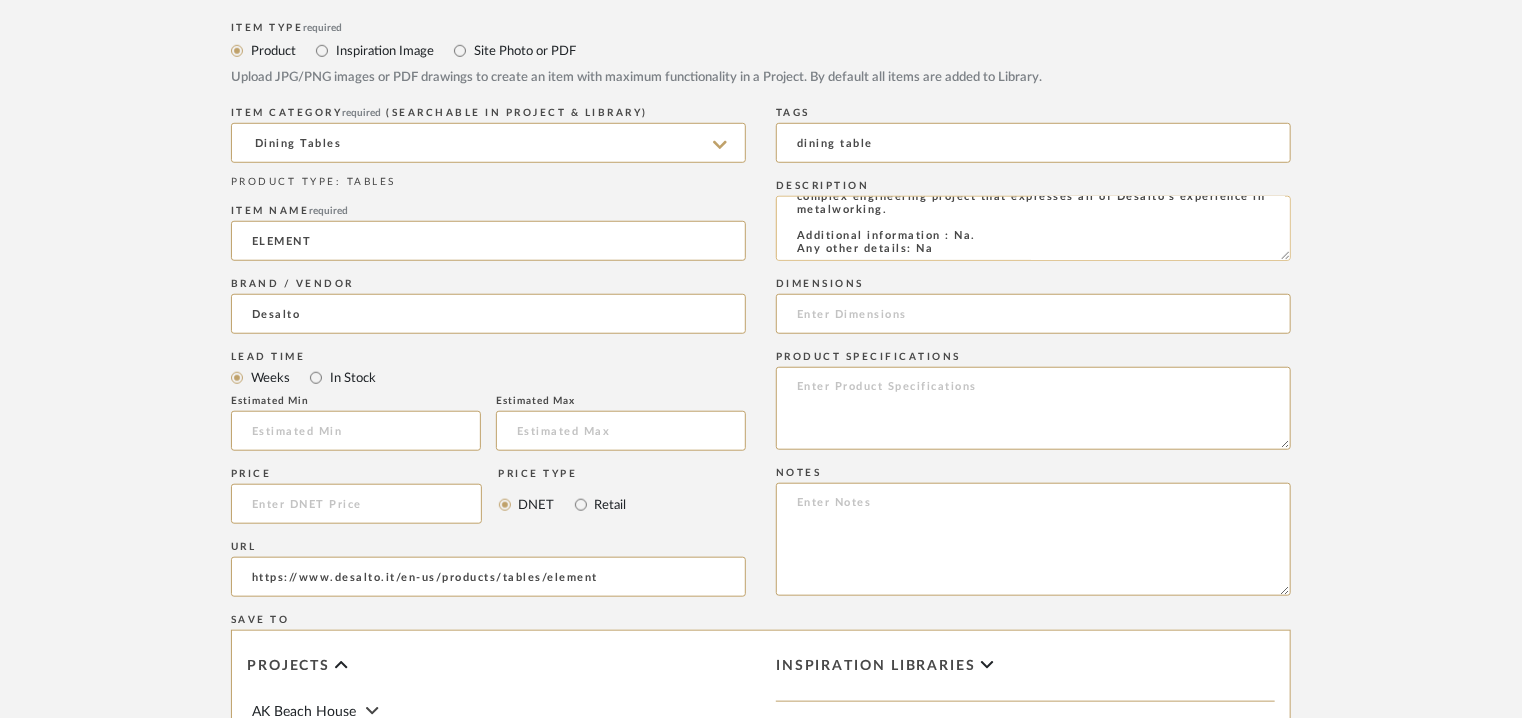 scroll, scrollTop: 0, scrollLeft: 0, axis: both 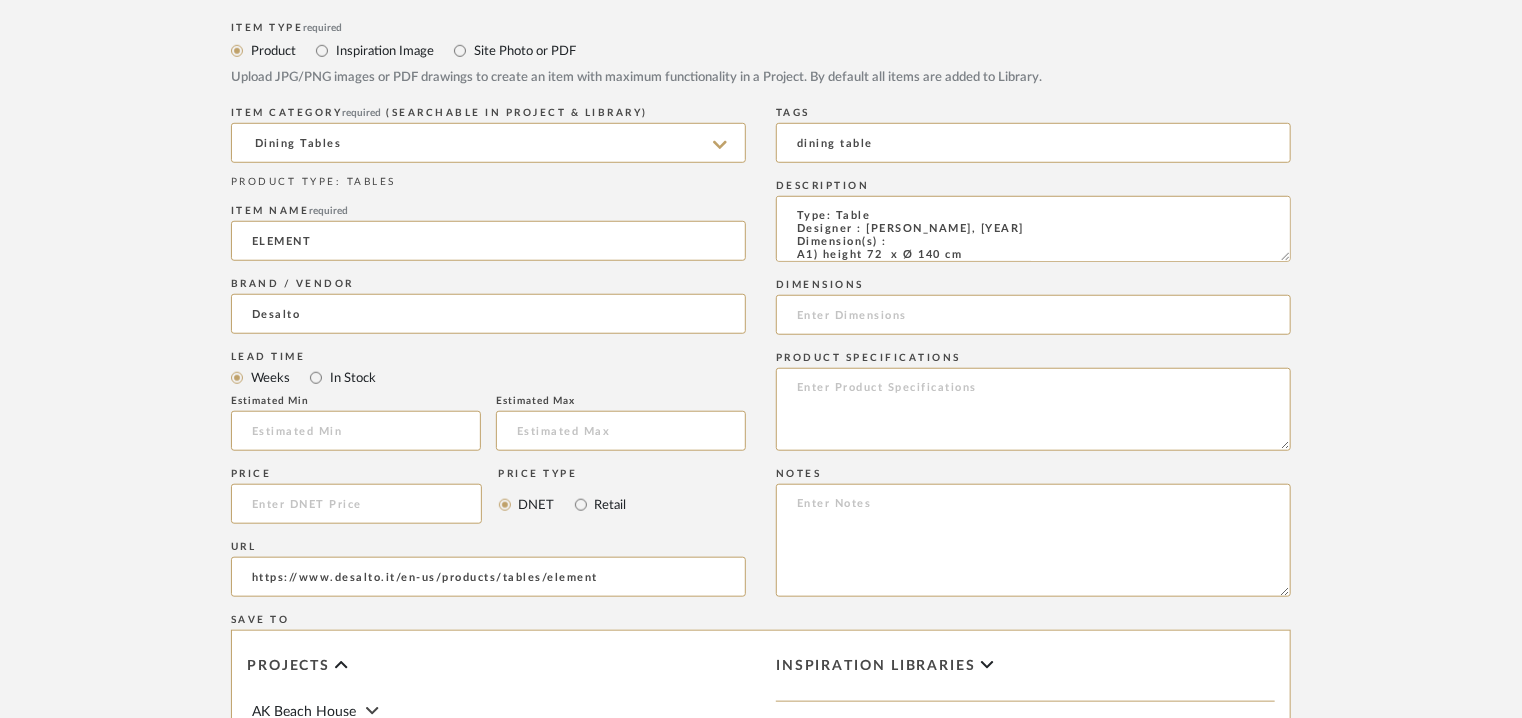 drag, startPoint x: 1281, startPoint y: 257, endPoint x: 1311, endPoint y: 360, distance: 107.28001 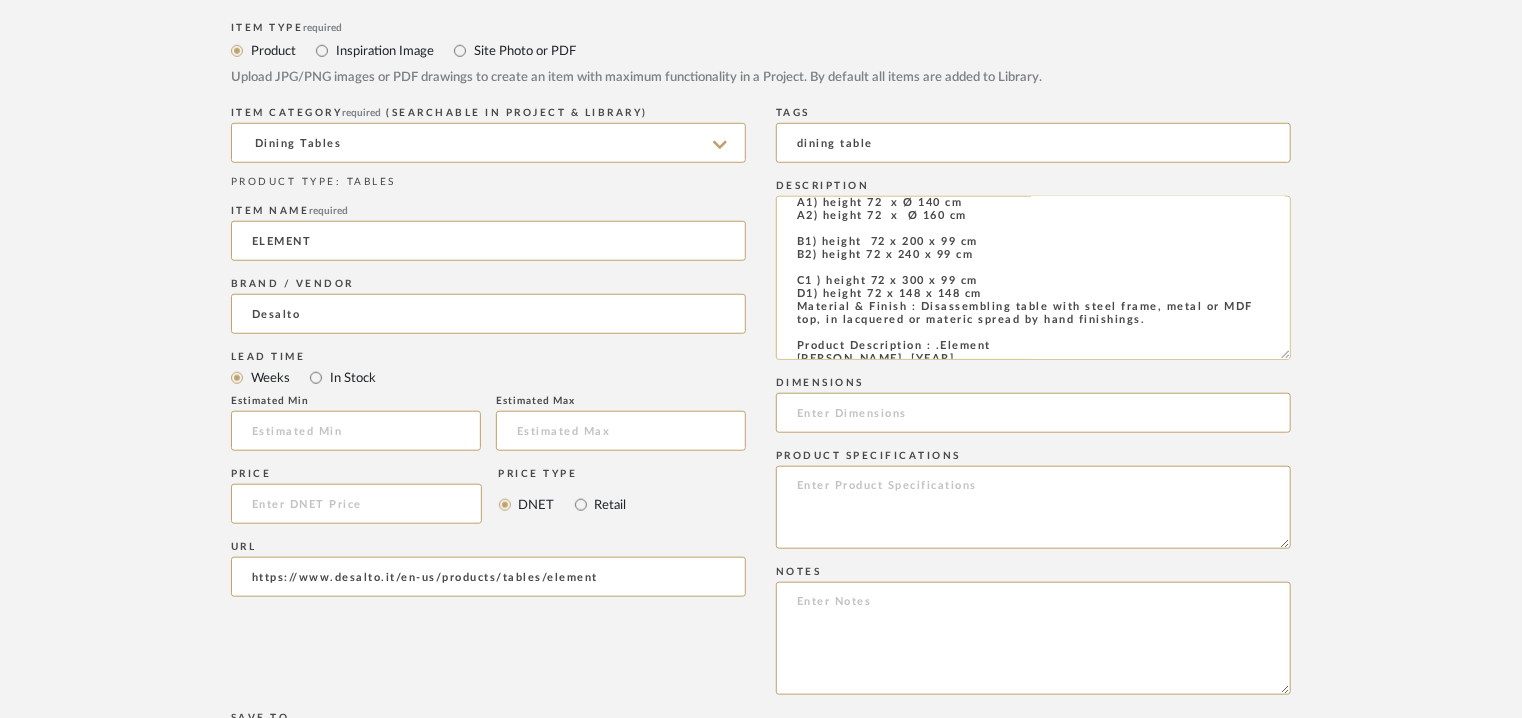 scroll, scrollTop: 100, scrollLeft: 0, axis: vertical 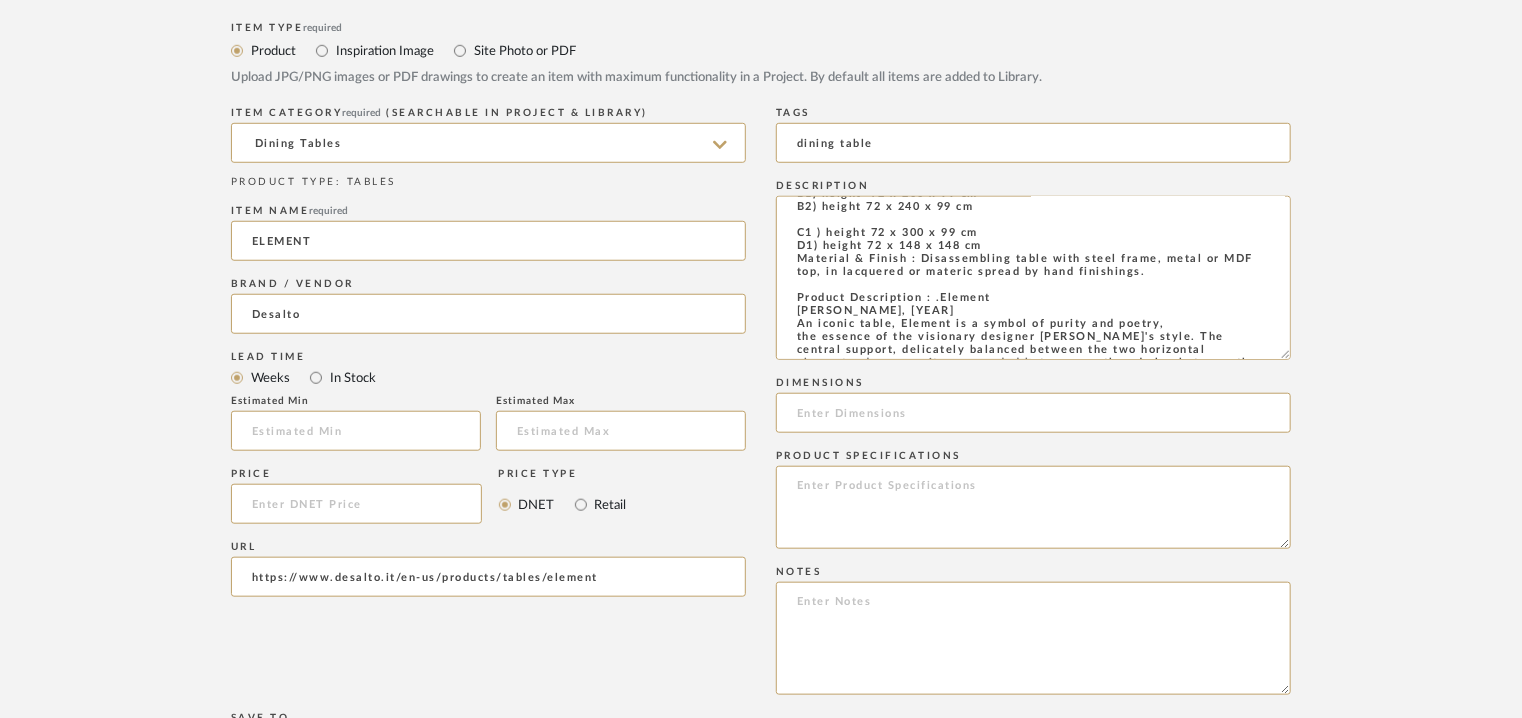 type on "dining table" 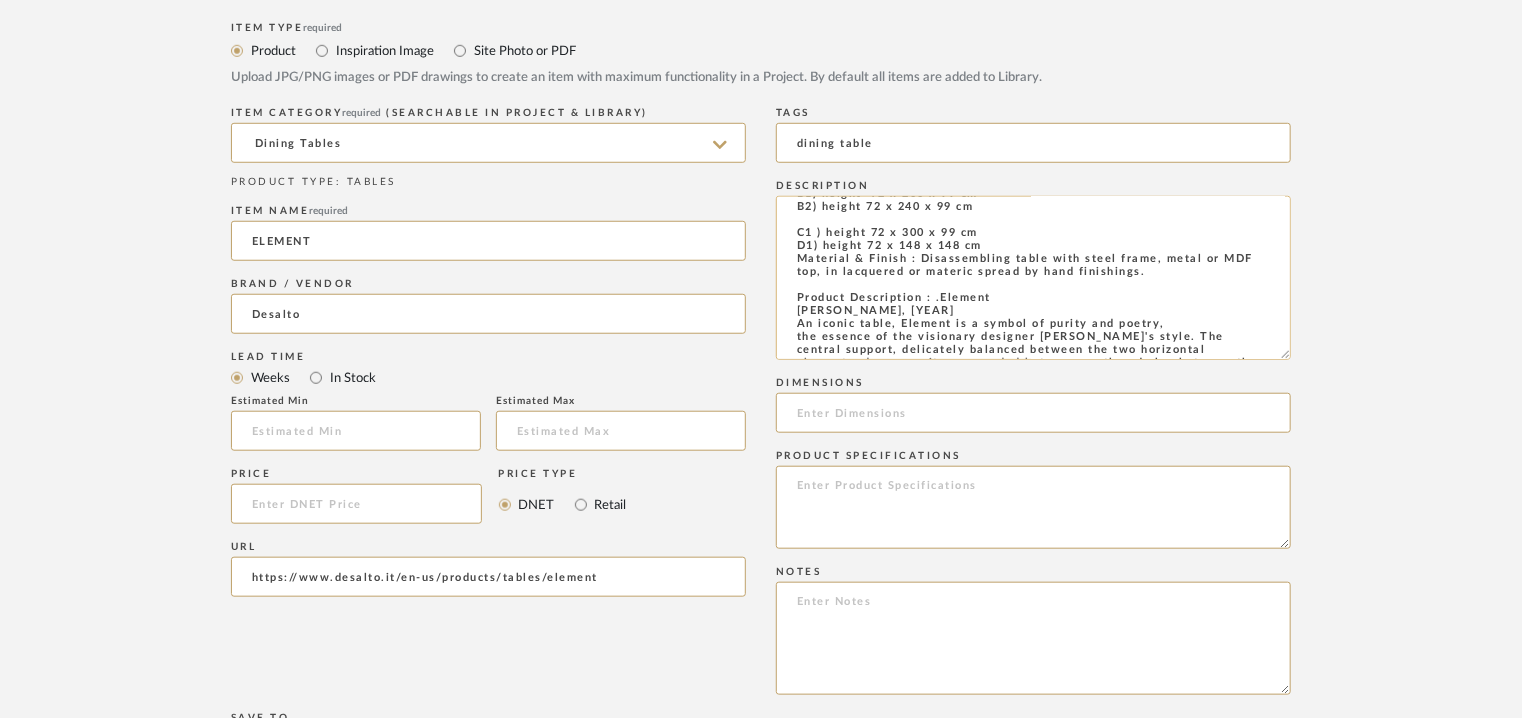 drag, startPoint x: 978, startPoint y: 237, endPoint x: 828, endPoint y: 234, distance: 150.03 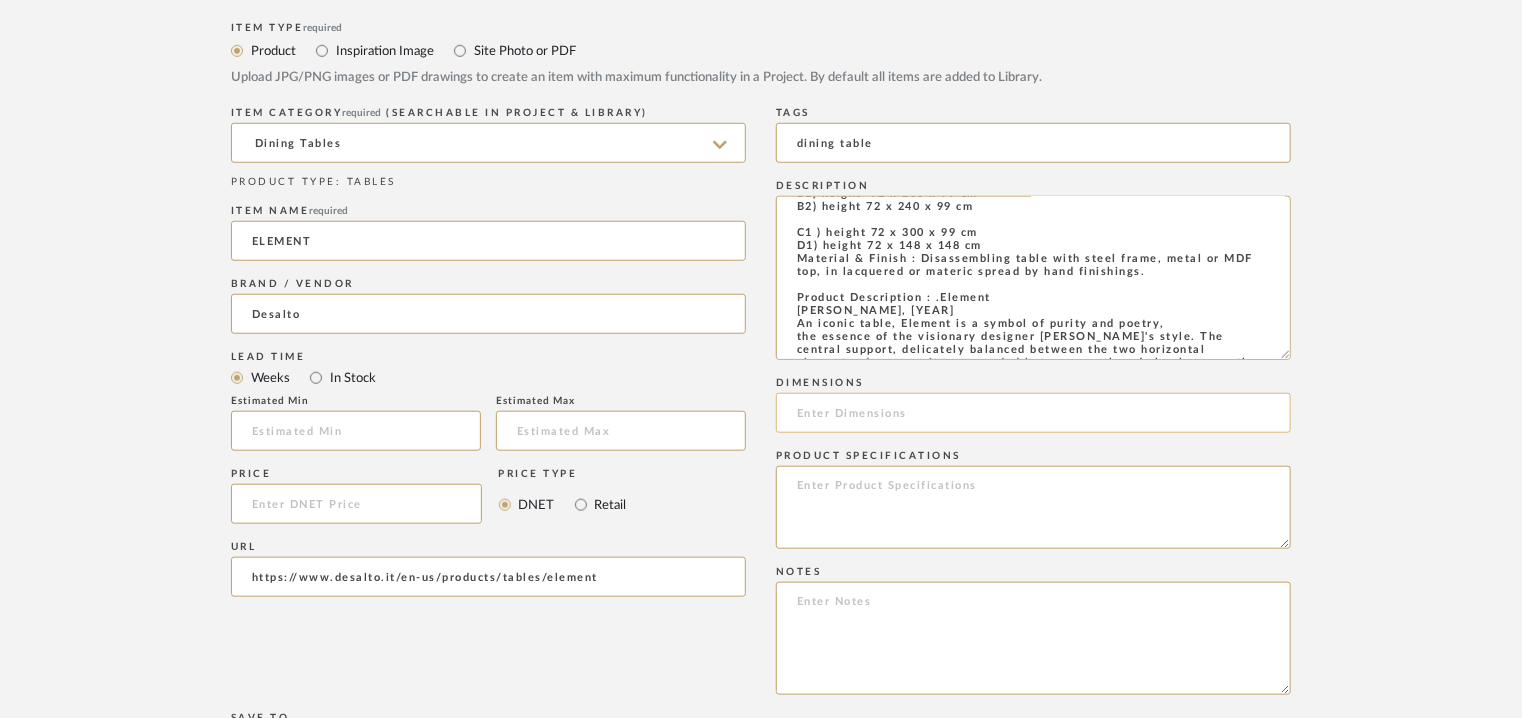 click 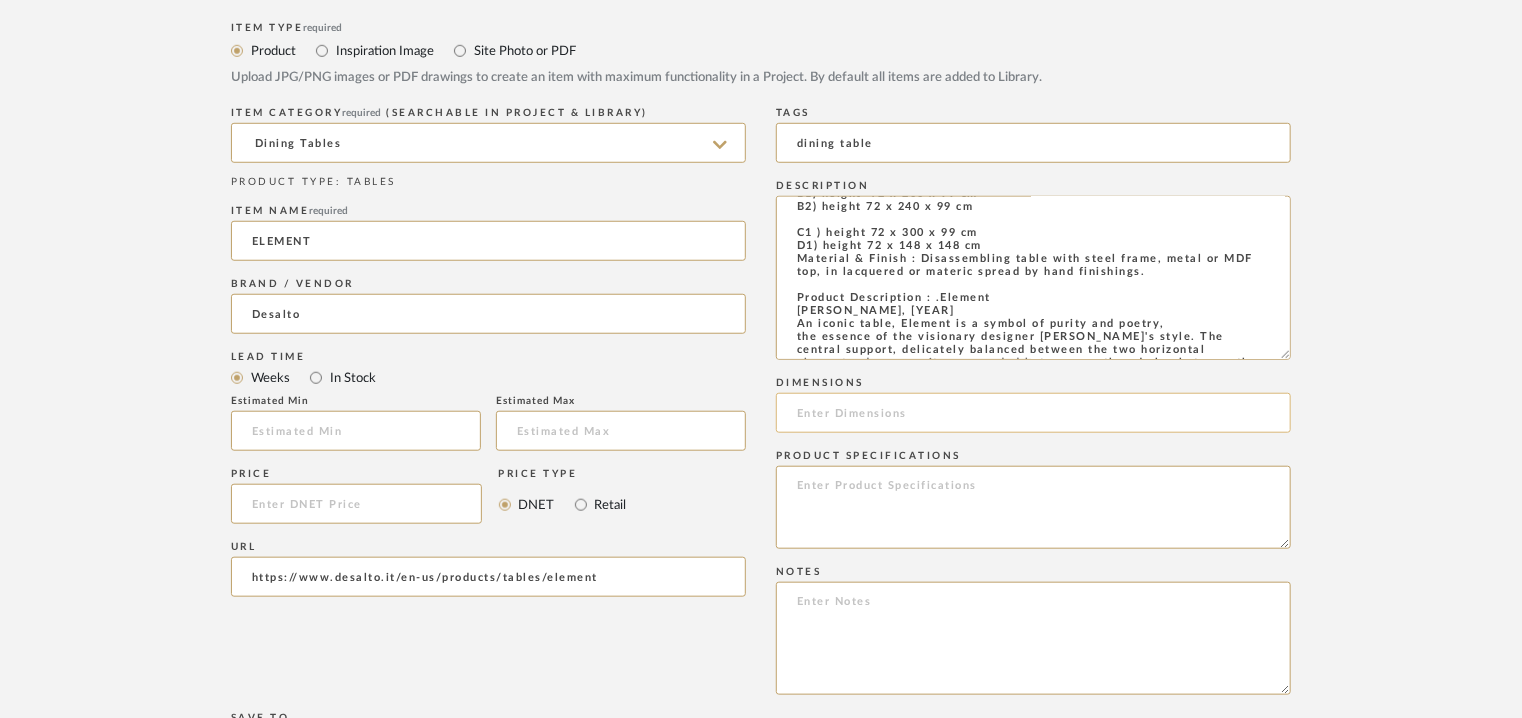 paste on "height 72 x 300 x 99 cm" 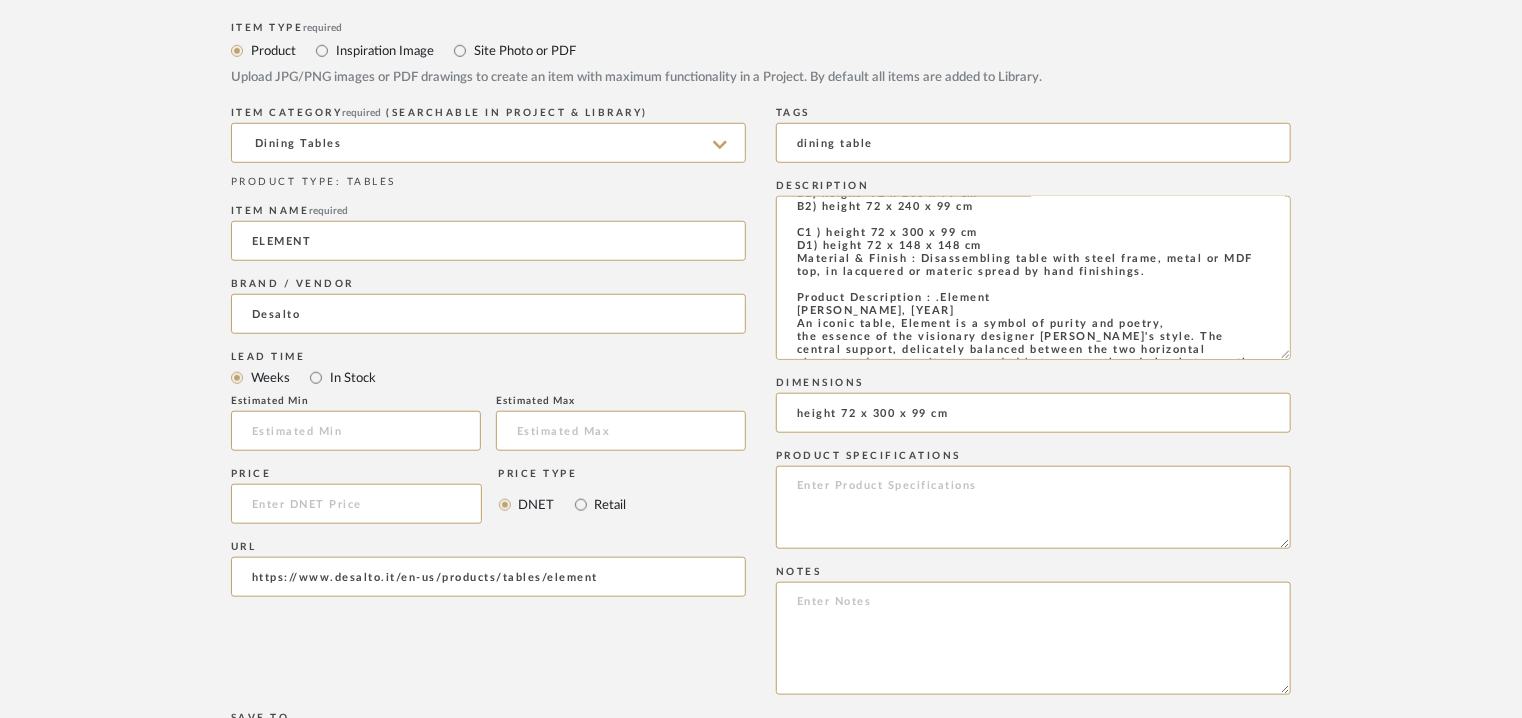 type on "height 72 x 300 x 99 cm" 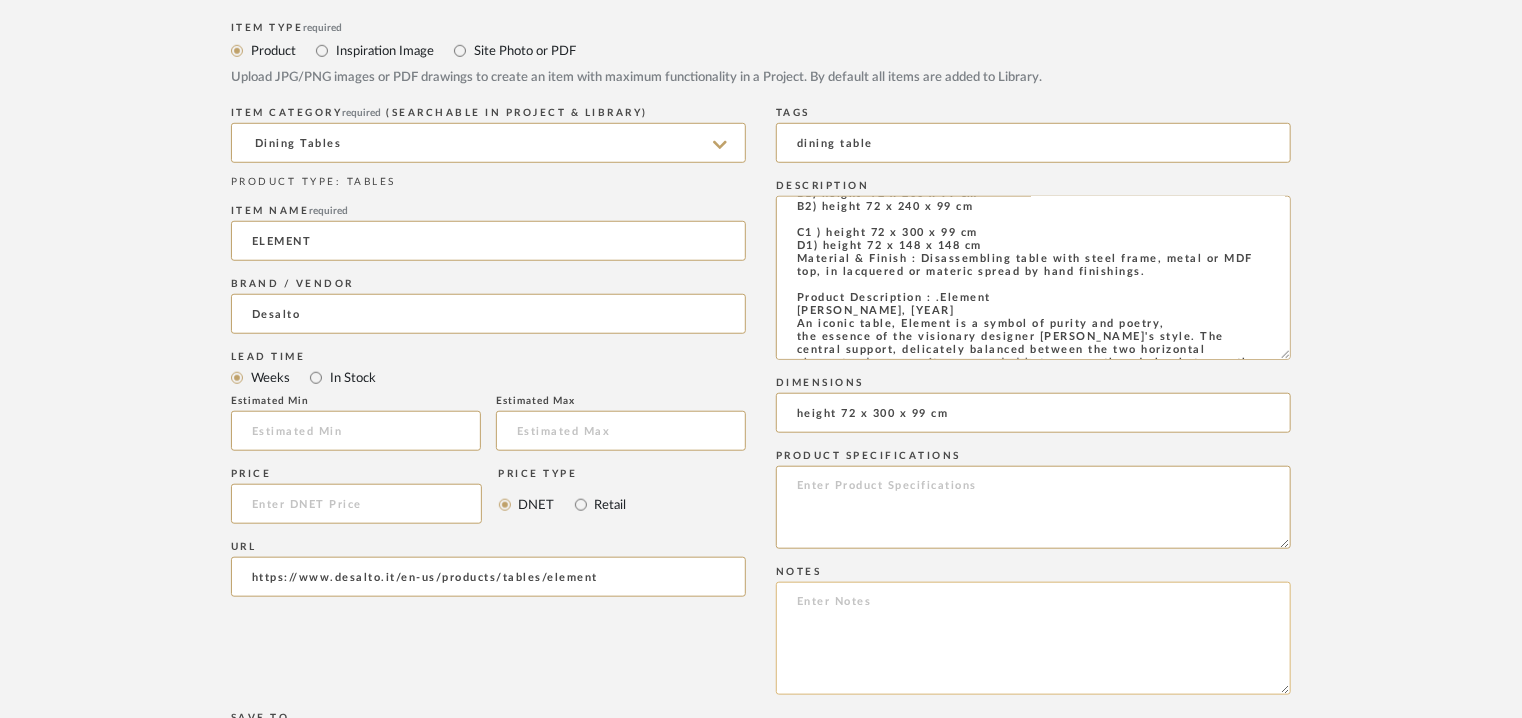 paste on "Price: Na
Lead time: Na
Customizable:  Na
3D available : yes
BIM available. No
Point of contact: To be established
Contact number: t +39 [PHONE]
Email address: info@example.com
Address: Desalto spa
Via per Montesolaro
22063 Cantù - Como Italy
Additional contact information: Na" 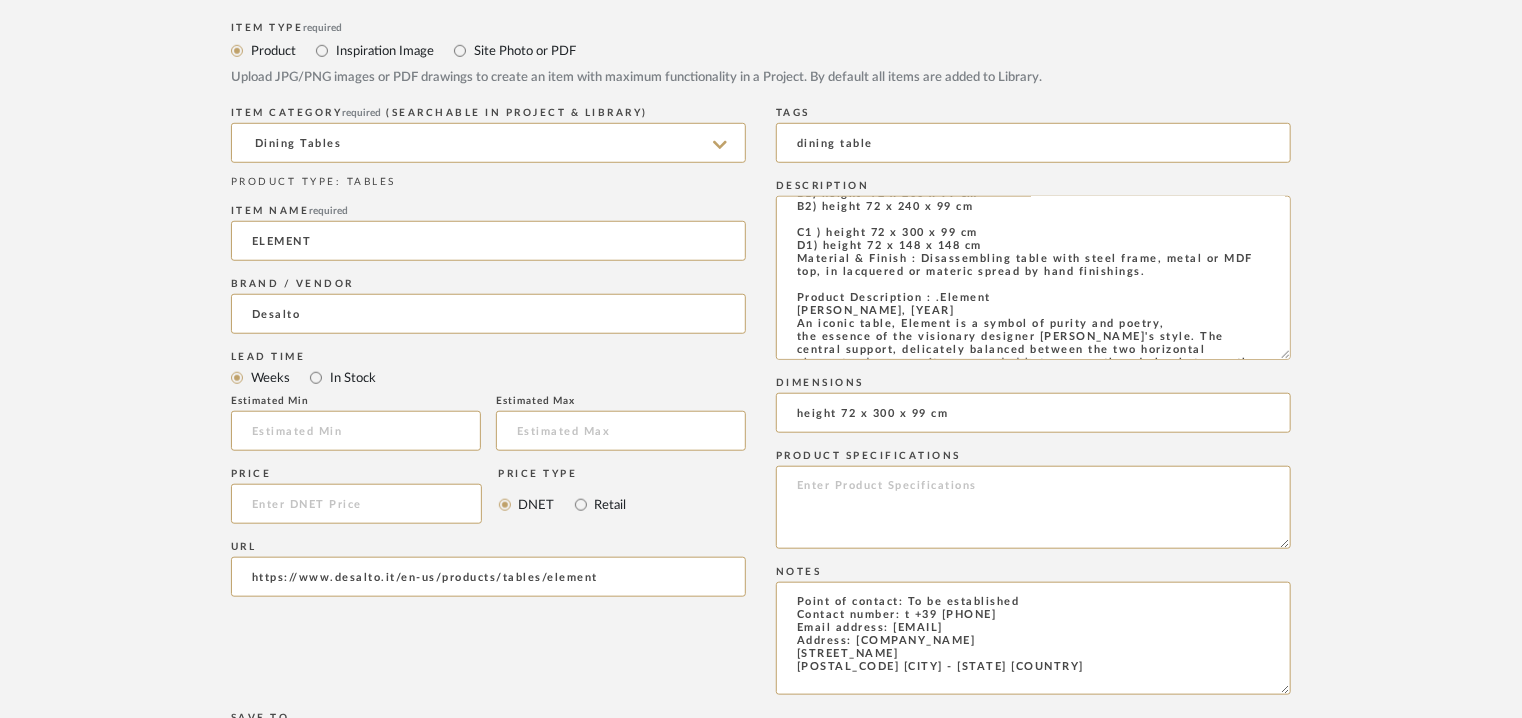 scroll, scrollTop: 90, scrollLeft: 0, axis: vertical 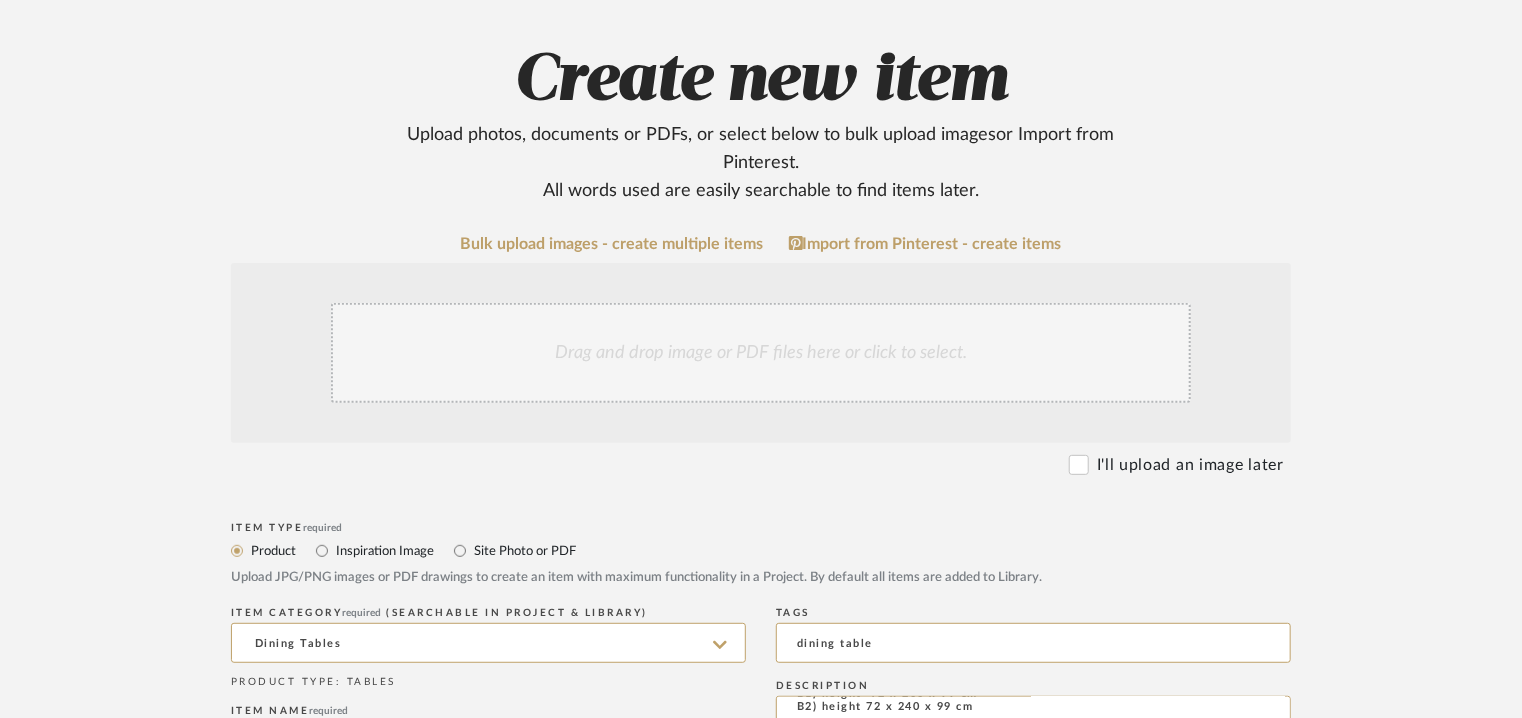 click on "Drag and drop image or PDF files here or click to select." 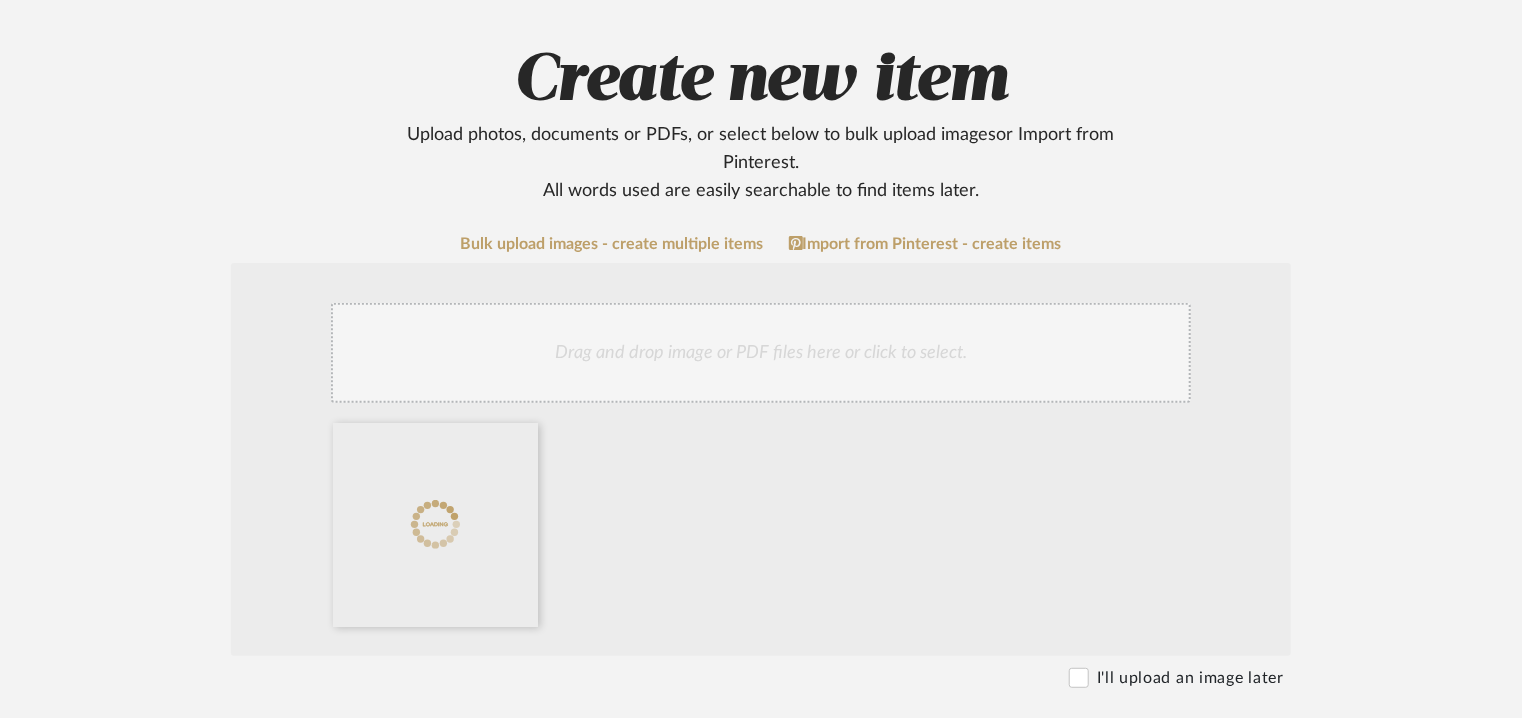 click on "Drag and drop image or PDF files here or click to select." 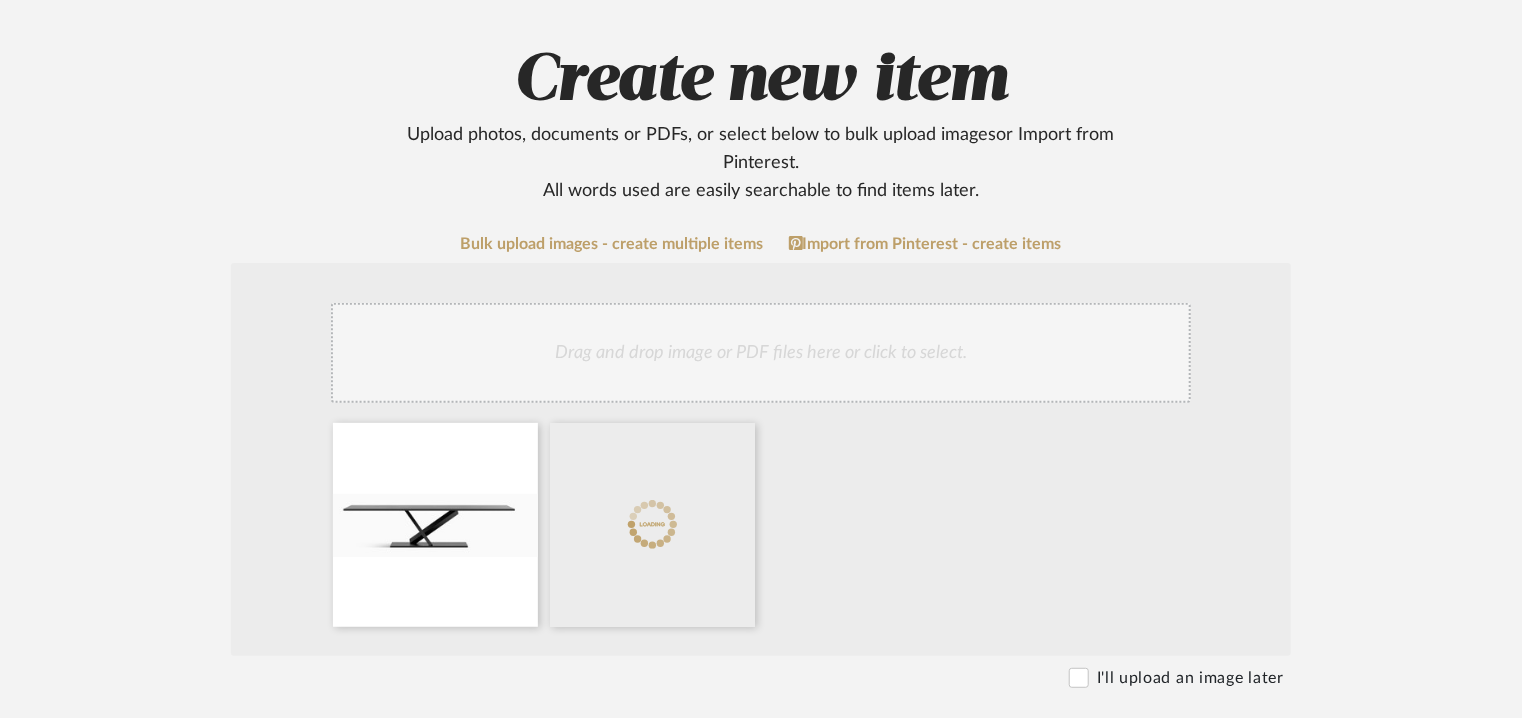 click on "Drag and drop image or PDF files here or click to select." 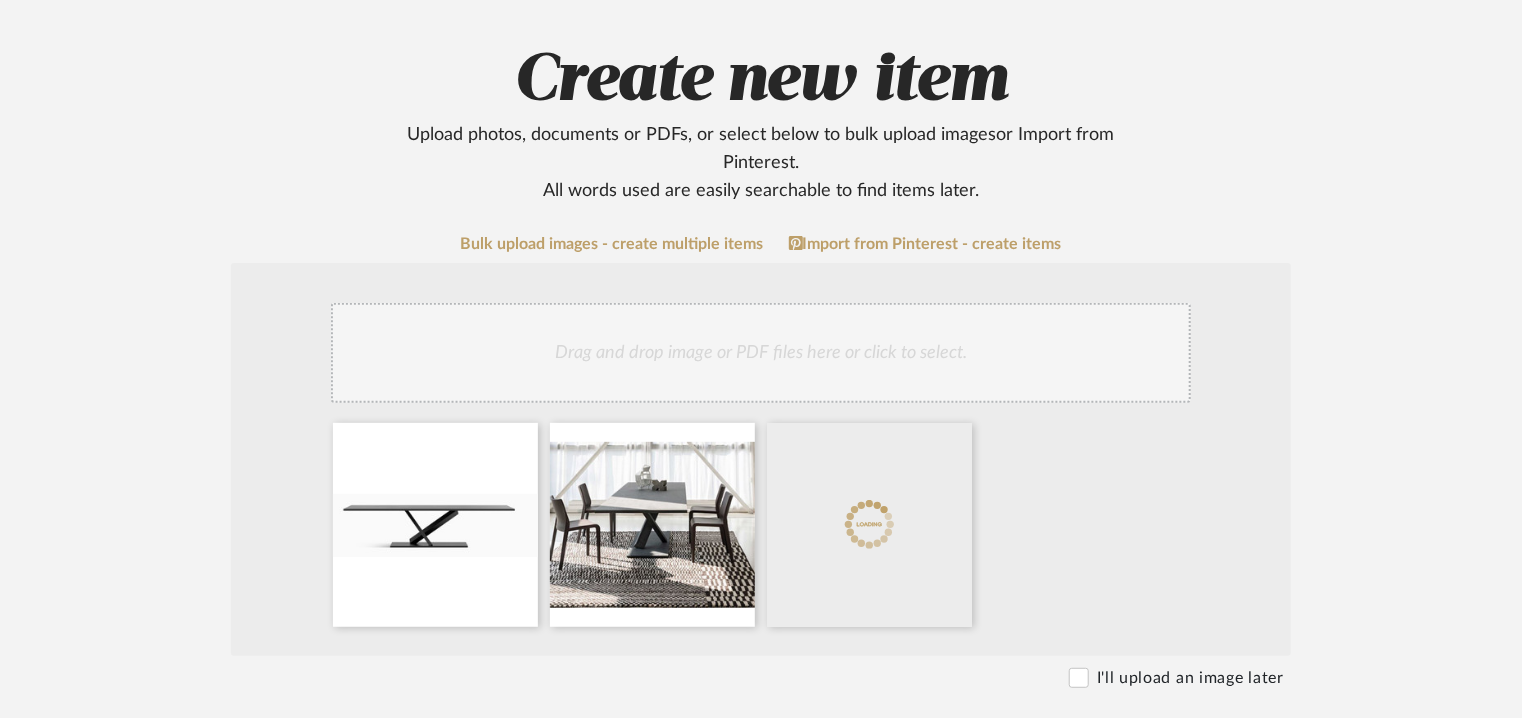 click on "Drag and drop image or PDF files here or click to select." 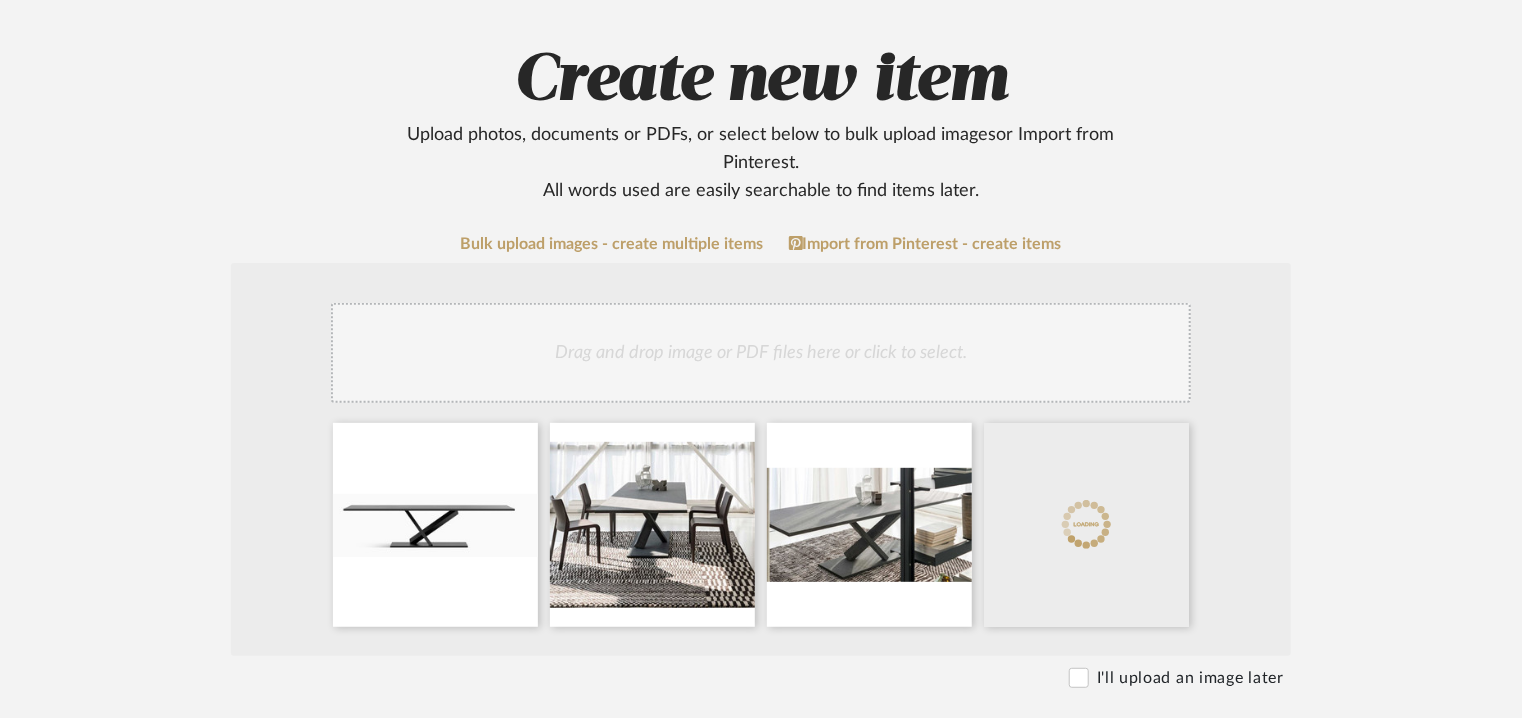 click on "Drag and drop image or PDF files here or click to select." 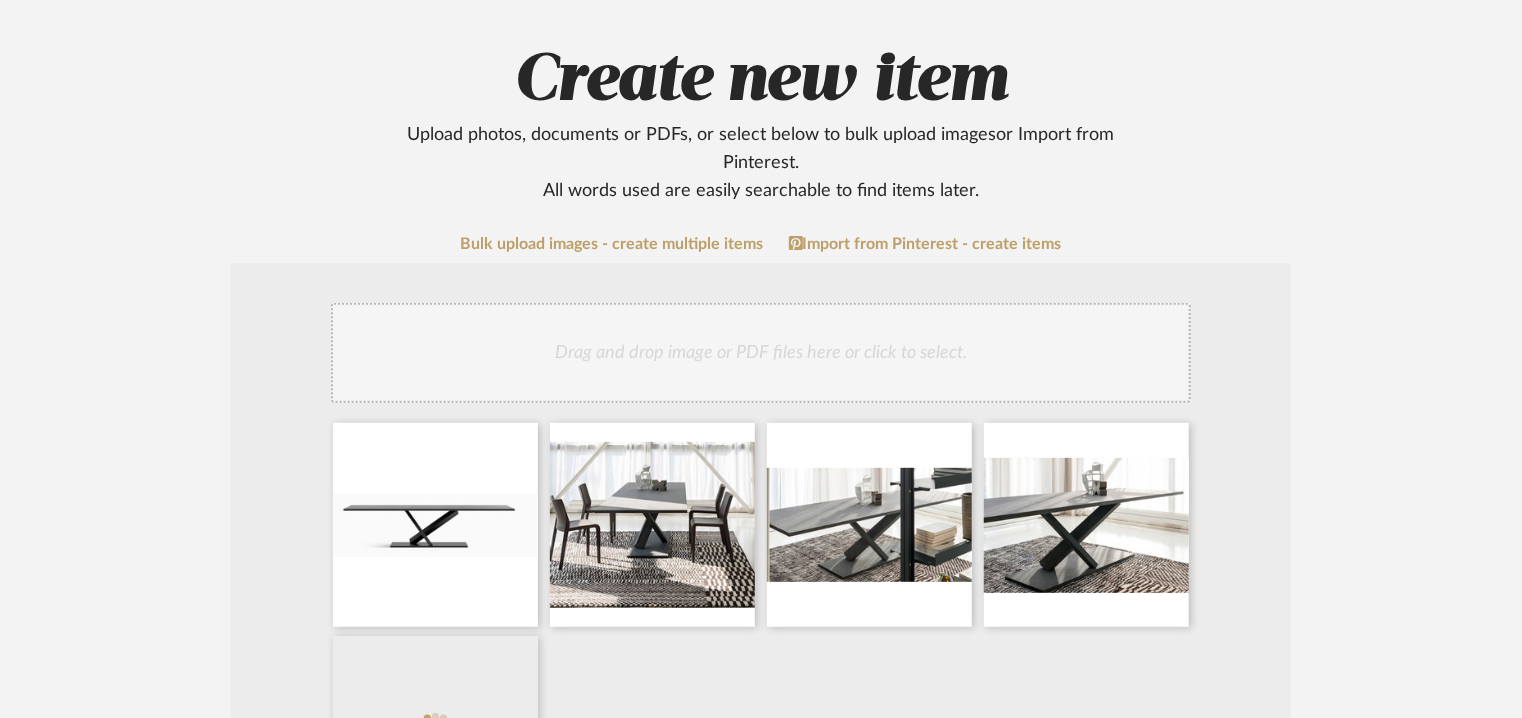 click on "Drag and drop image or PDF files here or click to select." 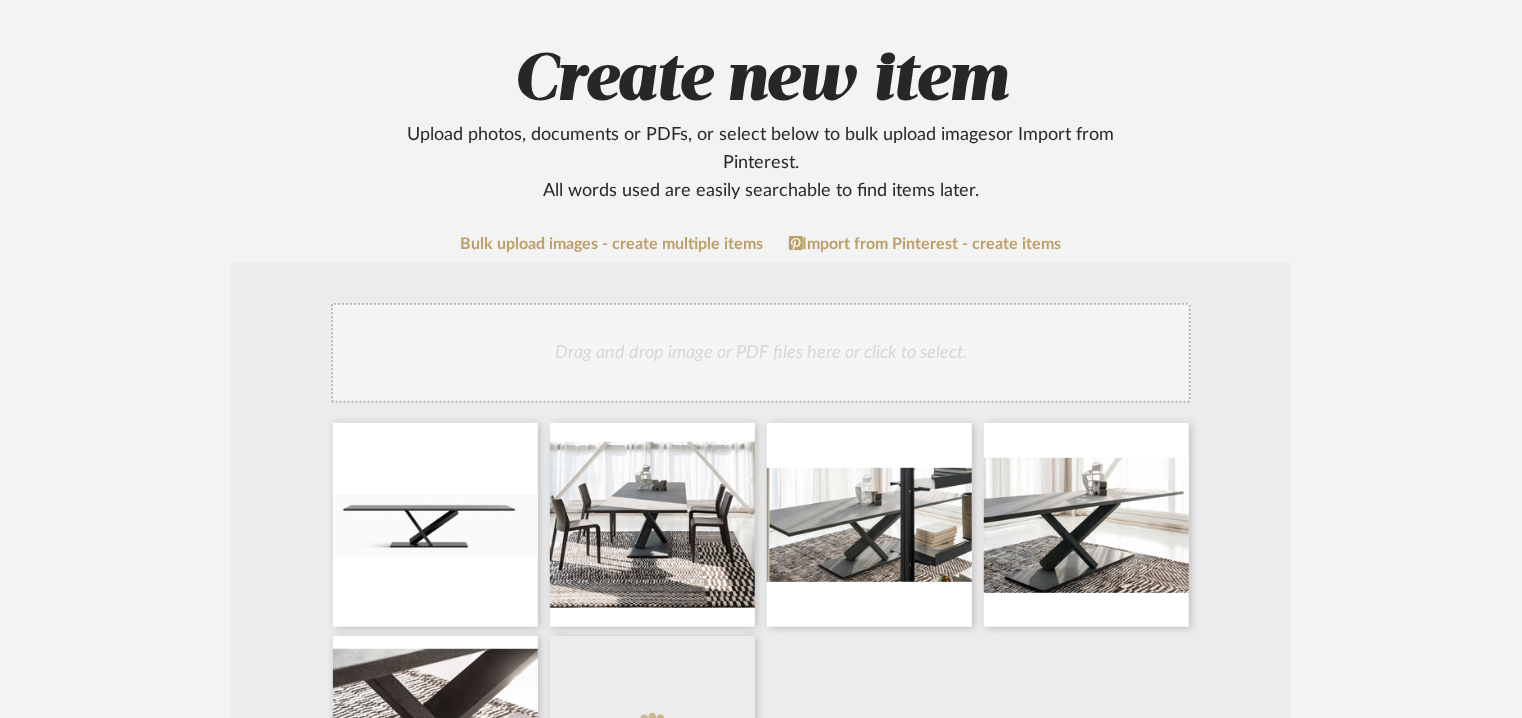 click on "Drag and drop image or PDF files here or click to select." 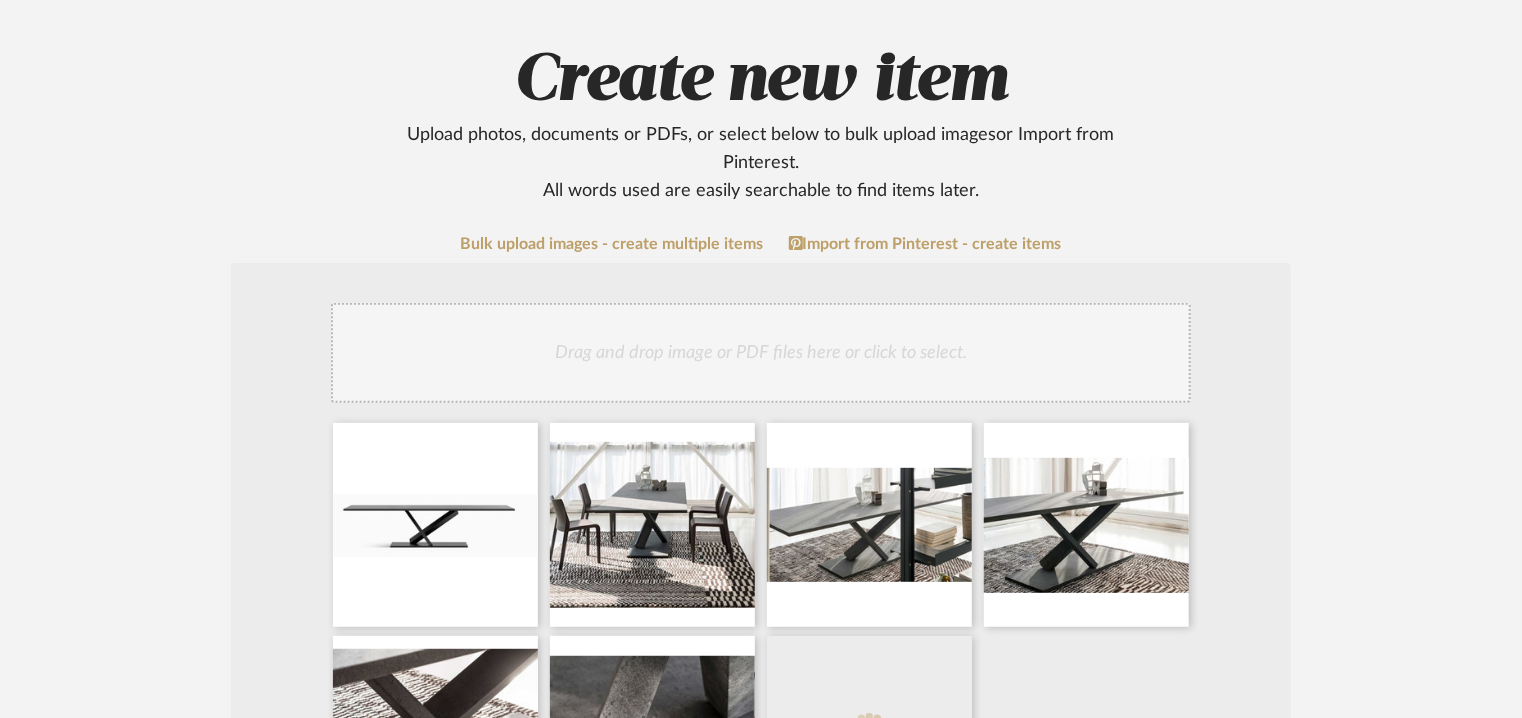click on "Drag and drop image or PDF files here or click to select." 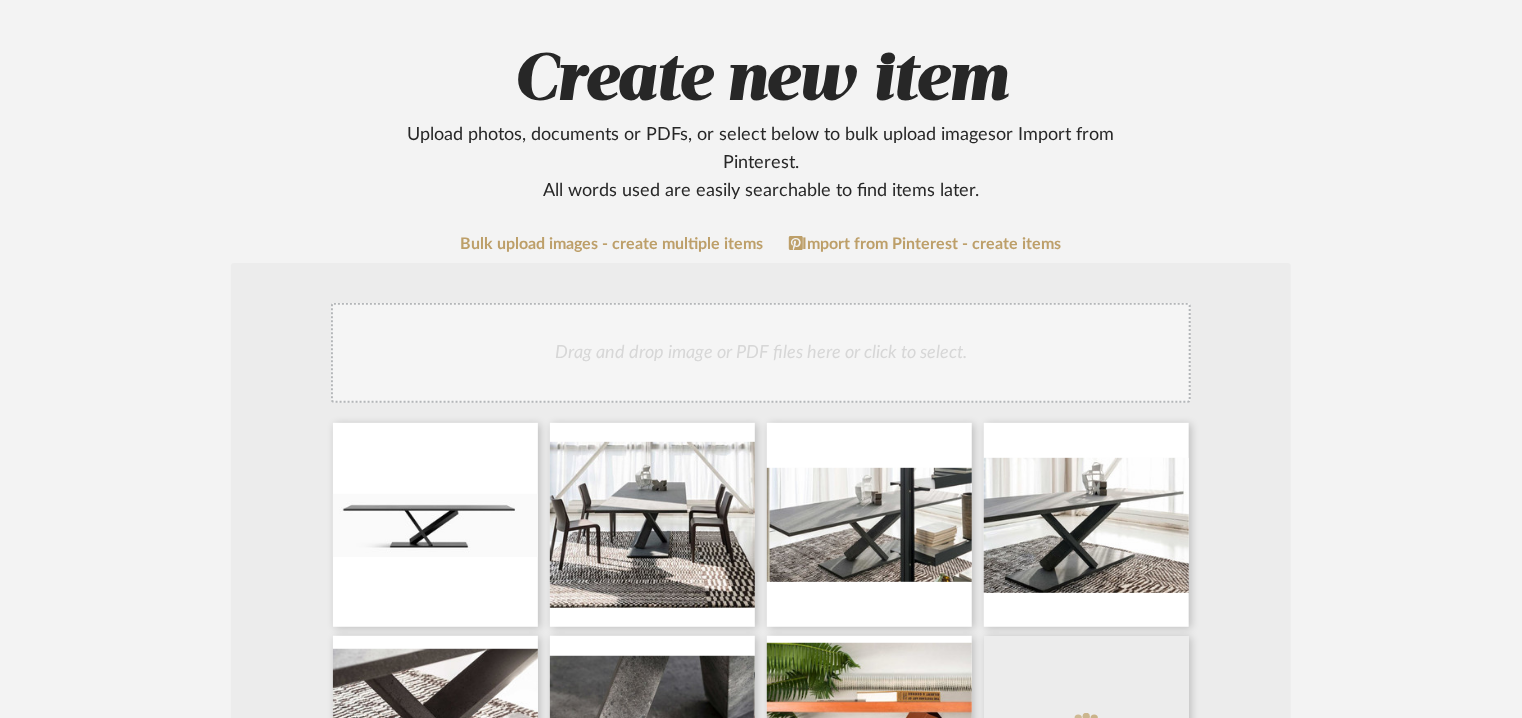 click on "Drag and drop image or PDF files here or click to select." 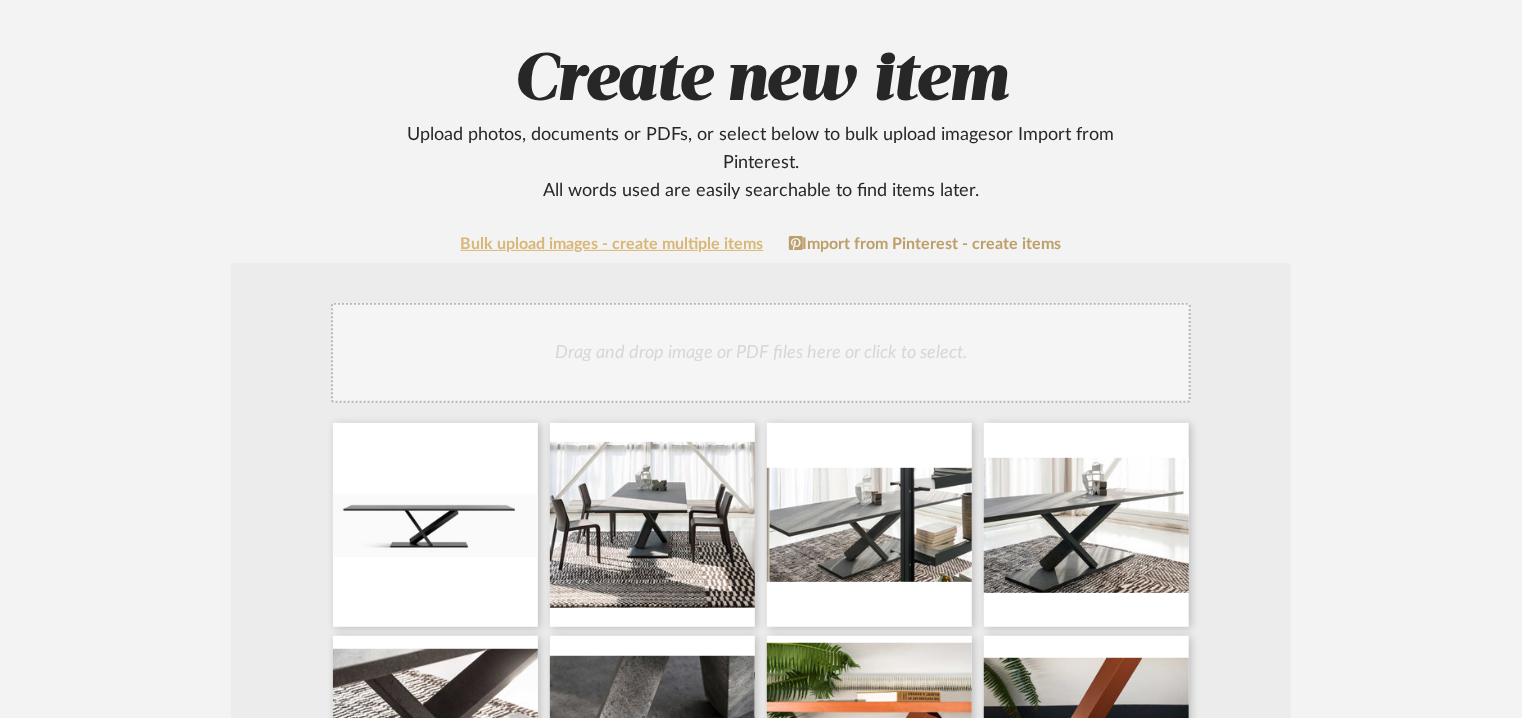 click on "Bulk upload images - create multiple items" 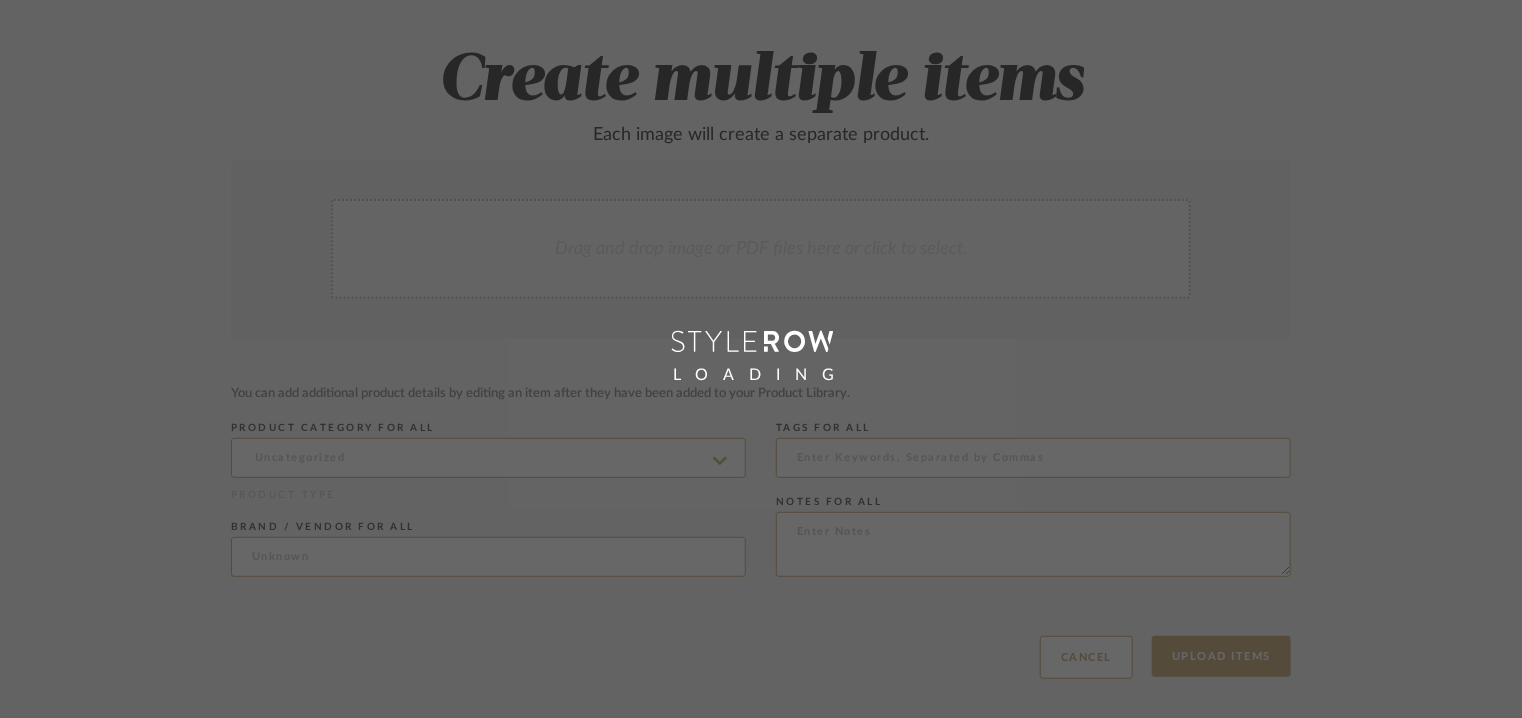 click at bounding box center [761, 342] 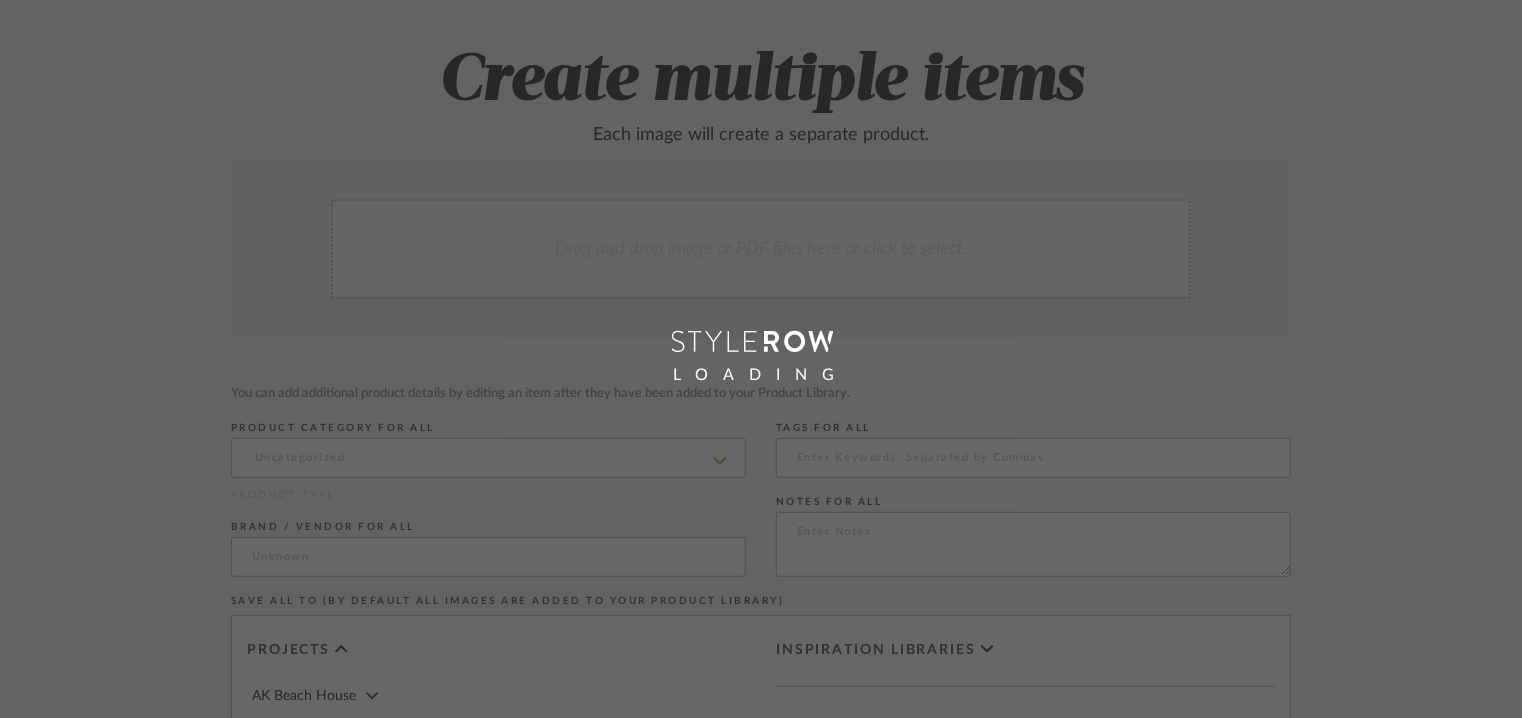 scroll, scrollTop: 100, scrollLeft: 0, axis: vertical 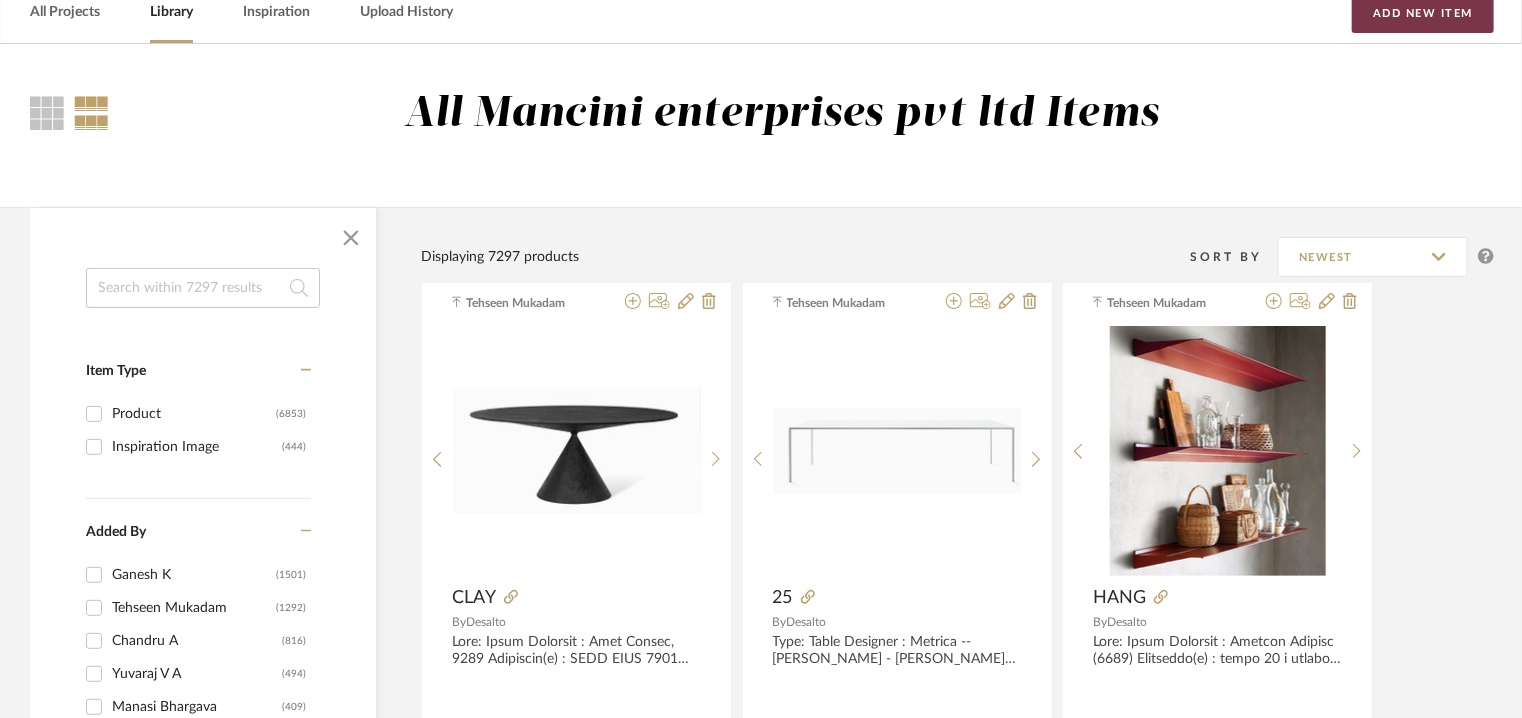 click on "Add New Item" at bounding box center (1423, 13) 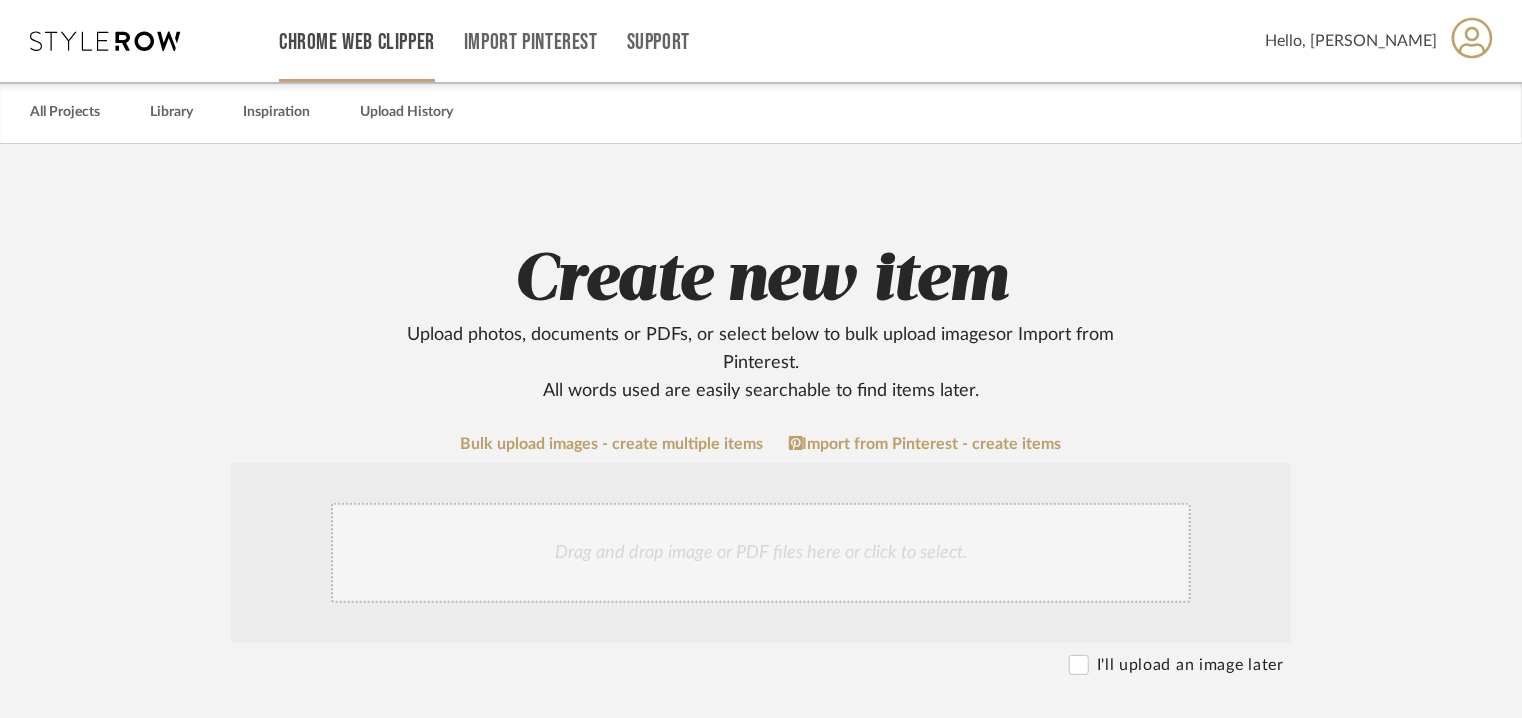 scroll, scrollTop: 100, scrollLeft: 0, axis: vertical 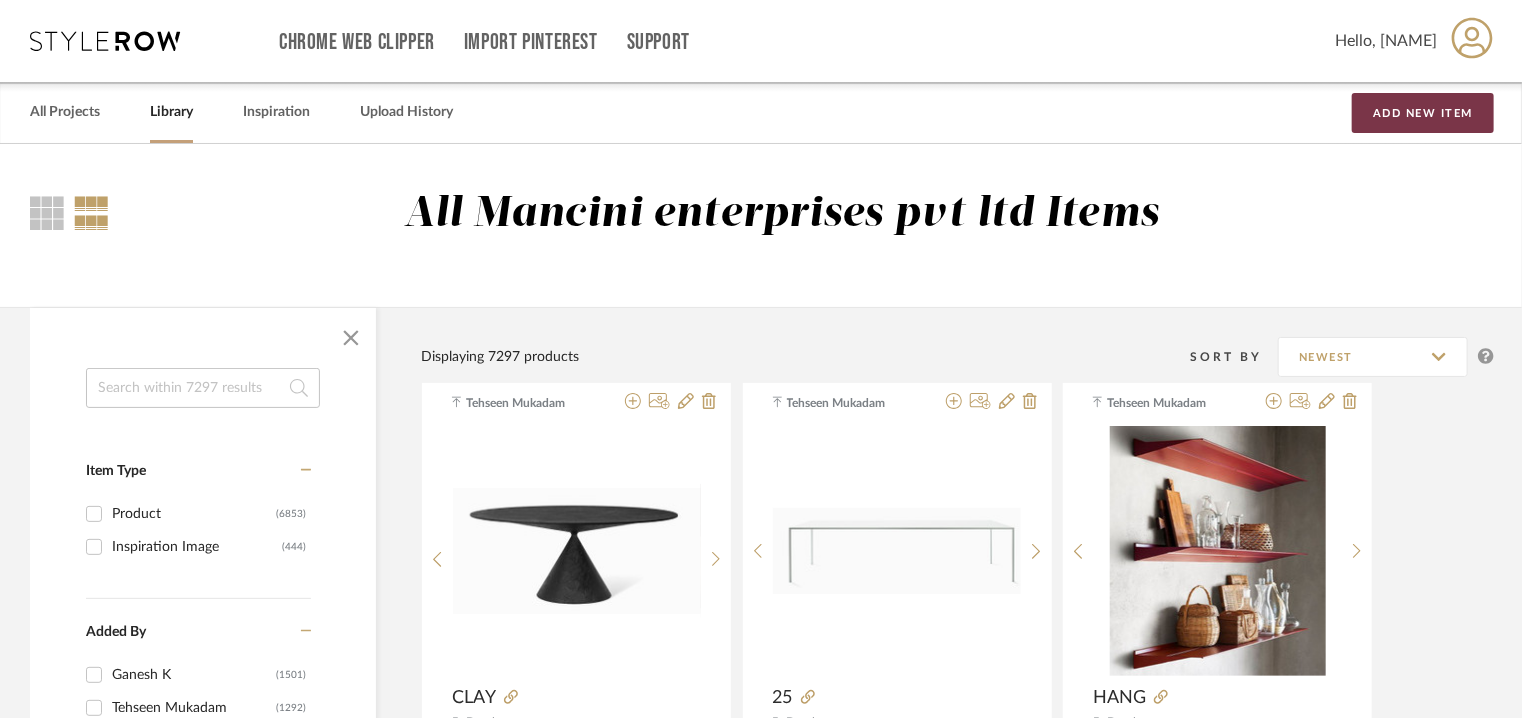 drag, startPoint x: 1412, startPoint y: 109, endPoint x: 1404, endPoint y: 121, distance: 14.422205 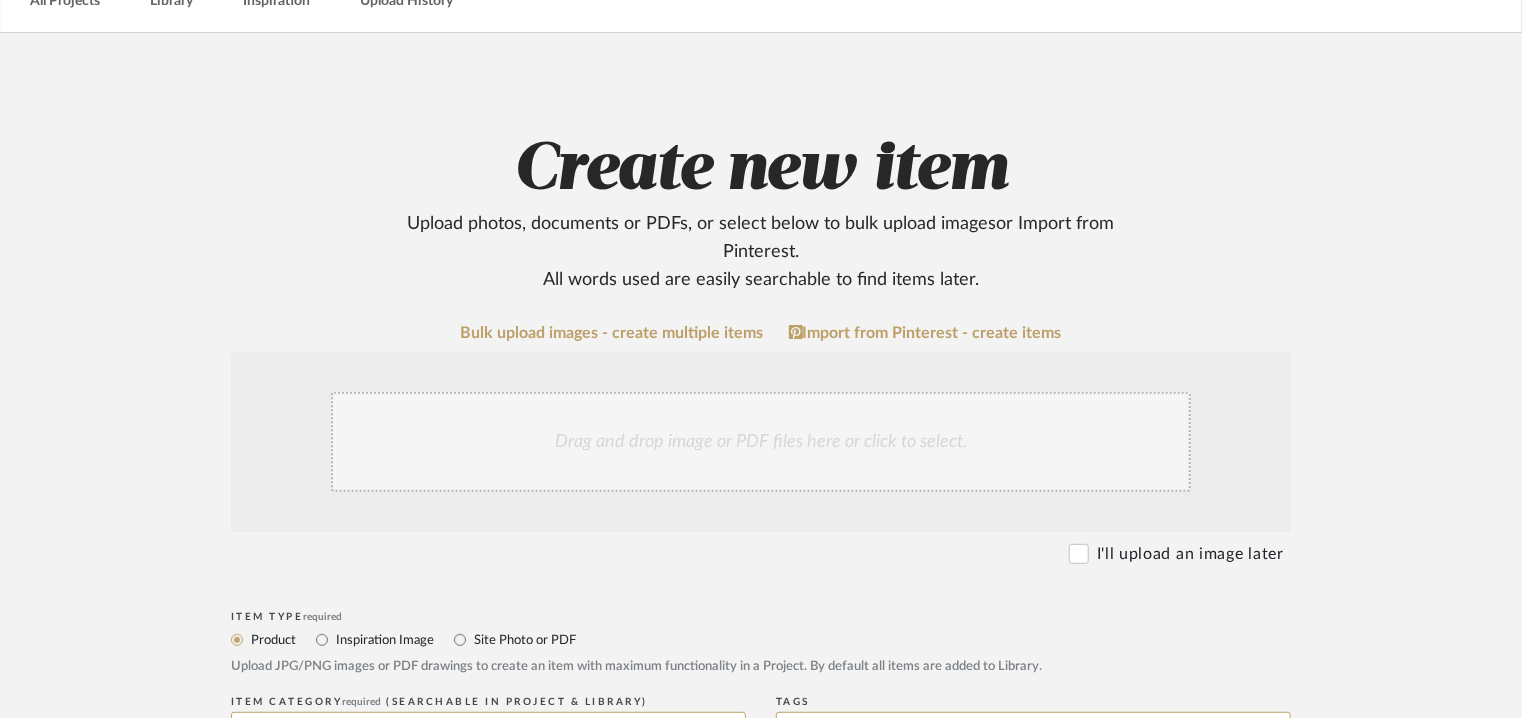 scroll, scrollTop: 300, scrollLeft: 0, axis: vertical 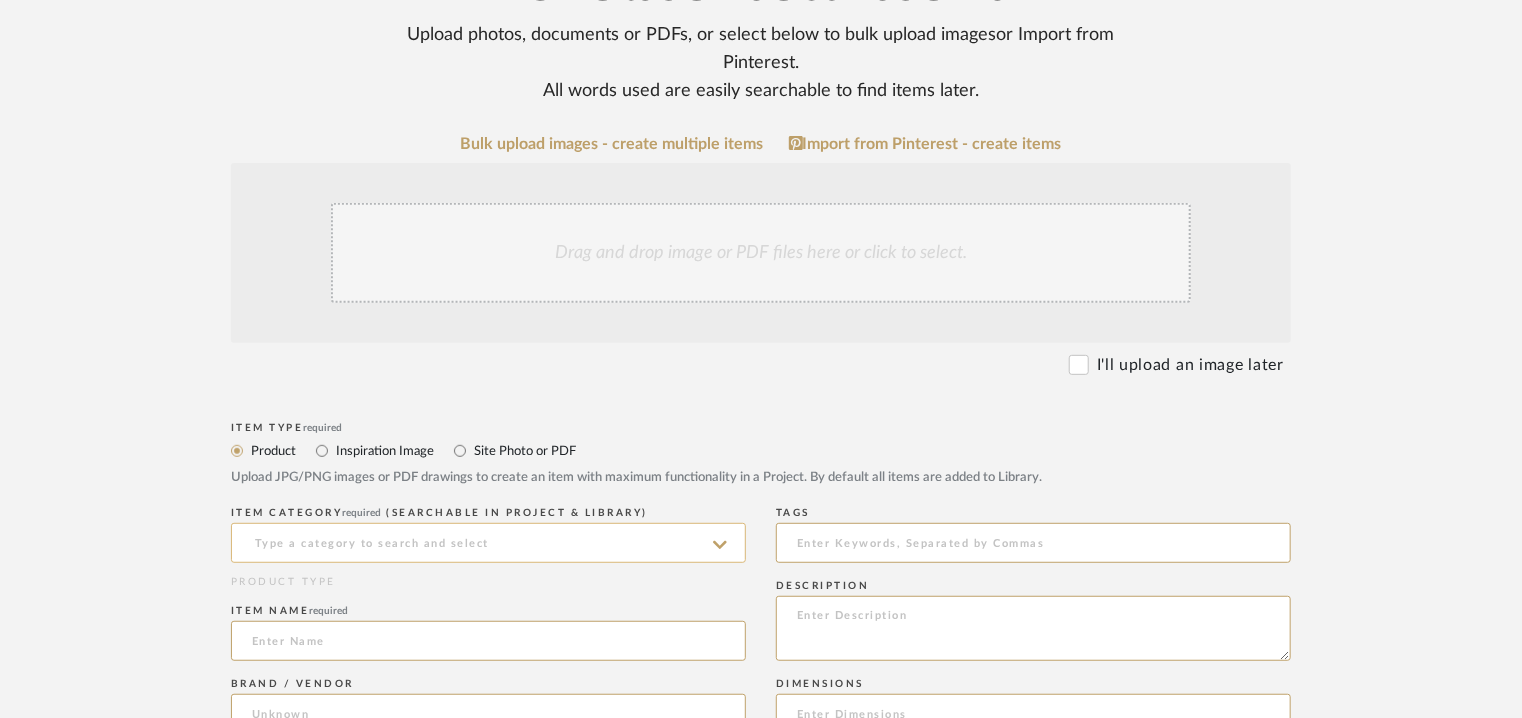 click 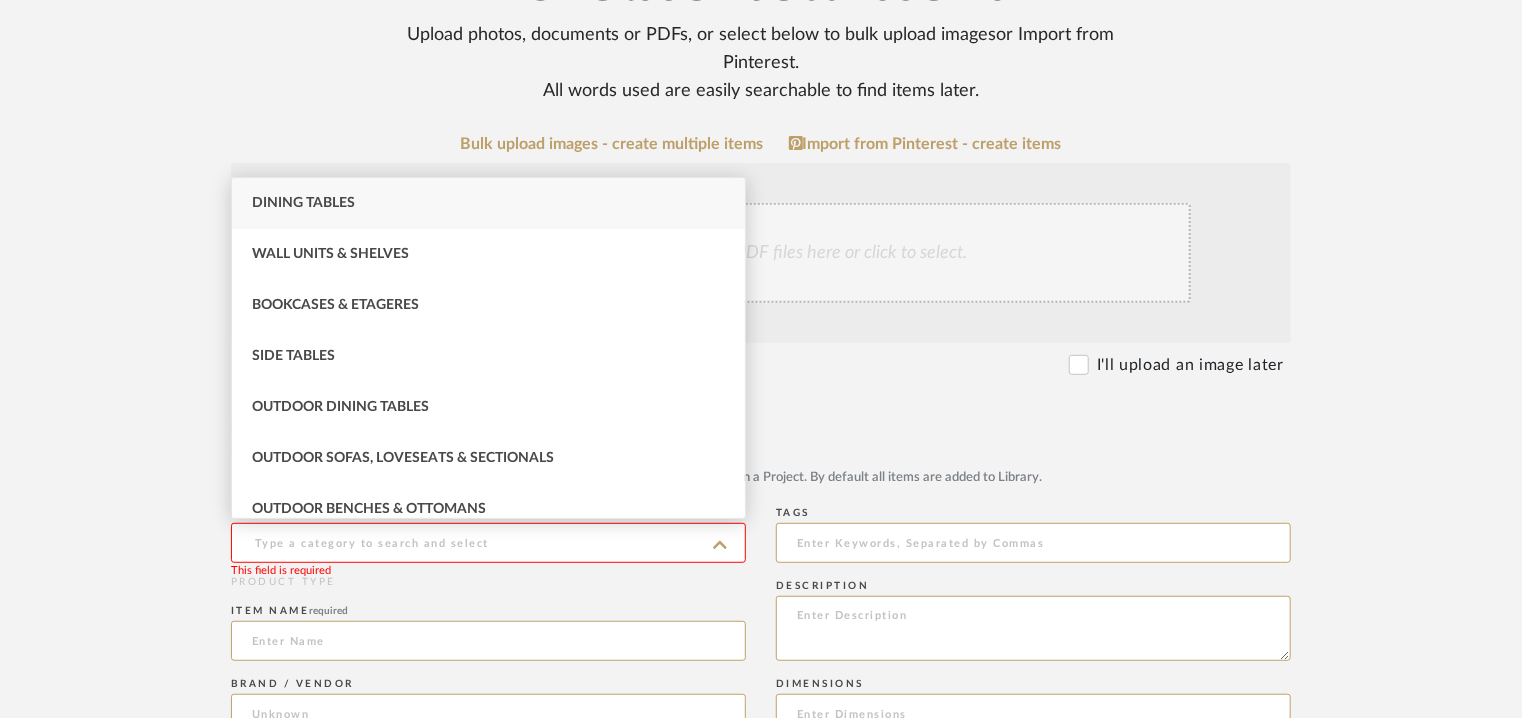 click on "Dining Tables" at bounding box center [488, 203] 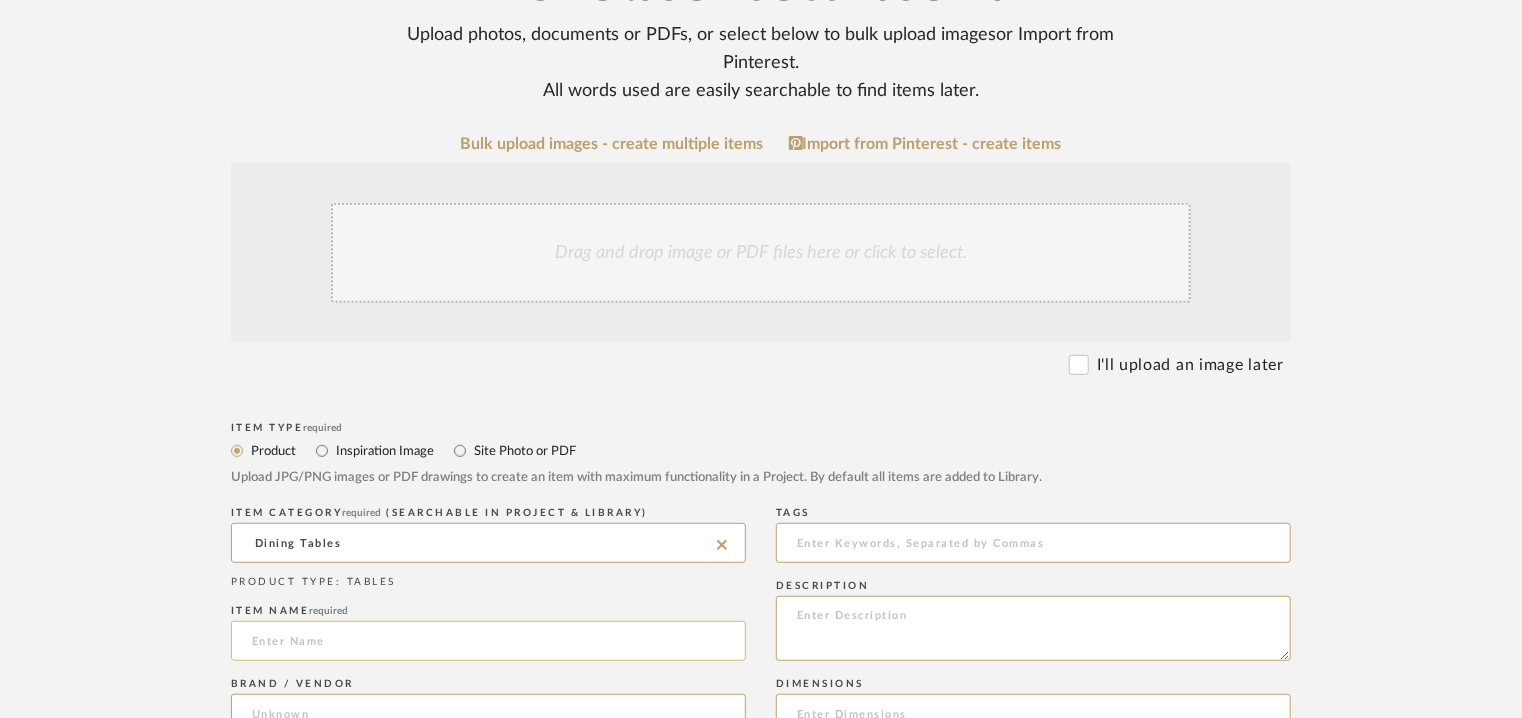 drag, startPoint x: 352, startPoint y: 644, endPoint x: 365, endPoint y: 636, distance: 15.264338 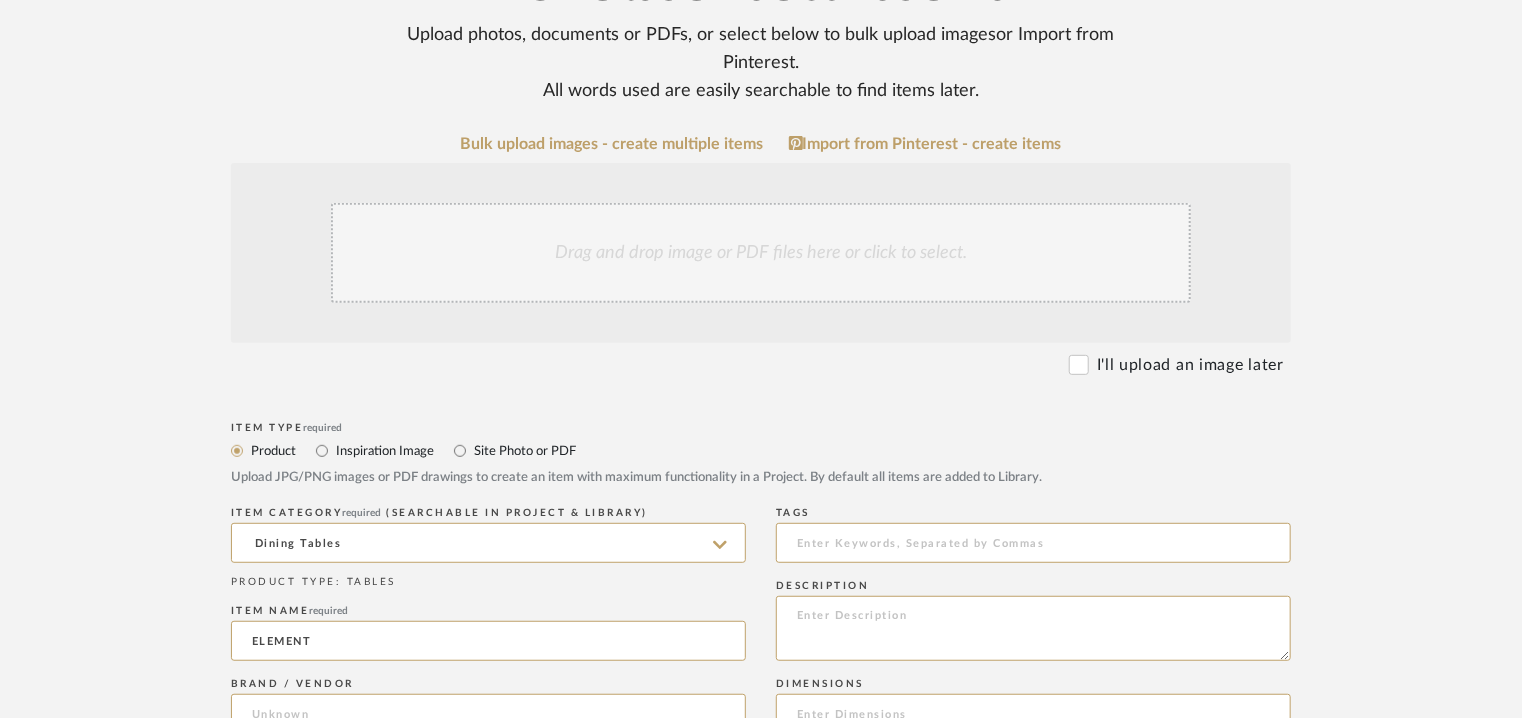 scroll, scrollTop: 600, scrollLeft: 0, axis: vertical 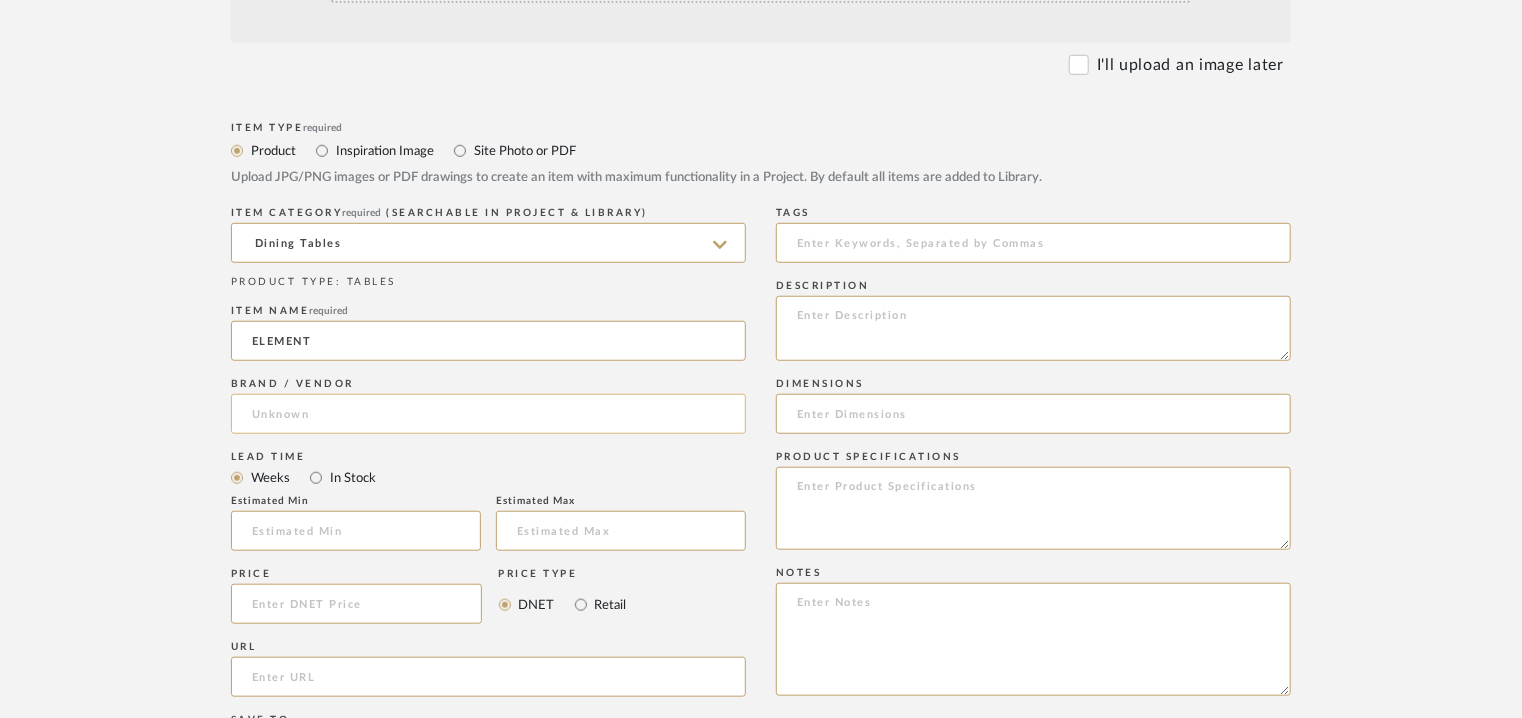 type on "ELEMENT" 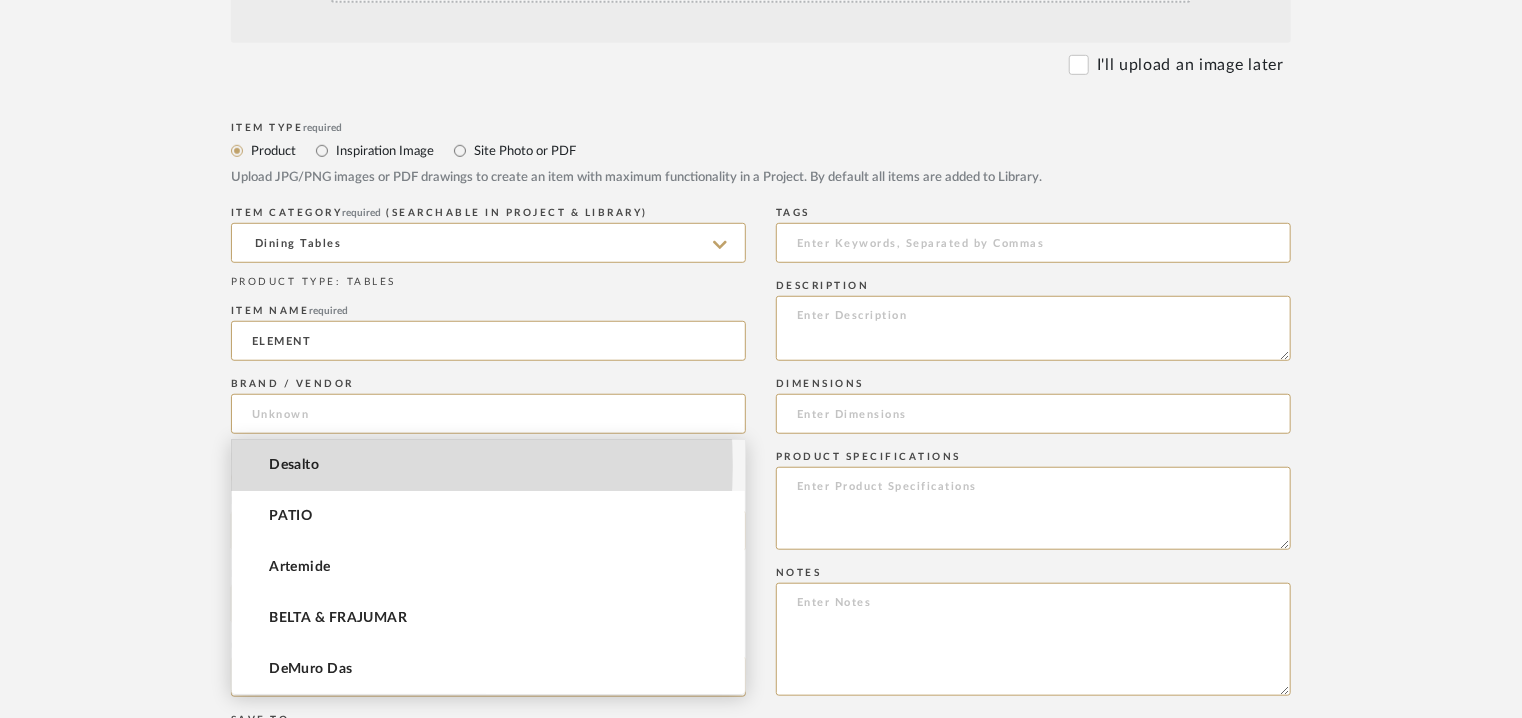 click on "Desalto" at bounding box center (294, 465) 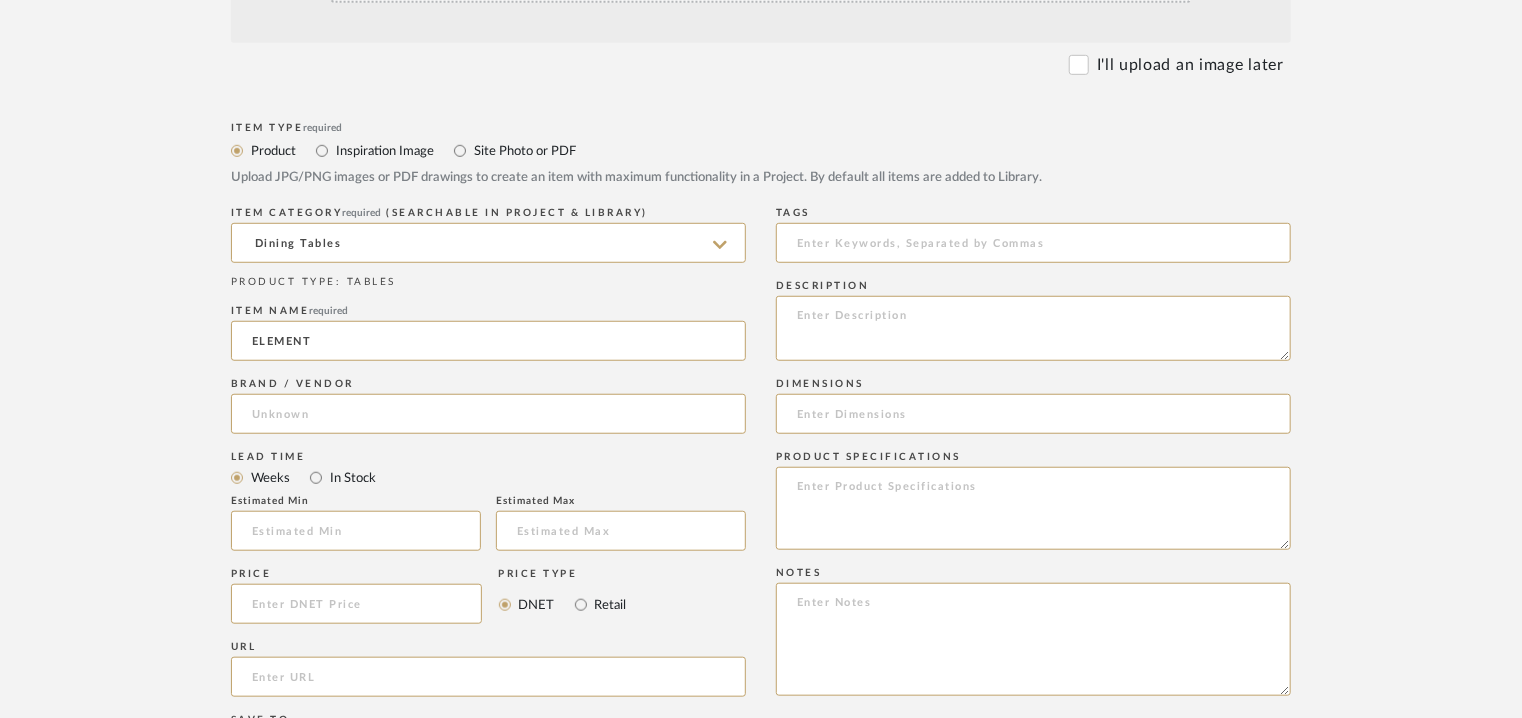 type on "Desalto" 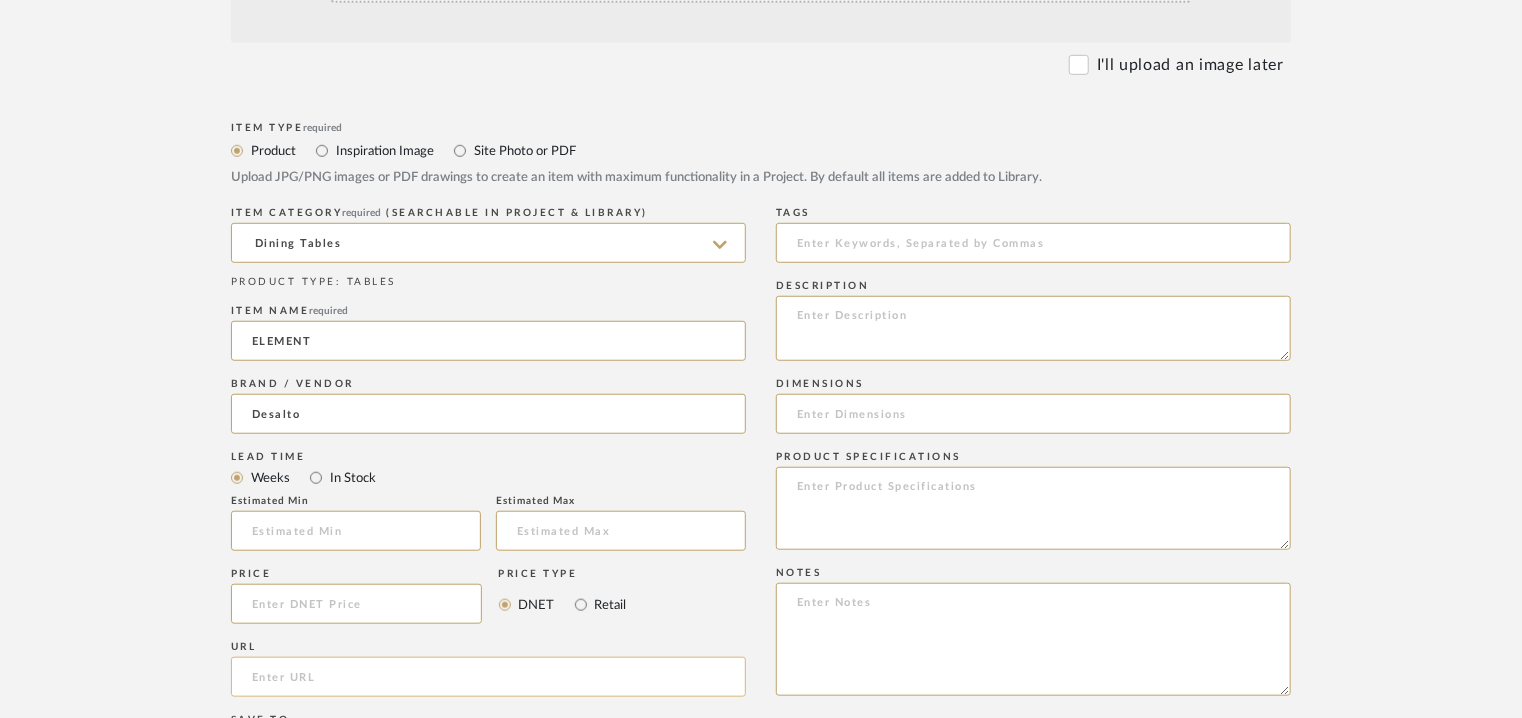 click 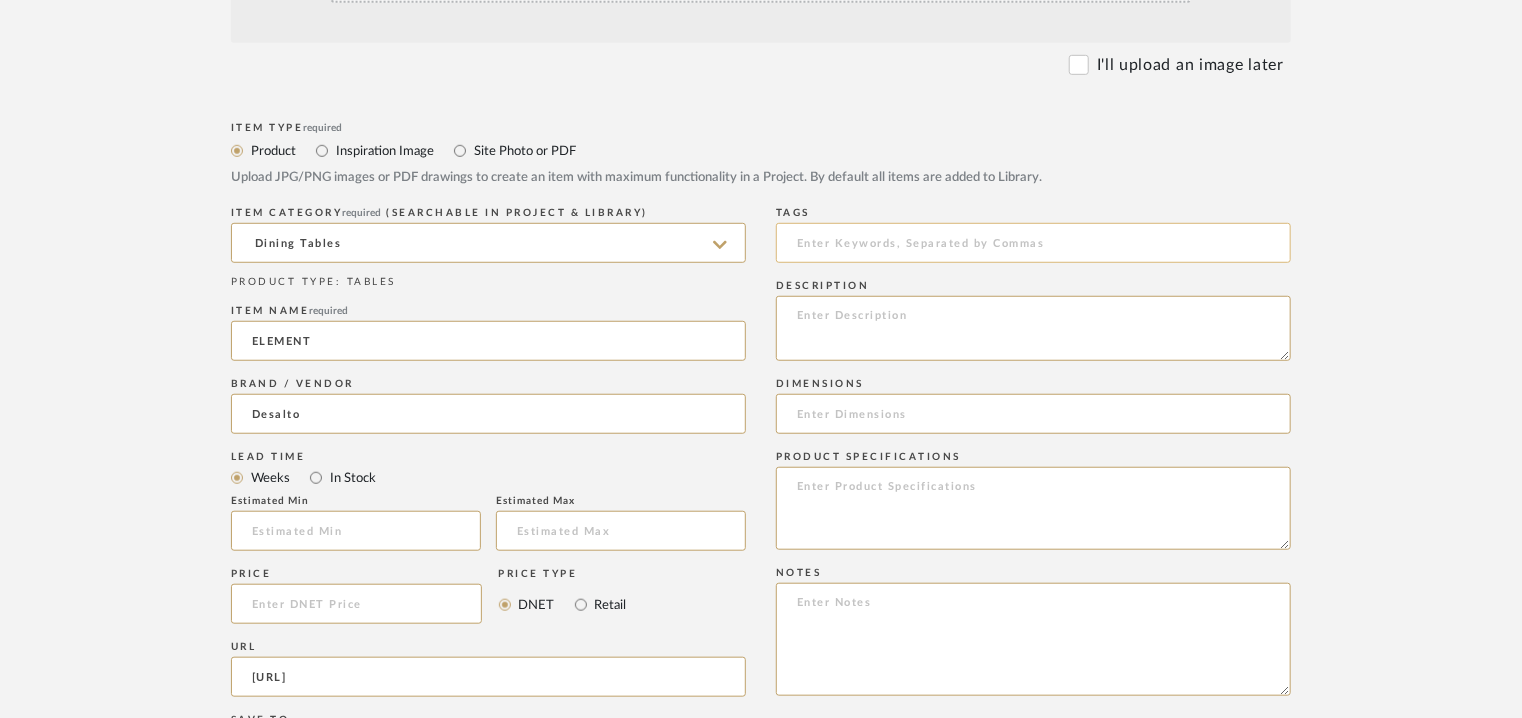 type on "[URL]" 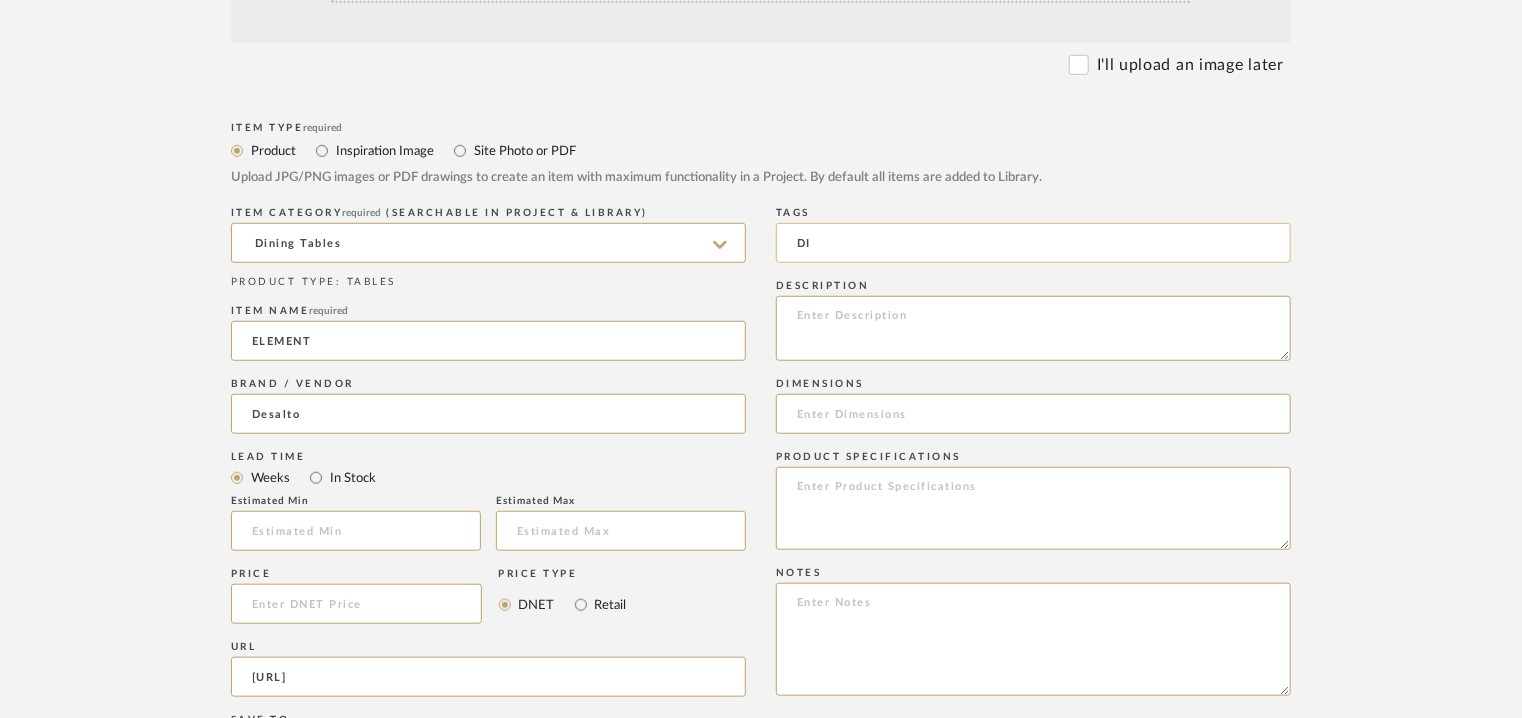 type on "D" 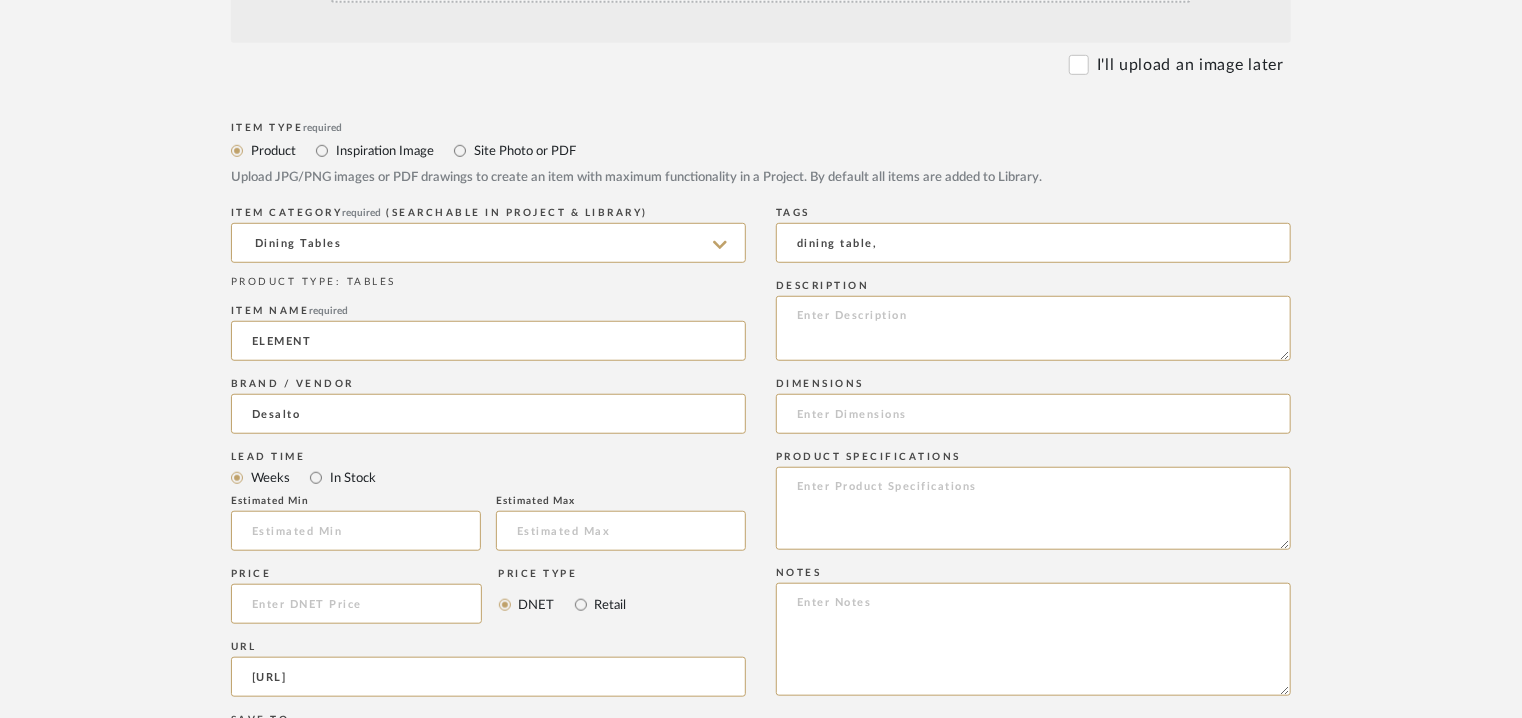 type on "dining table," 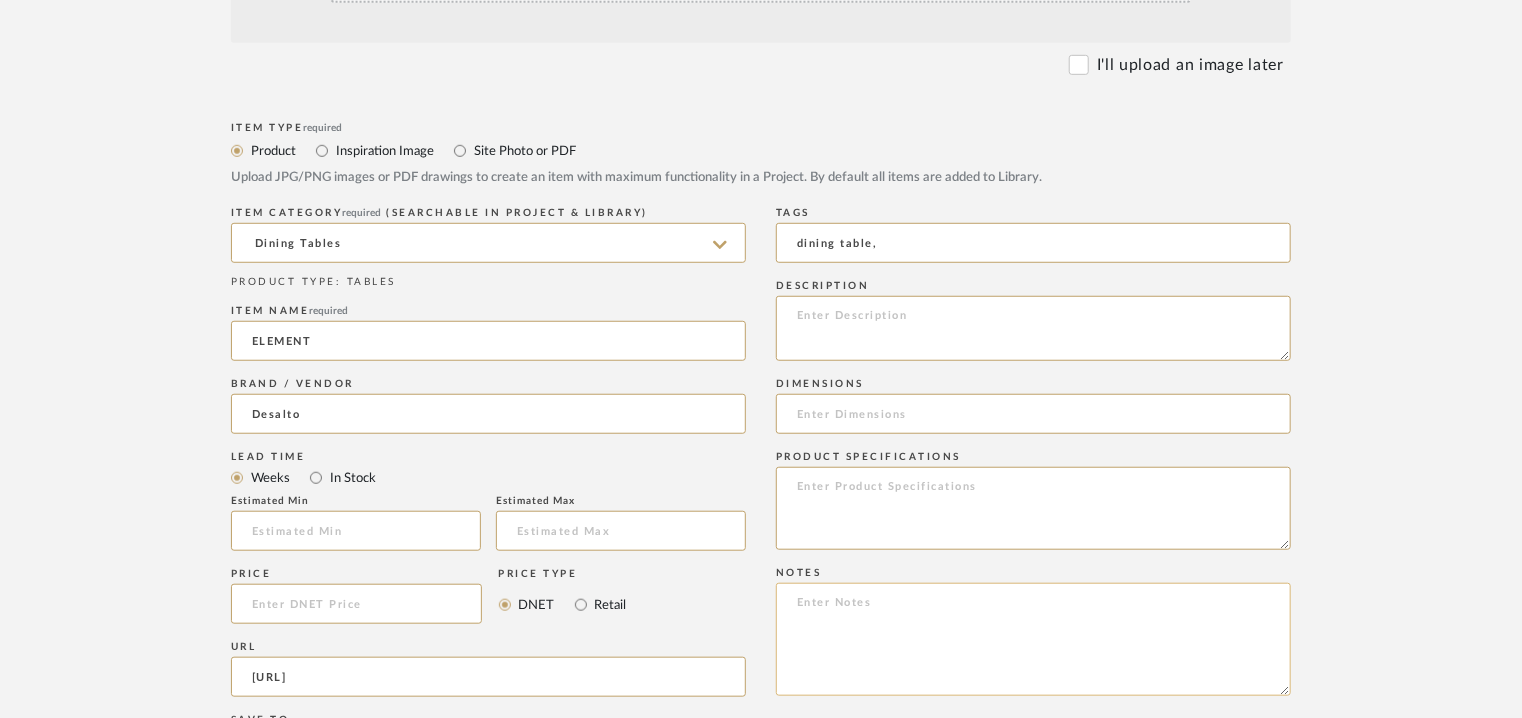 click 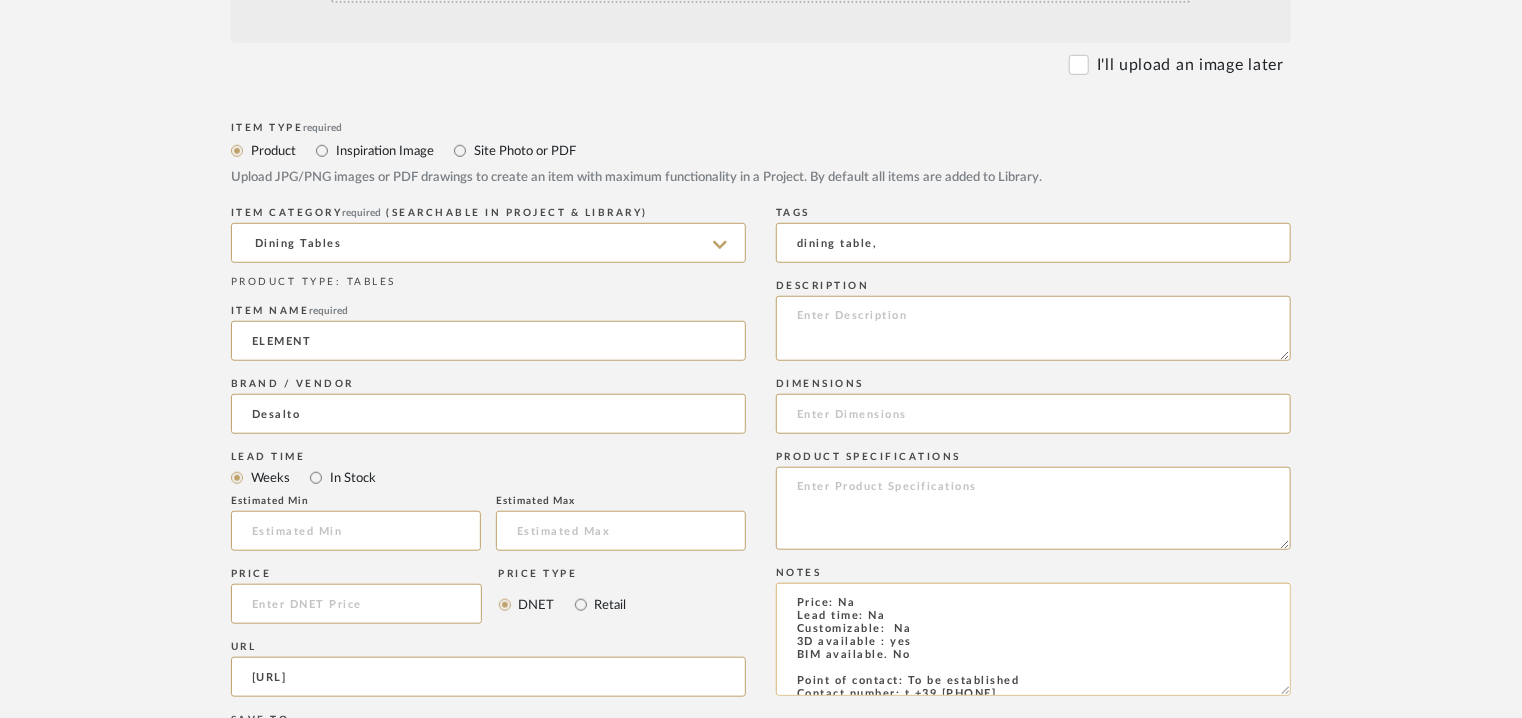 scroll, scrollTop: 89, scrollLeft: 0, axis: vertical 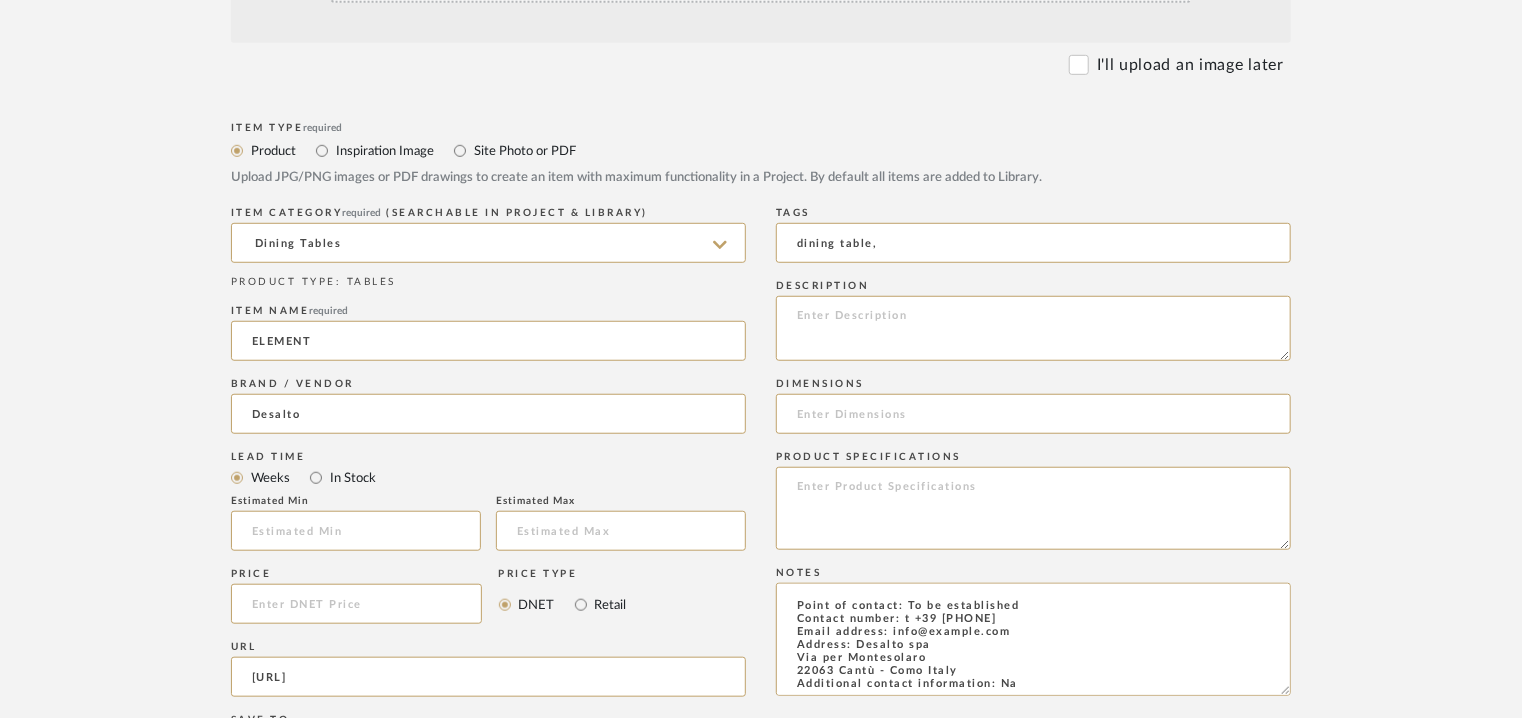 type on "Price: Na
Lead time: Na
Customizable:  Na
3D available : yes
BIM available. No
Point of contact: To be established
Contact number: t +39 [PHONE]
Email address: info@example.com
Address: Desalto spa
Via per Montesolaro
22063 Cantù - Como Italy
Additional contact information: Na" 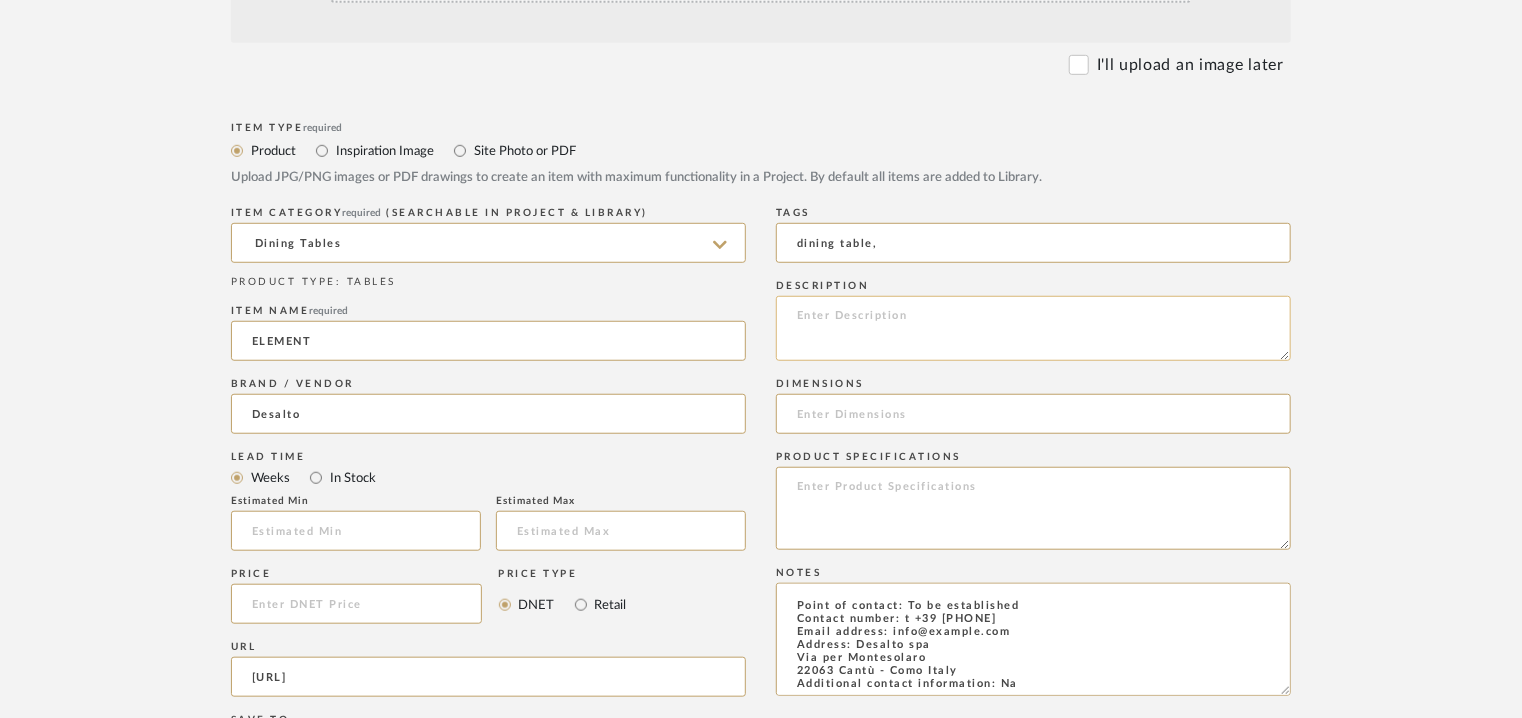 click 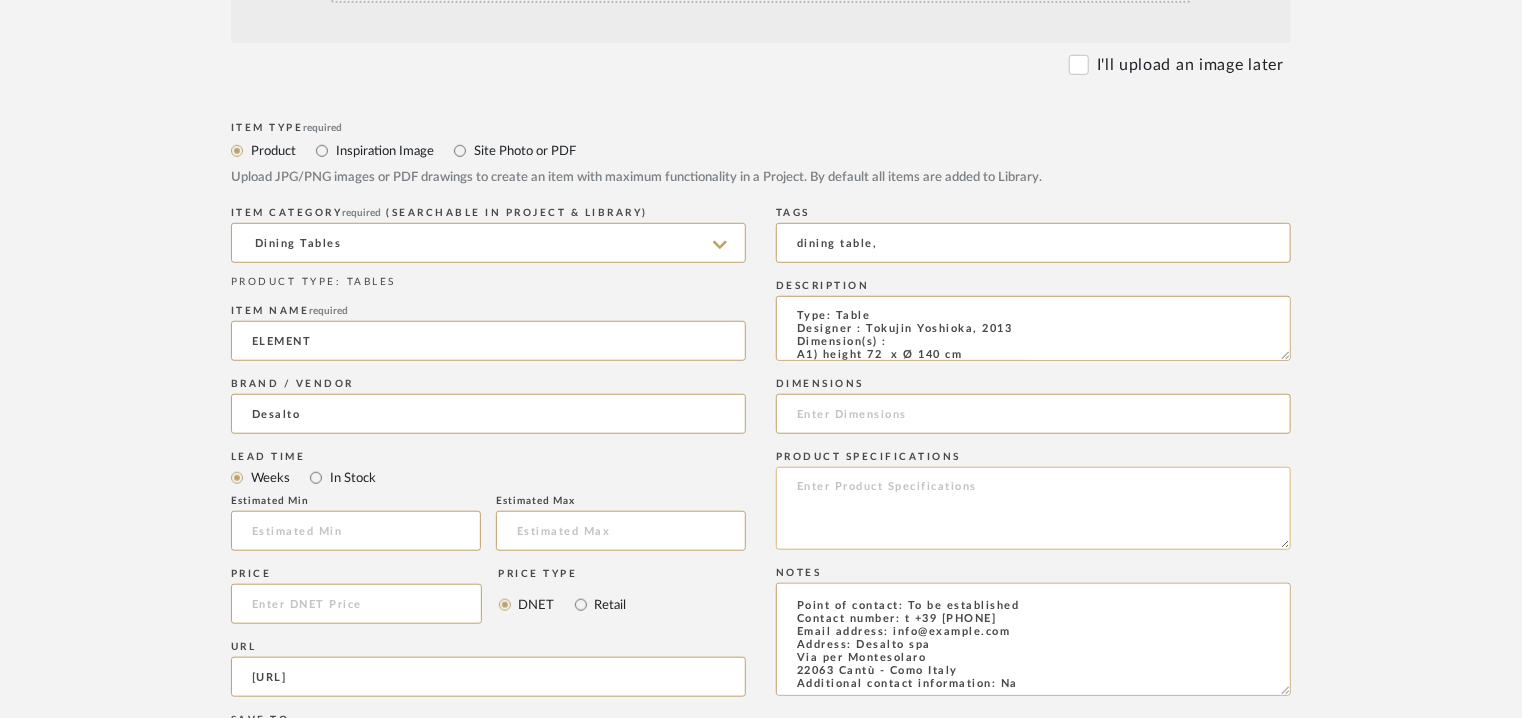 scroll, scrollTop: 341, scrollLeft: 0, axis: vertical 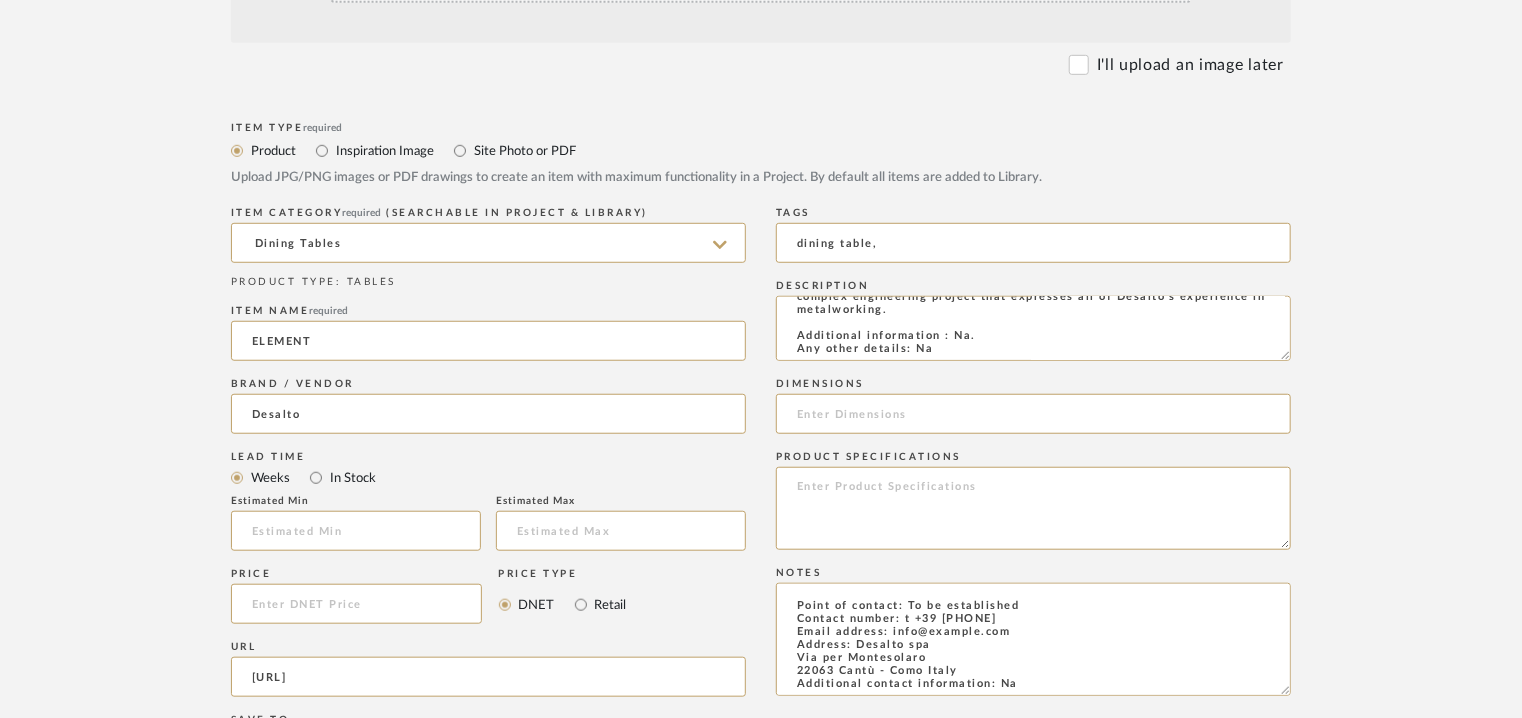 type on "Type: Table
Designer : Tokujin Yoshioka, 2013
Dimension(s) :
A1) height 72  x Ø 140 cm
A2) height 72  x  Ø 160 cm
B1) height  72 x 200 x 99 cm
B2) height 72 x 240 x 99 cm
C1 ) height 72 x 300 x 99 cm
D1) height 72 x 148 x 148 cm
Material & Finish : Disassembling table with steel frame, metal or MDF top, in lacquered or materic spread by hand finishings.
Product Description : .Element
Tokujin Yoshioka, 2013
An iconic table, Element is a symbol of purity and poetry,
the essence of the visionary designer Tokujin Yoshioka's style. The central support, delicately balanced between the two horizontal elements, de es gravity, suspended between earth and sky, between the past and the future.
Perfect embodiment of dynamic balance, between lightness and solidity, made even more concrete by the black concrete finish. A particularly complex engineering project that expresses all of Desalto's experience in metalworking.
Additional information : Na.
Any other details: Na" 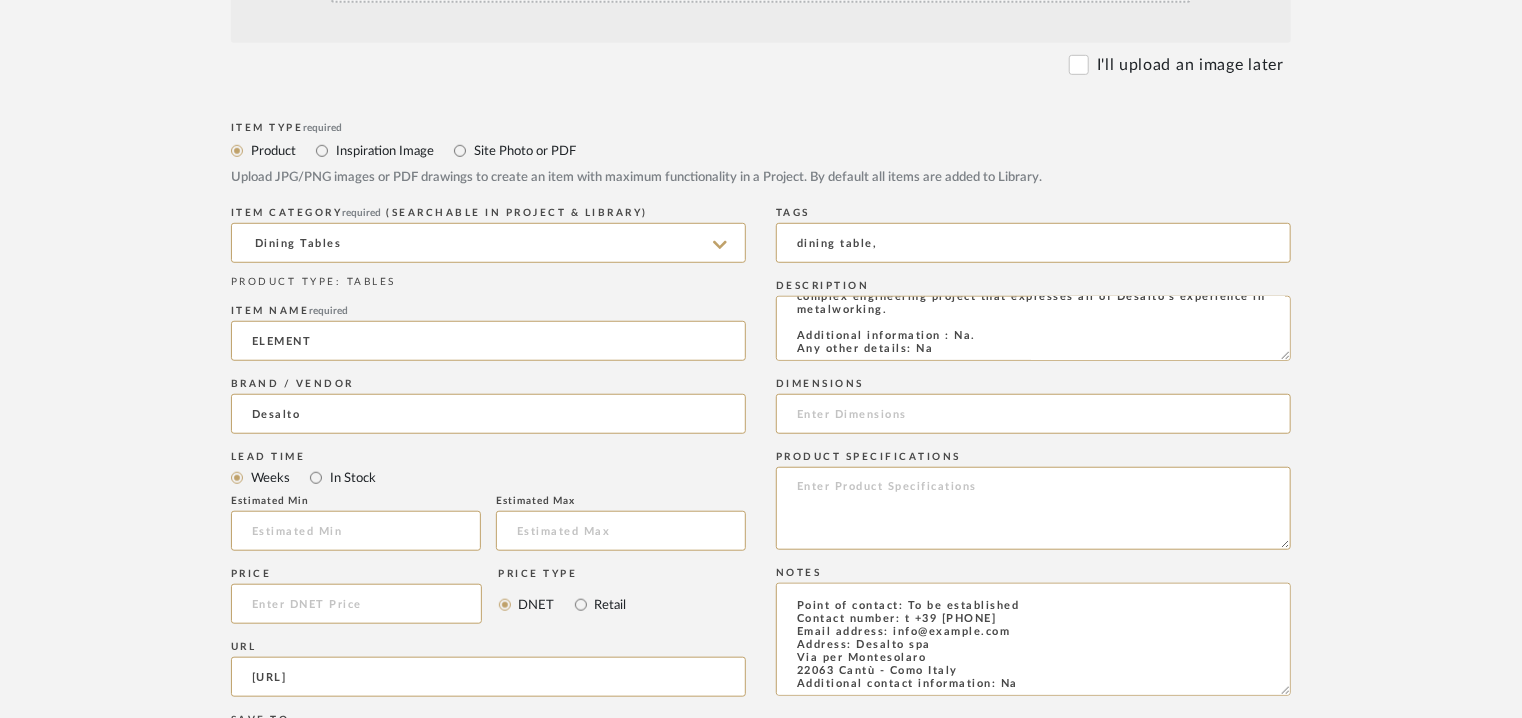scroll, scrollTop: 334, scrollLeft: 0, axis: vertical 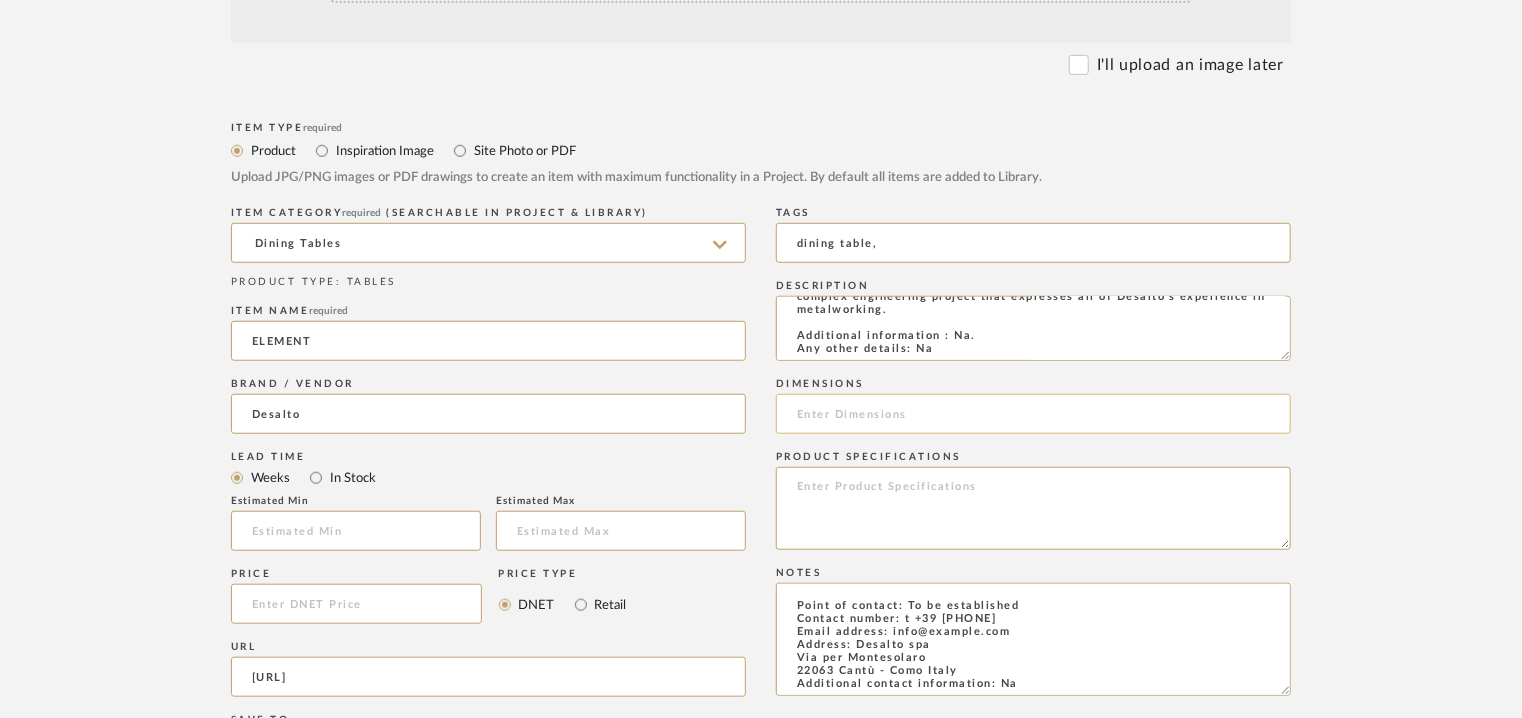 click 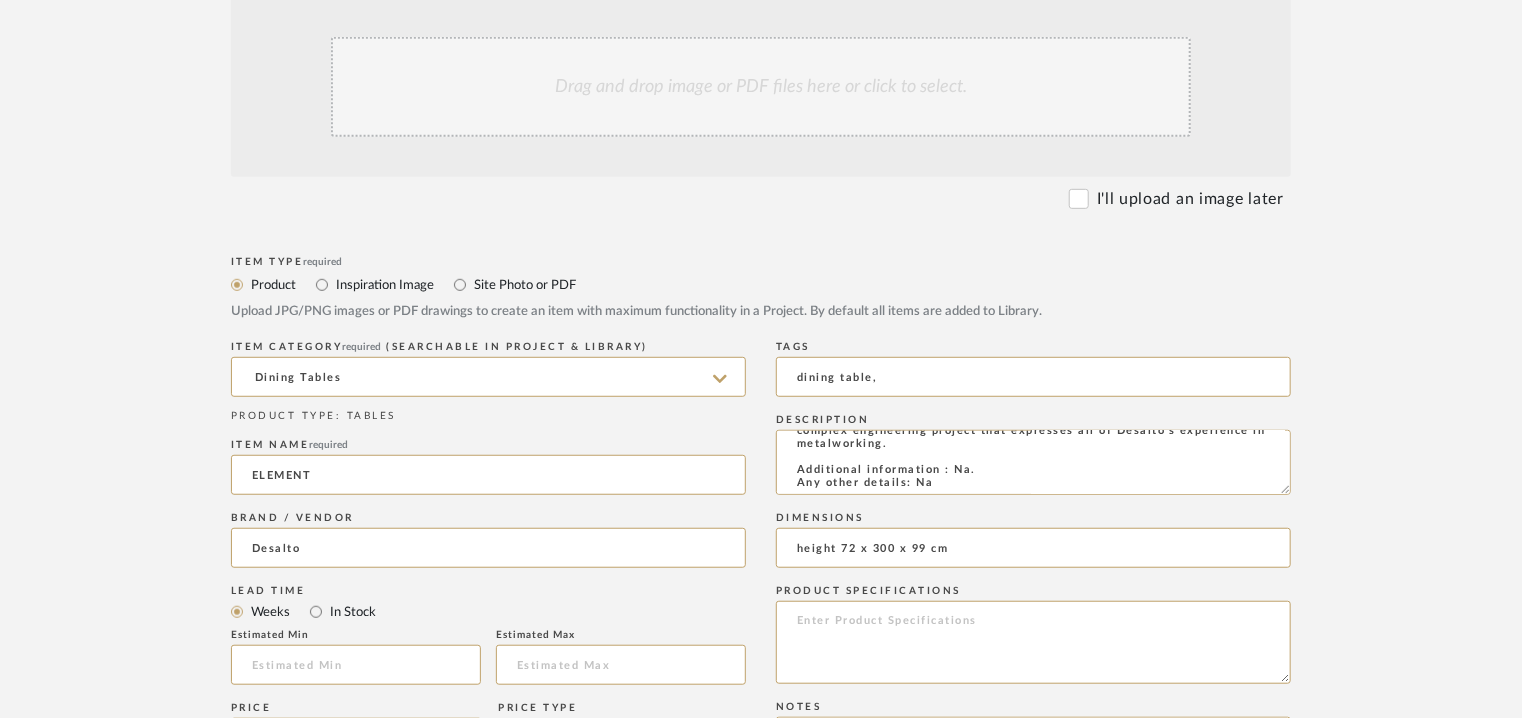 scroll, scrollTop: 200, scrollLeft: 0, axis: vertical 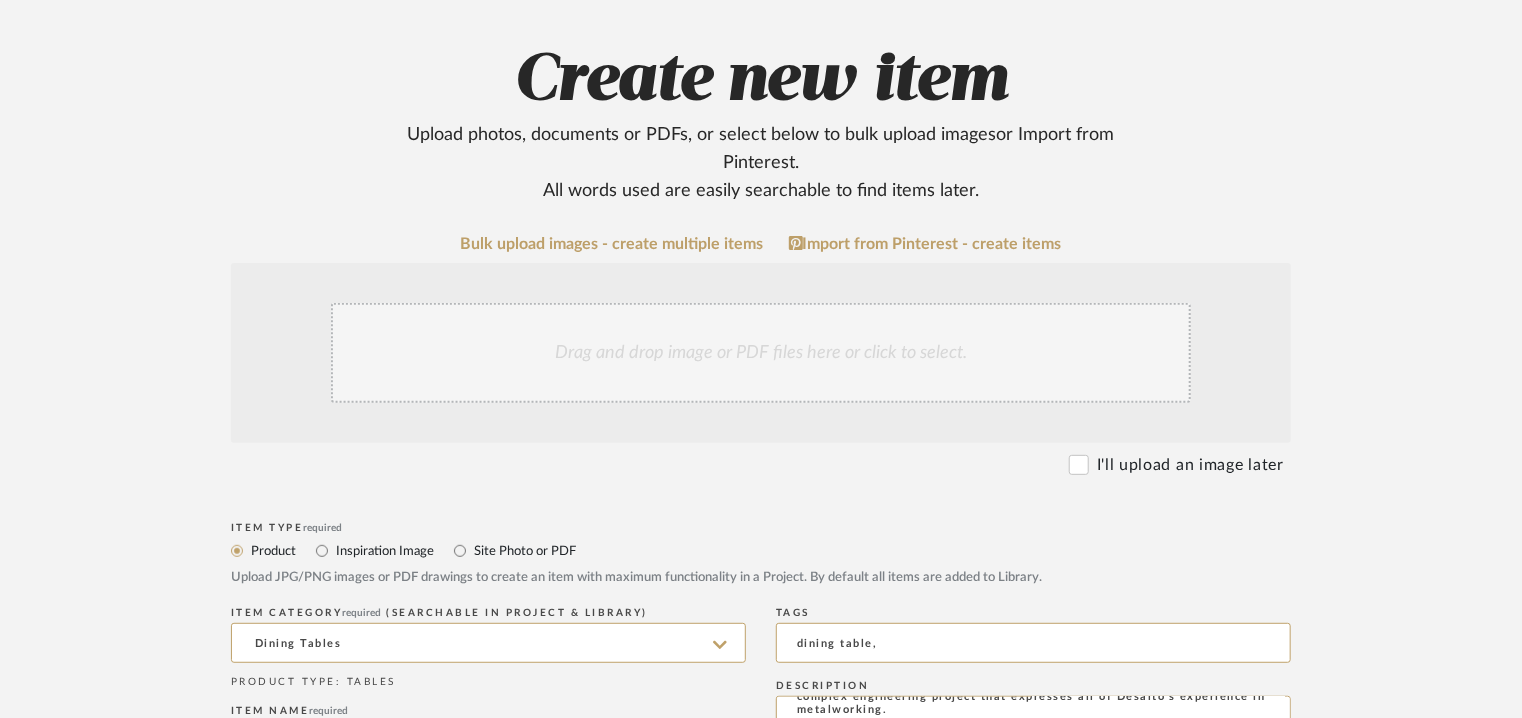 type on "height 72 x 300 x 99 cm" 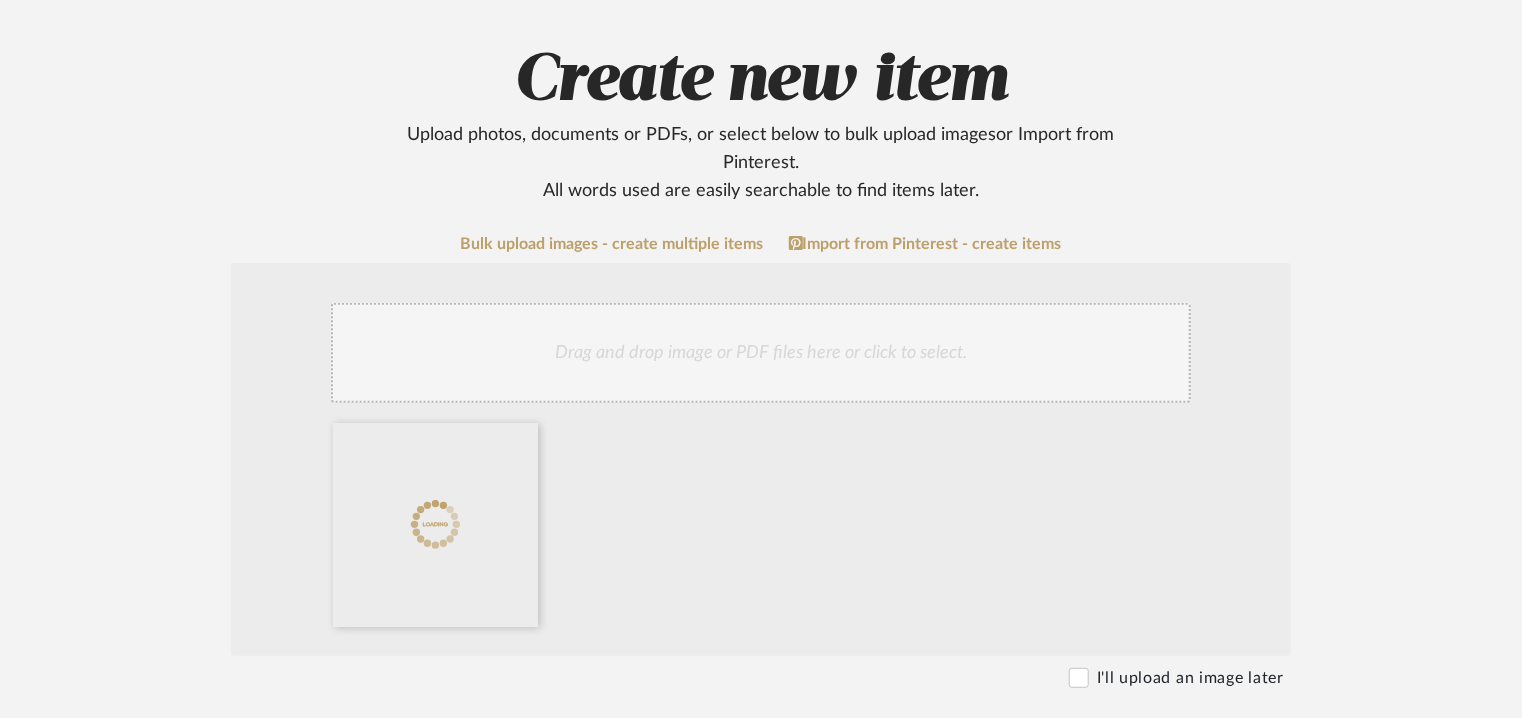 click on "Drag and drop image or PDF files here or click to select." 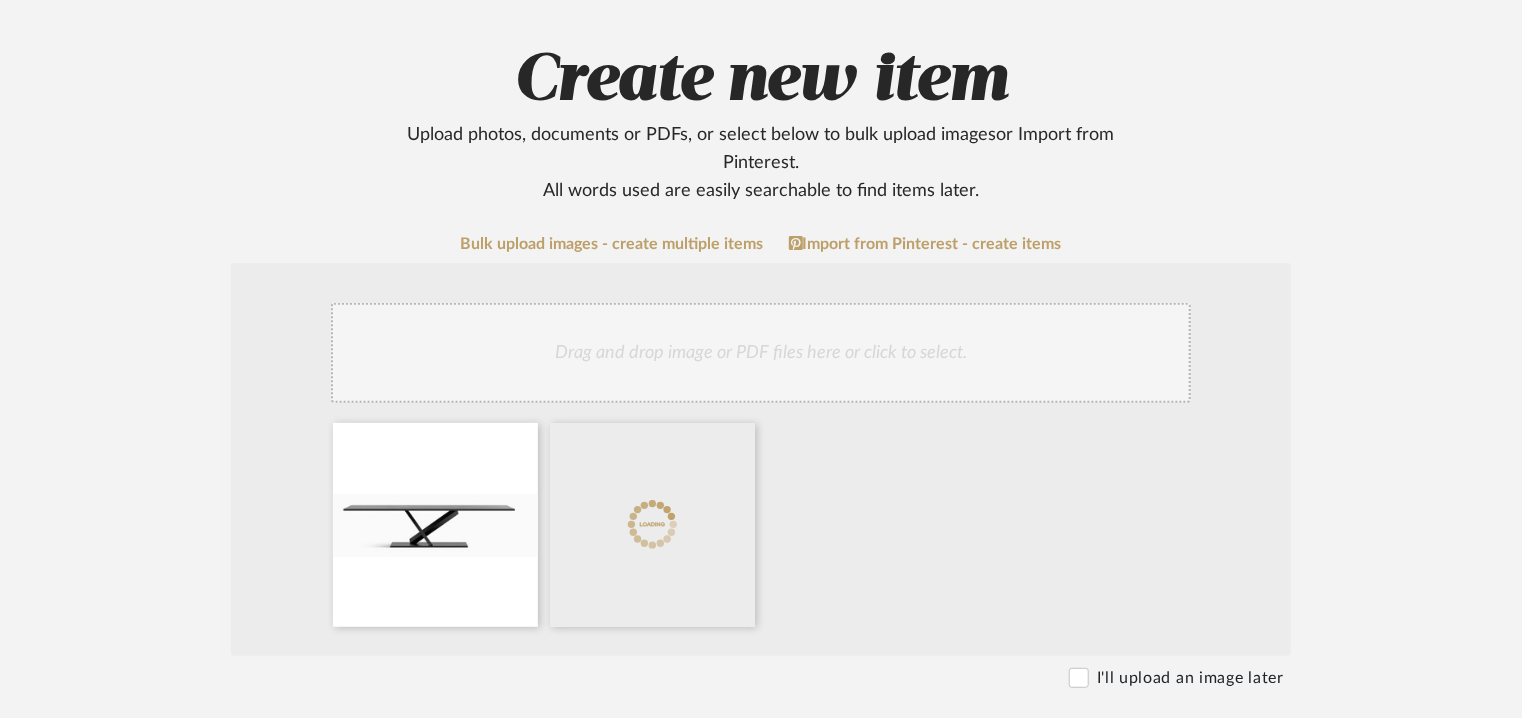 click on "Drag and drop image or PDF files here or click to select." 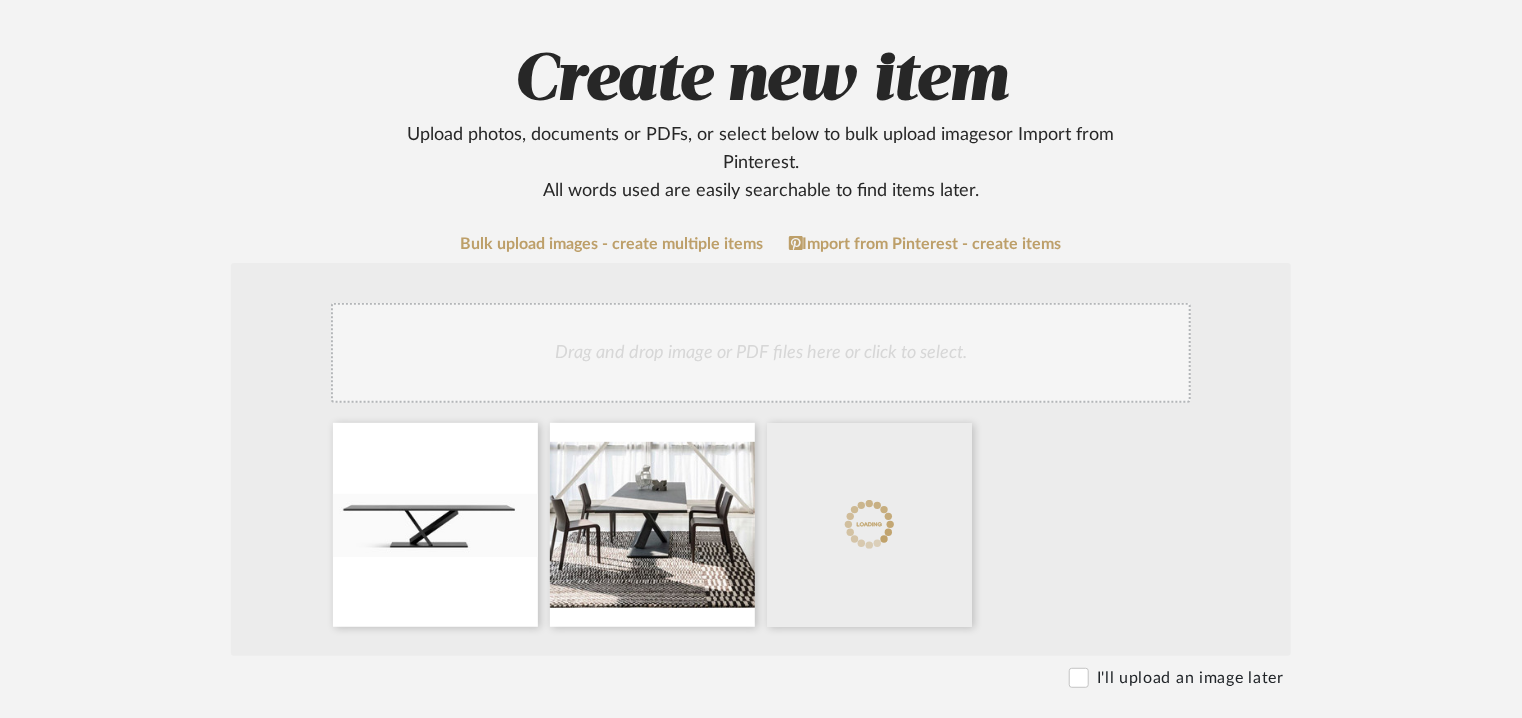 click on "Drag and drop image or PDF files here or click to select." 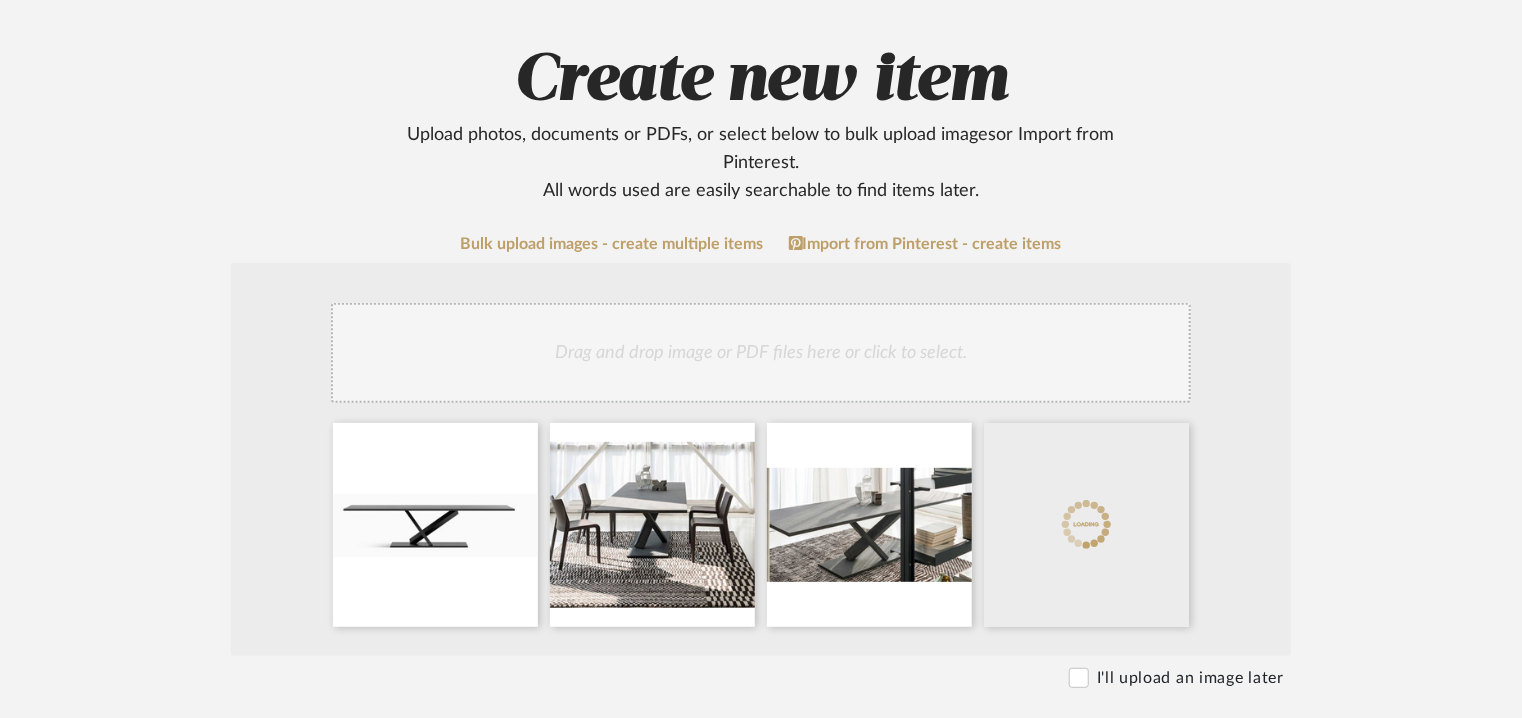 click on "Drag and drop image or PDF files here or click to select." 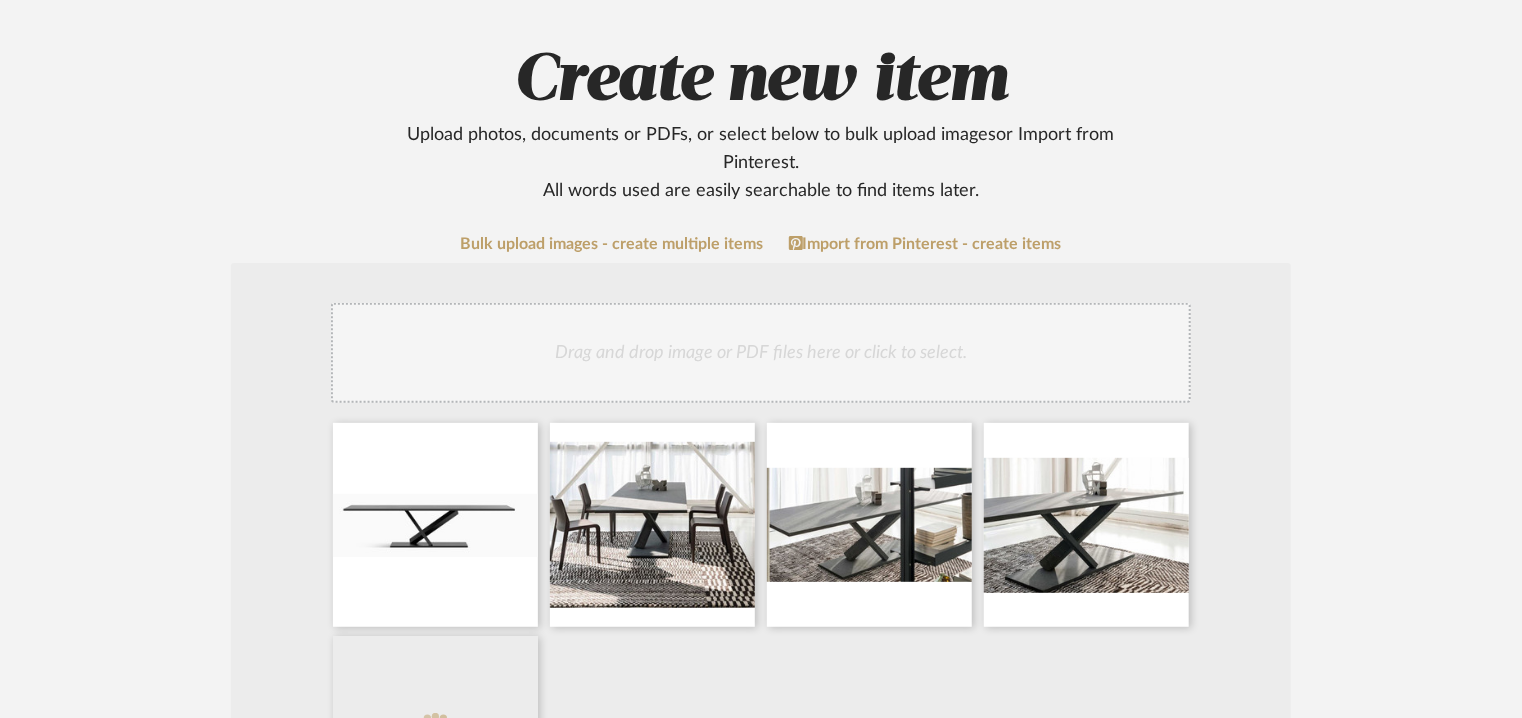 click on "Drag and drop image or PDF files here or click to select." 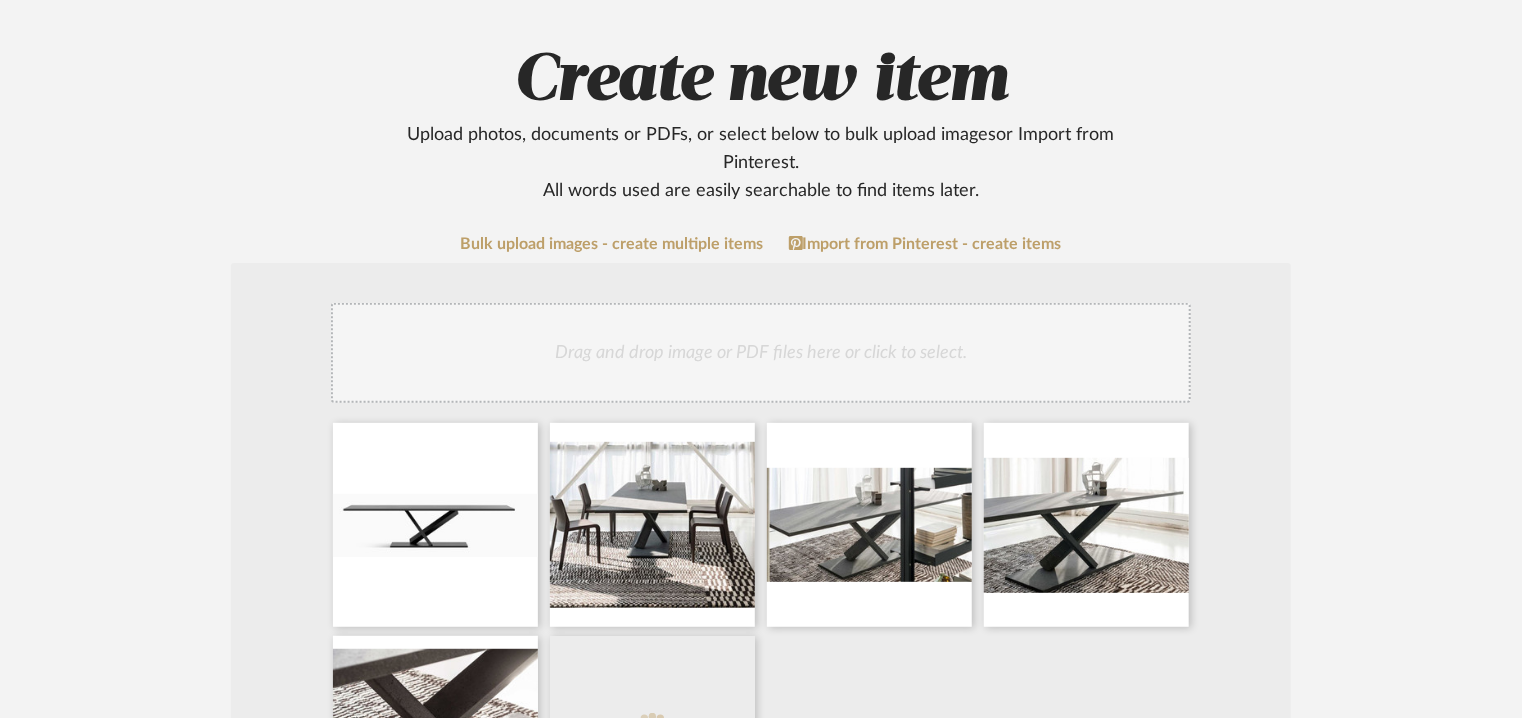 click on "Drag and drop image or PDF files here or click to select." 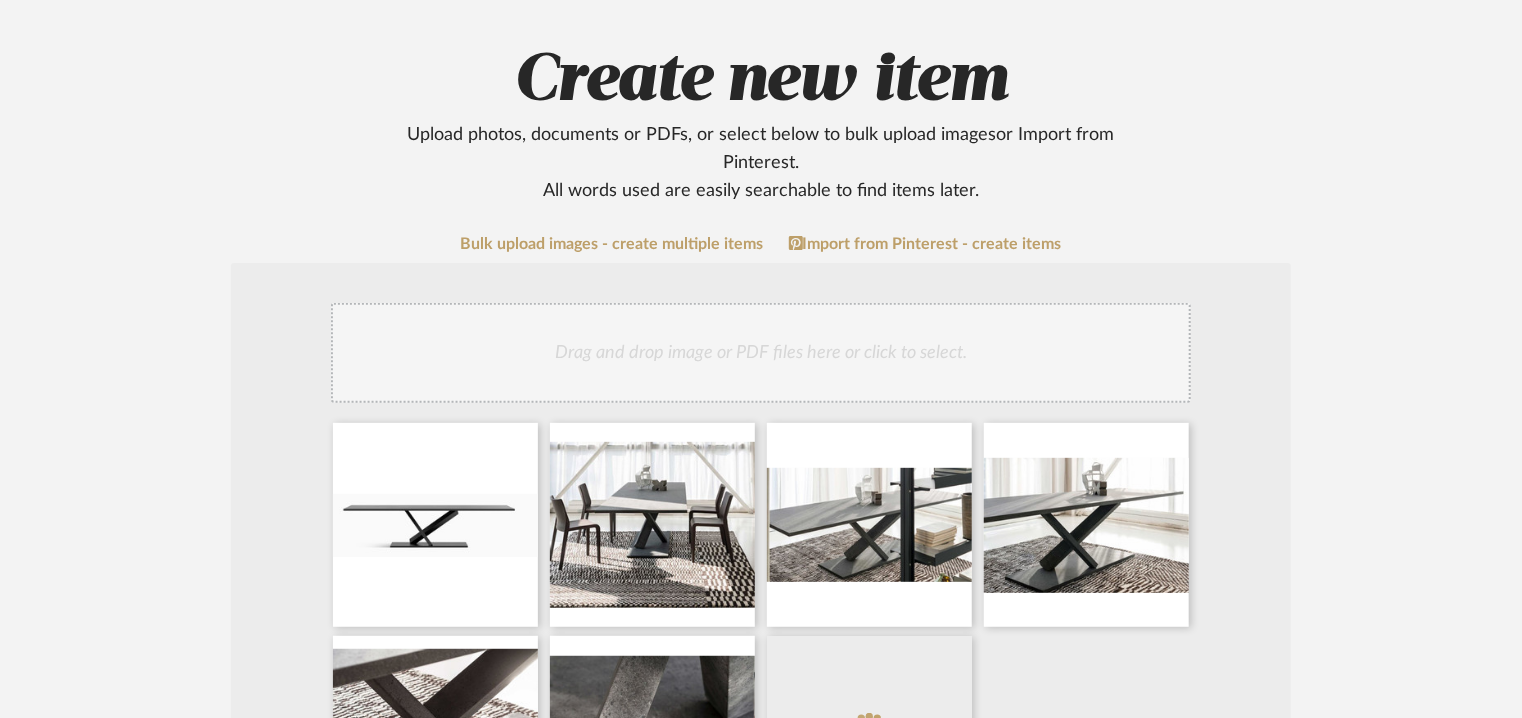 click on "Drag and drop image or PDF files here or click to select." 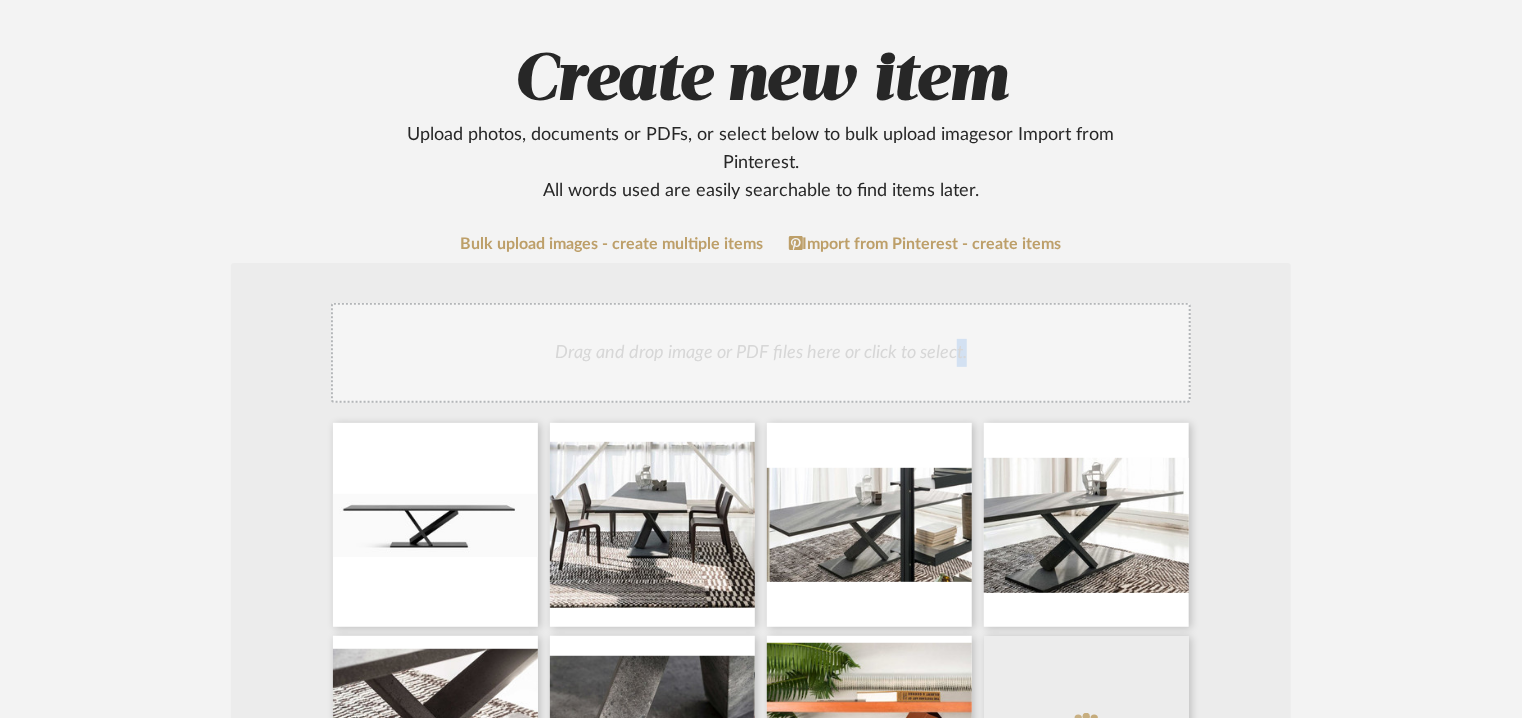 click on "Drag and drop image or PDF files here or click to select." 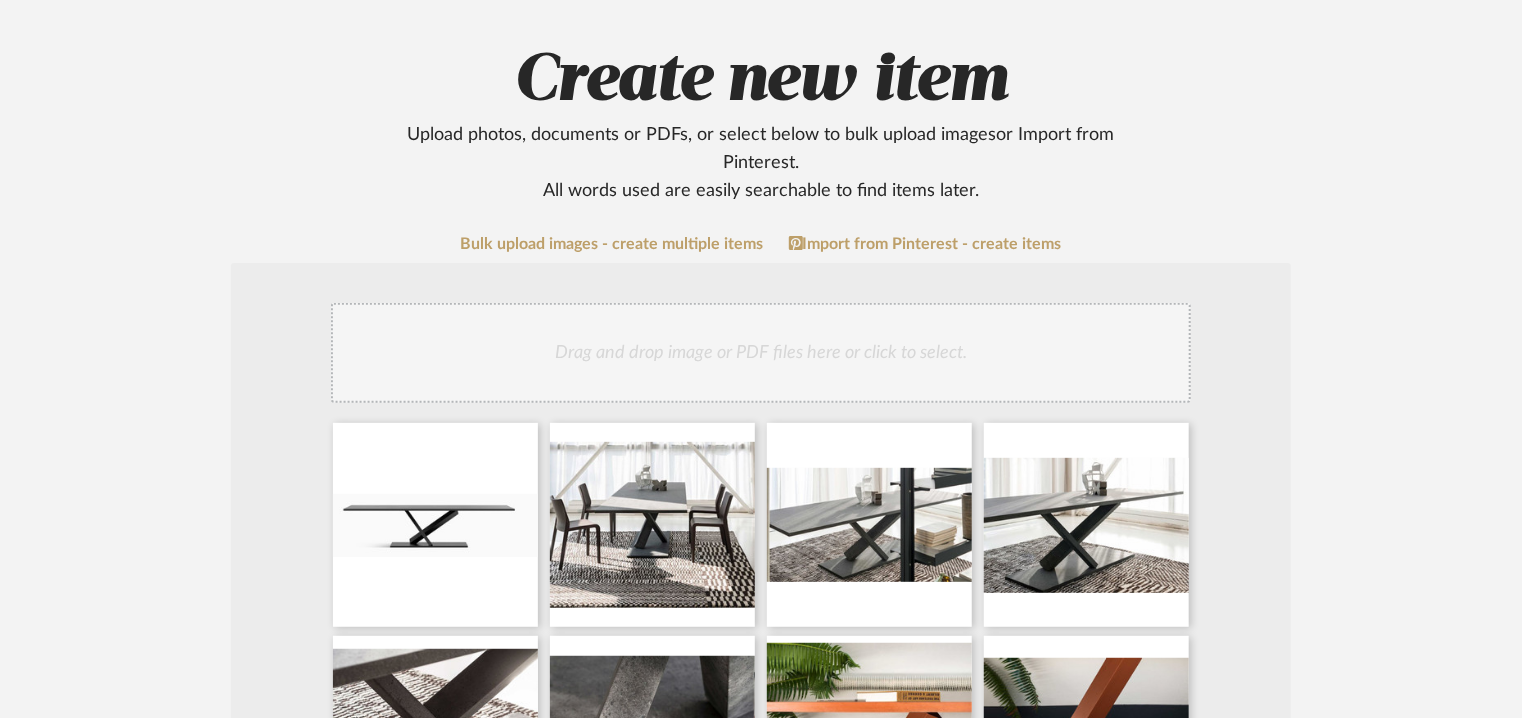 click on "Drag and drop image or PDF files here or click to select." 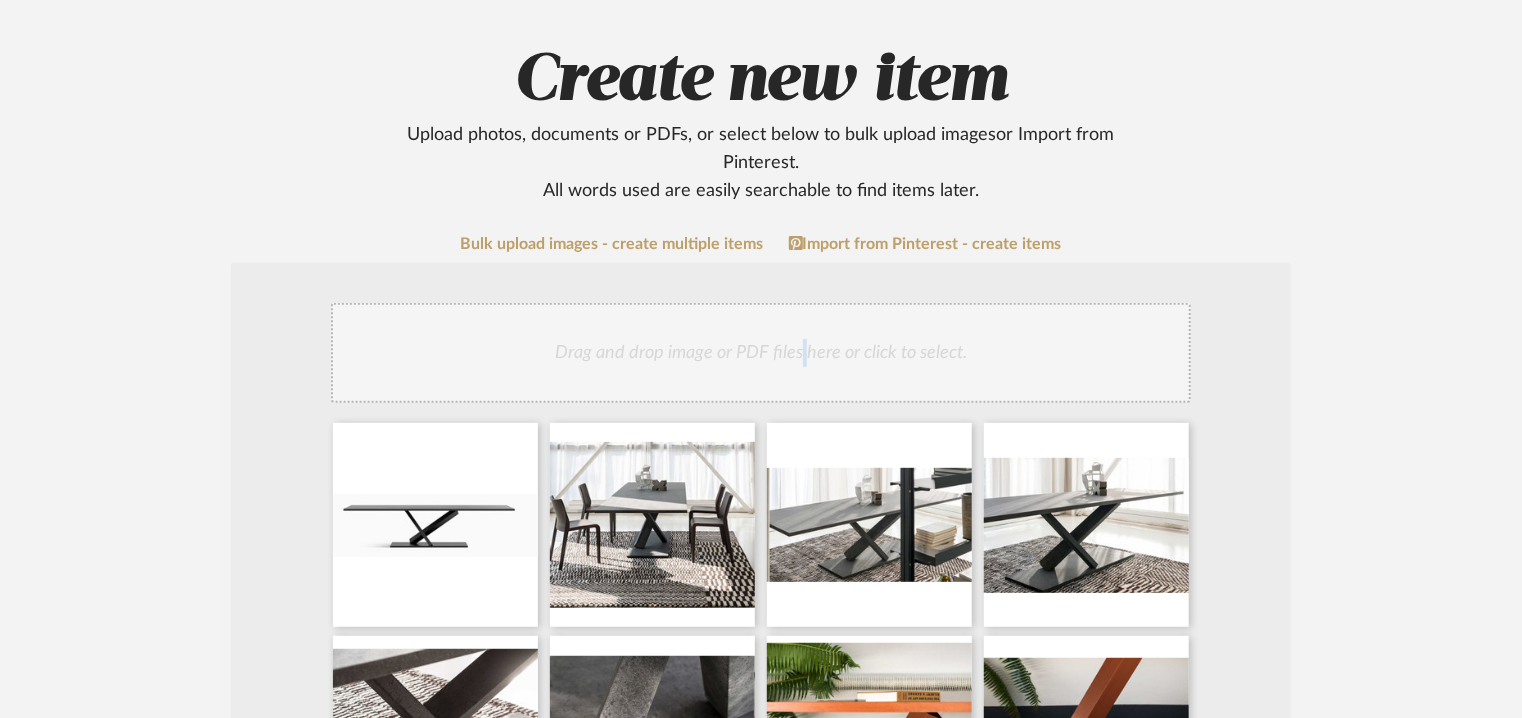 click on "Drag and drop image or PDF files here or click to select." 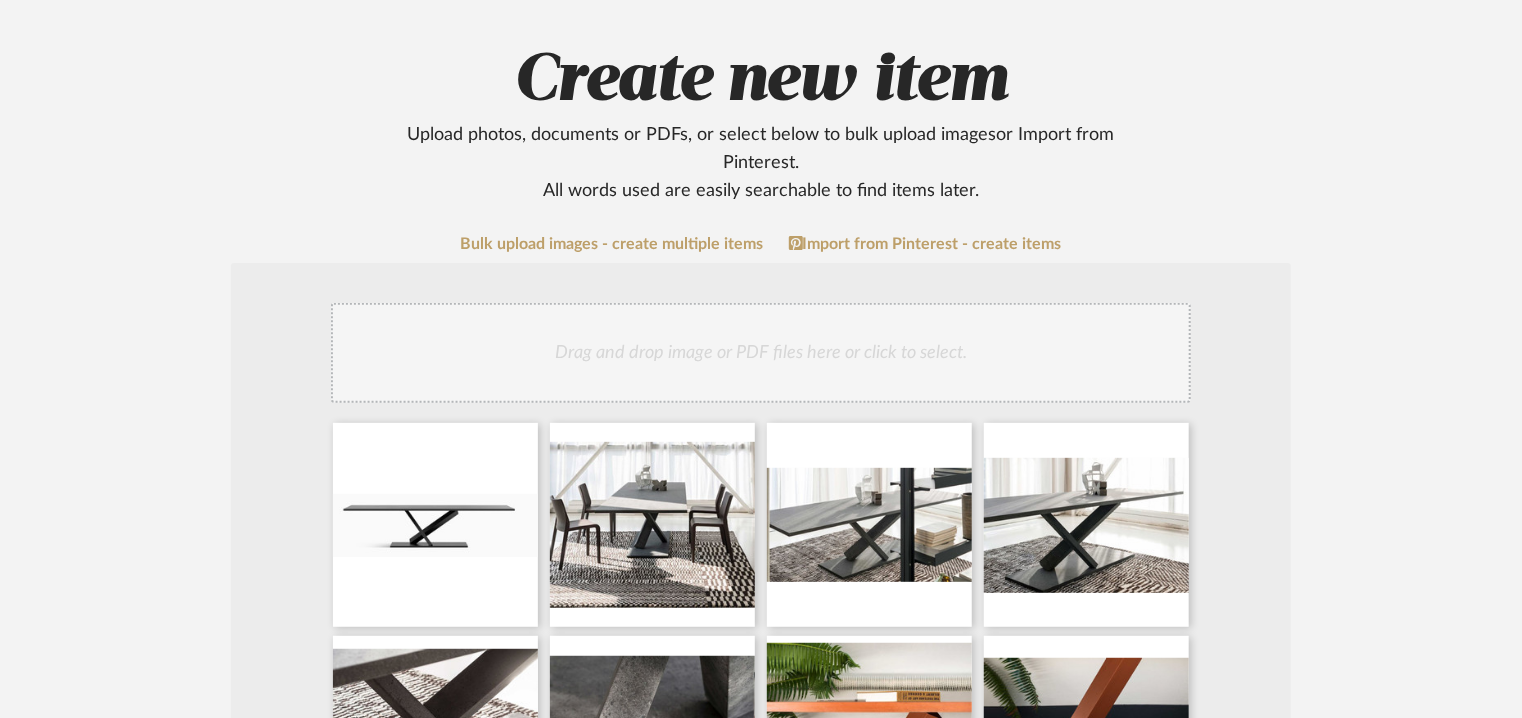 click on "Drag and drop image or PDF files here or click to select." 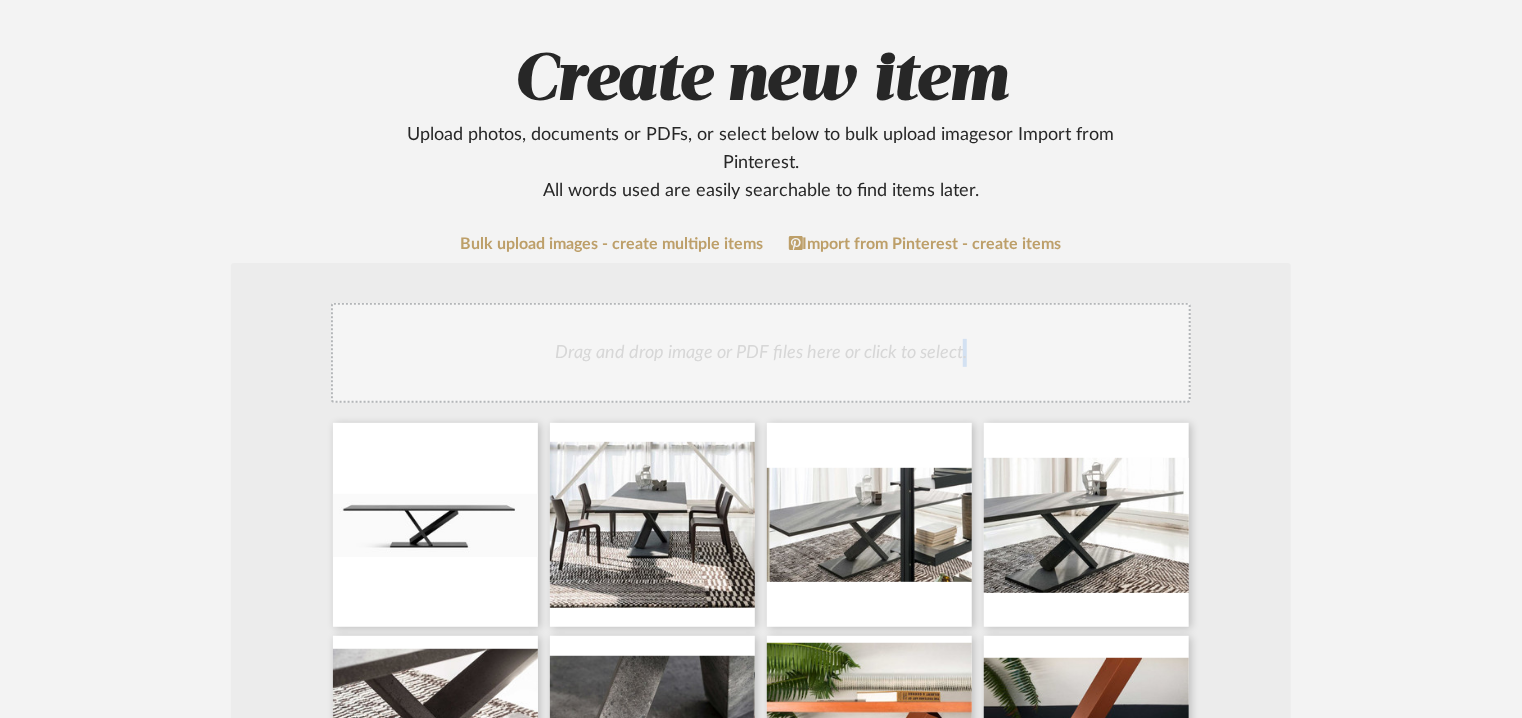 drag, startPoint x: 961, startPoint y: 325, endPoint x: 976, endPoint y: 325, distance: 15 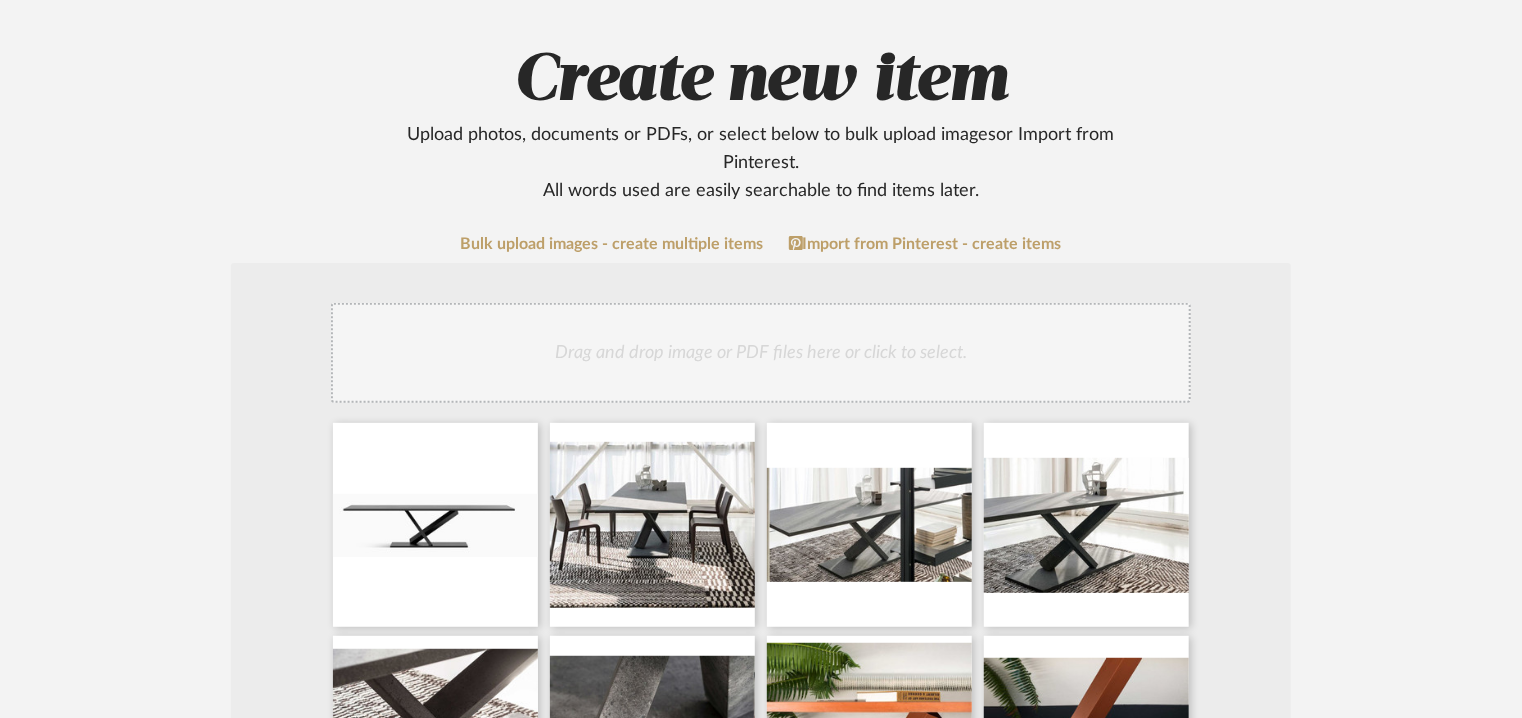 click on "Drag and drop image or PDF files here or click to select." 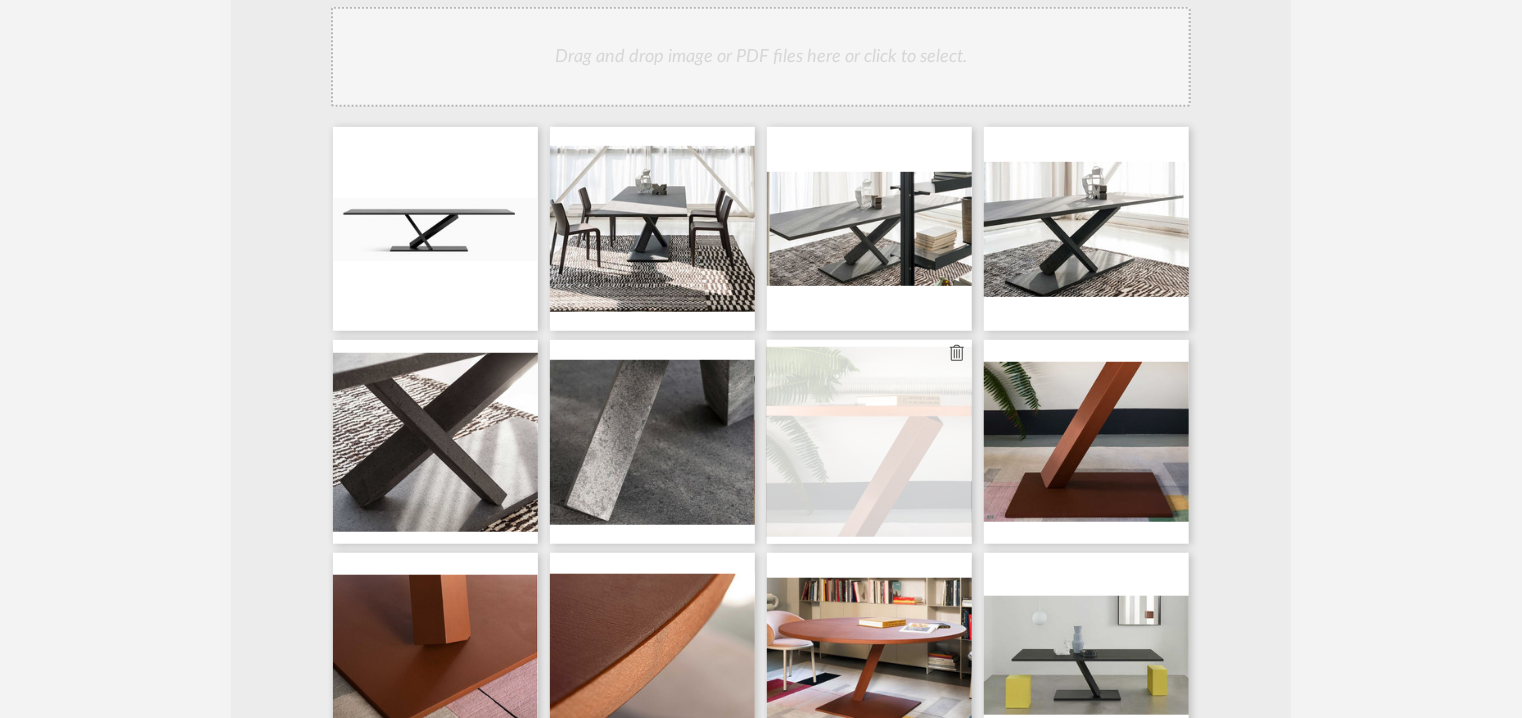 scroll, scrollTop: 500, scrollLeft: 0, axis: vertical 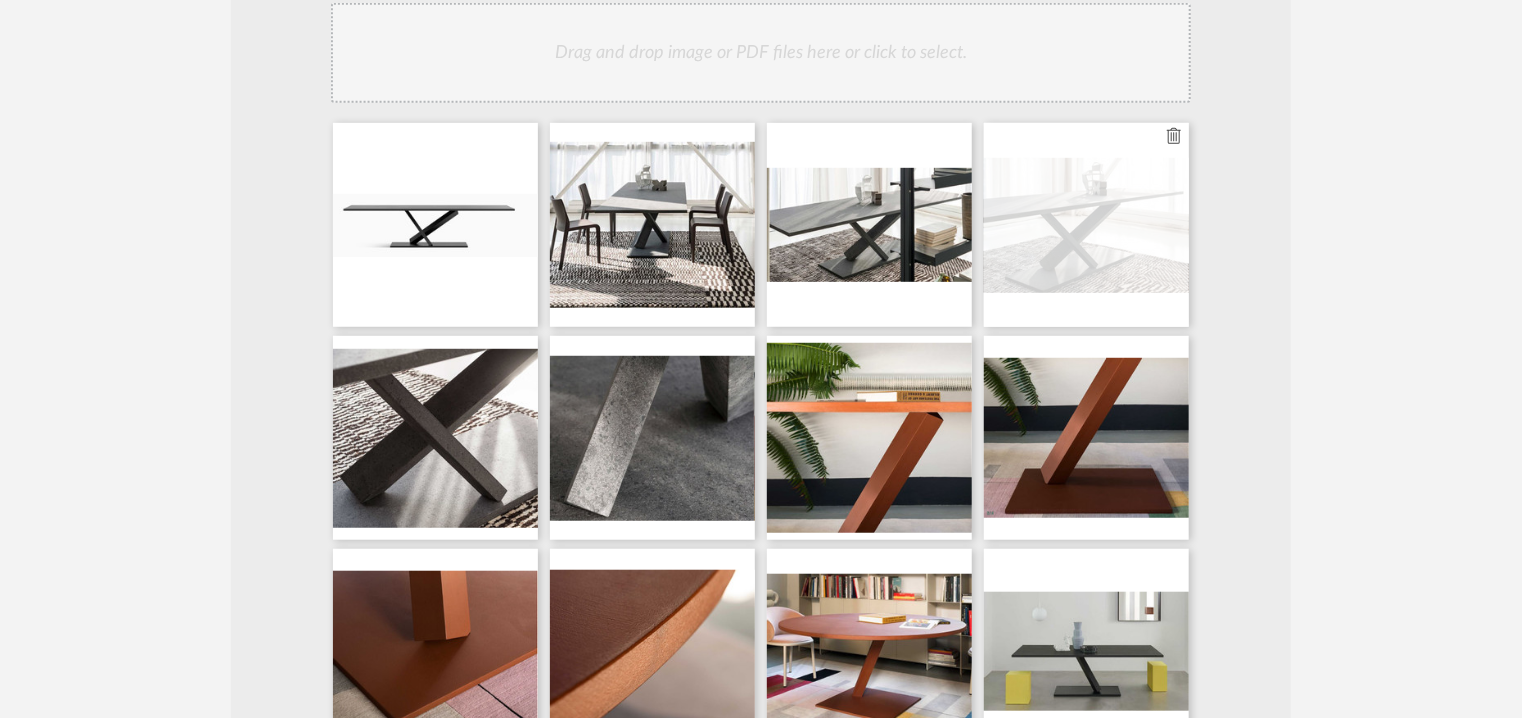 type 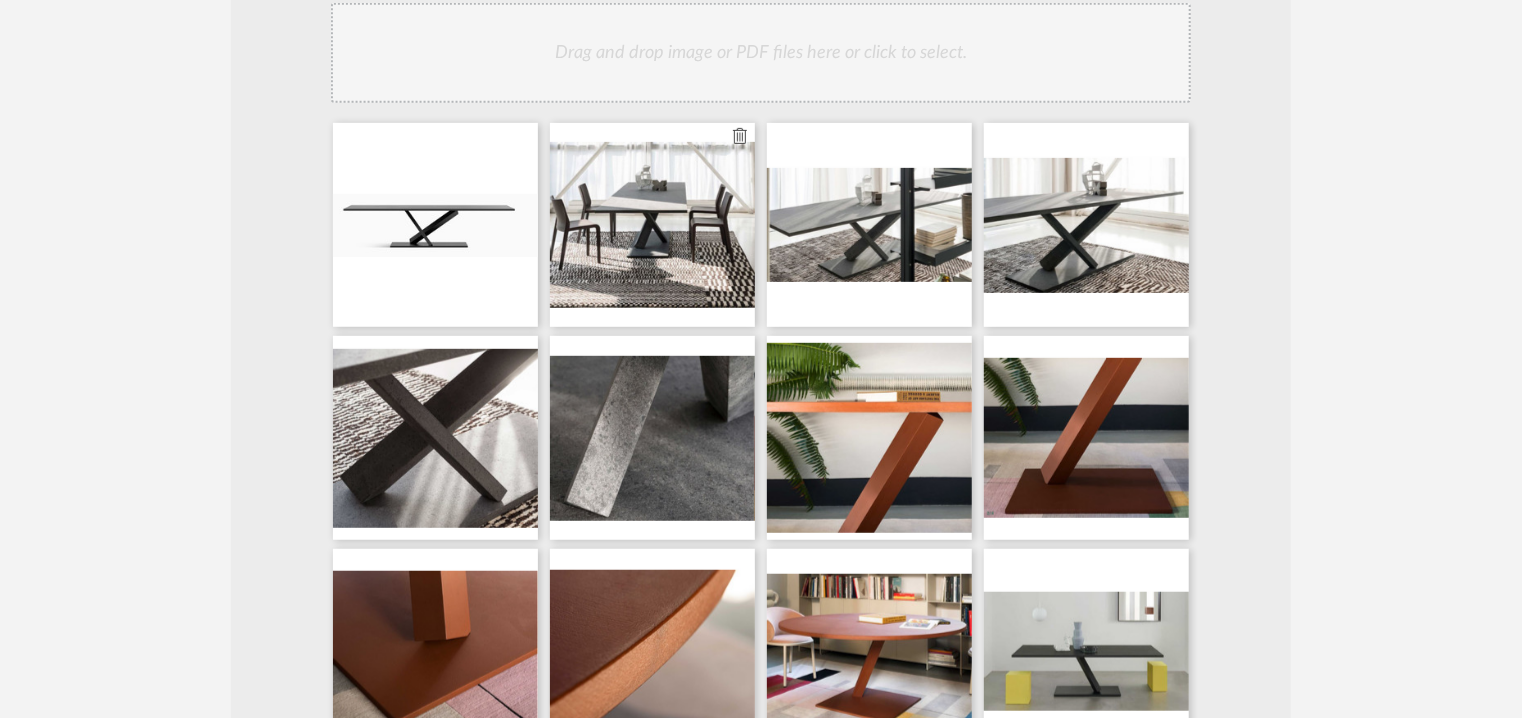 type 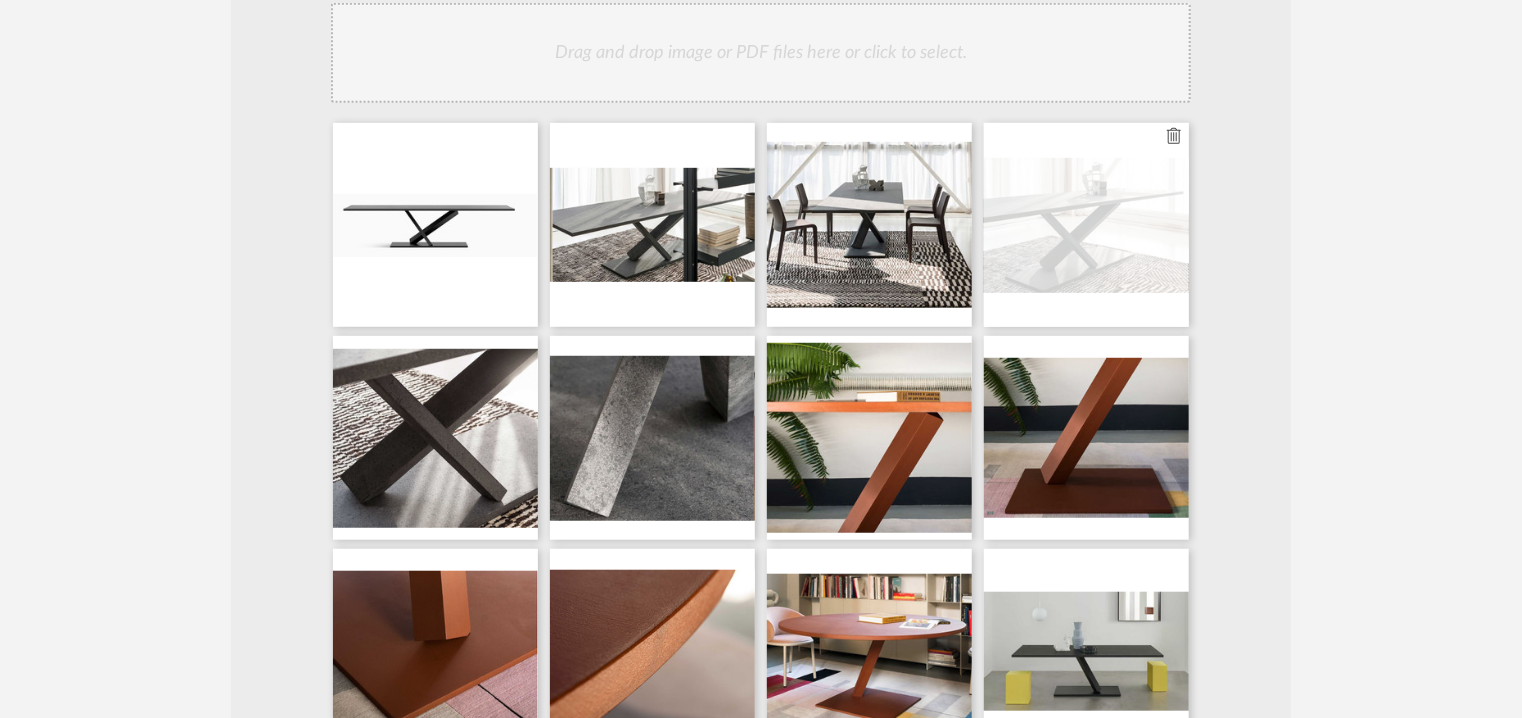 type 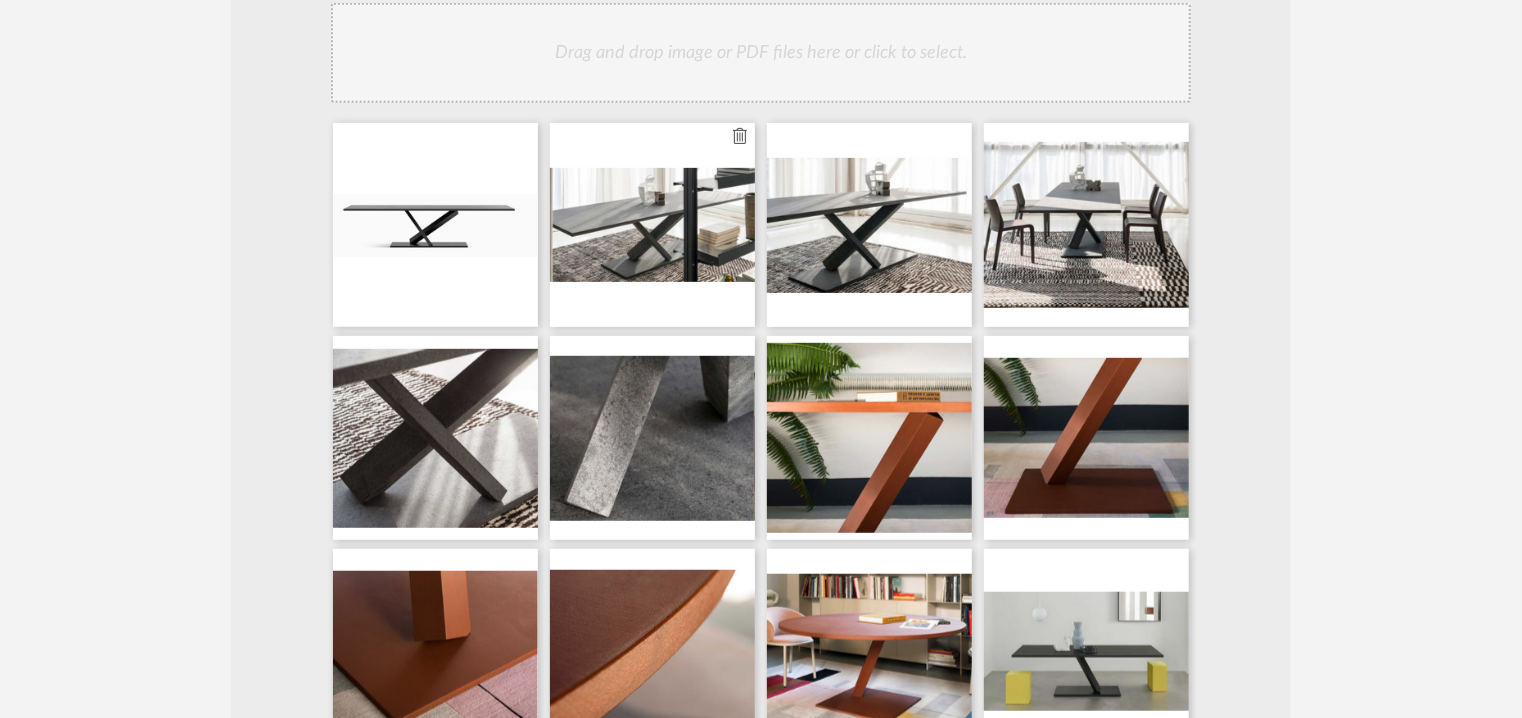 type 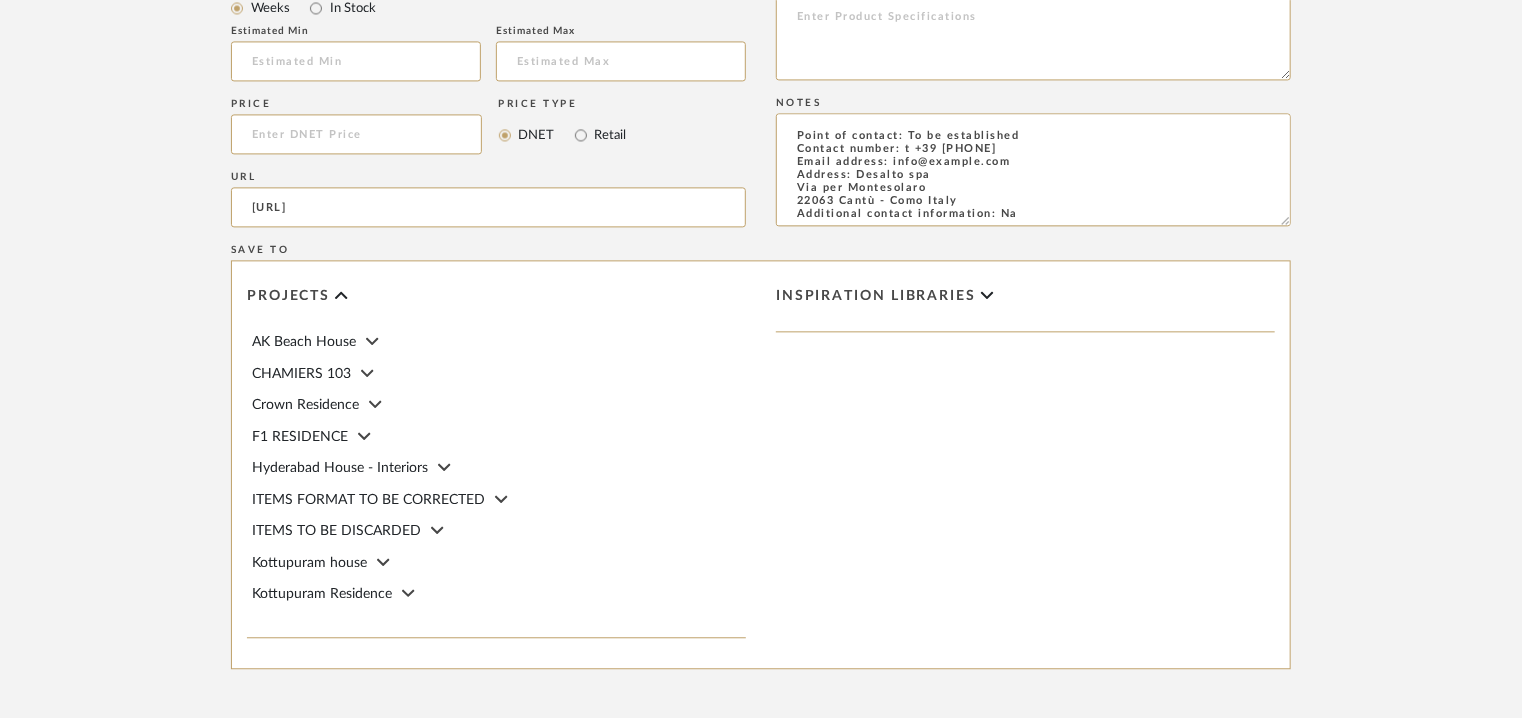 scroll, scrollTop: 2332, scrollLeft: 0, axis: vertical 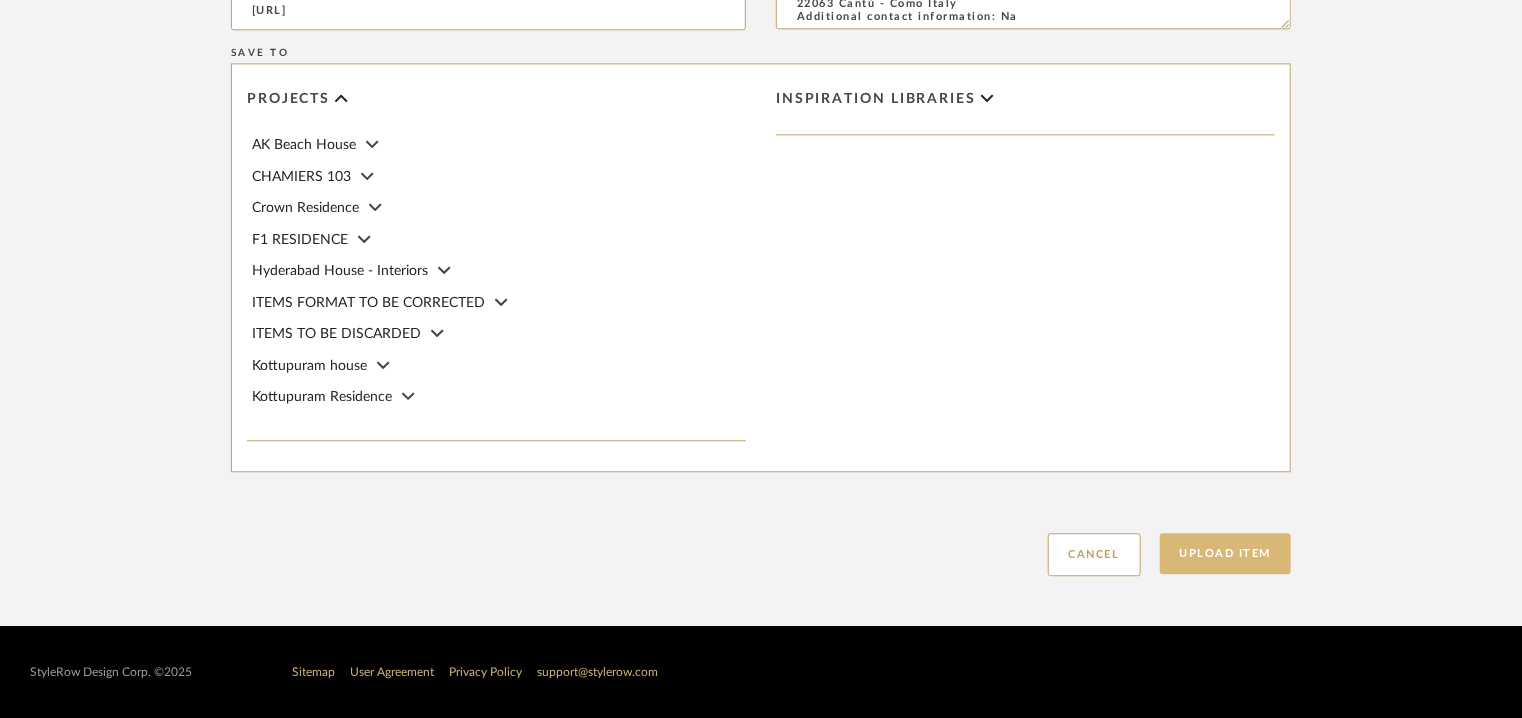 click on "Upload Item" 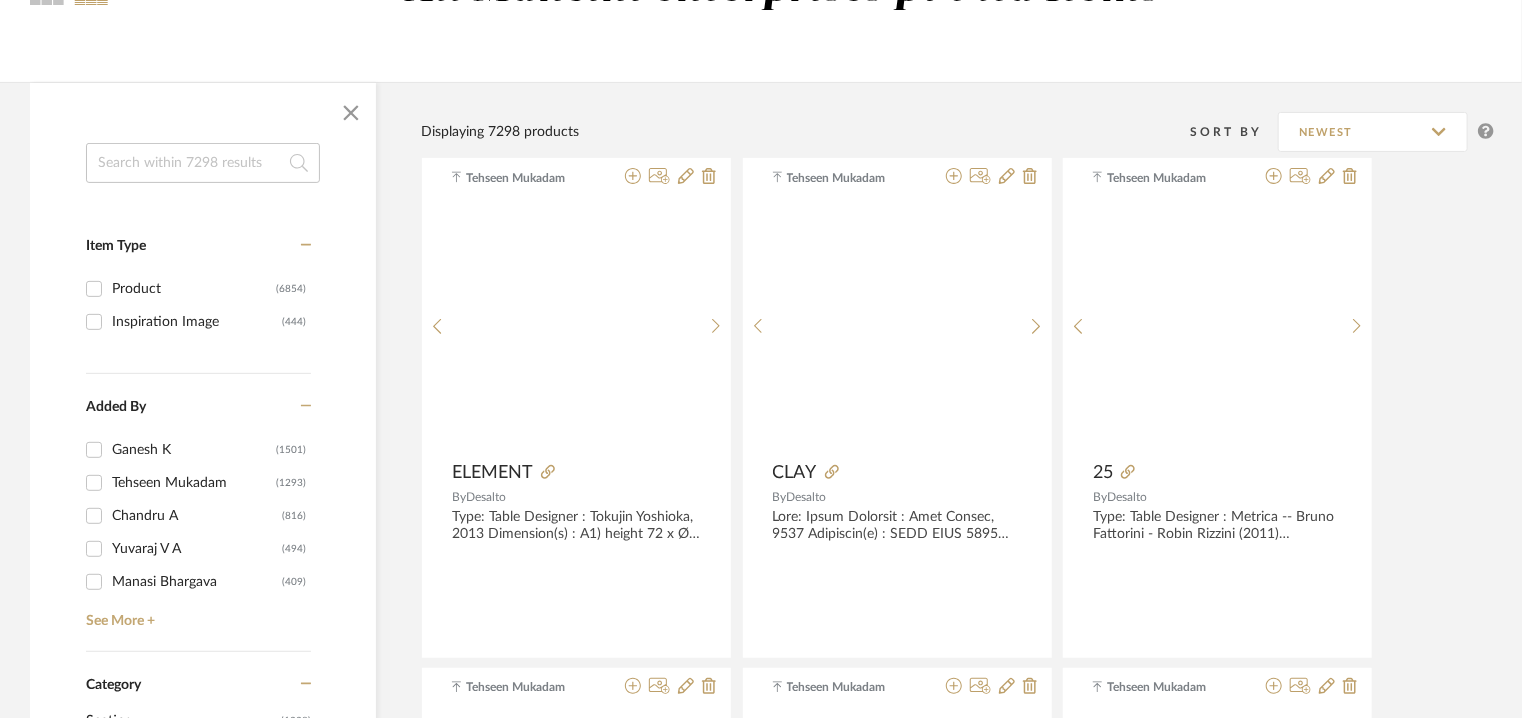 scroll, scrollTop: 100, scrollLeft: 0, axis: vertical 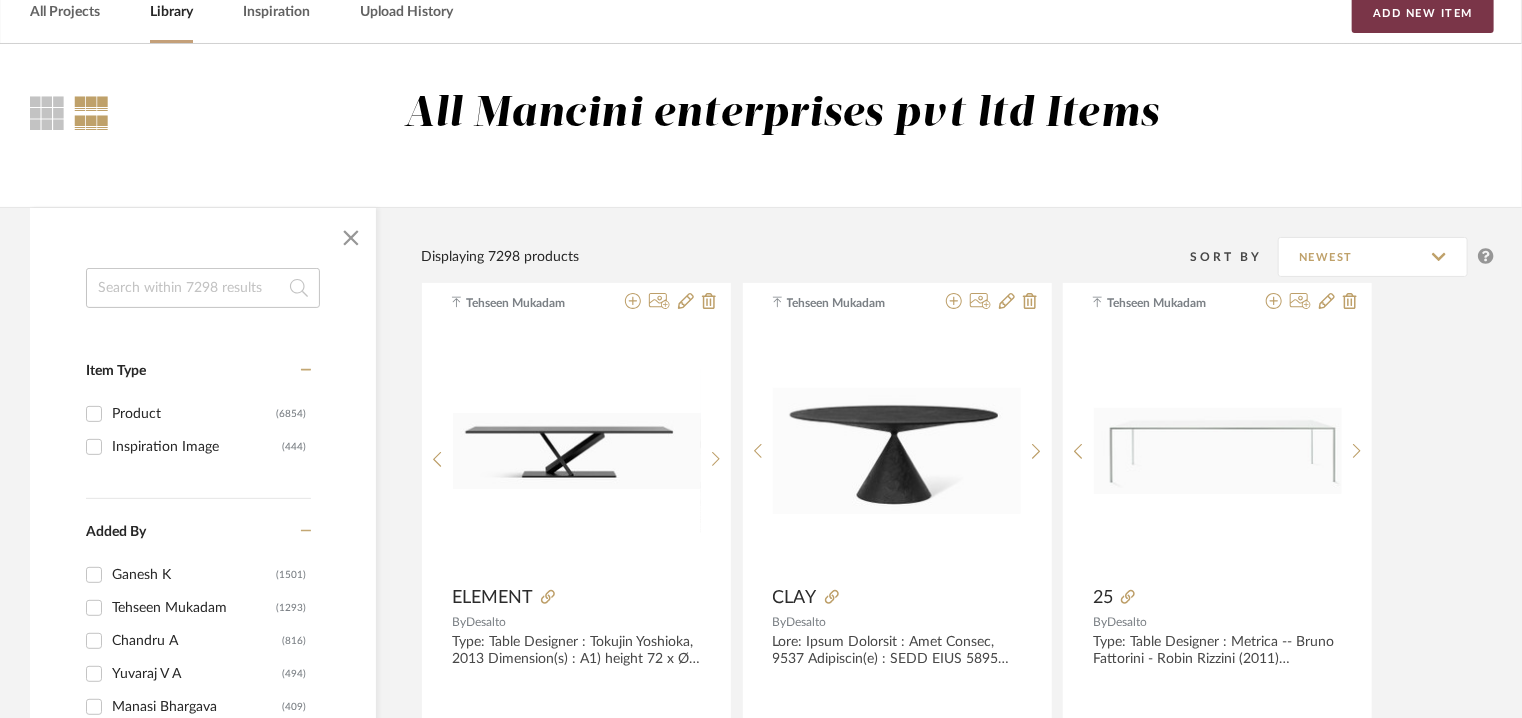 click on "Add New Item" at bounding box center [1423, 13] 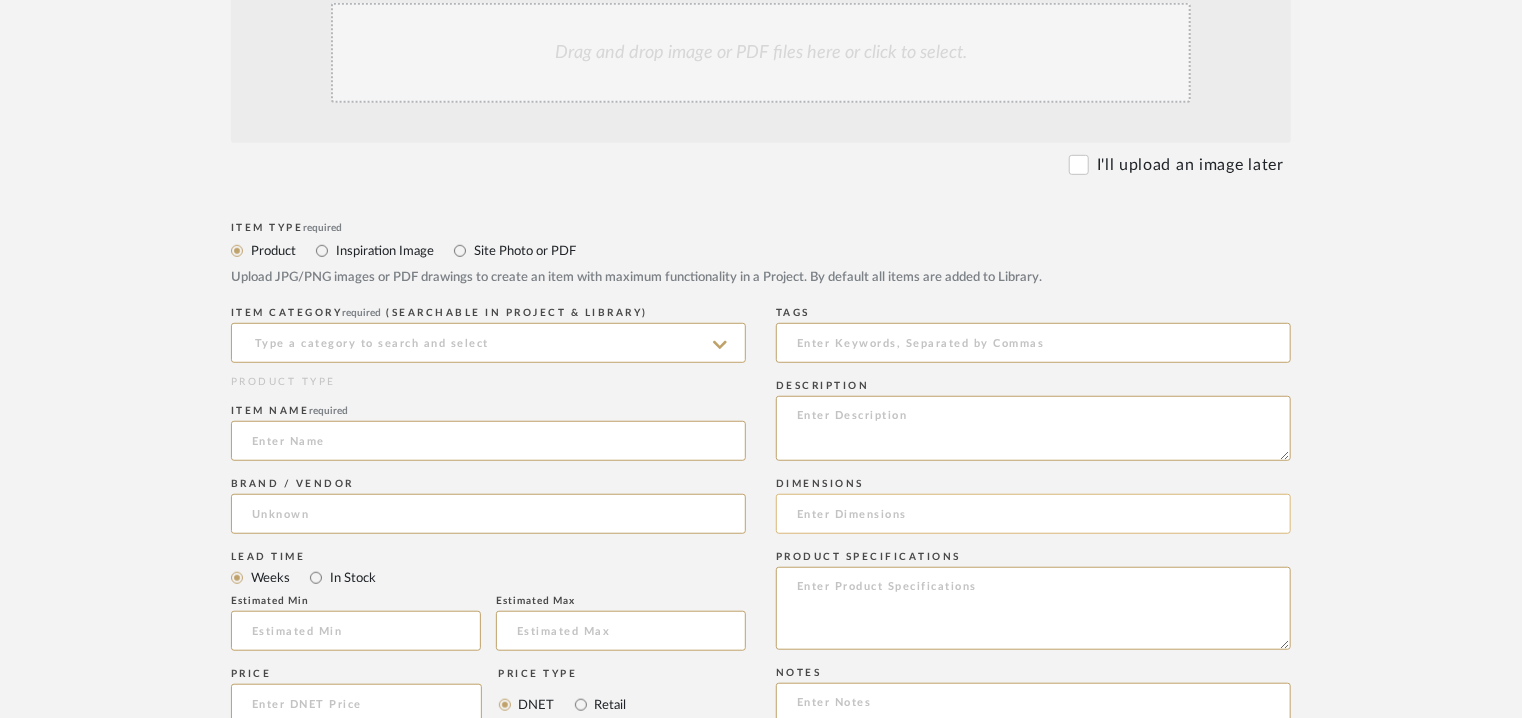 scroll, scrollTop: 1000, scrollLeft: 0, axis: vertical 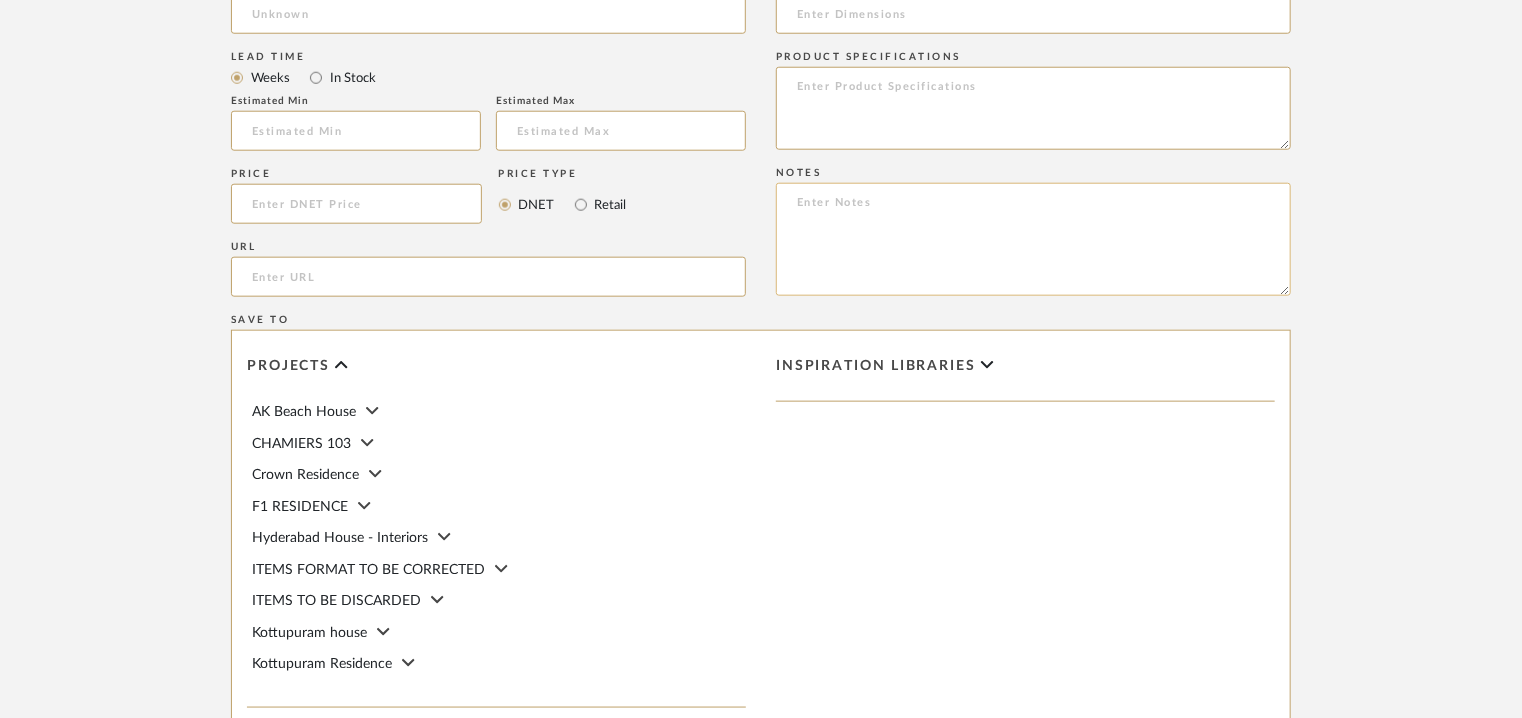 click 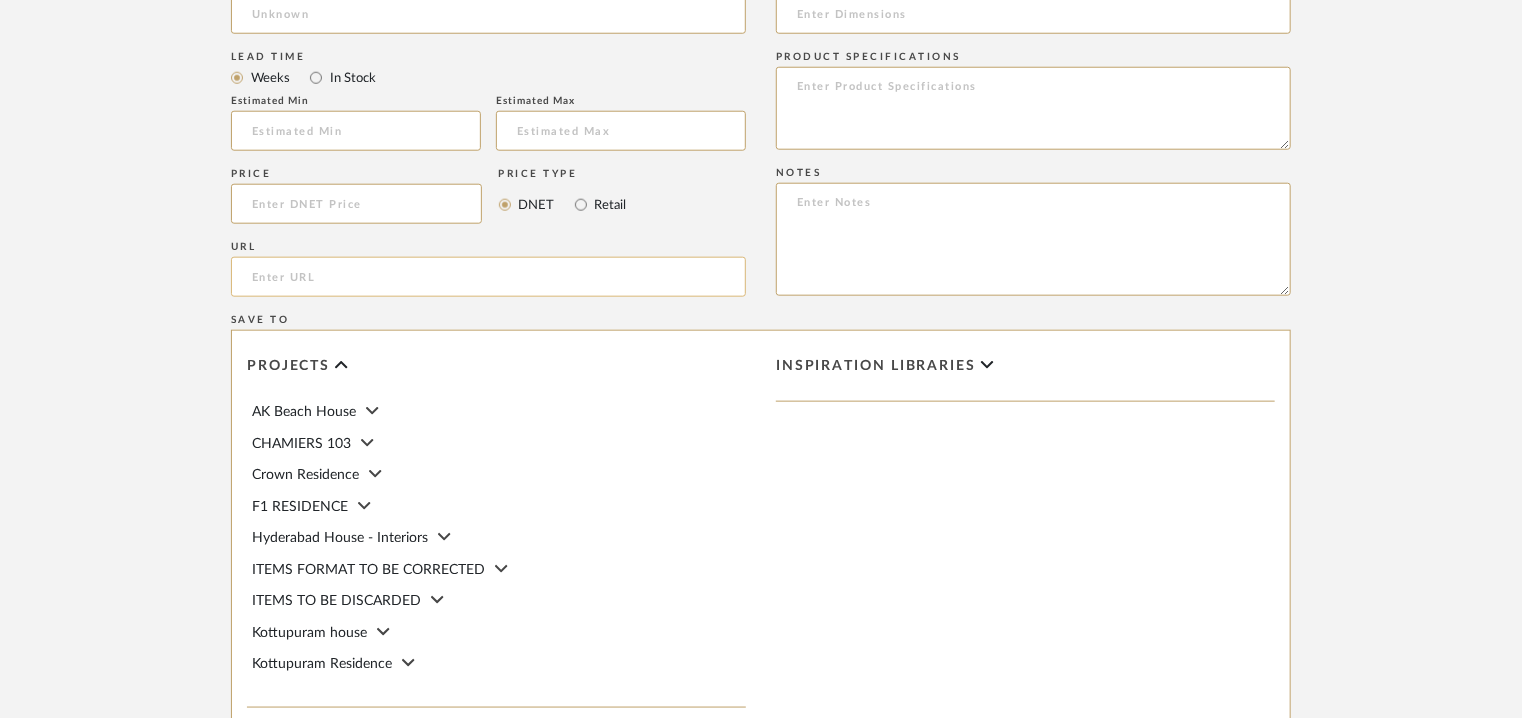 click 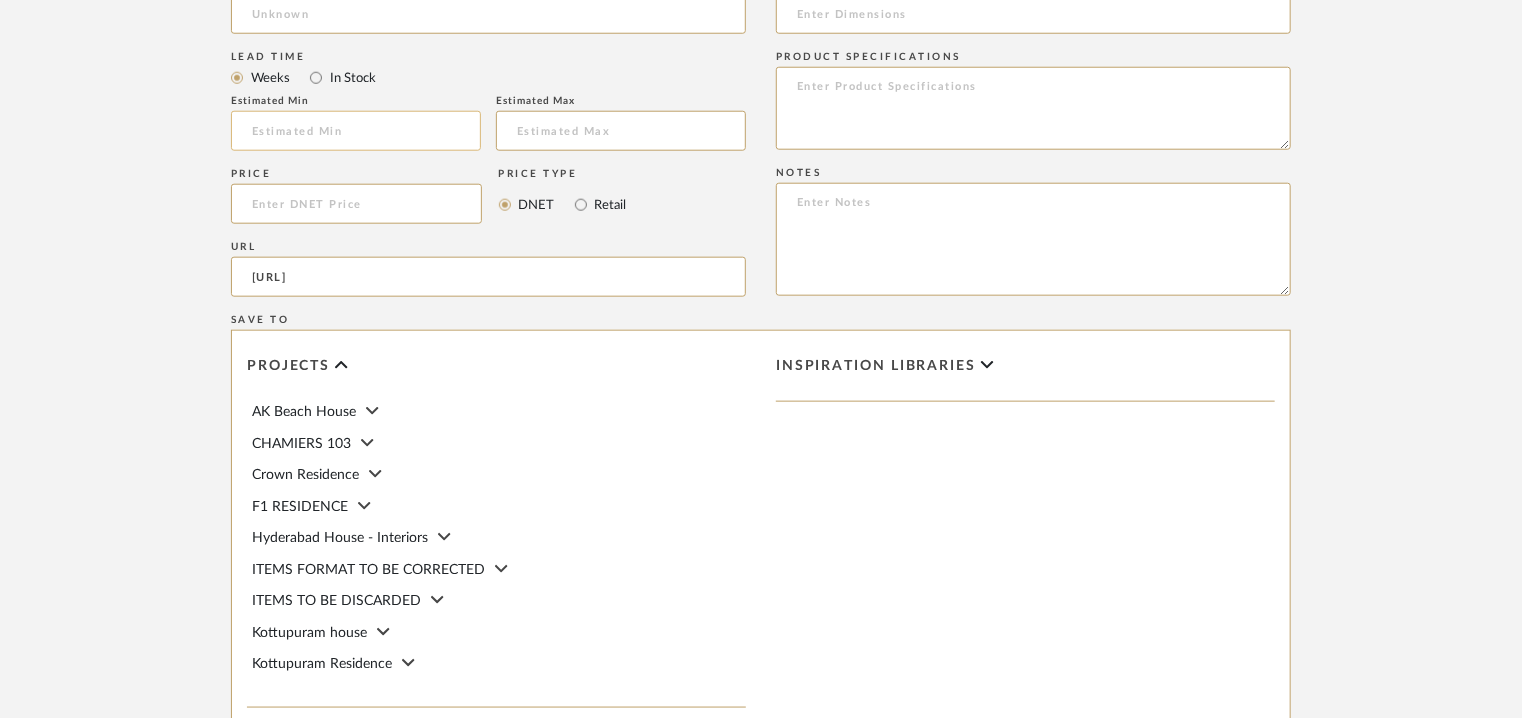 scroll, scrollTop: 500, scrollLeft: 0, axis: vertical 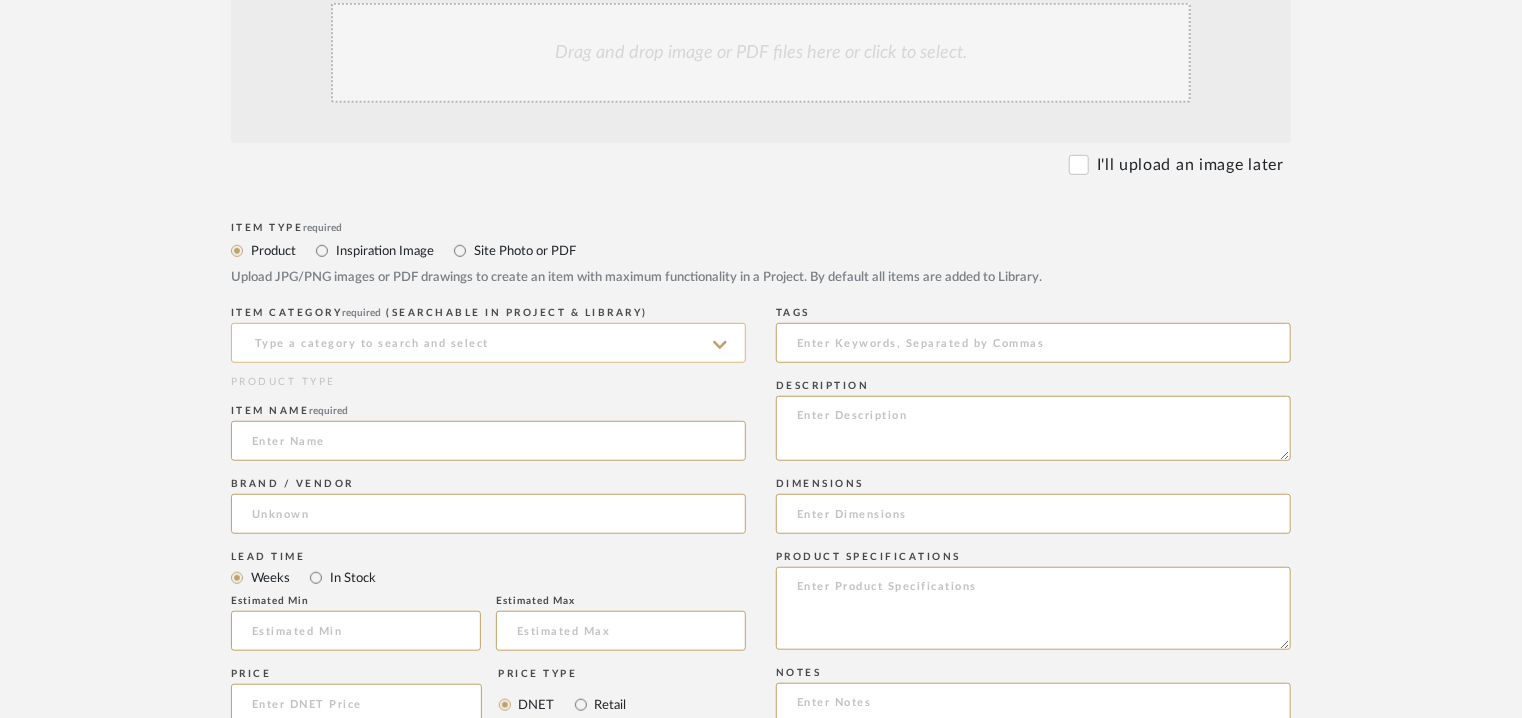 type on "[URL]" 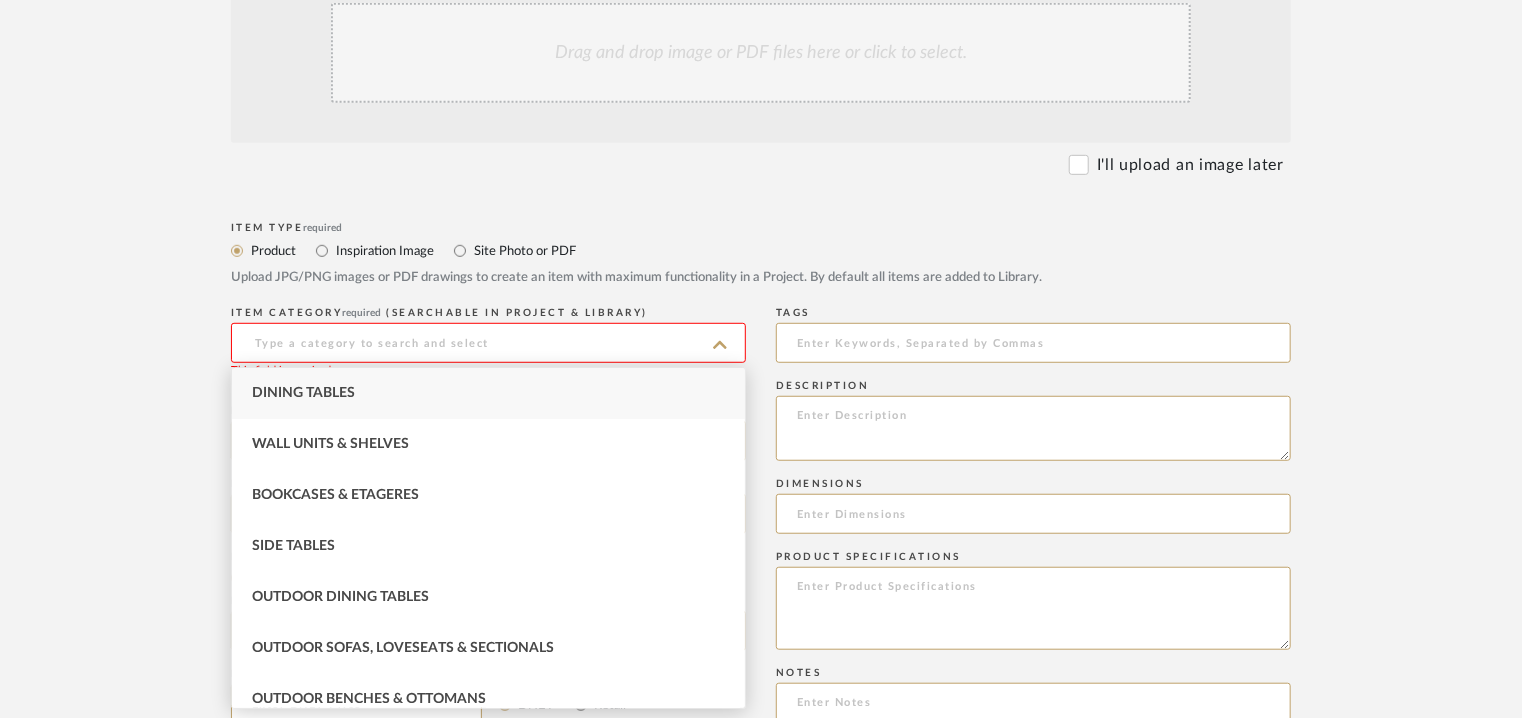 click on "Dining Tables" at bounding box center [488, 393] 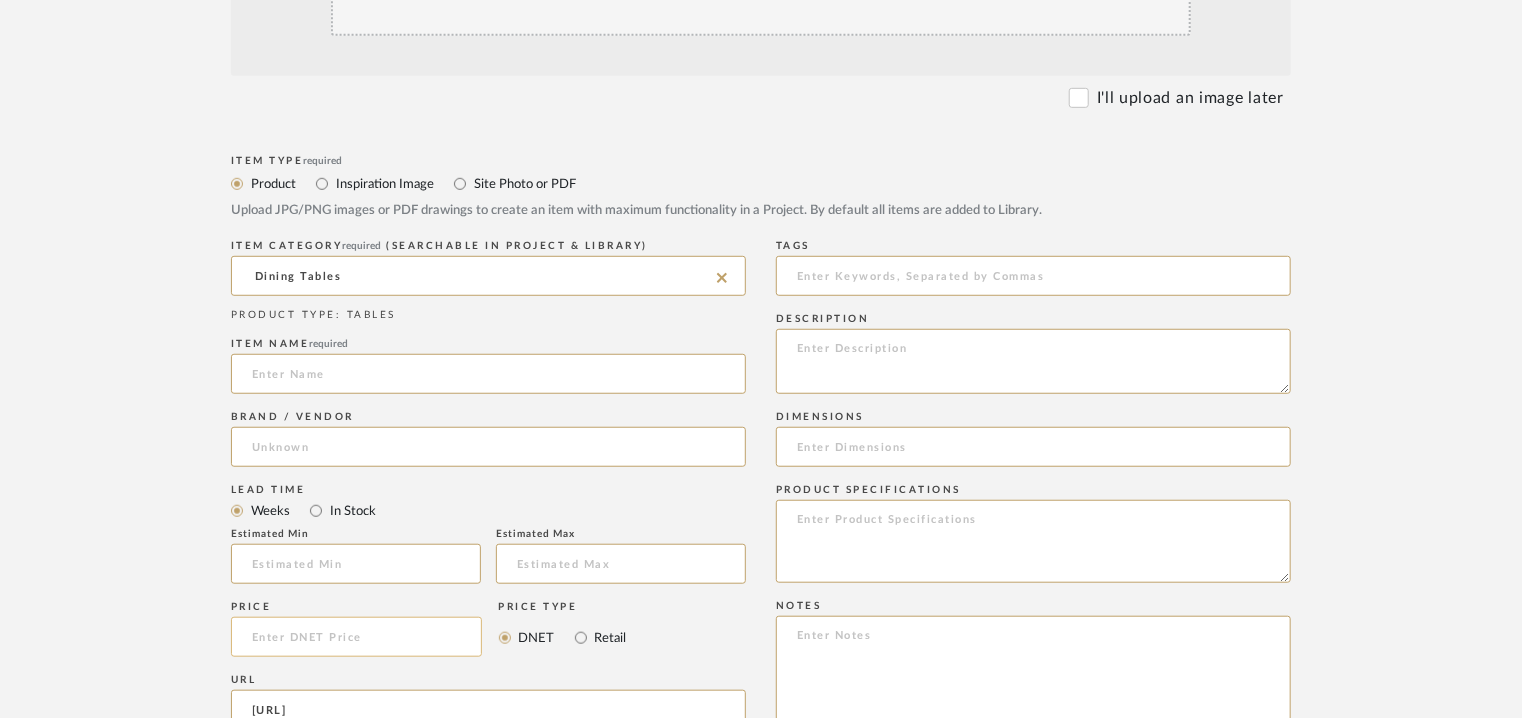 scroll, scrollTop: 700, scrollLeft: 0, axis: vertical 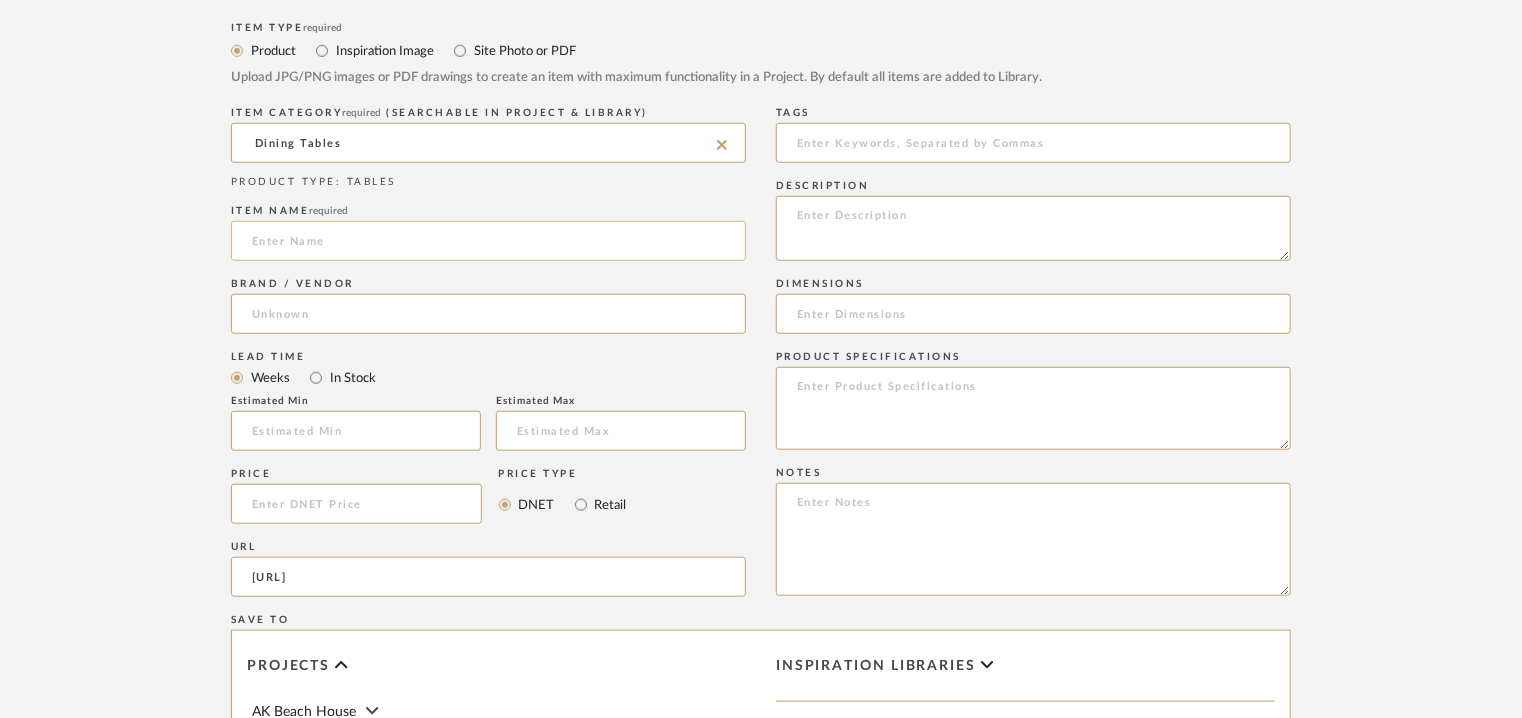 click 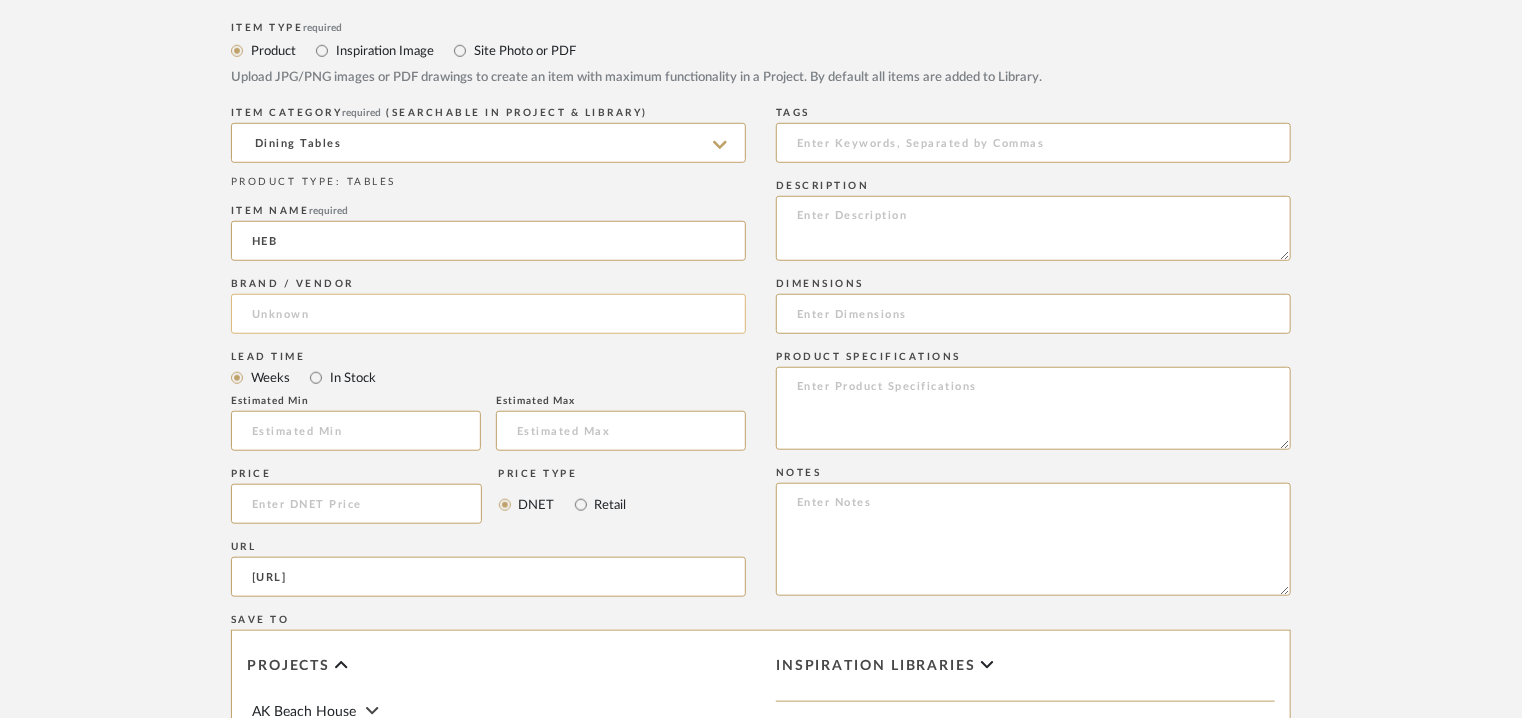 type on "HEB" 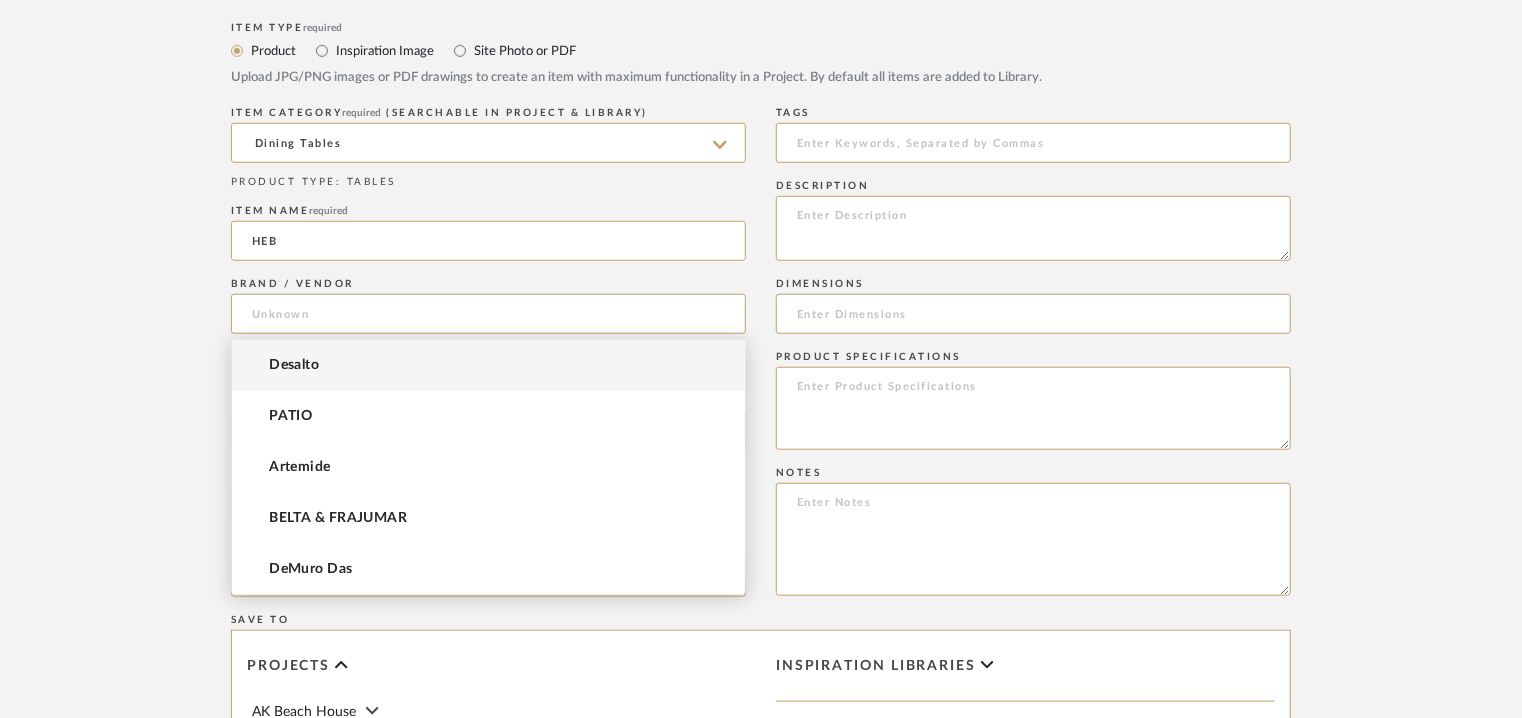 click on "Desalto" at bounding box center (488, 365) 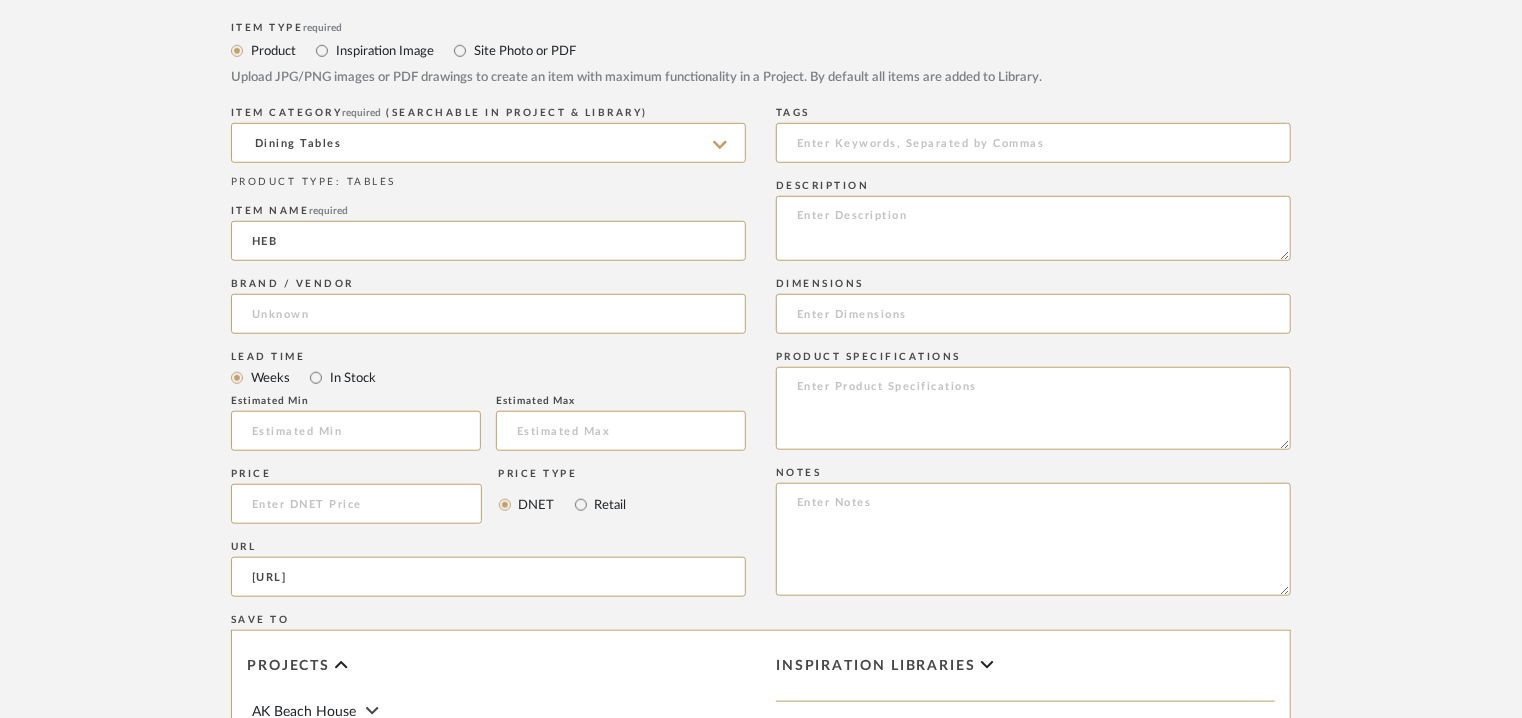 type on "Desalto" 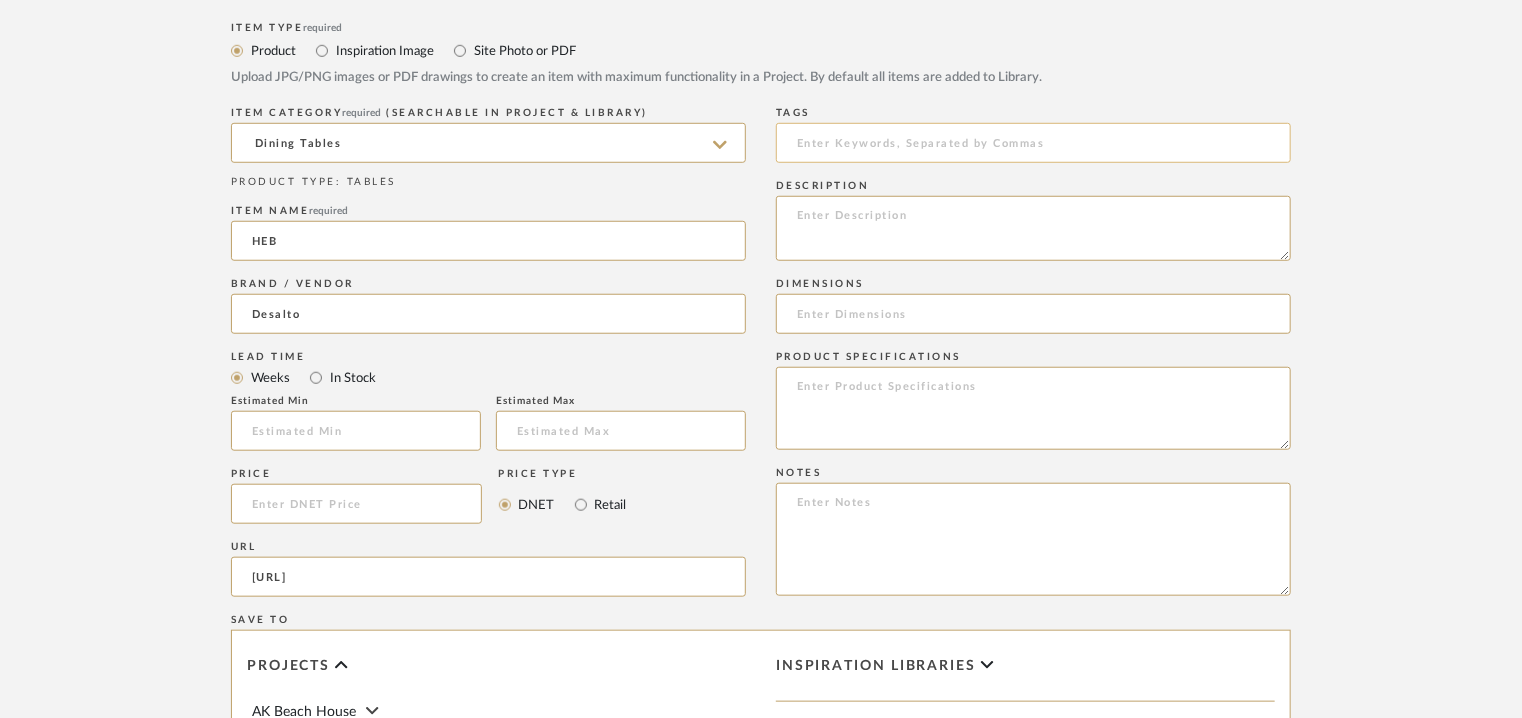 click 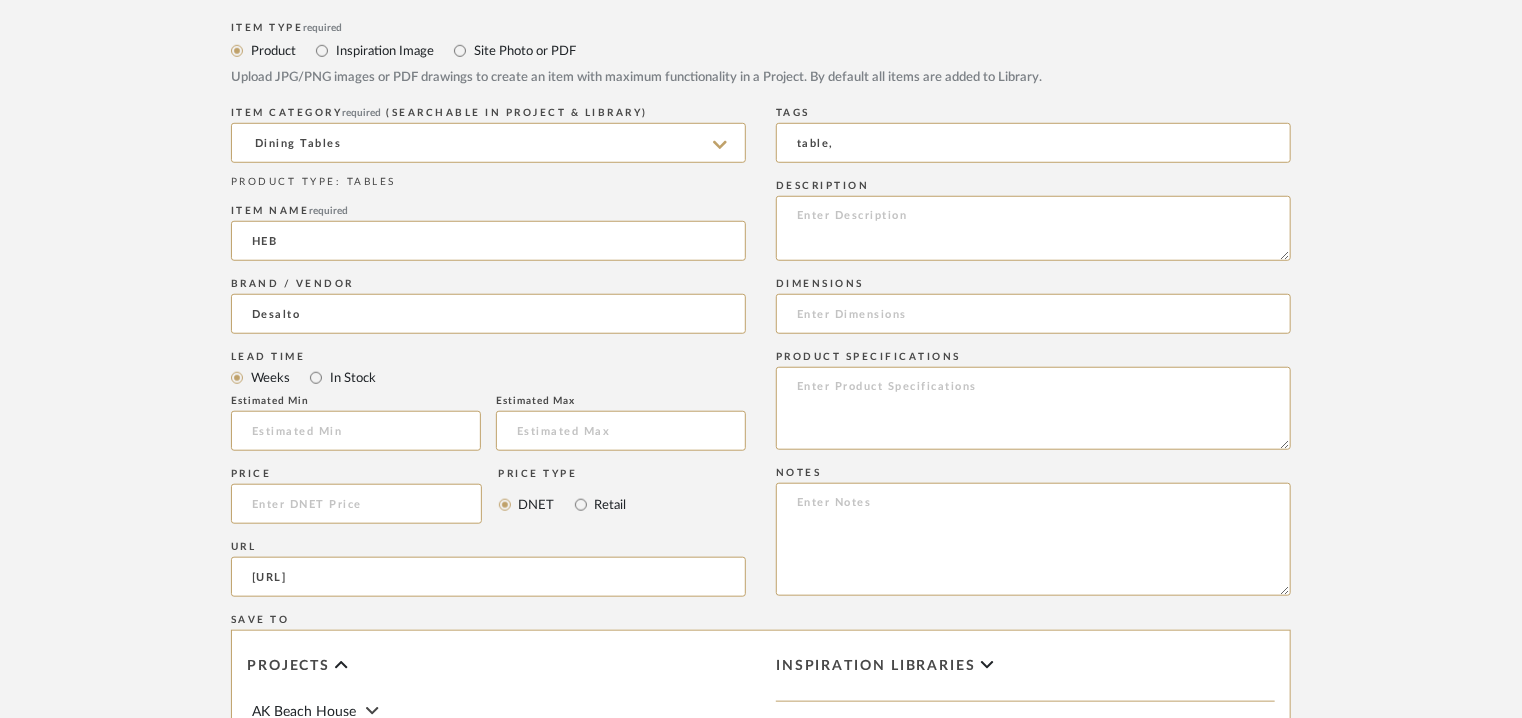 type on "table," 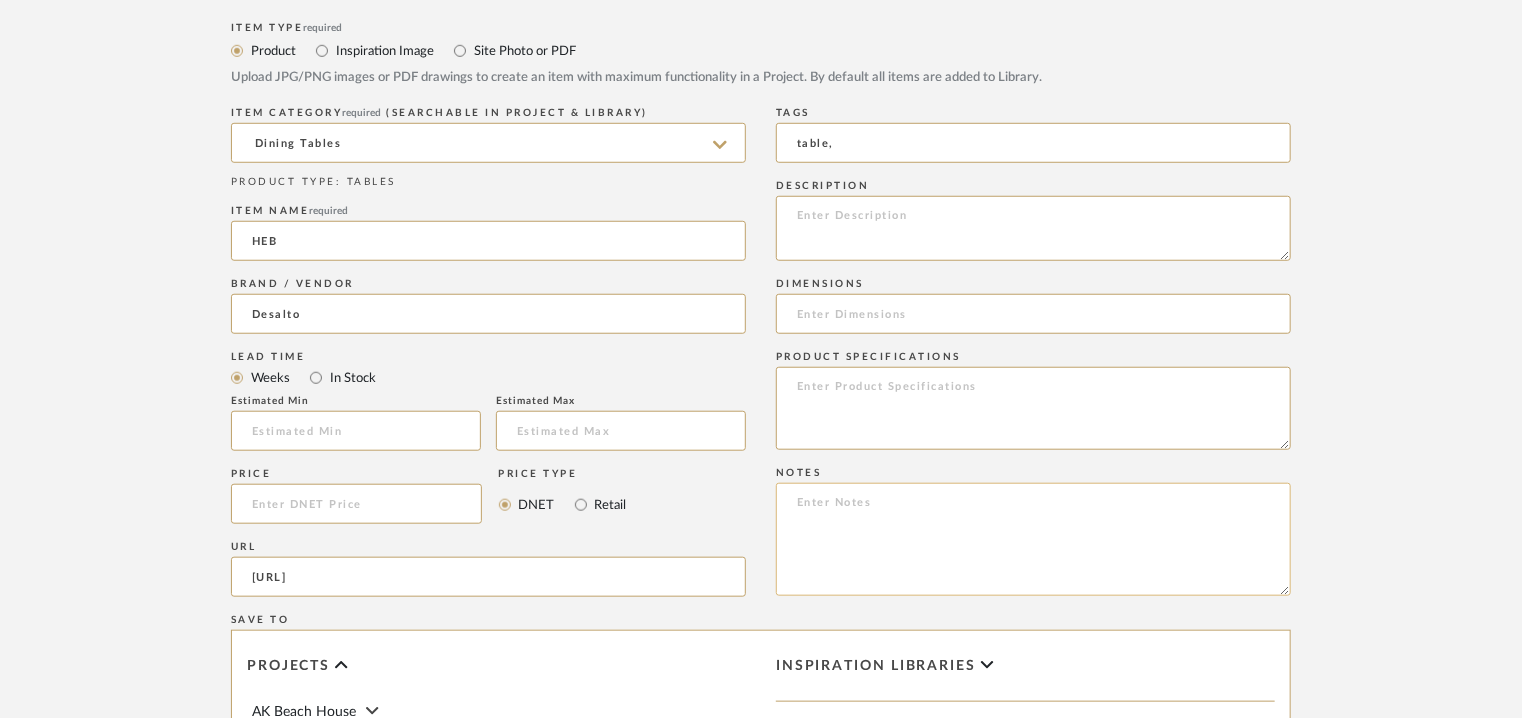 click 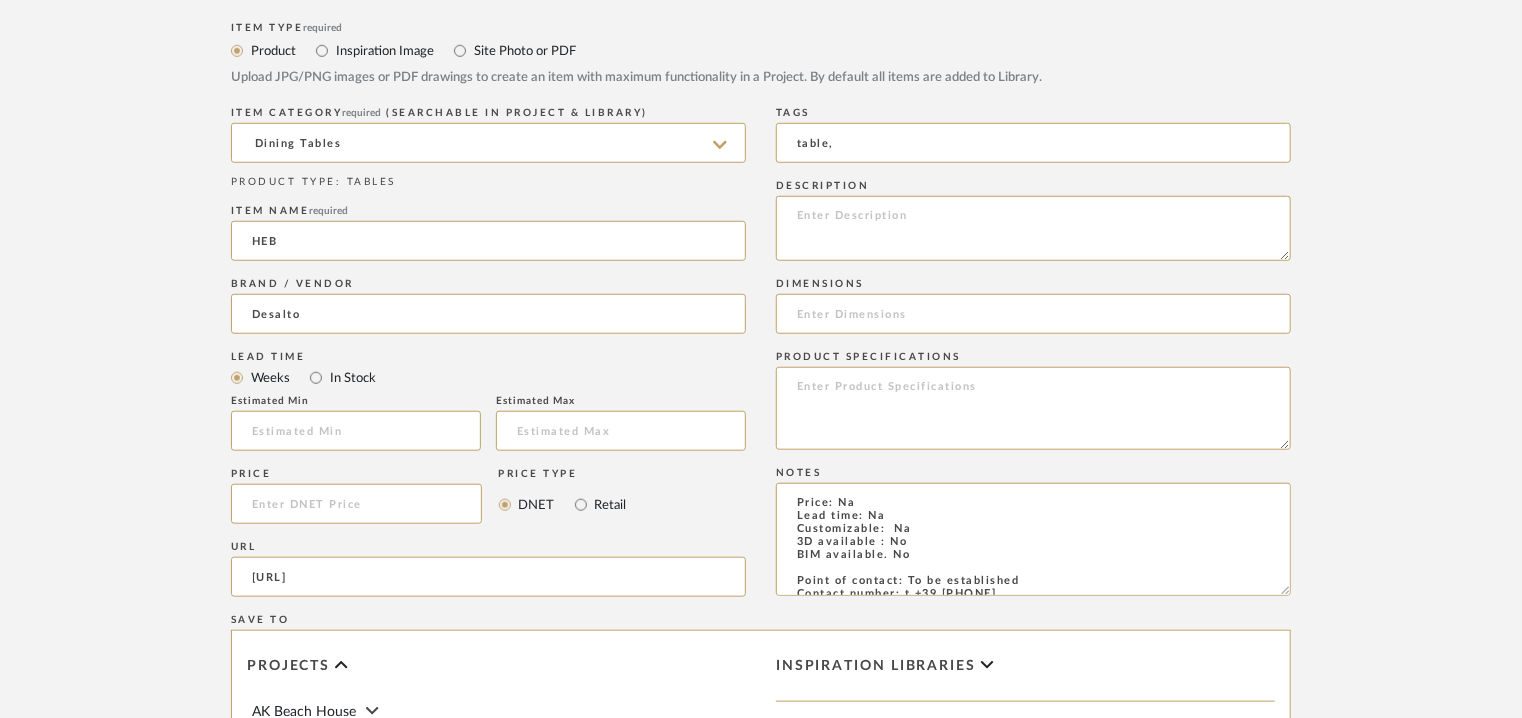 scroll, scrollTop: 89, scrollLeft: 0, axis: vertical 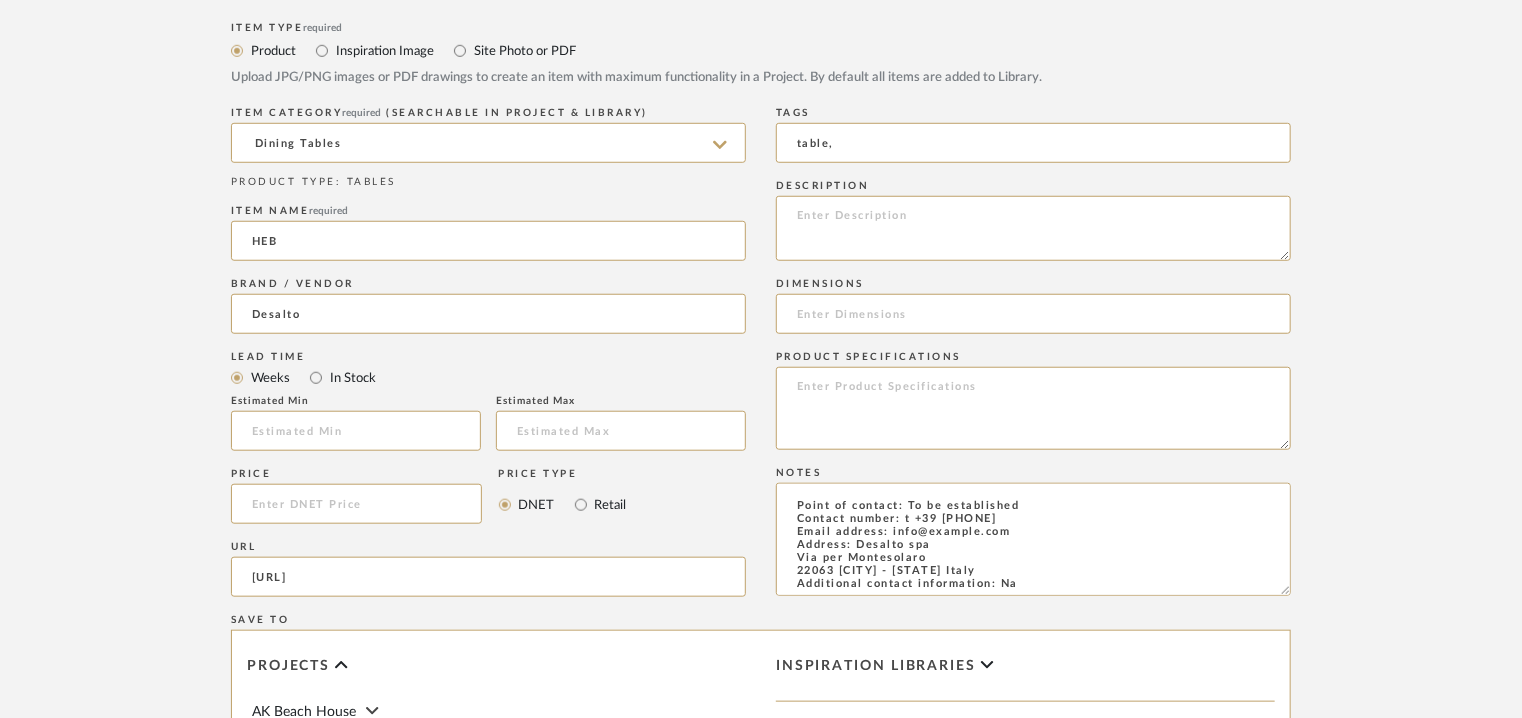 type on "Price: Na
Lead time: Na
Customizable:  Na
3D available : No
BIM available. No
Point of contact: To be established
Contact number: t +39 [PHONE]
Email address: info@example.com
Address: Desalto spa
Via per Montesolaro
22063 [CITY] - [STATE] Italy
Additional contact information: Na" 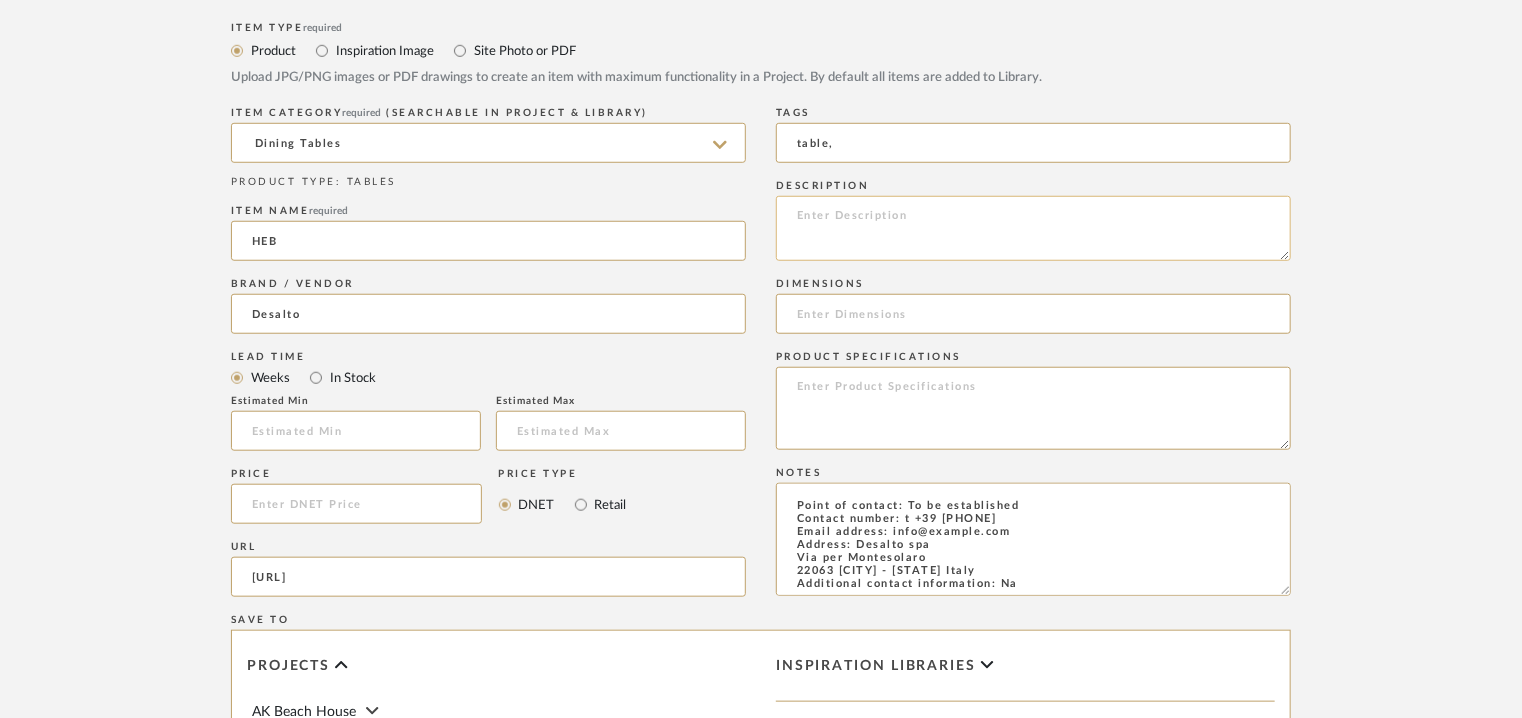 click 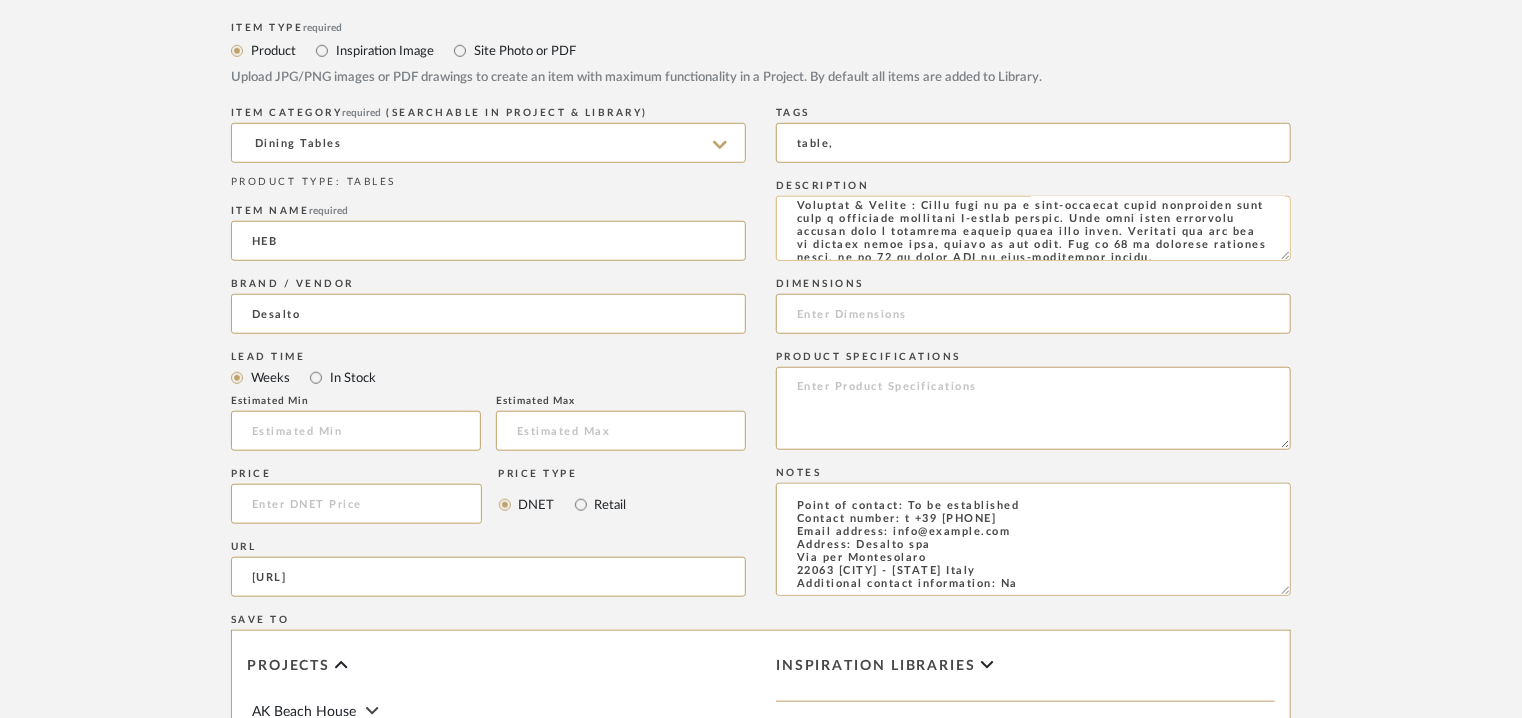 scroll, scrollTop: 91, scrollLeft: 0, axis: vertical 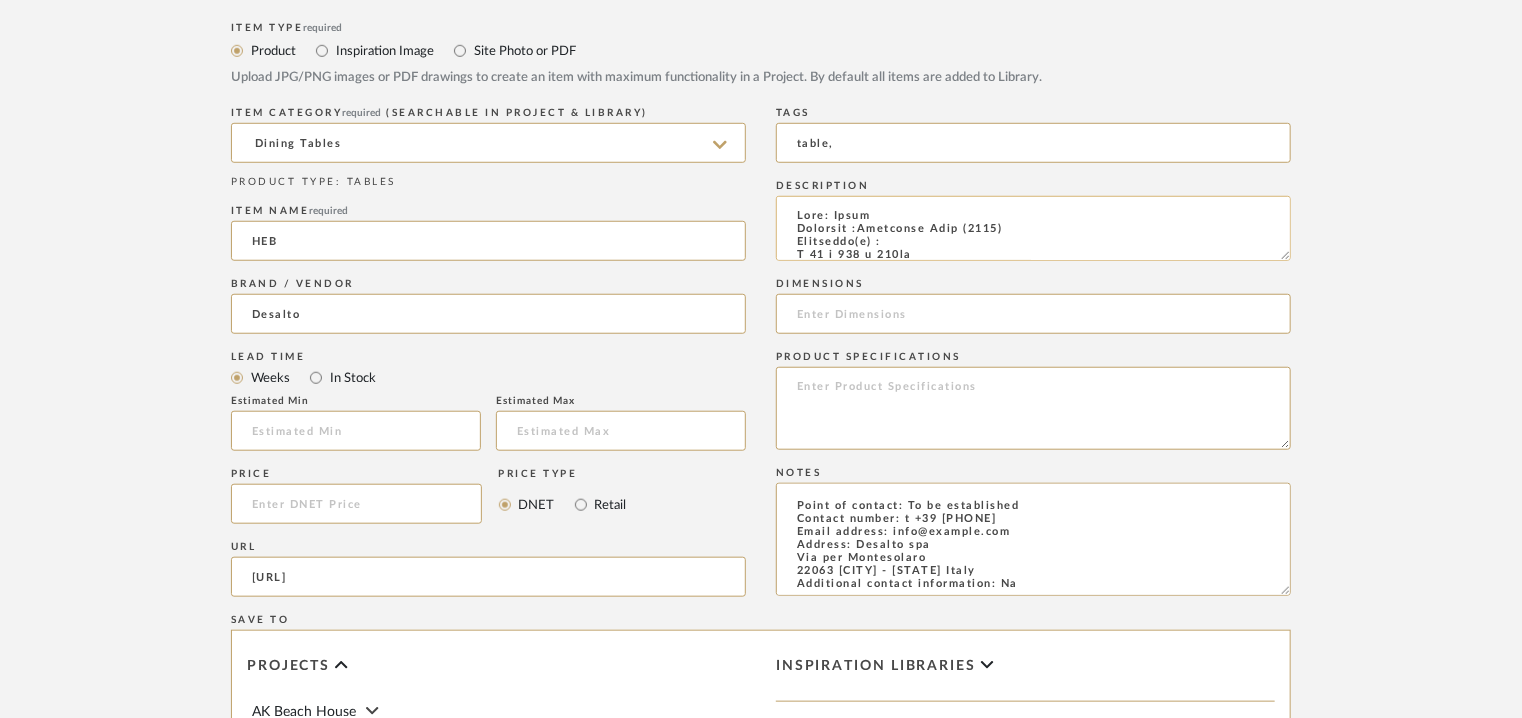 drag, startPoint x: 932, startPoint y: 205, endPoint x: 919, endPoint y: 206, distance: 13.038404 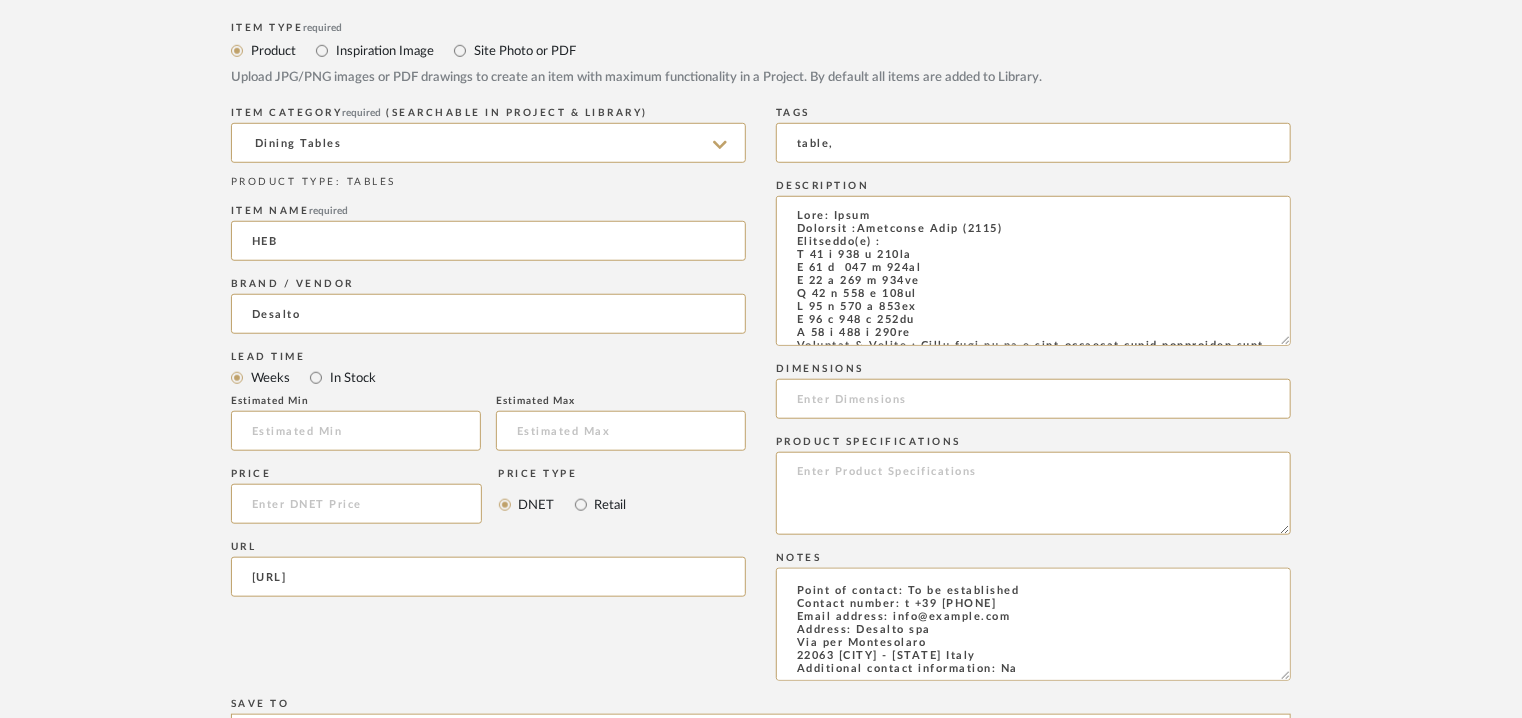 drag, startPoint x: 1286, startPoint y: 252, endPoint x: 1296, endPoint y: 357, distance: 105.47511 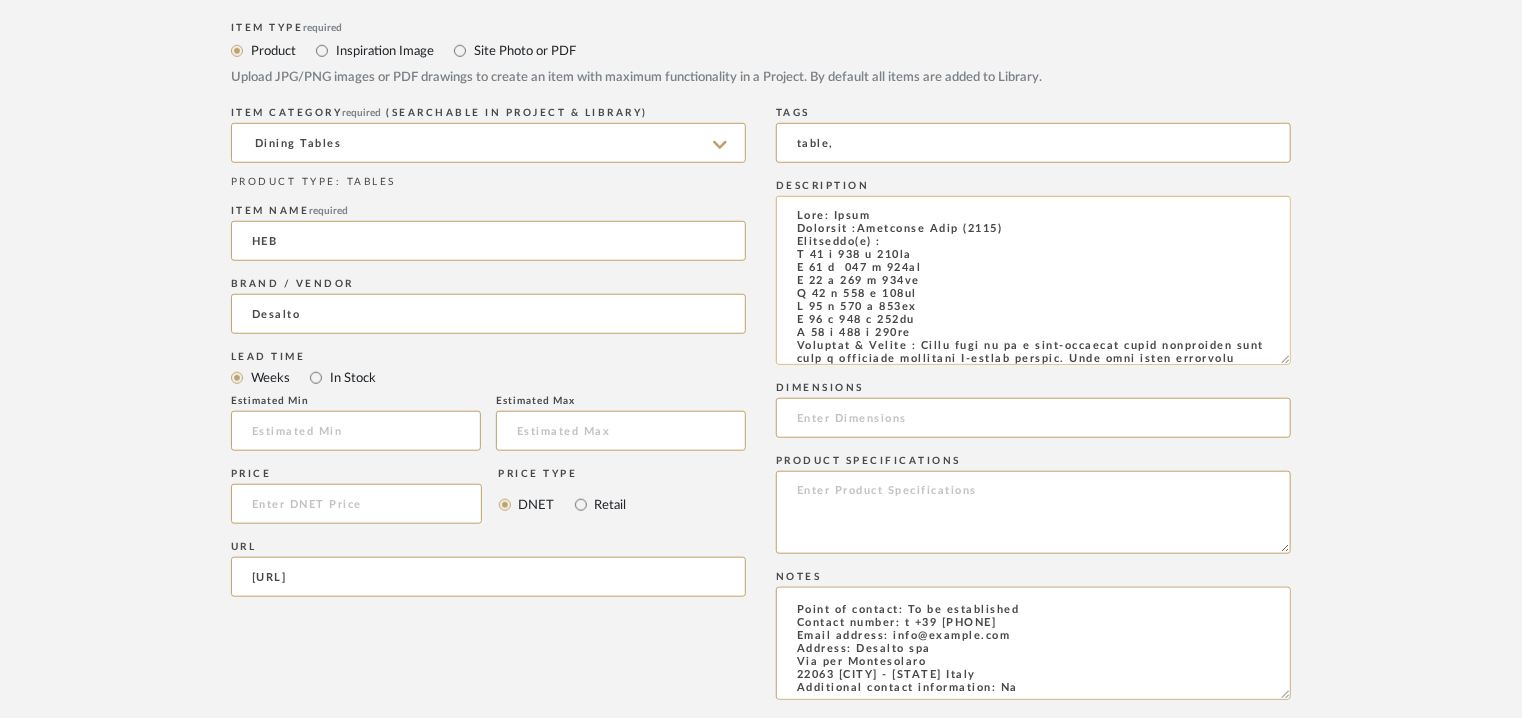 click 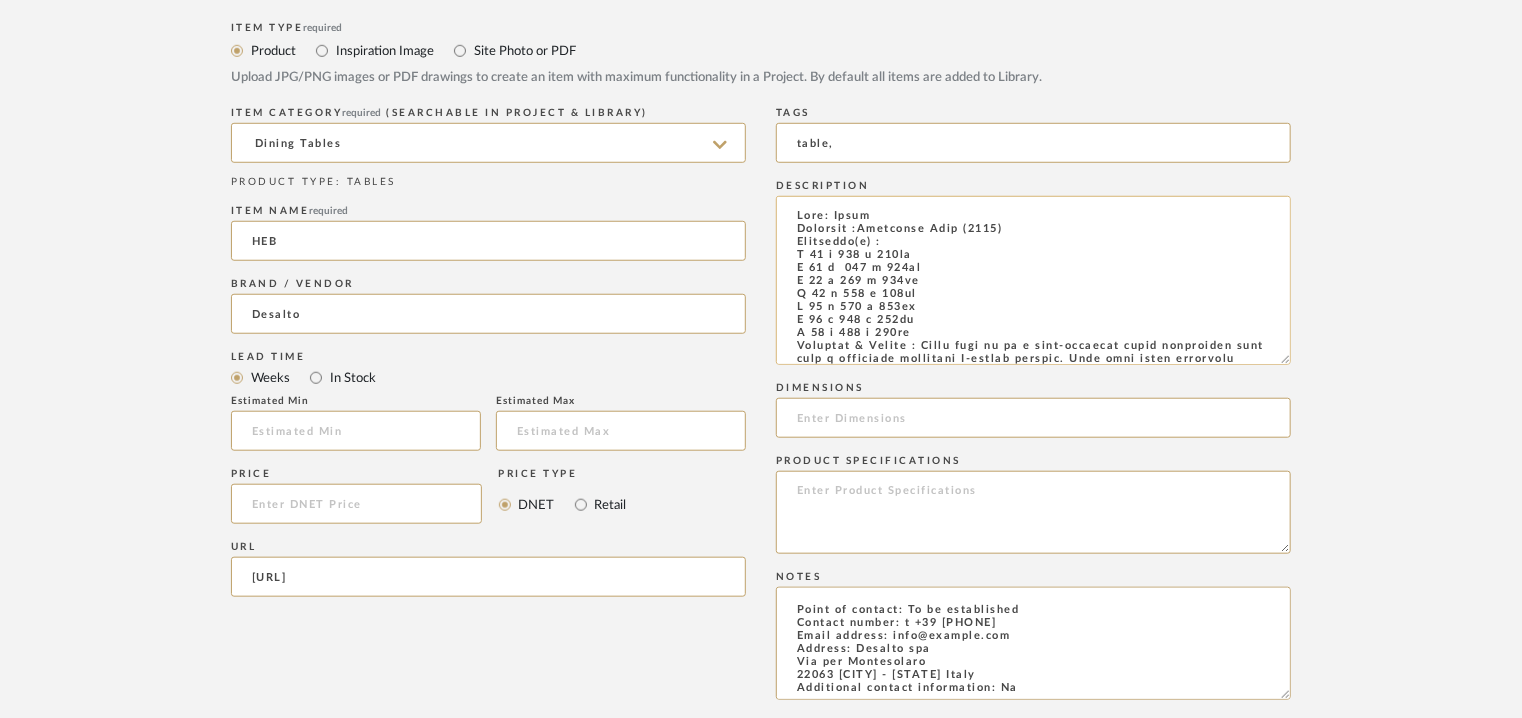 drag, startPoint x: 926, startPoint y: 336, endPoint x: 792, endPoint y: 333, distance: 134.03358 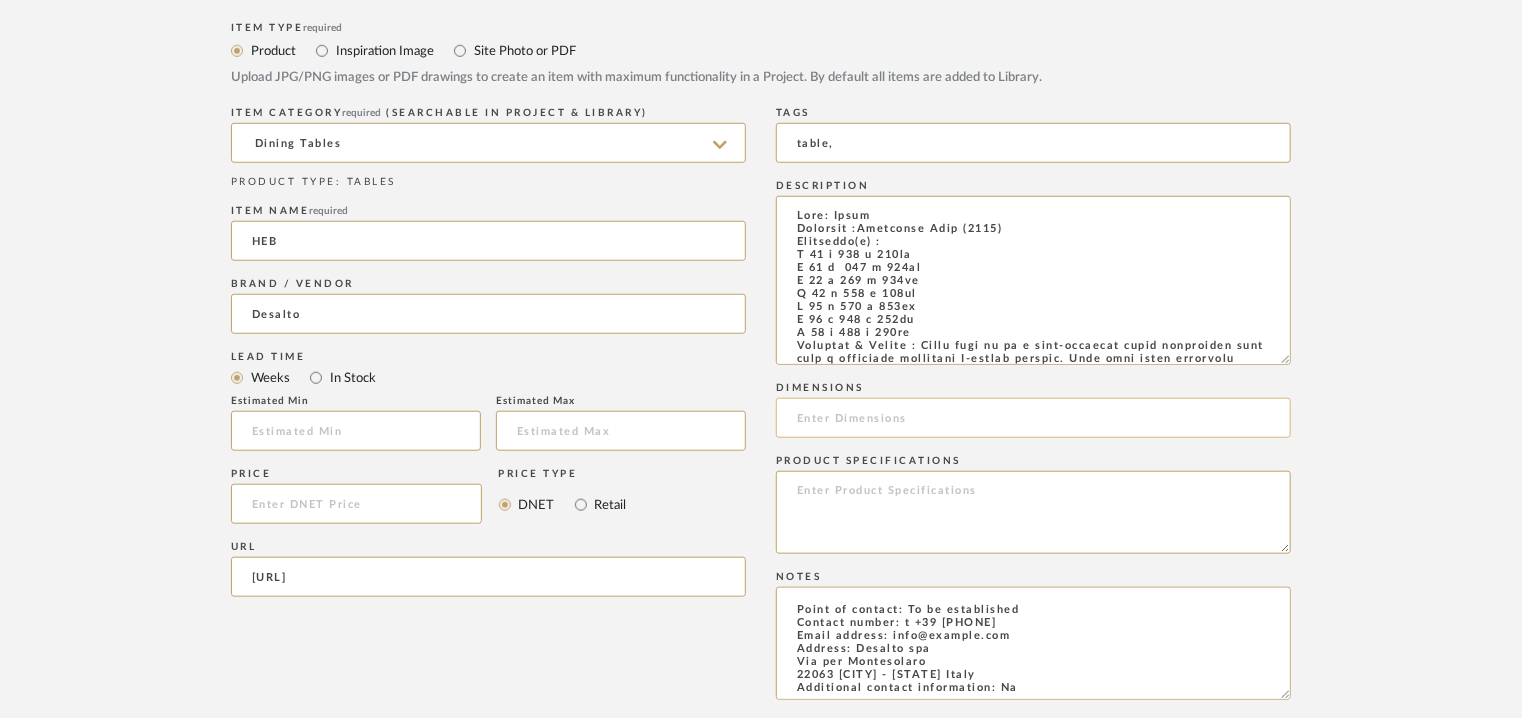 type on "Type: Table
Designer :Francesco Rota (2023)
Dimension(s) :
H 73 x 100 x 200cm
H 73 x  100 x 250cm
H 73 x 100 x 300cm
H 73 x 108 x 350cm
H 73 x 108 x 400cm
H 73 x 108 x 500cm
H 73 x 108 x 600cm
Material & Finish : Table made up of a high-strength steel supporting beam with a micaceous lacquered H-shaped profile. Legs with steel structure covered with a hexagonal section brass tube cover. Supports for the top in lasered steel tube, welded to the beam. Top in 12 mm tempered mirrored glass, or in 20 mm thick MDF in hand-spatulated cement.
Product Description : .A table with a strongly industrial look signed by Francesco Rota is added to the wide collection of Desalto tables. The strong character and generous dimensions make it particularly suitable for contract projects or for homes with an international and metropolitan feel.
A technical metal table with a supporting HEB beam, designed to provide a robust and stable surface. The HEB beam is a steel structural element with an H shape, characterized by great..." 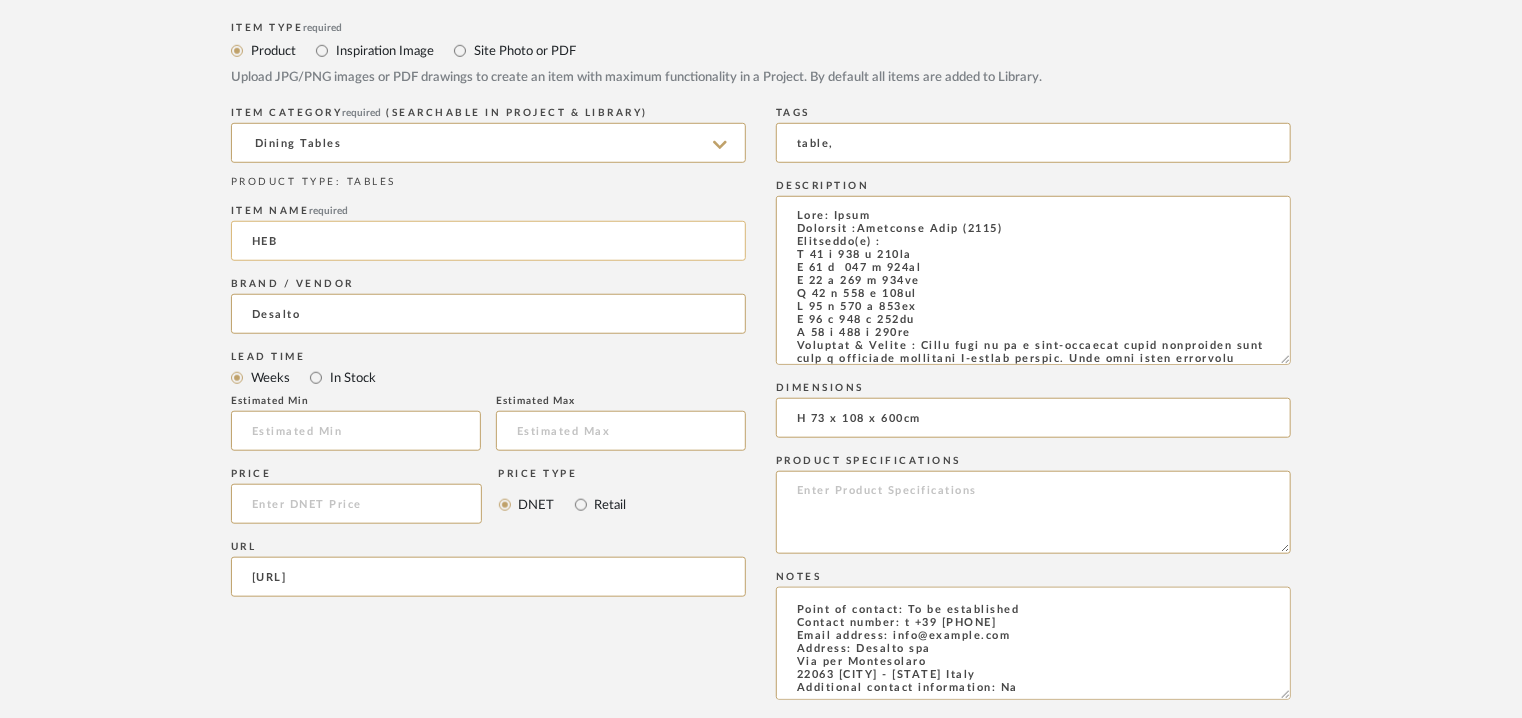 scroll, scrollTop: 400, scrollLeft: 0, axis: vertical 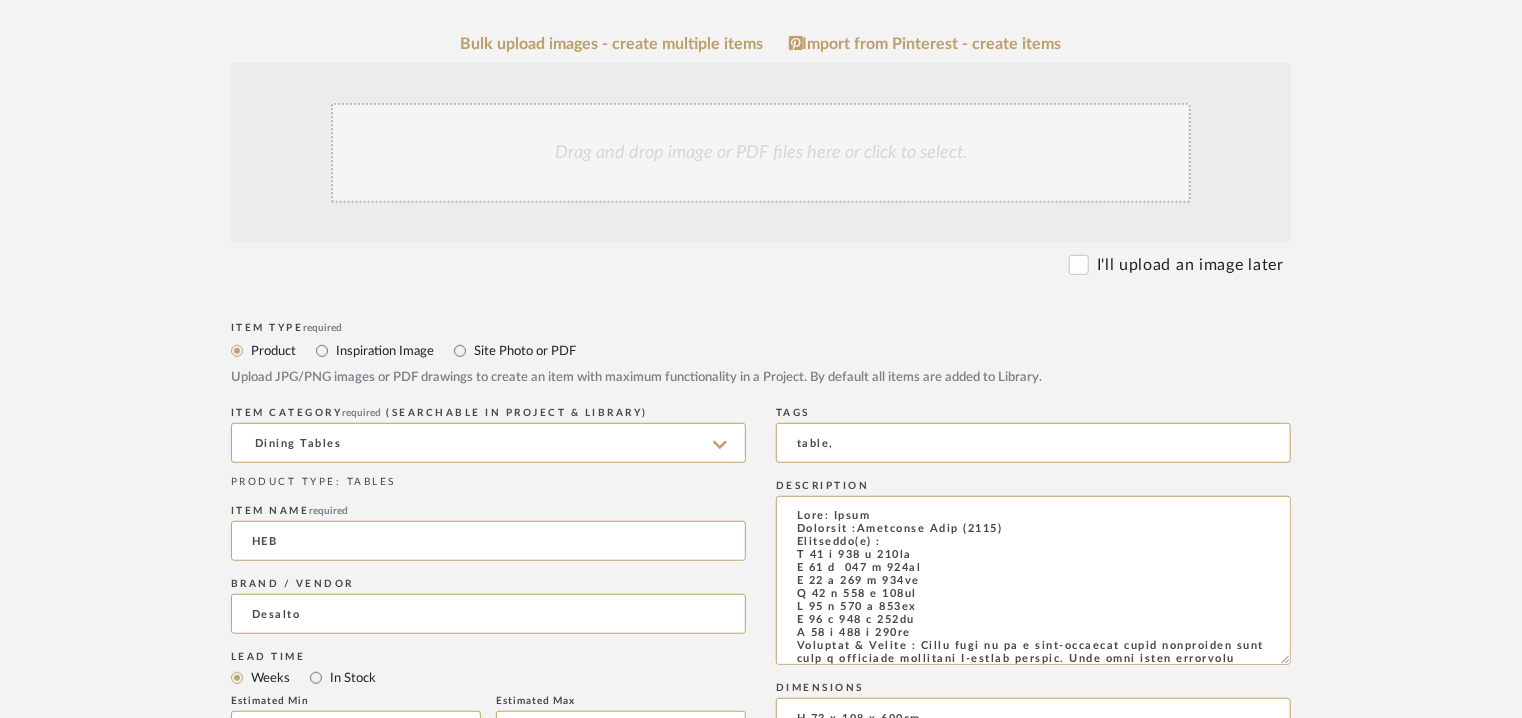 type on "H 73 x 108 x 600cm" 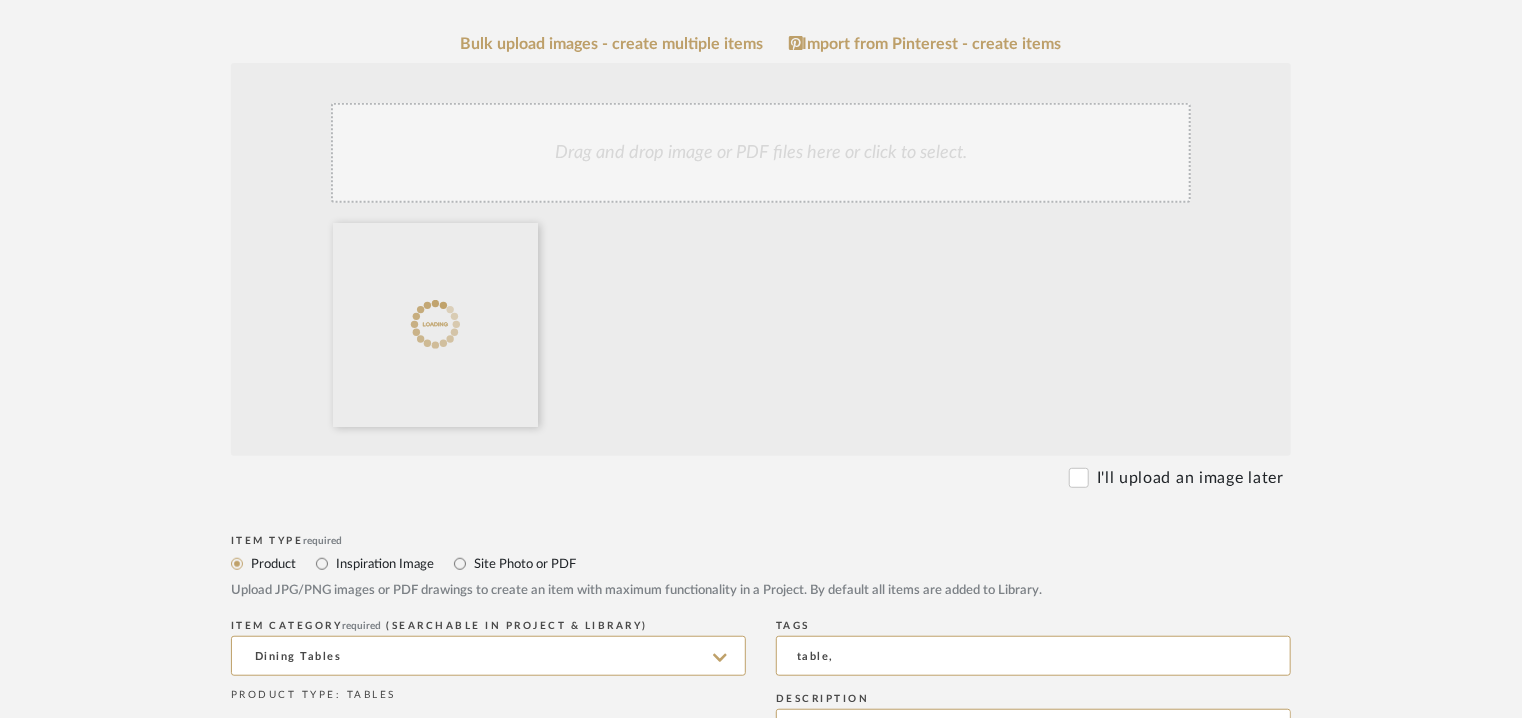 click on "Drag and drop image or PDF files here or click to select." 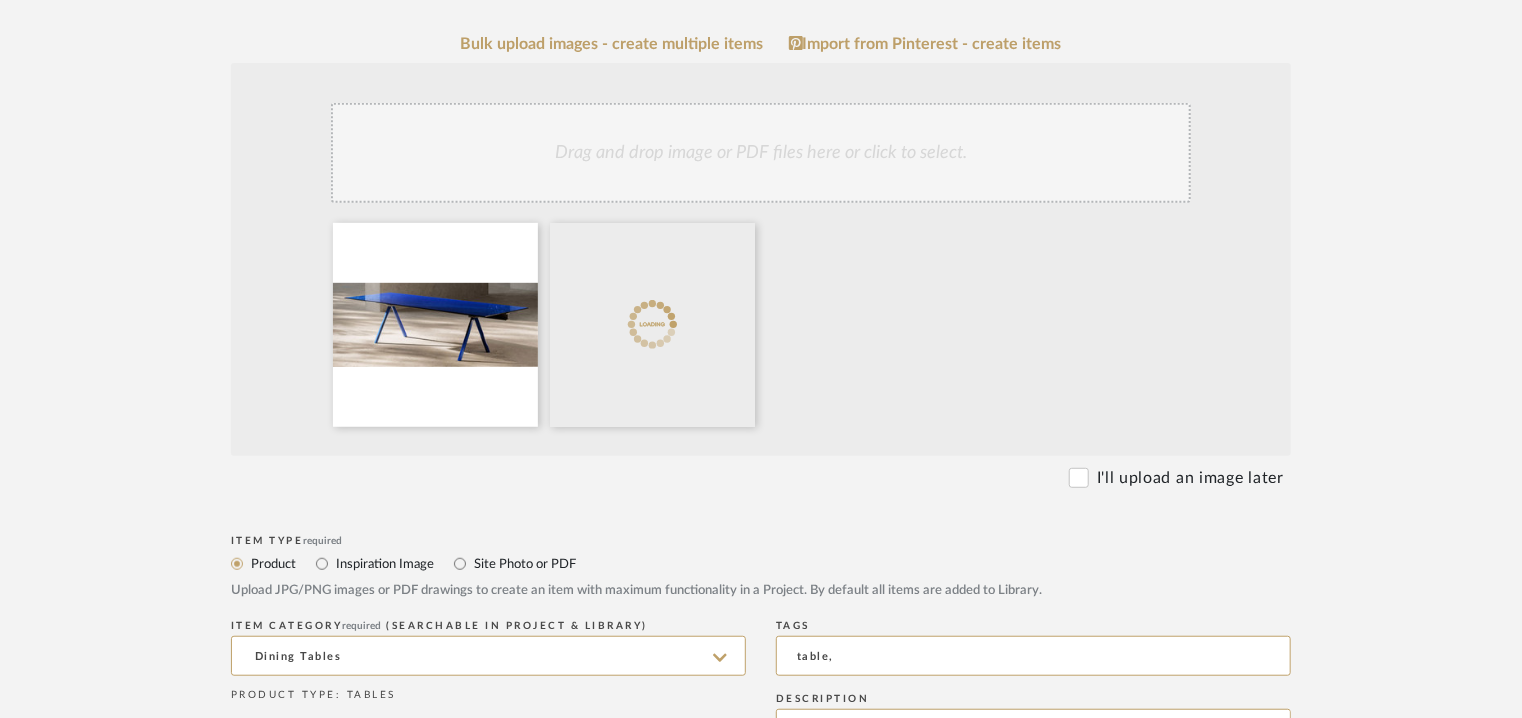 click on "Drag and drop image or PDF files here or click to select." 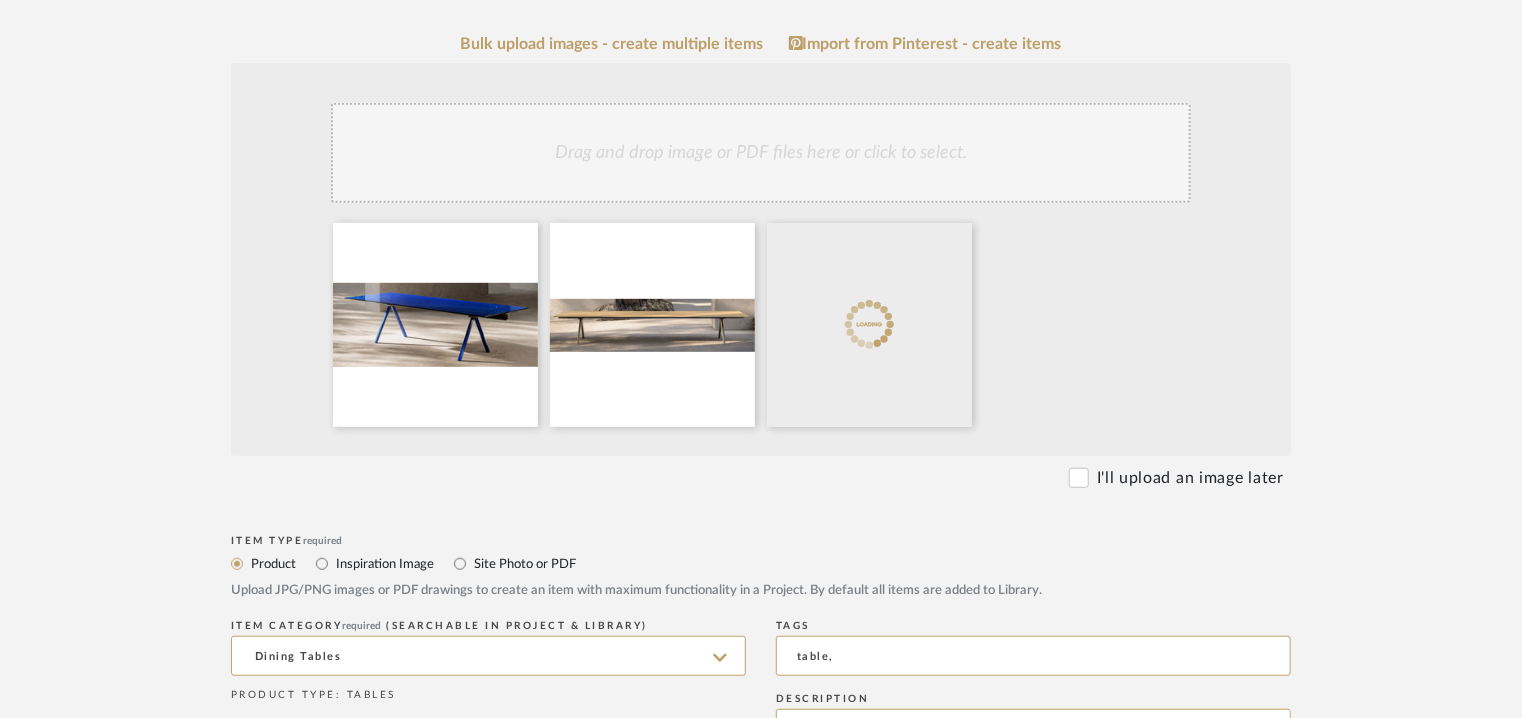 click on "Drag and drop image or PDF files here or click to select." 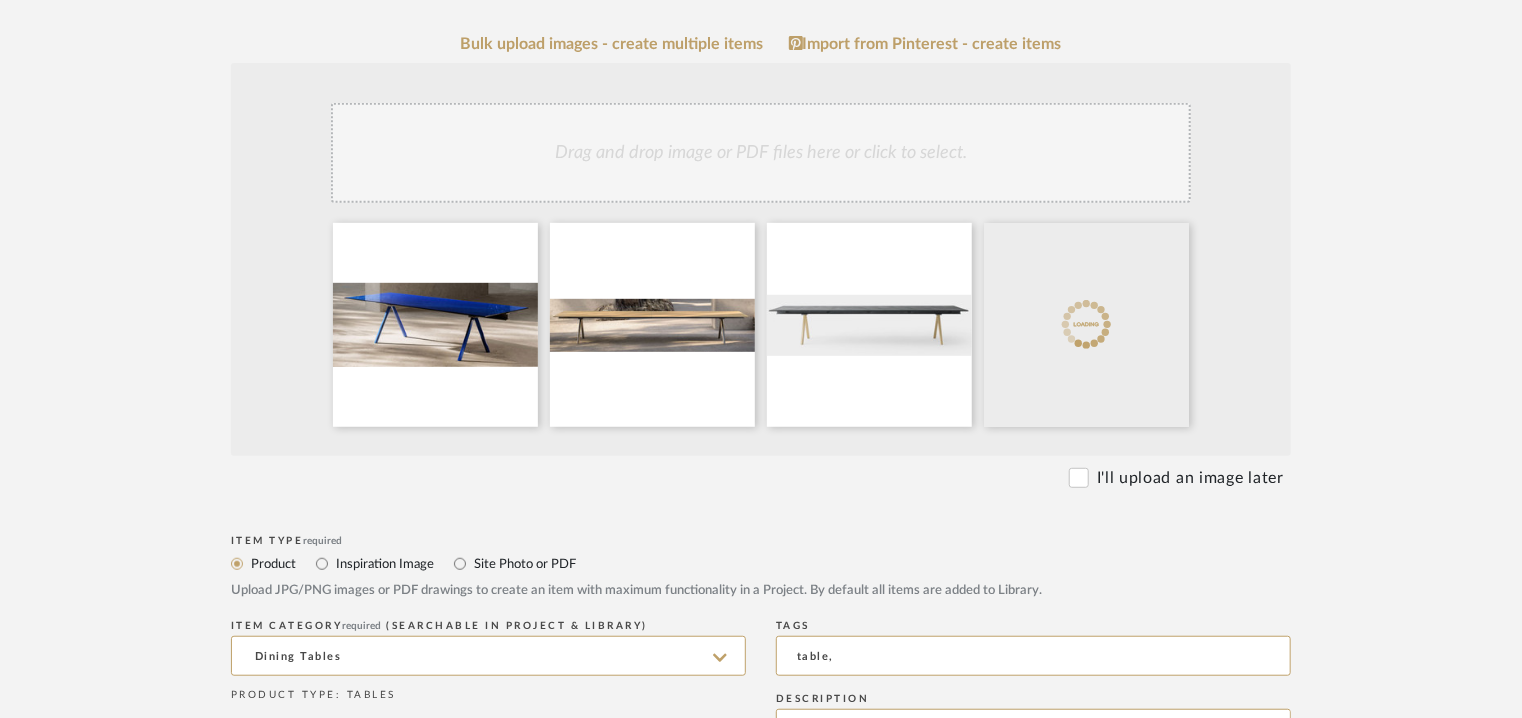 click on "Drag and drop image or PDF files here or click to select." 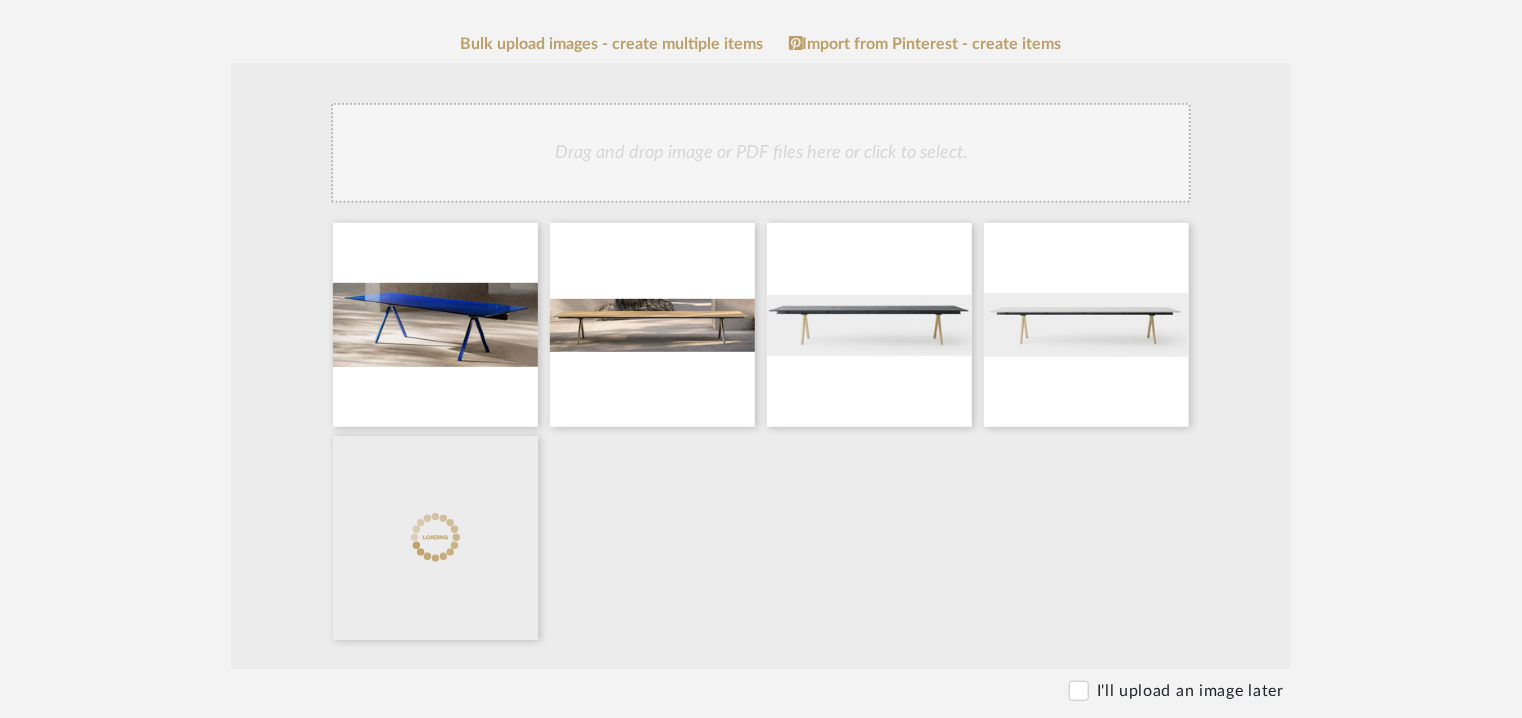 click on "Drag and drop image or PDF files here or click to select." 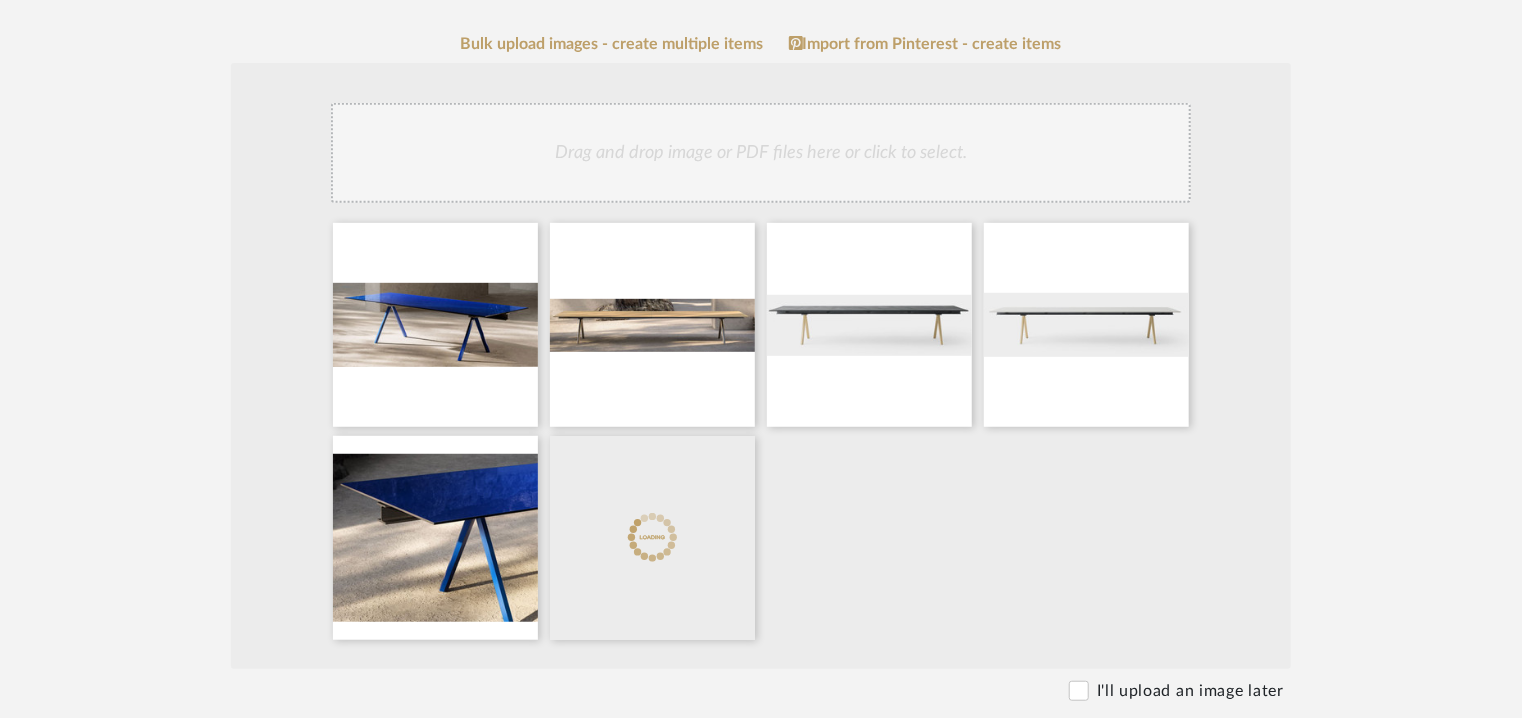 click on "Drag and drop image or PDF files here or click to select." 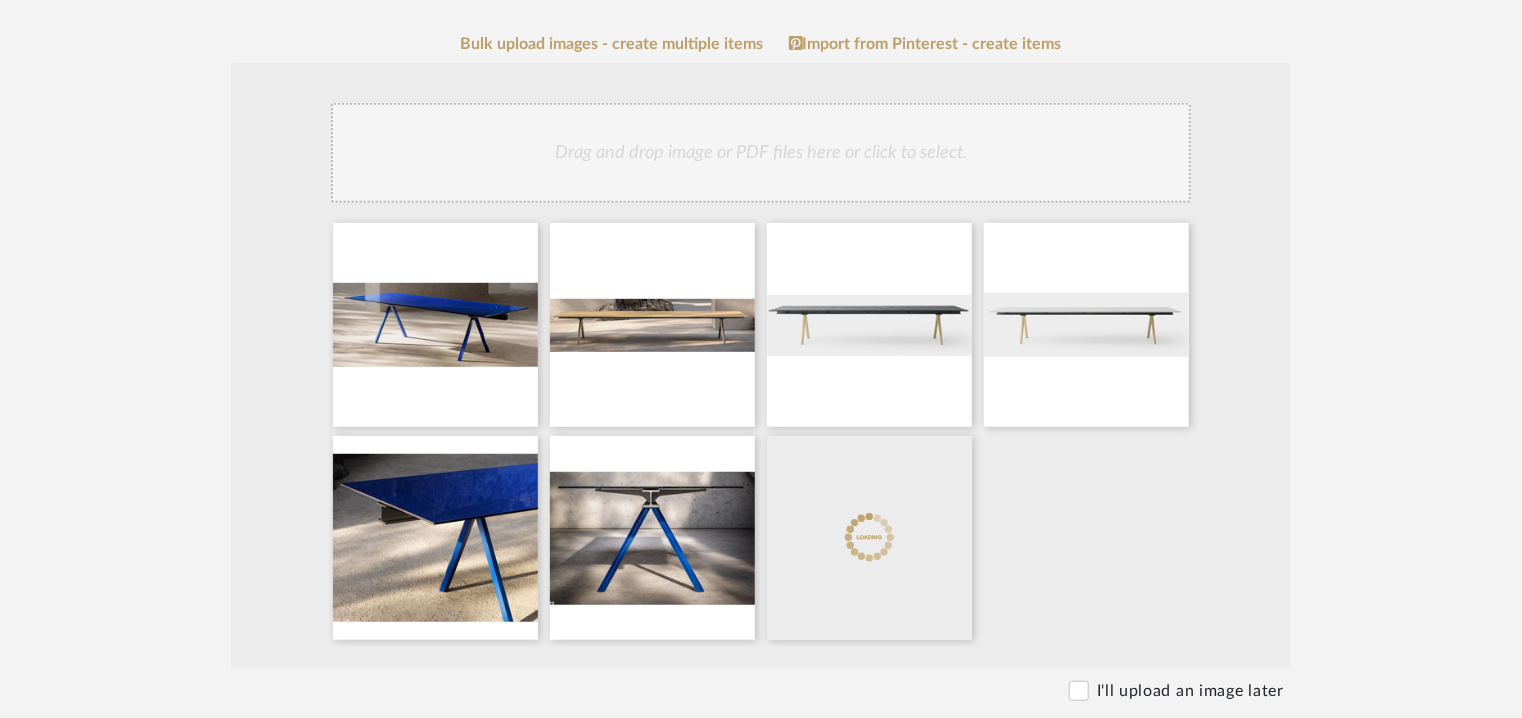 click on "Drag and drop image or PDF files here or click to select." 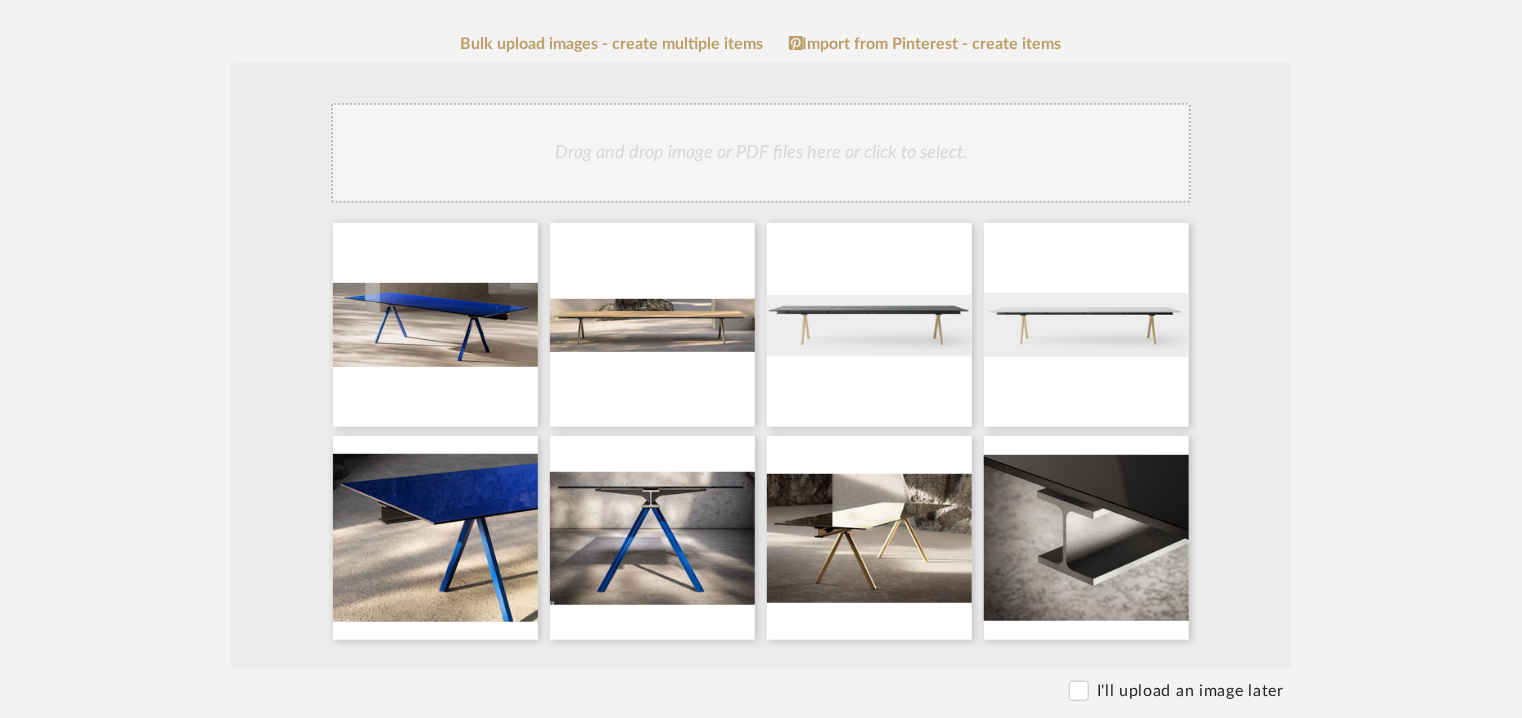 click on "Drag and drop image or PDF files here or click to select." 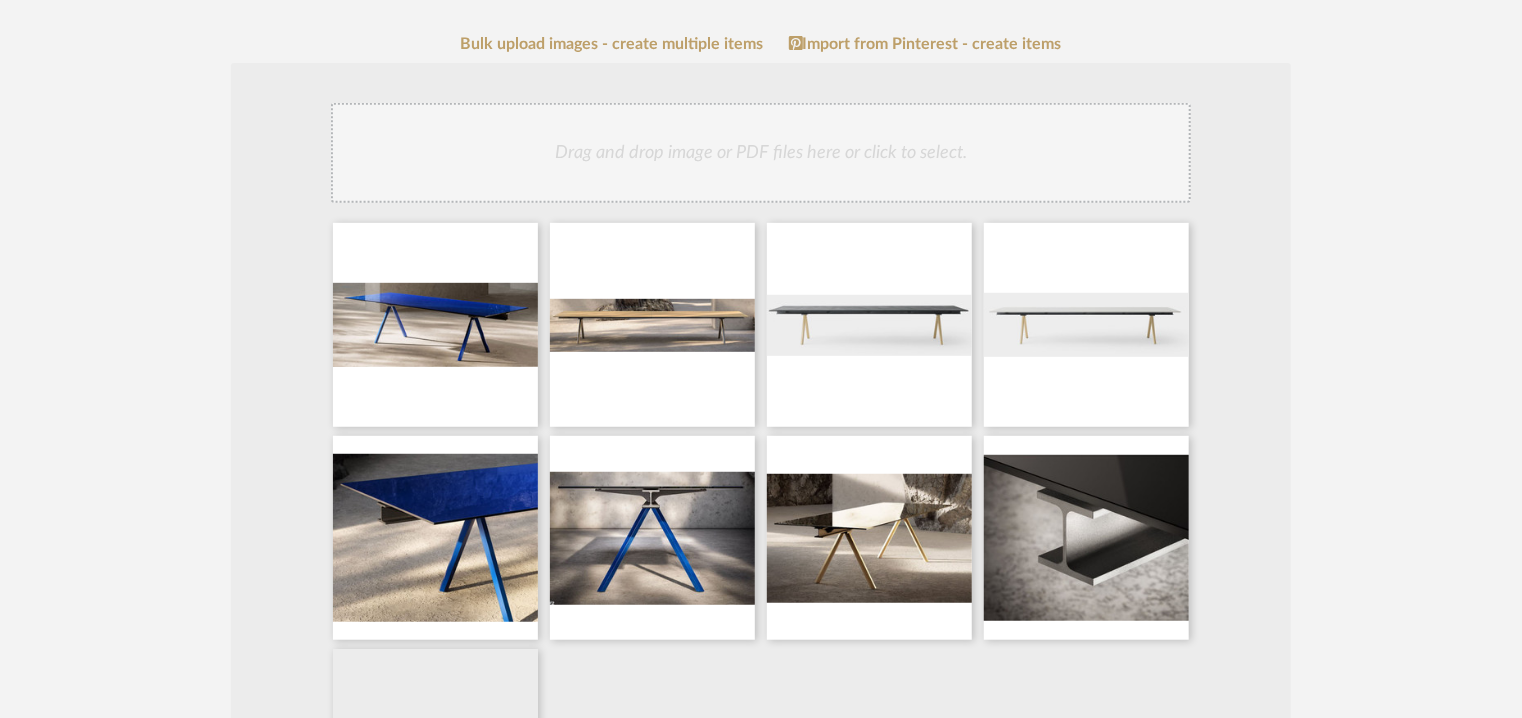 click on "Drag and drop image or PDF files here or click to select." 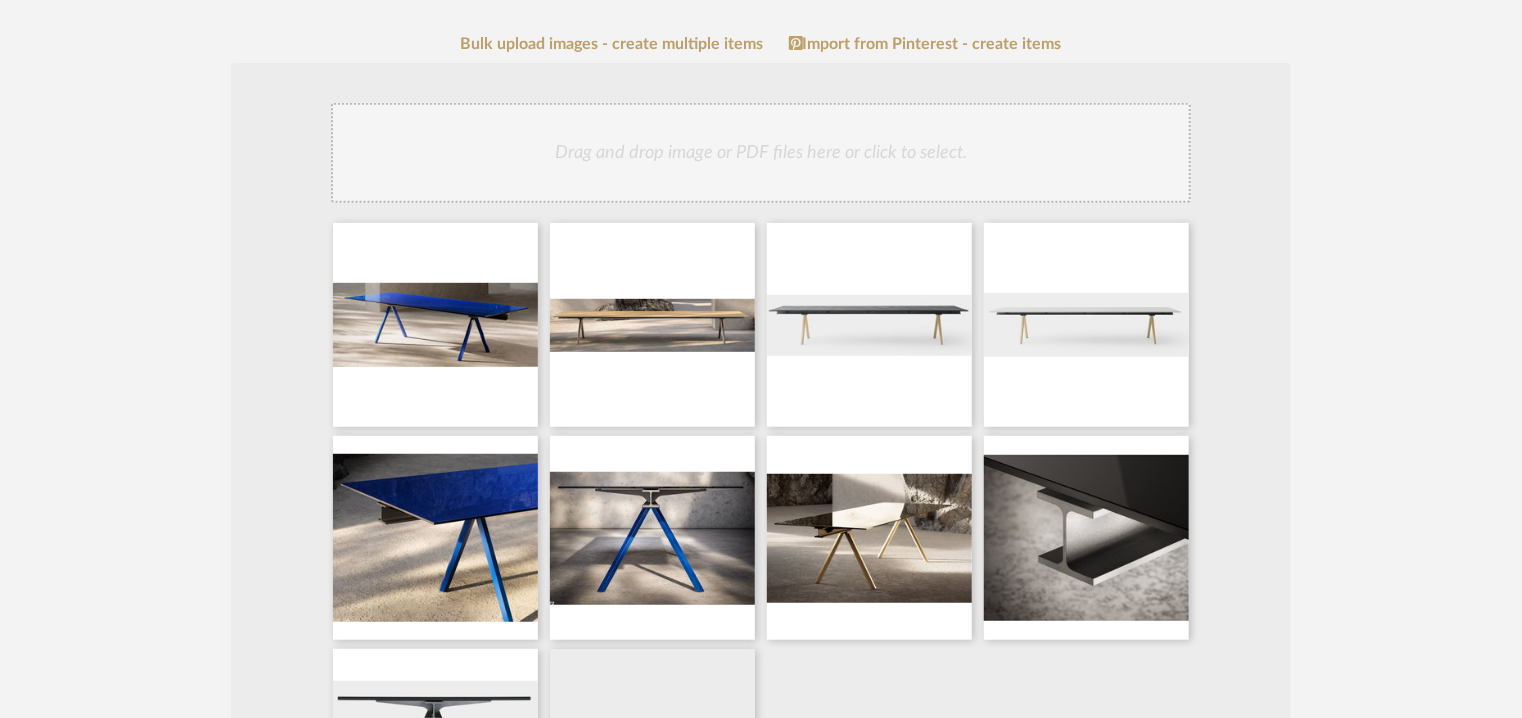 click on "Drag and drop image or PDF files here or click to select." 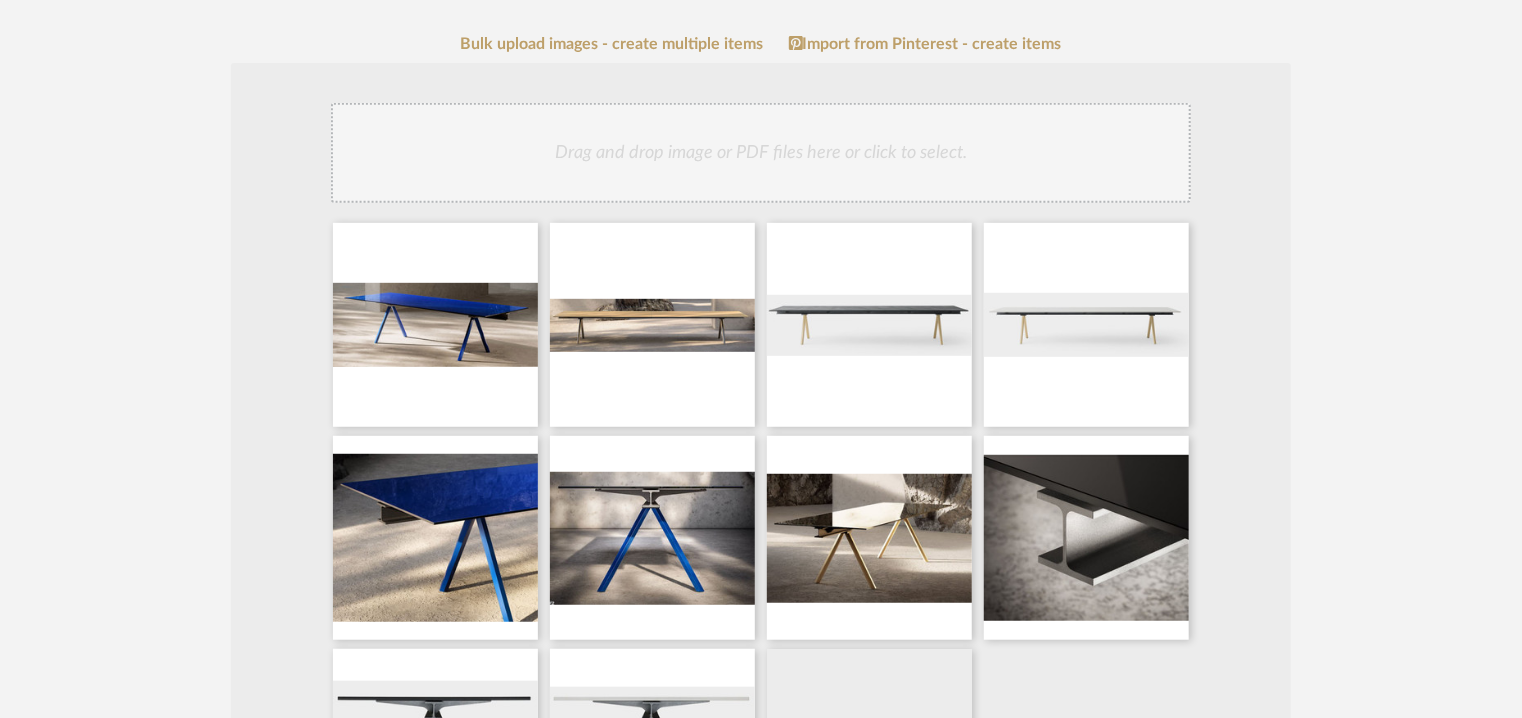 click on "Drag and drop image or PDF files here or click to select." 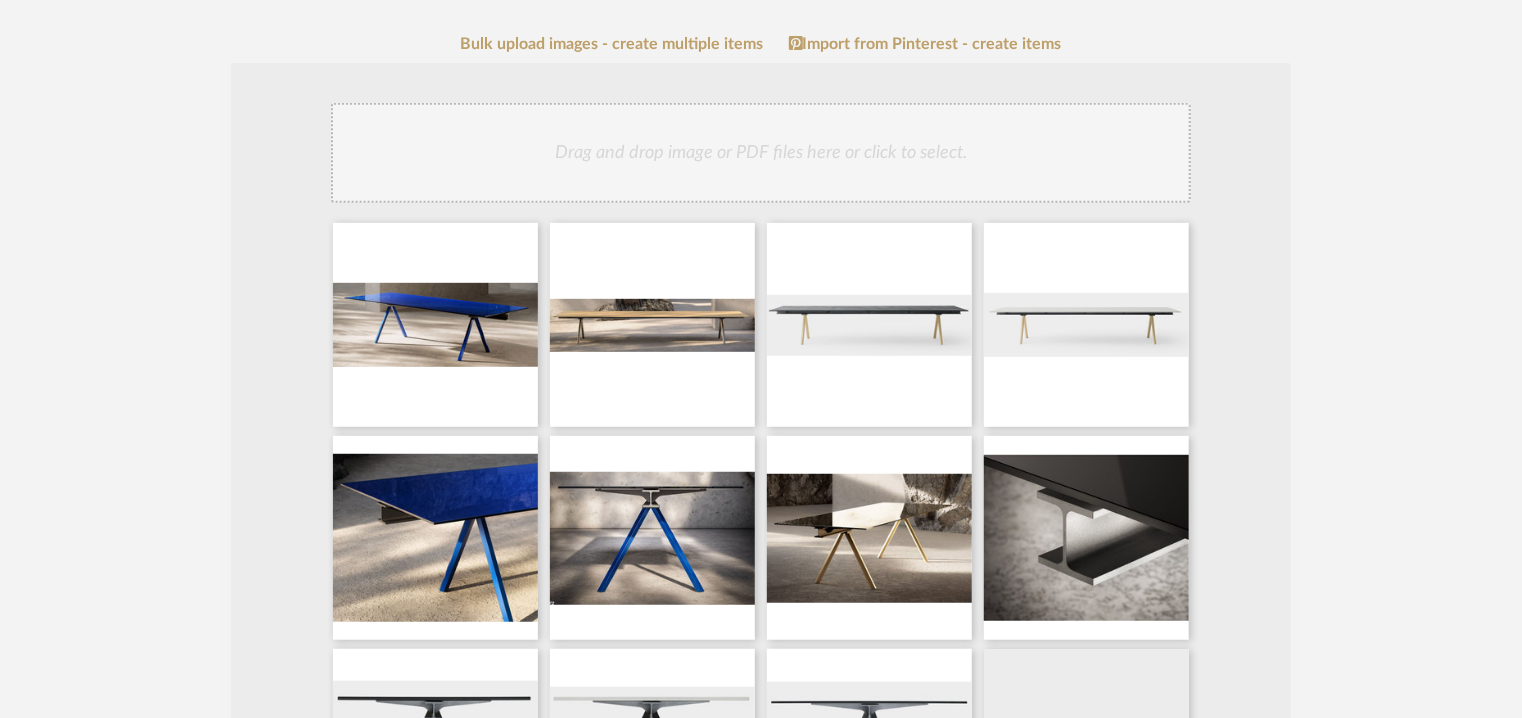 click on "Drag and drop image or PDF files here or click to select." 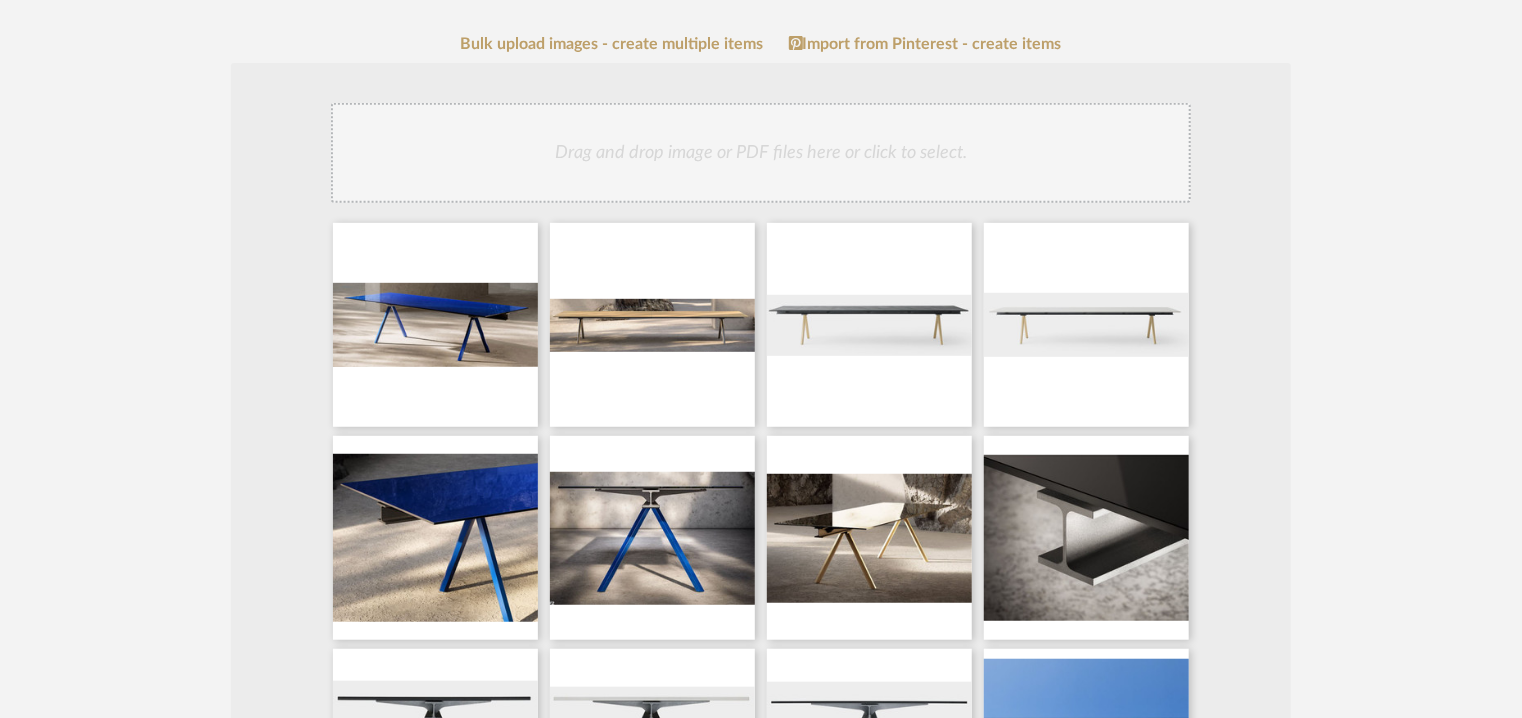 click on "Drag and drop image or PDF files here or click to select." 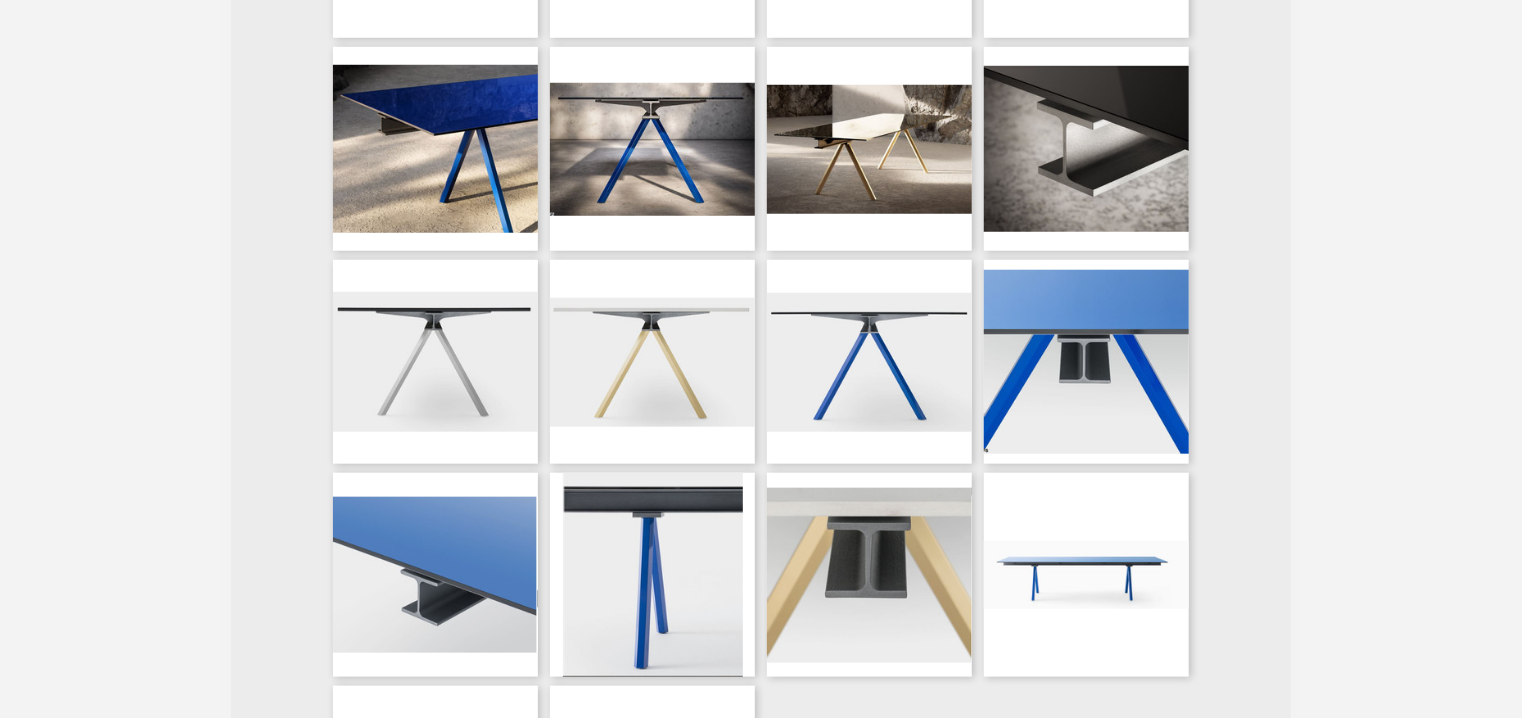 scroll, scrollTop: 800, scrollLeft: 0, axis: vertical 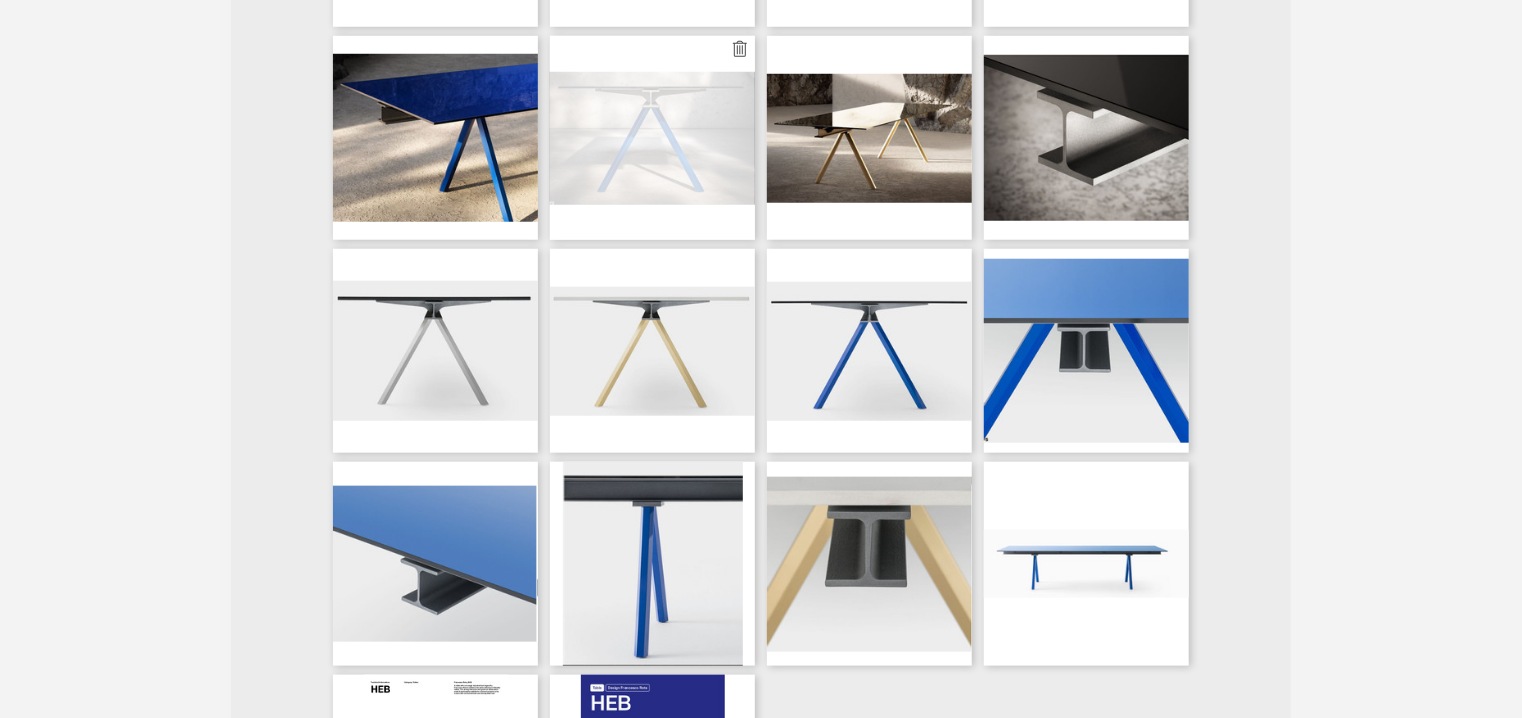 click 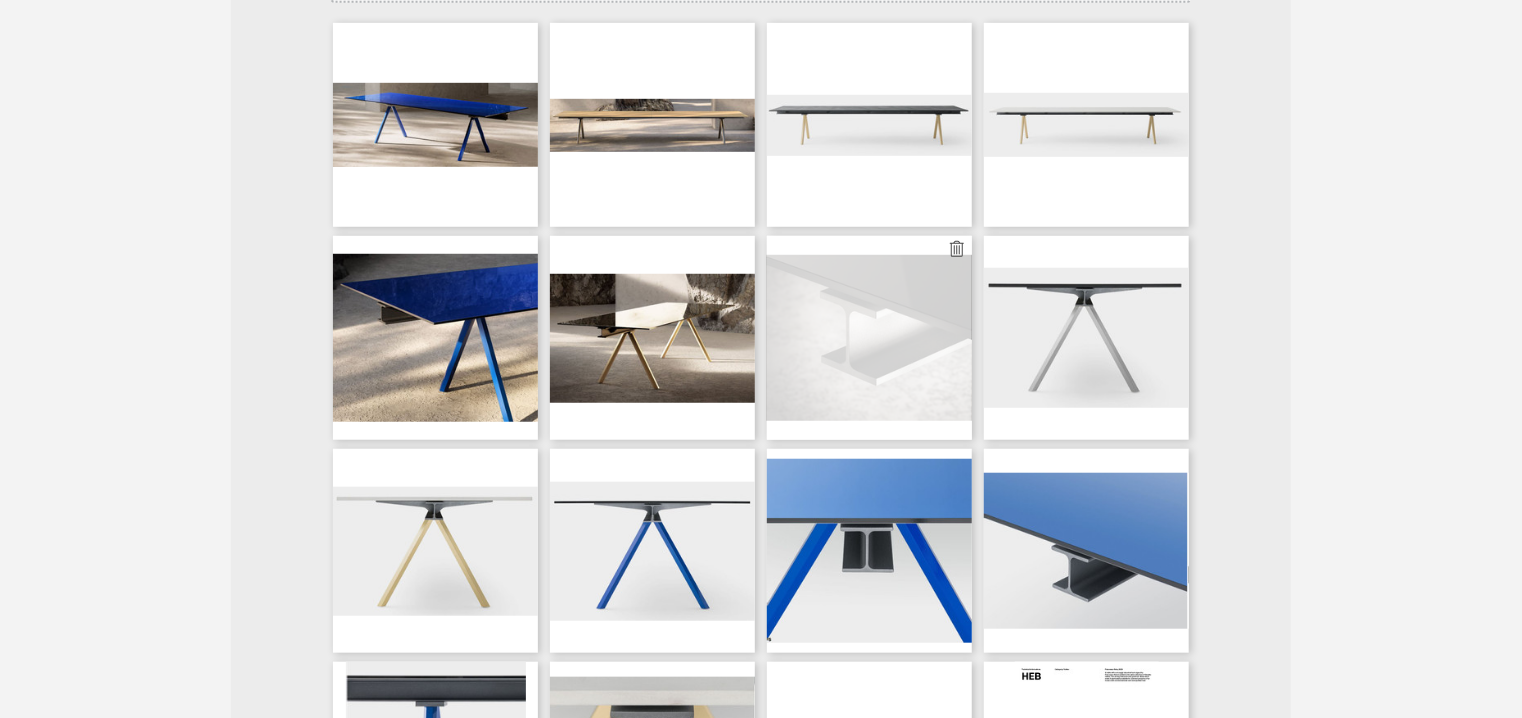 scroll, scrollTop: 400, scrollLeft: 0, axis: vertical 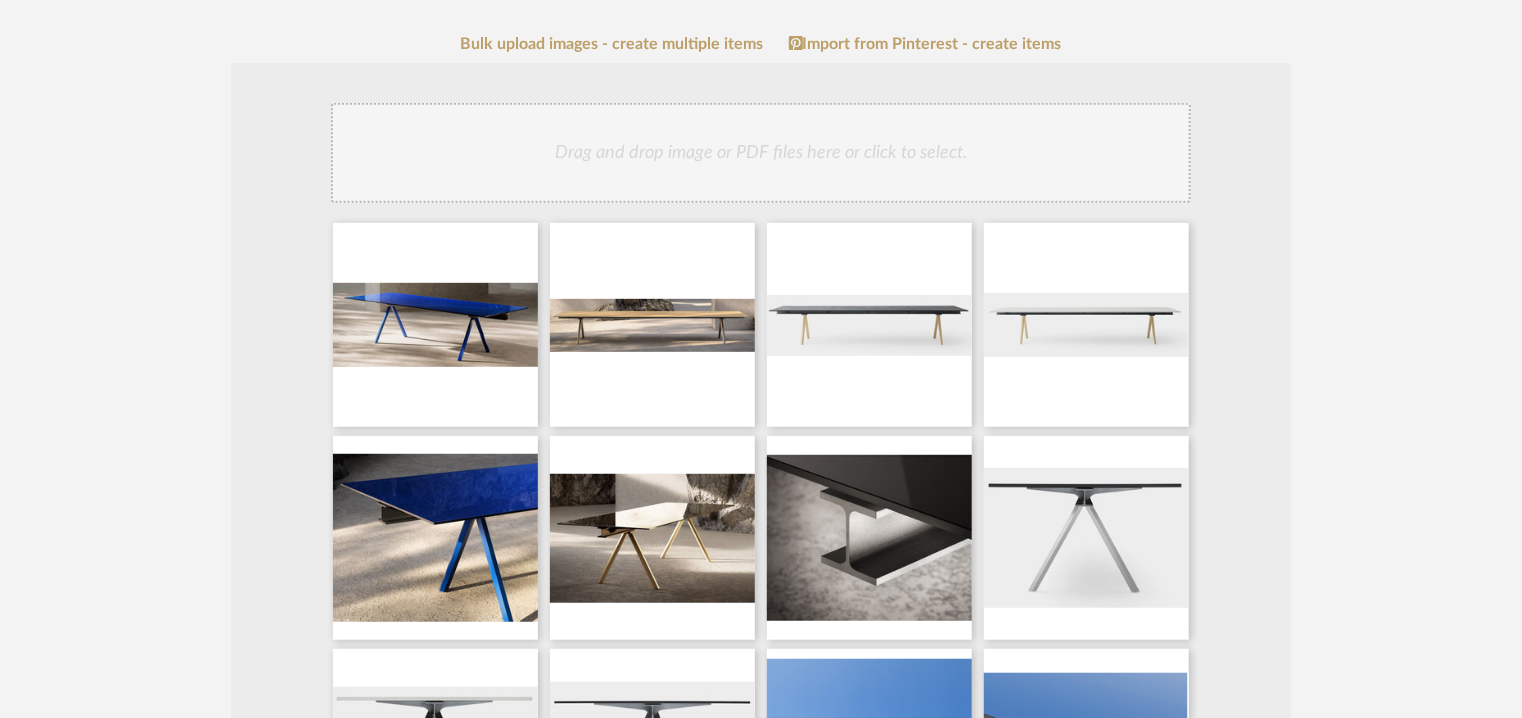 click on "Drag and drop image or PDF files here or click to select." 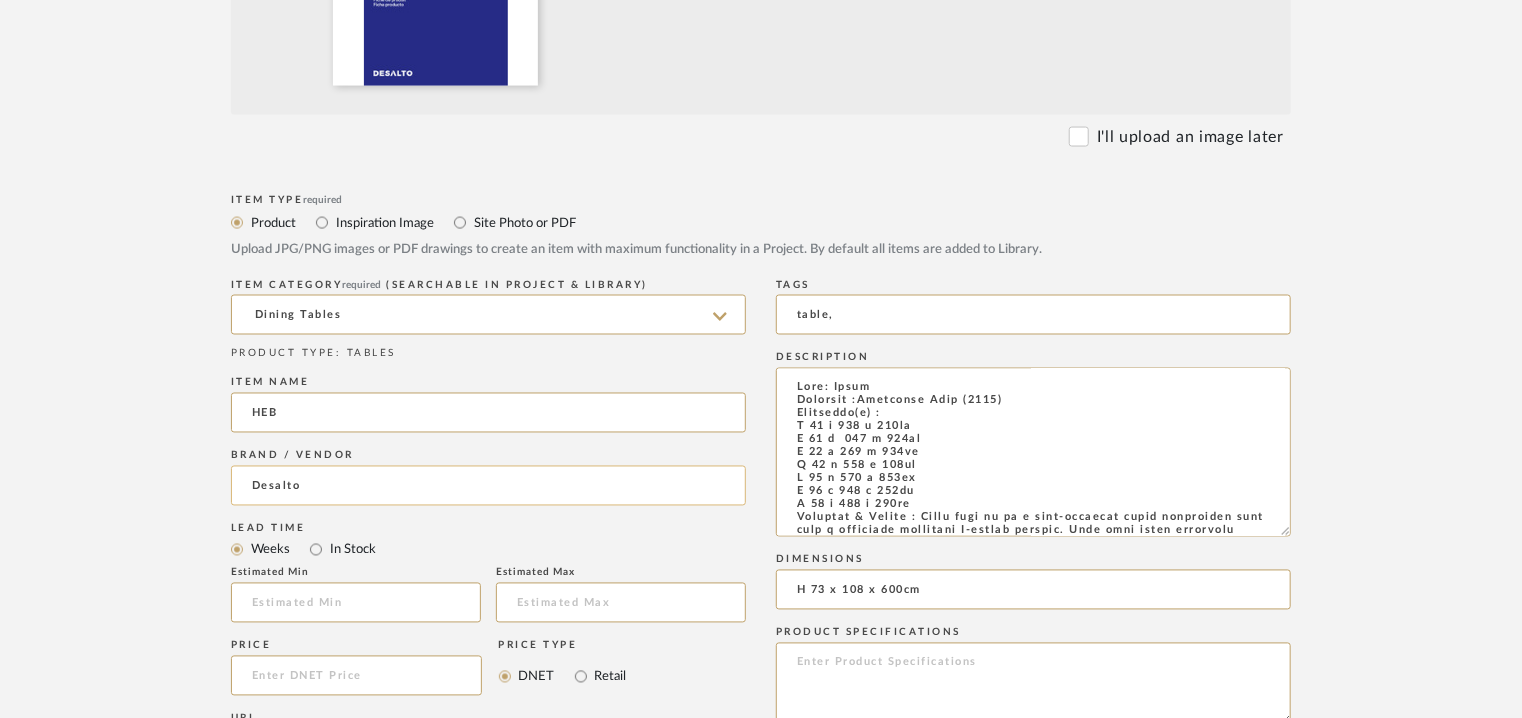 scroll, scrollTop: 1600, scrollLeft: 0, axis: vertical 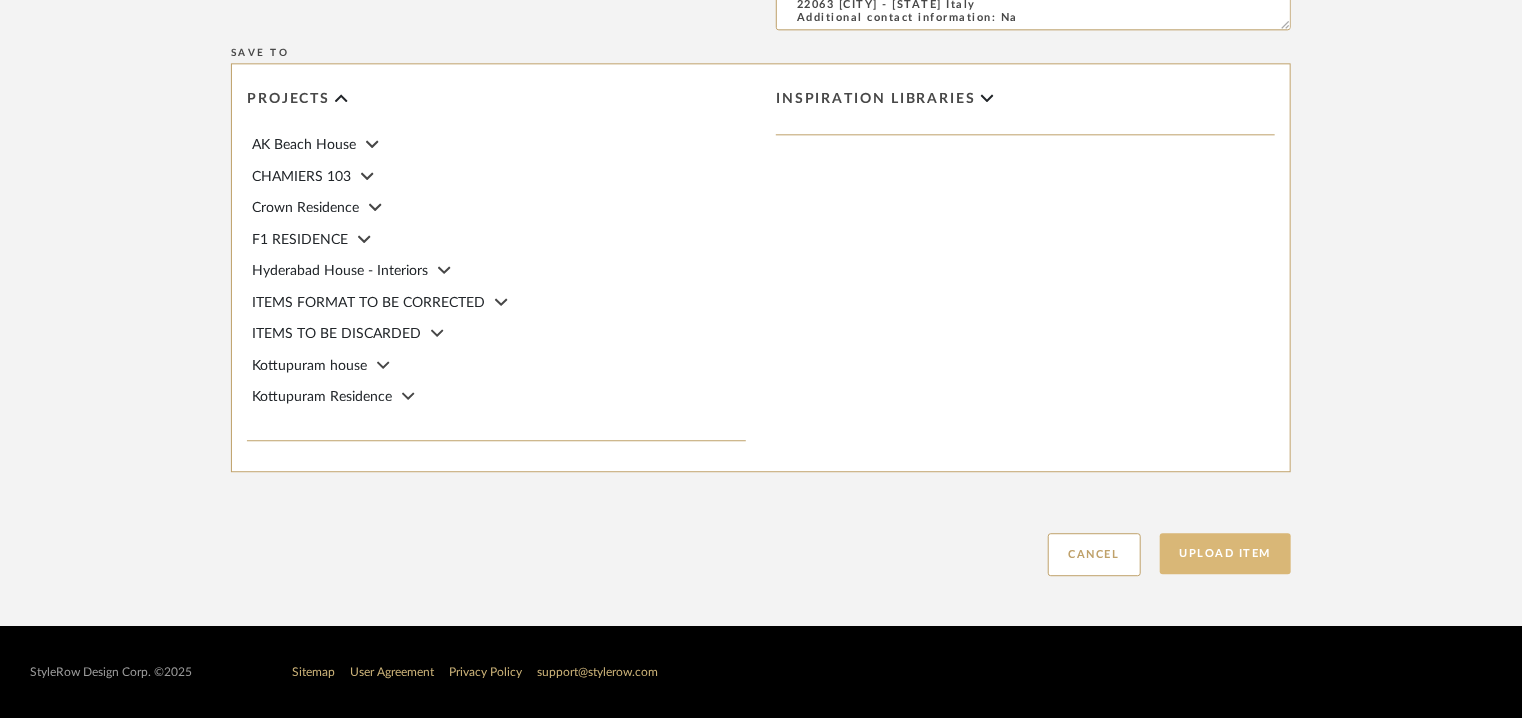 click on "Upload Item" 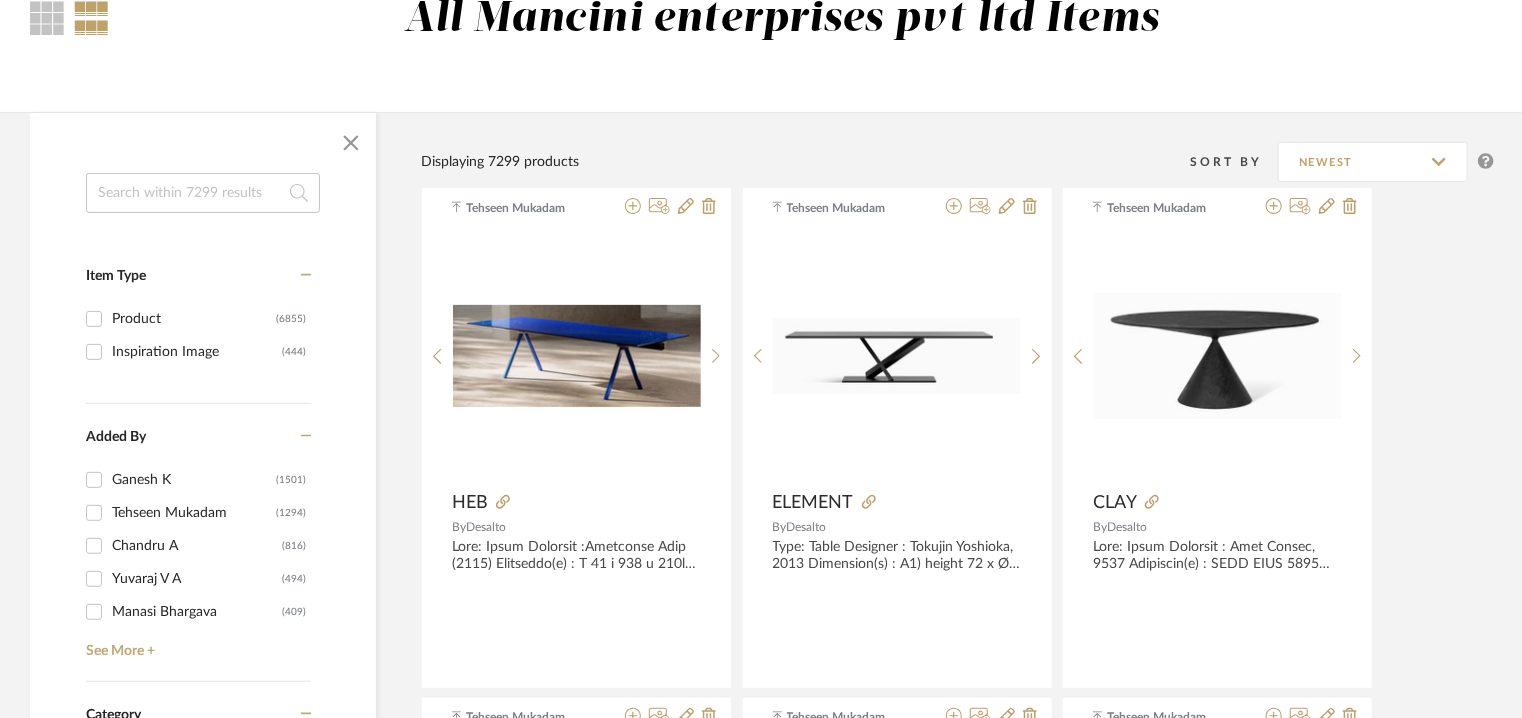 scroll, scrollTop: 100, scrollLeft: 0, axis: vertical 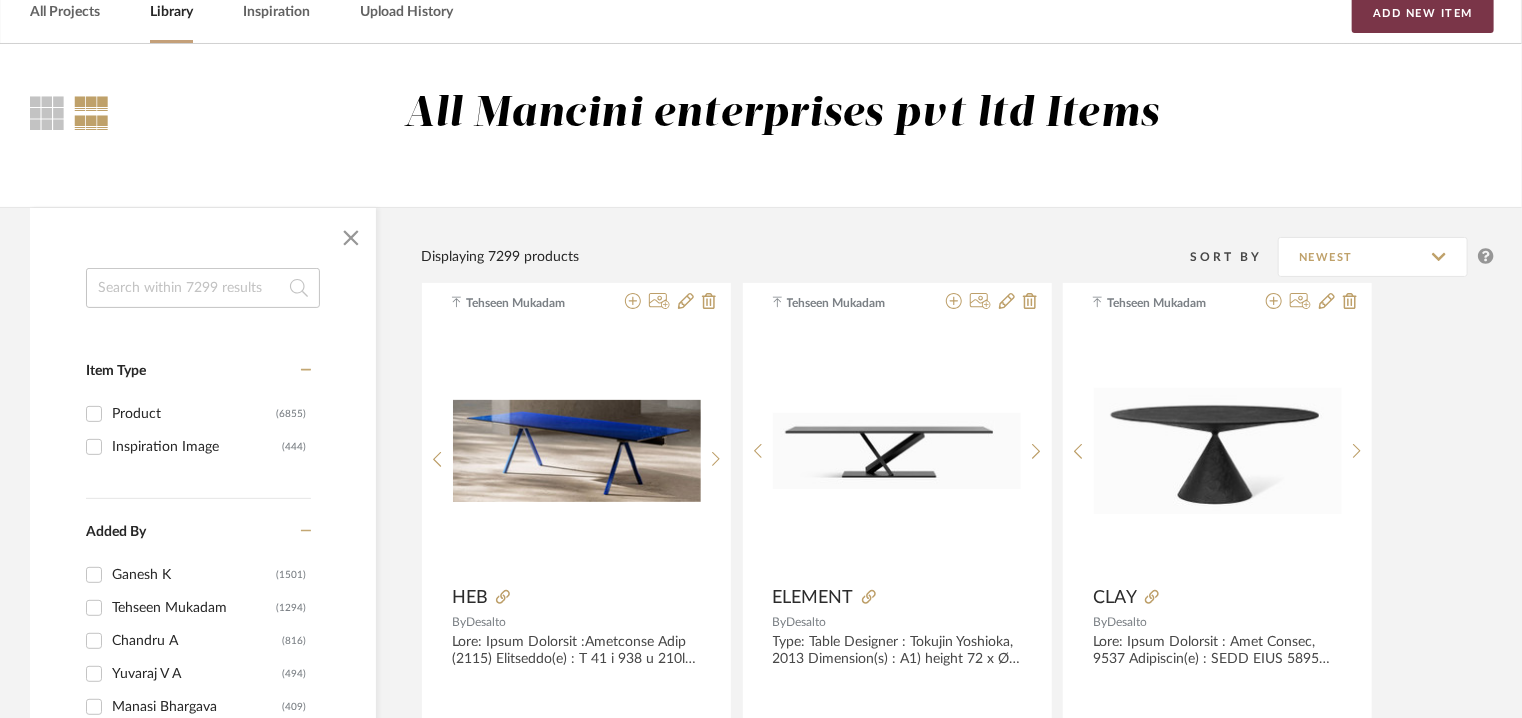 click on "Add New Item" at bounding box center (1423, 13) 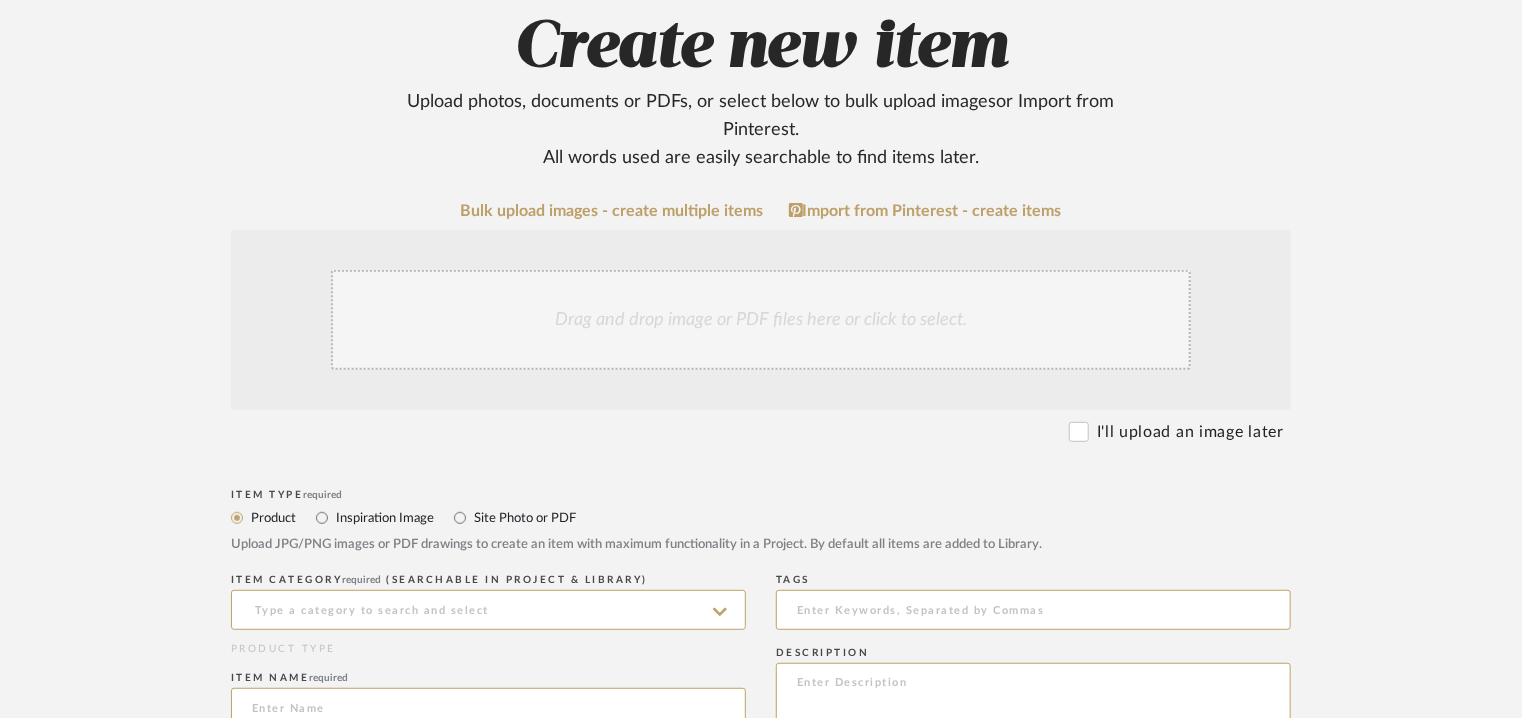 scroll, scrollTop: 400, scrollLeft: 0, axis: vertical 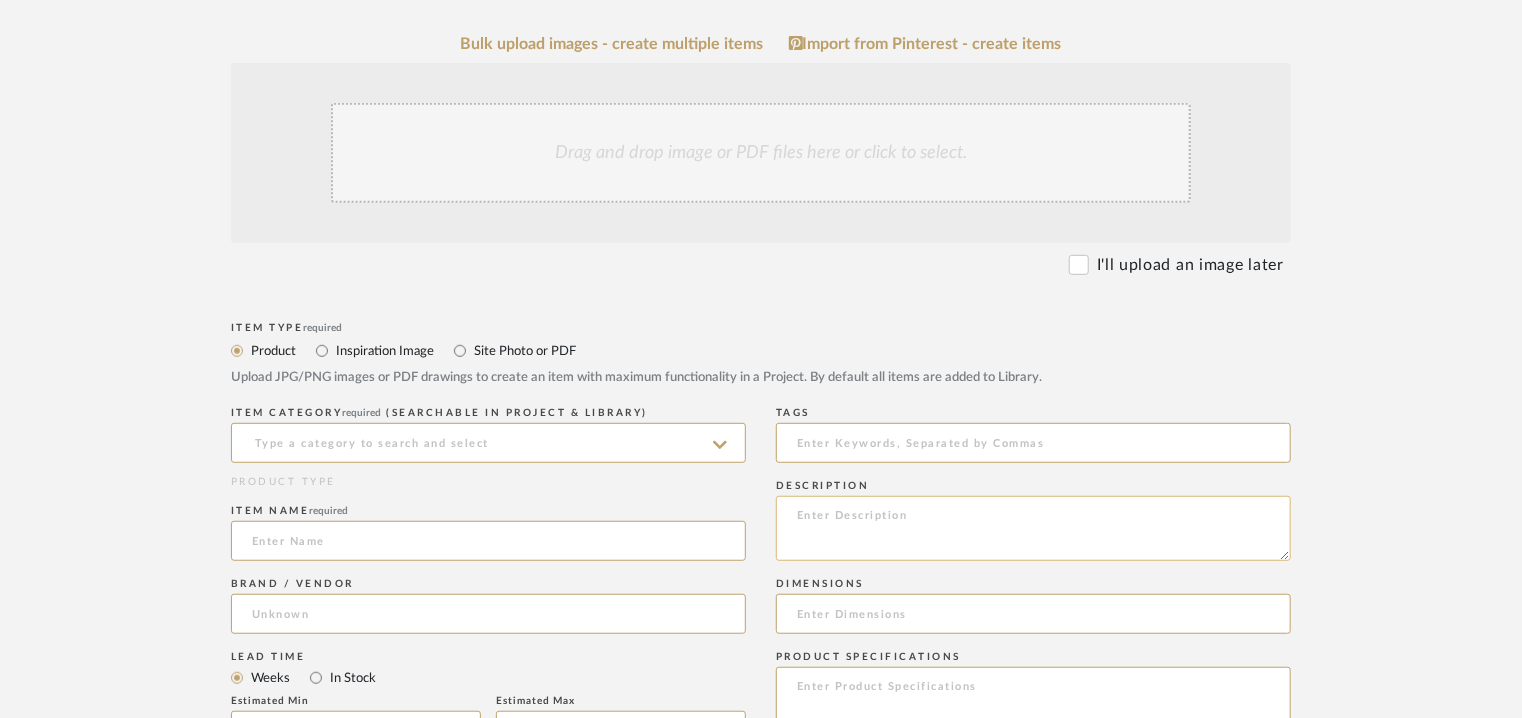 click 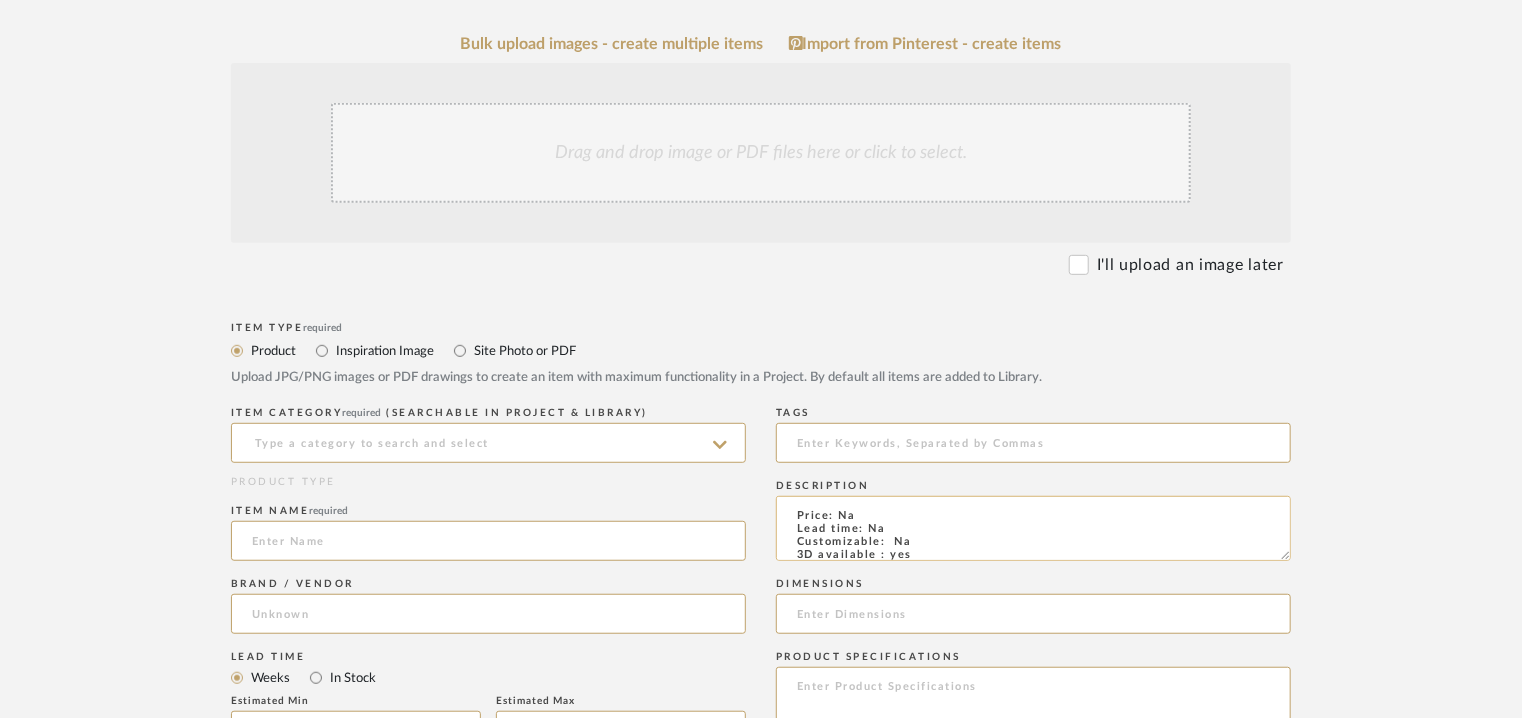 scroll, scrollTop: 137, scrollLeft: 0, axis: vertical 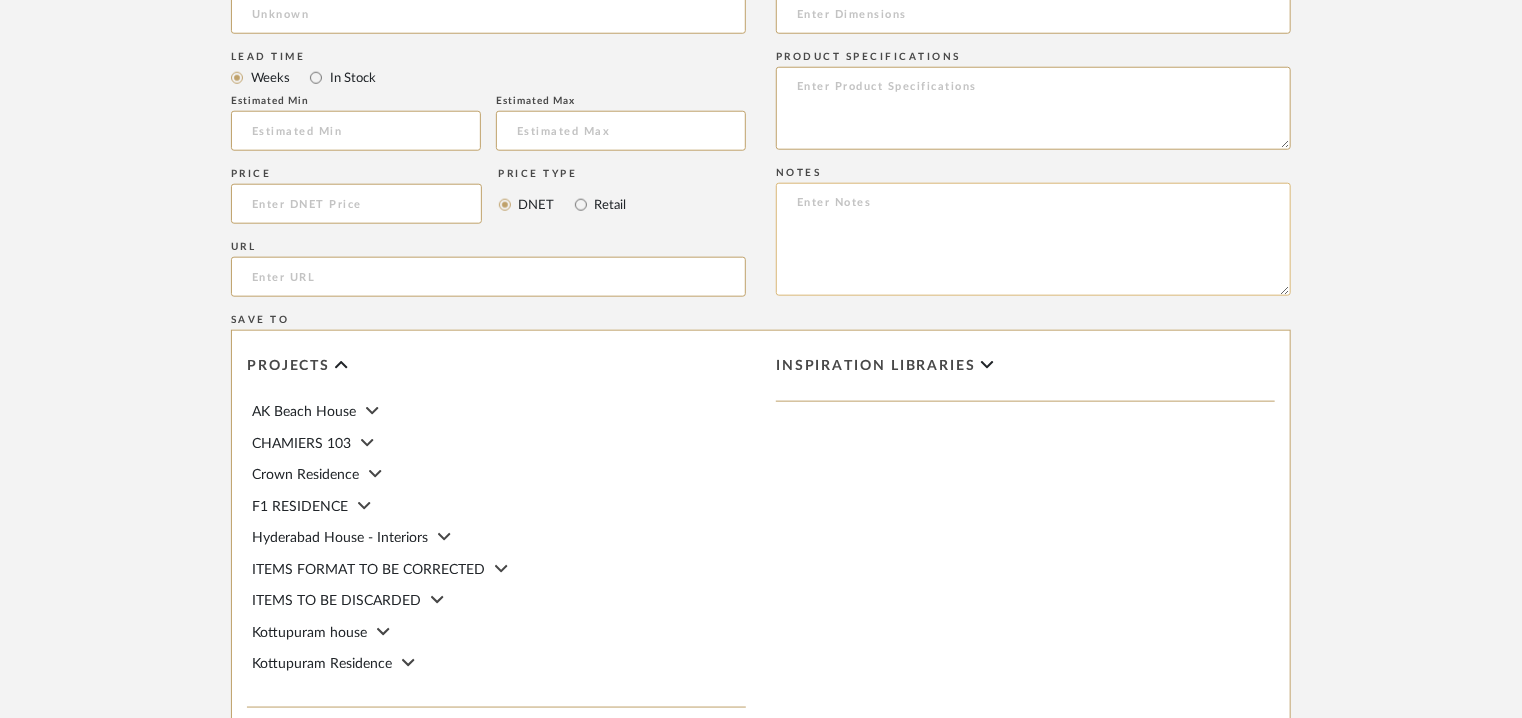 type on "Price: Na
Lead time: Na
Customizable:  Na
3D available : yes
BIM available. No
Point of contact: To be established
Contact number: t +39 [PHONE]
Email address: info@example.com
Address: Desalto spa
Via per Montesolaro
22063 Cantù - Como Italy
Additional contact information: Na" 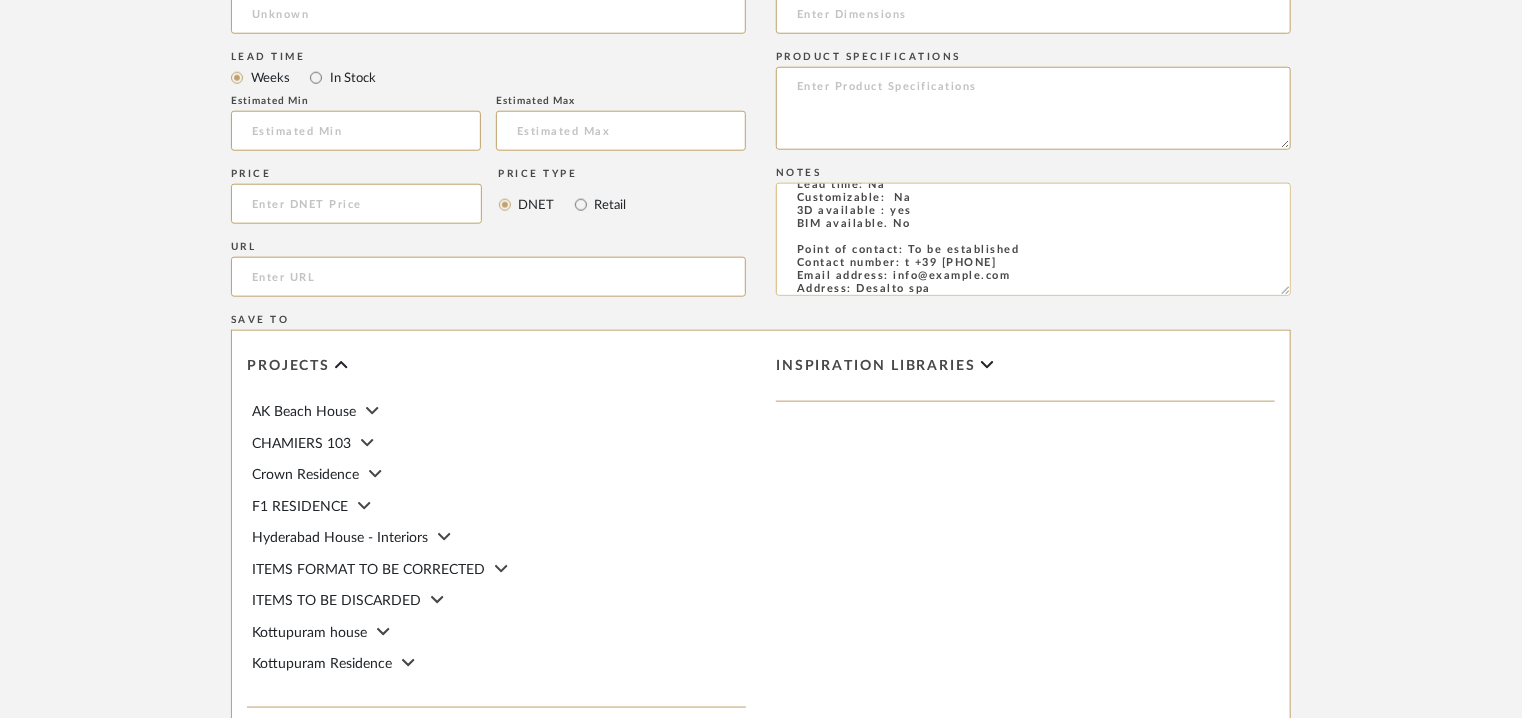 scroll, scrollTop: 0, scrollLeft: 0, axis: both 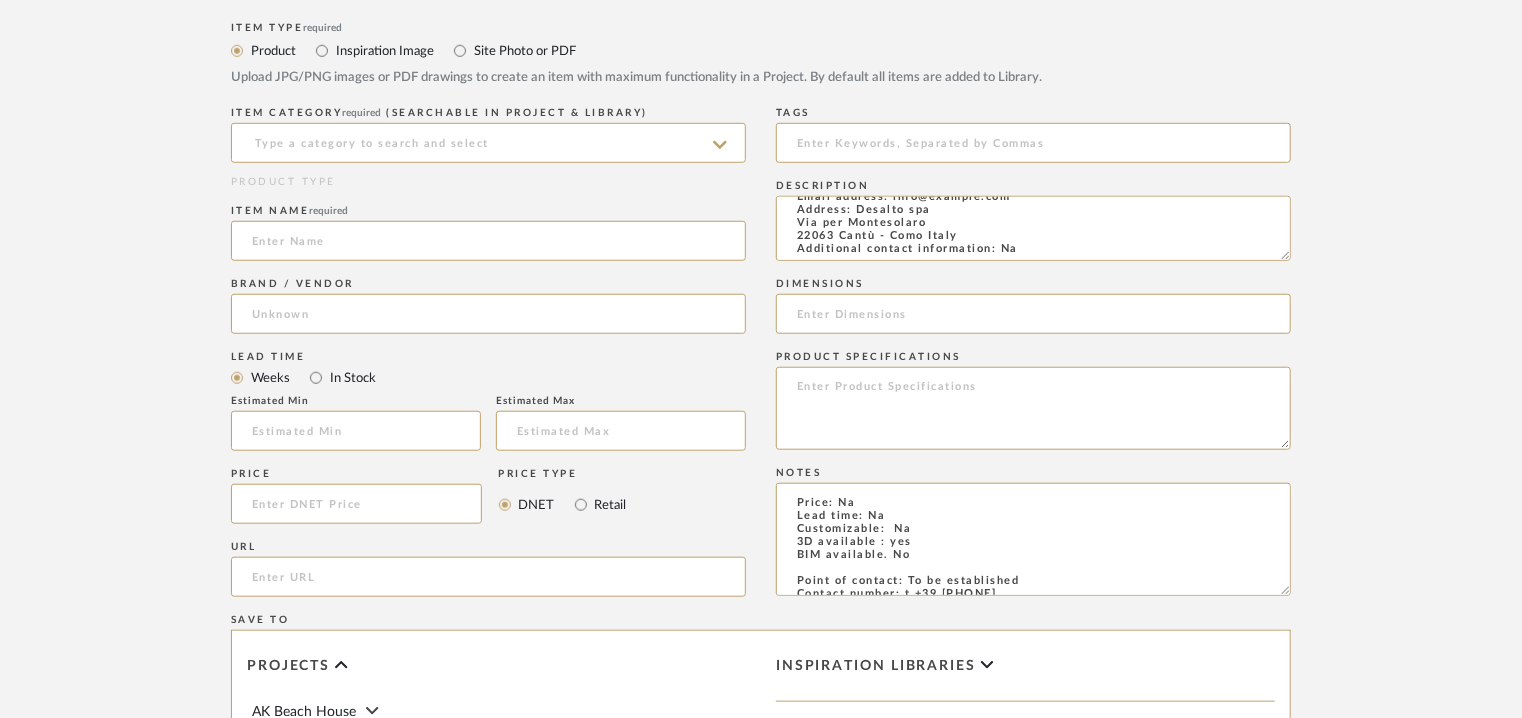 type on "Price: Na
Lead time: Na
Customizable:  Na
3D available : yes
BIM available. No
Point of contact: To be established
Contact number: t +39 [PHONE]
Email address: info@example.com
Address: Desalto spa
Via per Montesolaro
22063 Cantù - Como Italy
Additional contact information: Na" 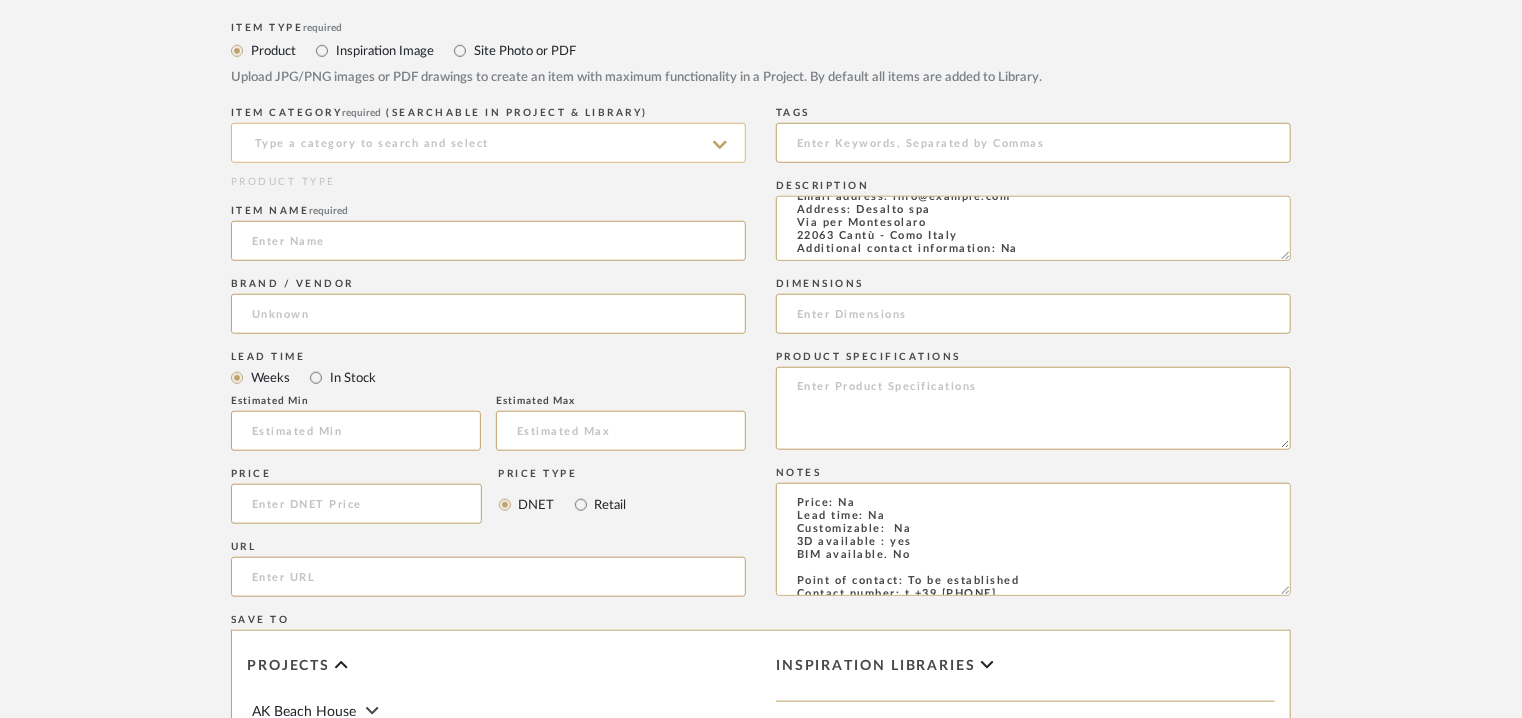 scroll, scrollTop: 0, scrollLeft: 0, axis: both 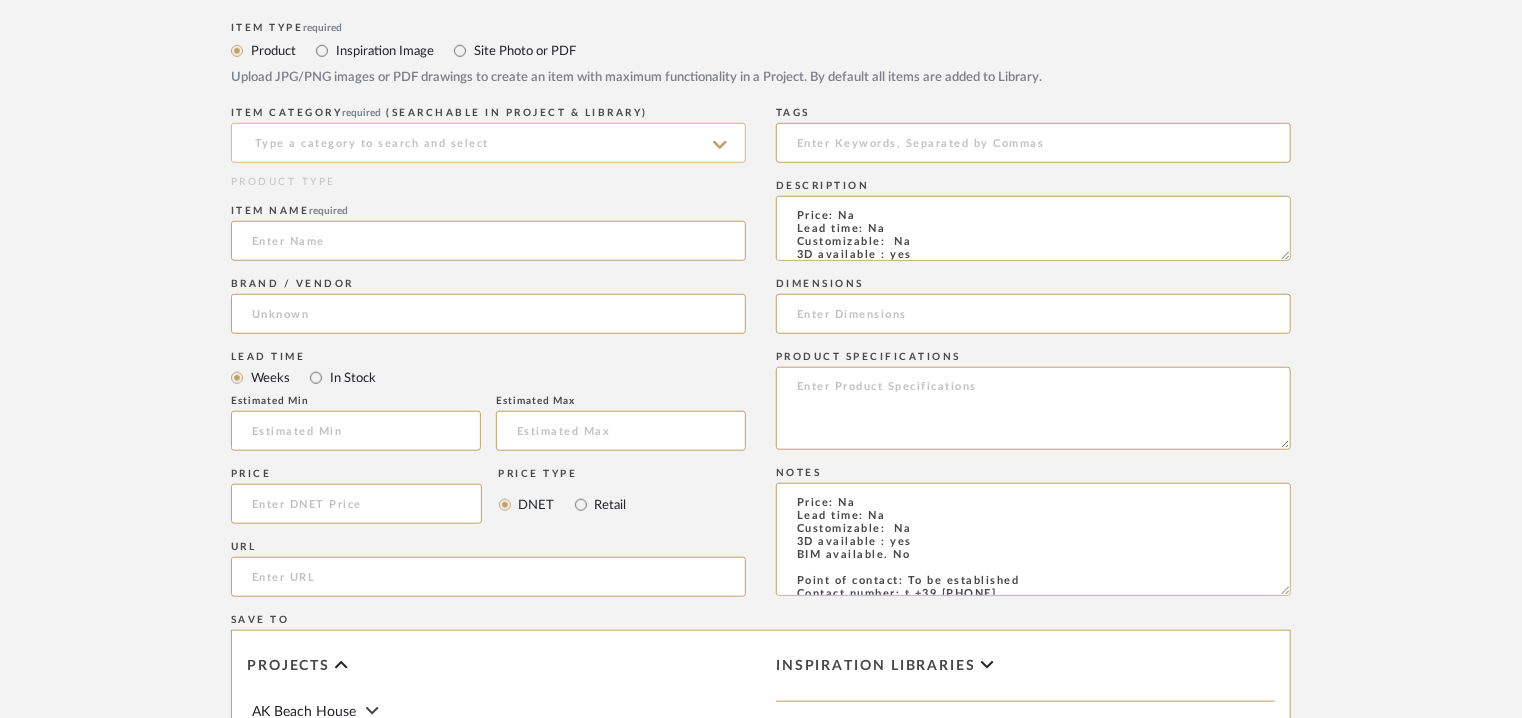 drag, startPoint x: 1036, startPoint y: 251, endPoint x: 369, endPoint y: 122, distance: 679.36 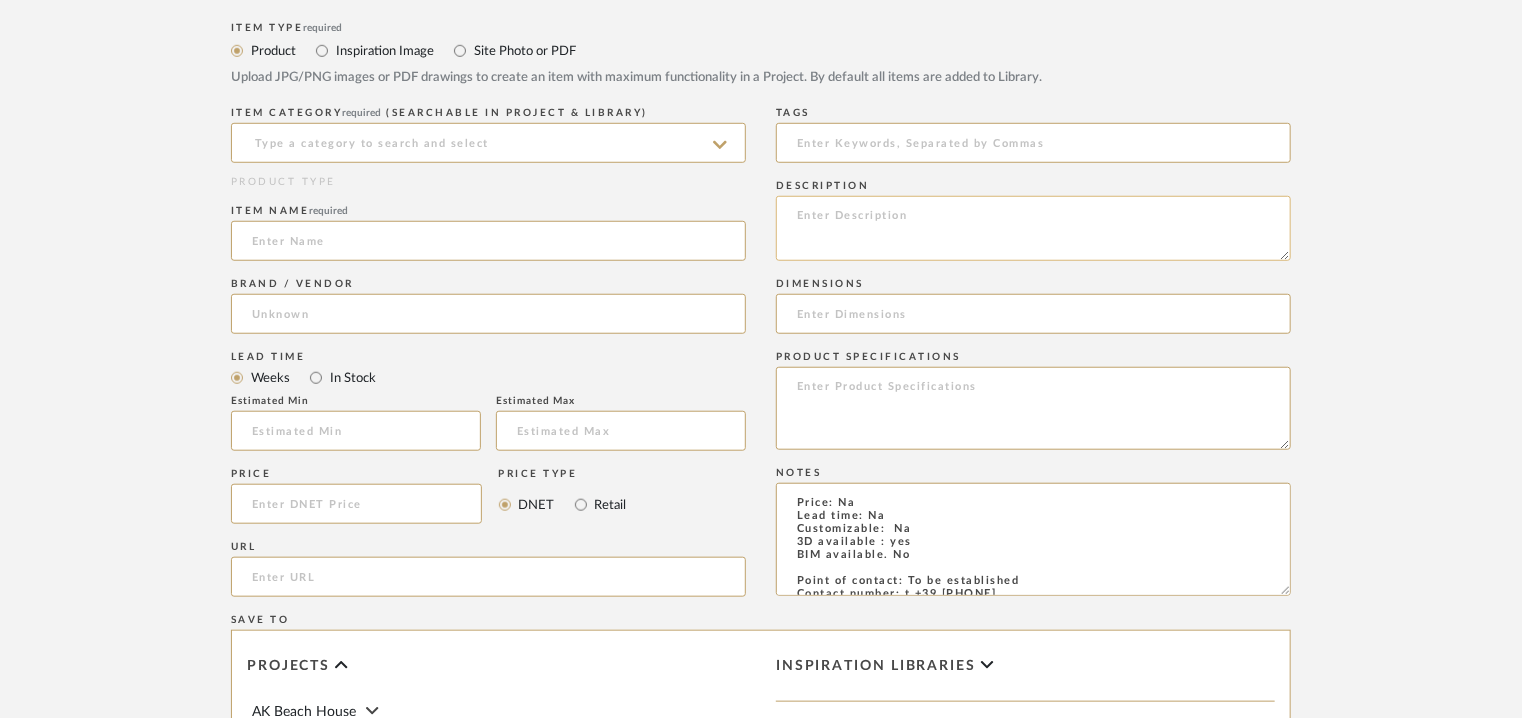 click 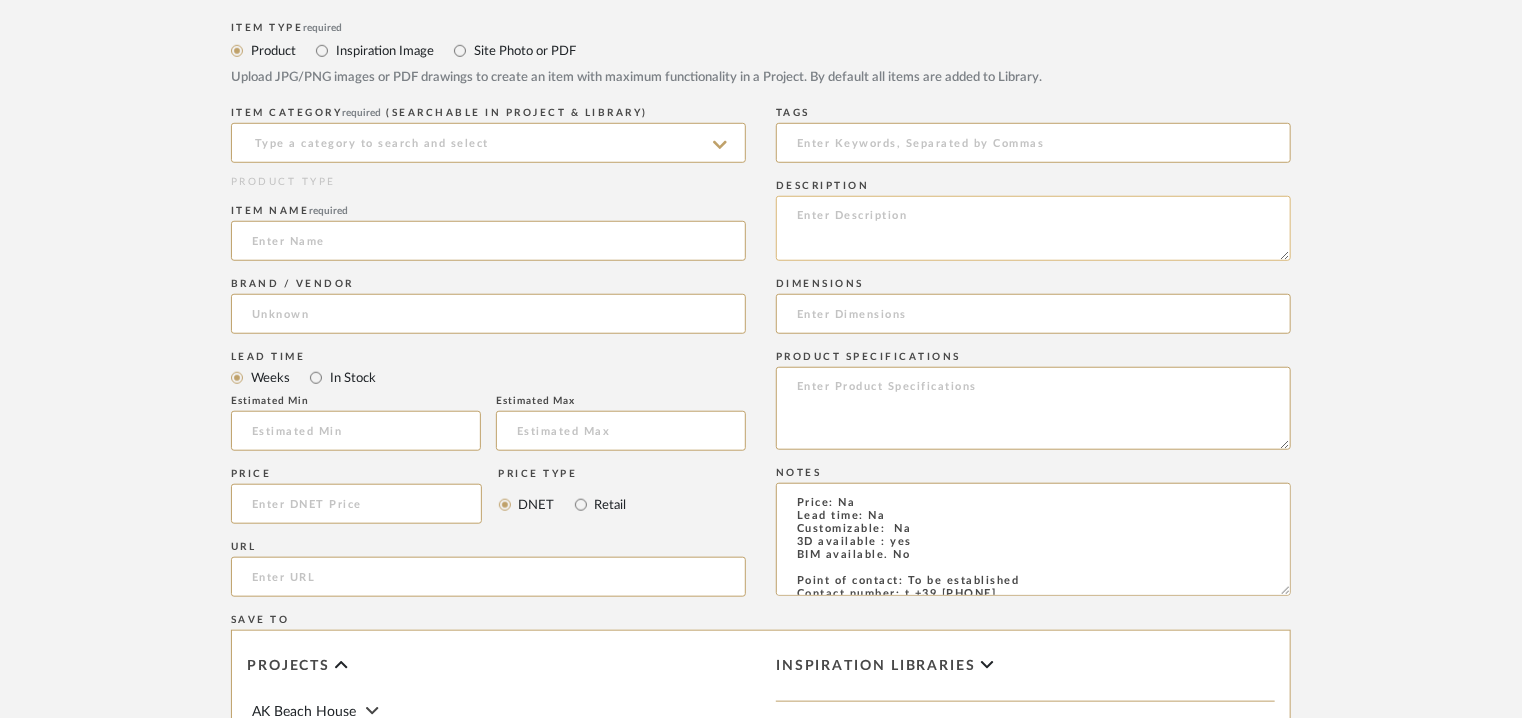 paste on "Type: Table
Designer : Marc Krusin (2023)
Dimension(s) :
height
ceramic top 73,5 cm
MDF top 75,5 cm
dimensions
240 x 120 cm
260 x 130 cm
280 x 140 cm
300 x 140 cm
320 x 148 cm
350 x 148 cm
Ceramic top available only in 240 x 120 cm format
Table with rigid polyurethane base covered with handcrafted finishes "Concrete", "Stone" and "Marble". The "Marble" finish is obtained through the manual application of marble powder mixed with resin. Top in MDF covered with handcrafted finishes, in ceramic or in ash wood.
Material & Finish :
Product Description : The iconic Clay table reaches unprecedented and generous dimensions until it becomes MAXI. A surprising 3,5 metres oval top offers new perspectives and expands the possibilities of to domestic environments and otherwise, featuring a precise and clear graphic sign in a perfect union between harmony of shapes and solidity of the material.
A warm and welcoming version of Clay, an invitation to conviviality and being together. Two cones of different shapes meet..." 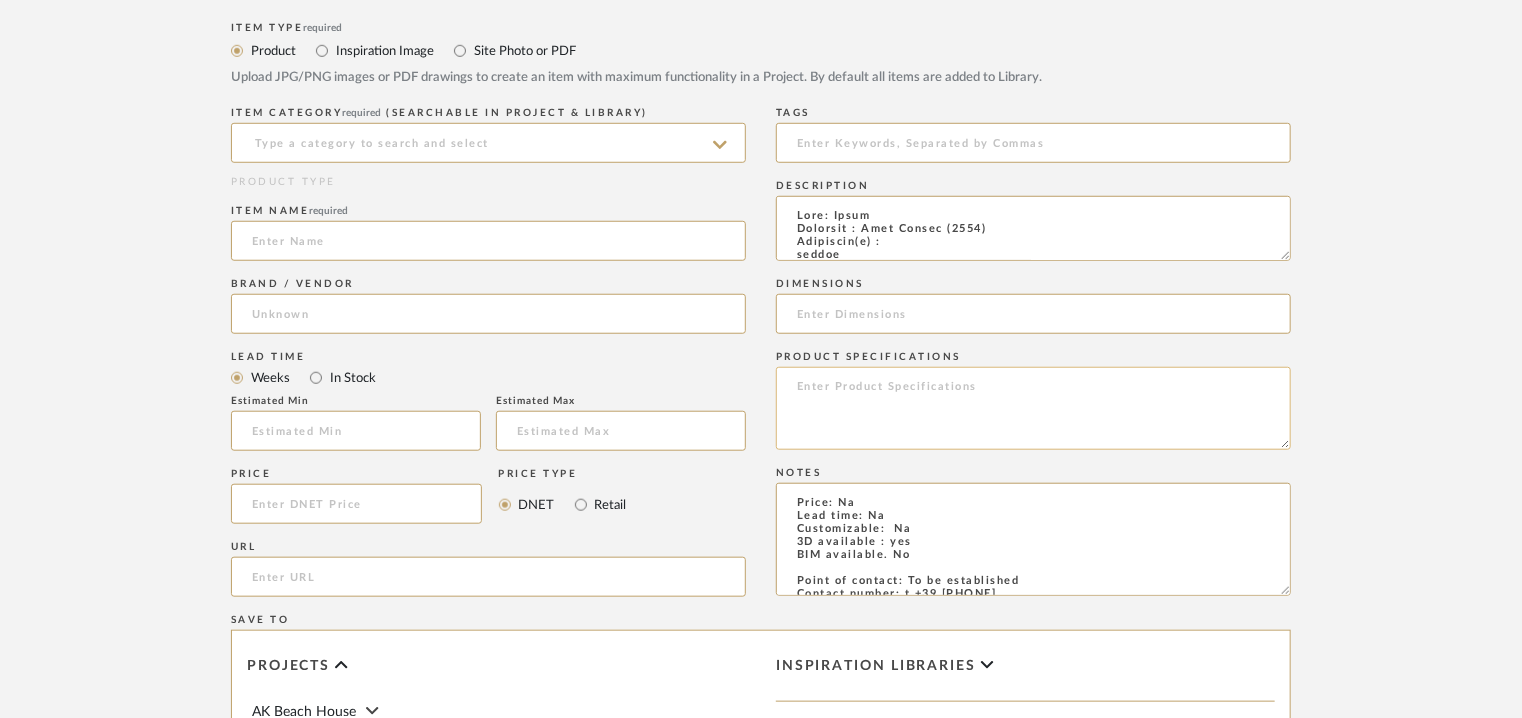 scroll, scrollTop: 518, scrollLeft: 0, axis: vertical 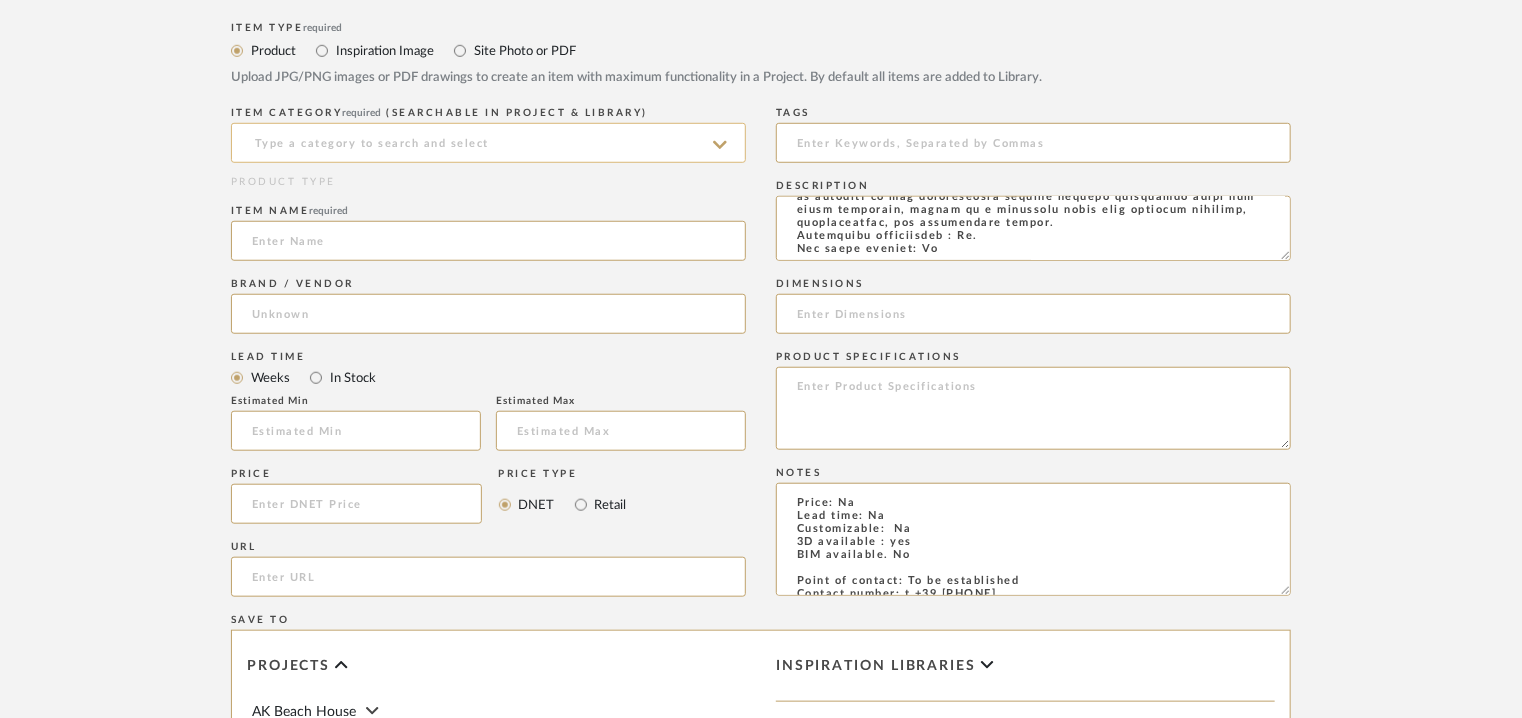 type on "Type: Table
Designer : Marc Krusin (2023)
Dimension(s) :
height
ceramic top 73,5 cm
MDF top 75,5 cm
dimensions
240 x 120 cm
260 x 130 cm
280 x 140 cm
300 x 140 cm
320 x 148 cm
350 x 148 cm
Ceramic top available only in 240 x 120 cm format
Table with rigid polyurethane base covered with handcrafted finishes "Concrete", "Stone" and "Marble". The "Marble" finish is obtained through the manual application of marble powder mixed with resin. Top in MDF covered with handcrafted finishes, in ceramic or in ash wood.
Material & Finish :
Product Description : The iconic Clay table reaches unprecedented and generous dimensions until it becomes MAXI. A surprising 3,5 metres oval top offers new perspectives and expands the possibilities of to domestic environments and otherwise, featuring a precise and clear graphic sign in a perfect union between harmony of shapes and solidity of the material.
A warm and welcoming version of Clay, an invitation to conviviality and being together. Two cones of different shapes meet..." 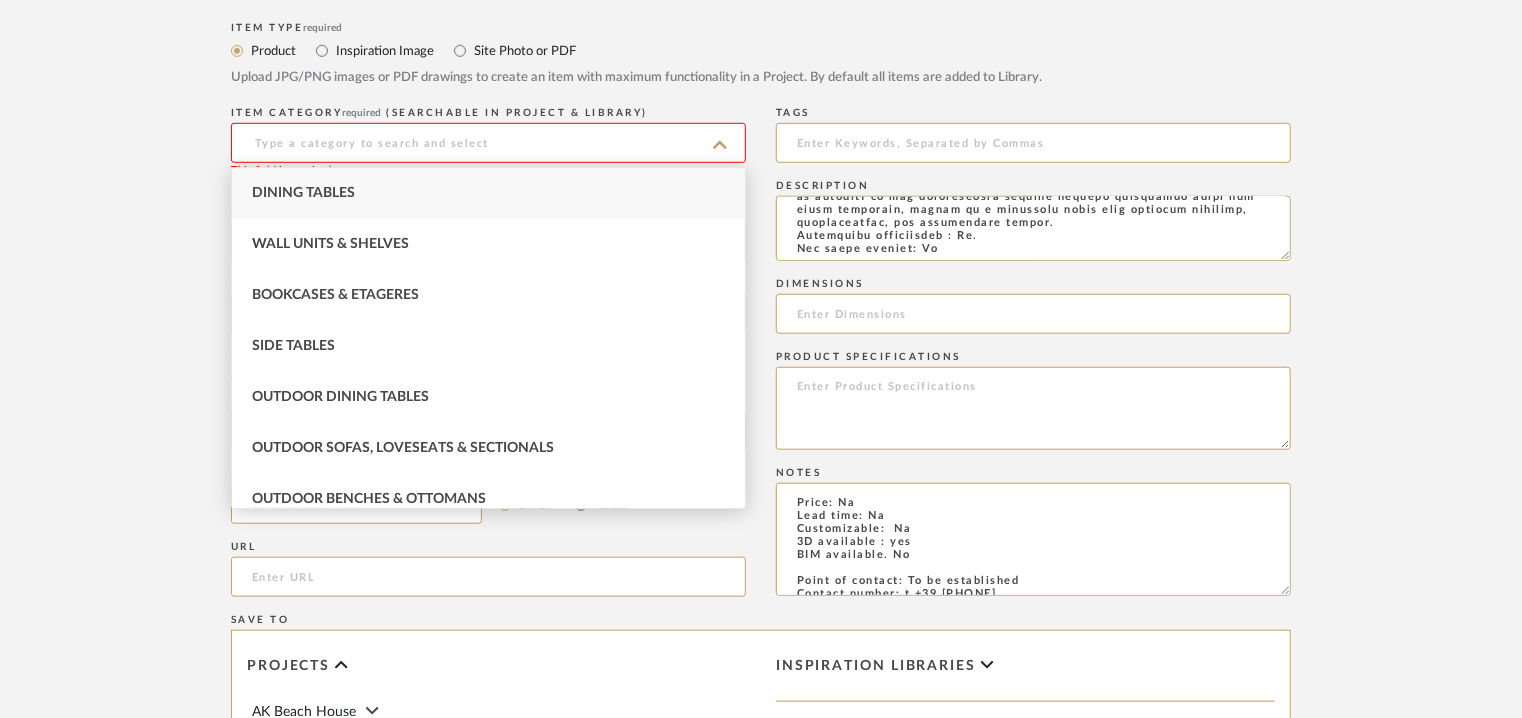 click on "Dining Tables" at bounding box center [303, 193] 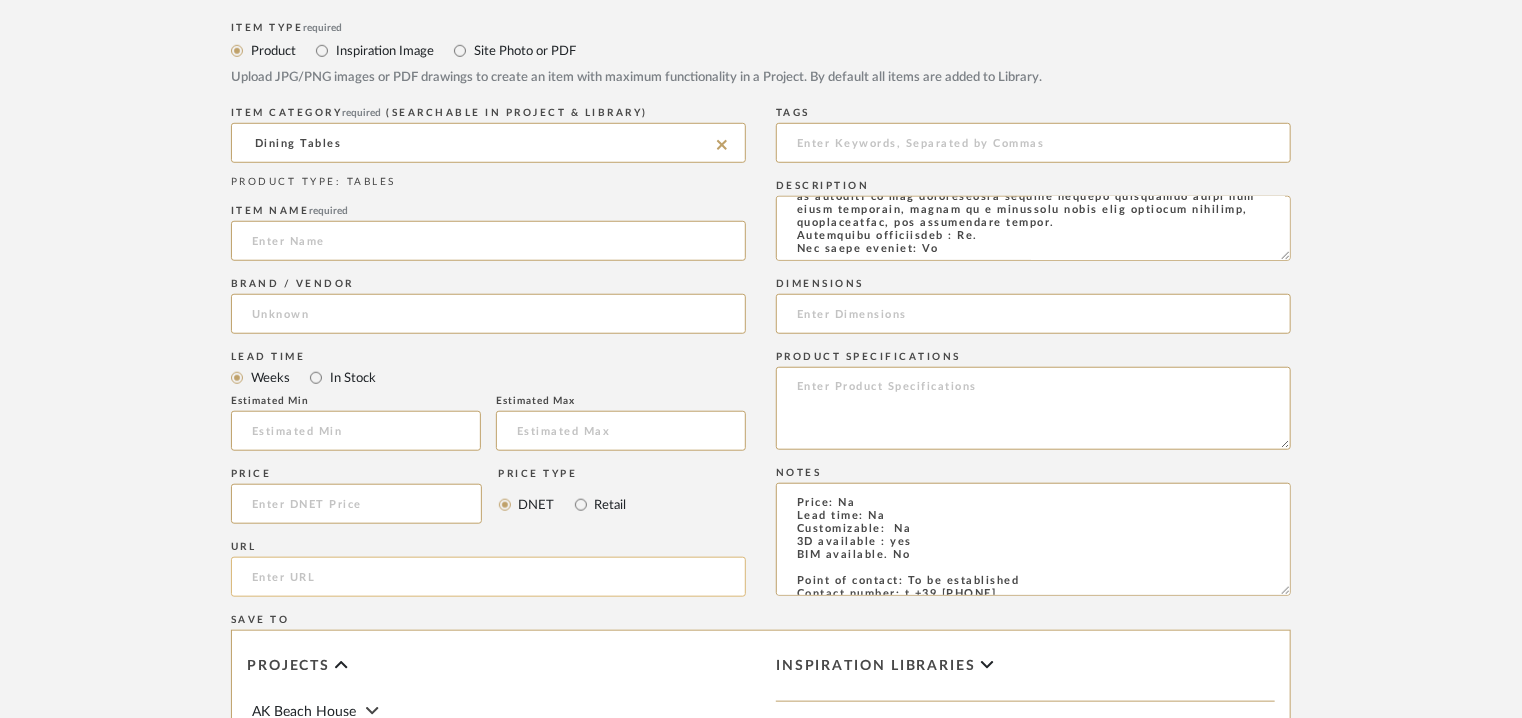 click 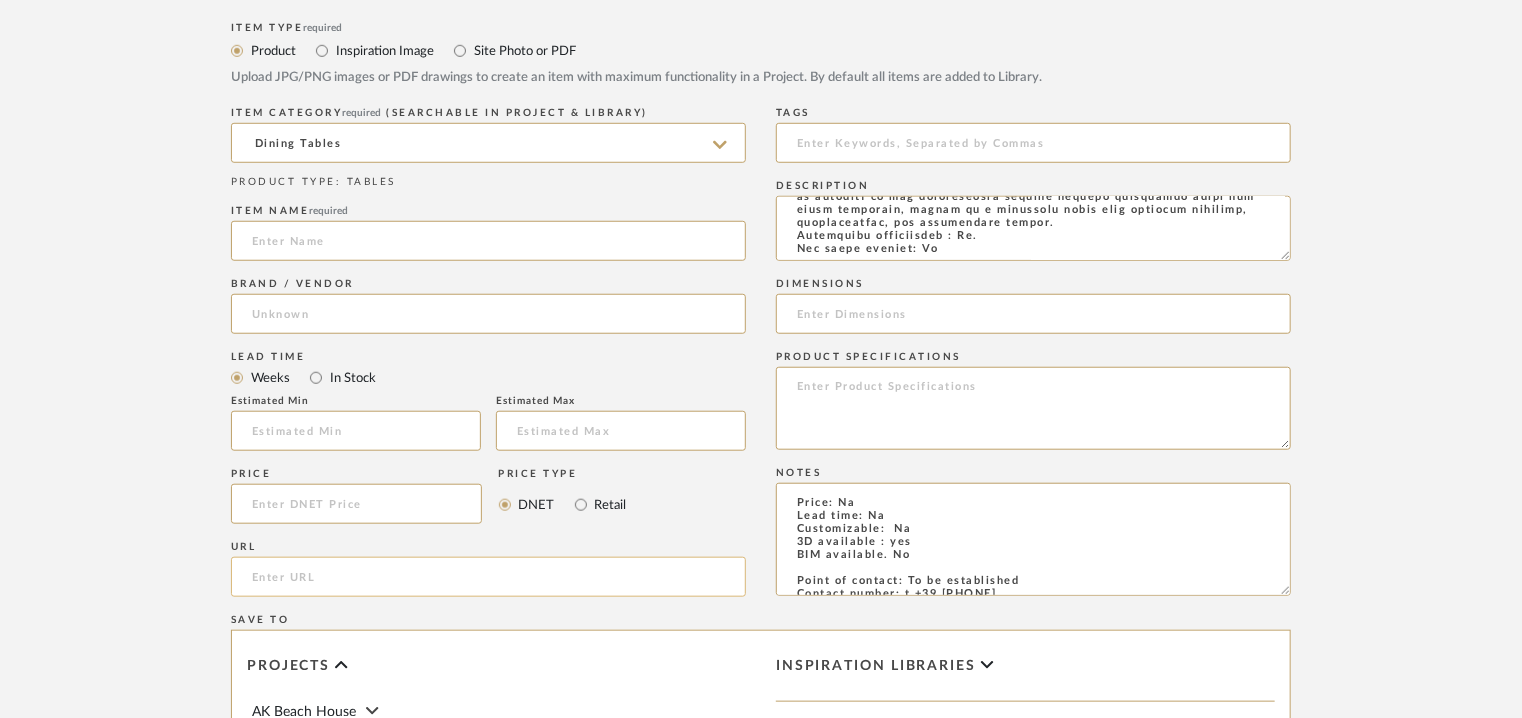 paste on "https://www.desalto.it/en-us/products/tables/maxi-clay" 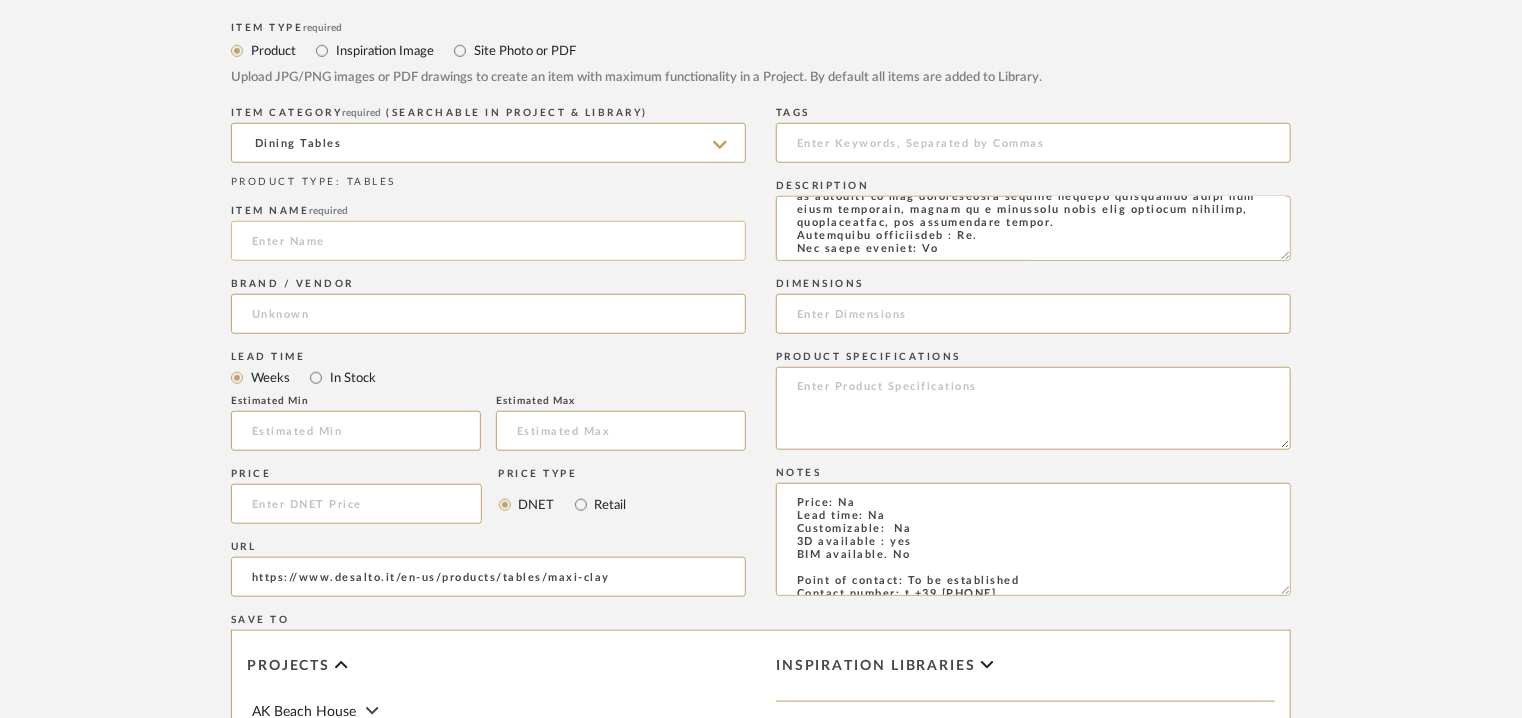 type on "https://www.desalto.it/en-us/products/tables/maxi-clay" 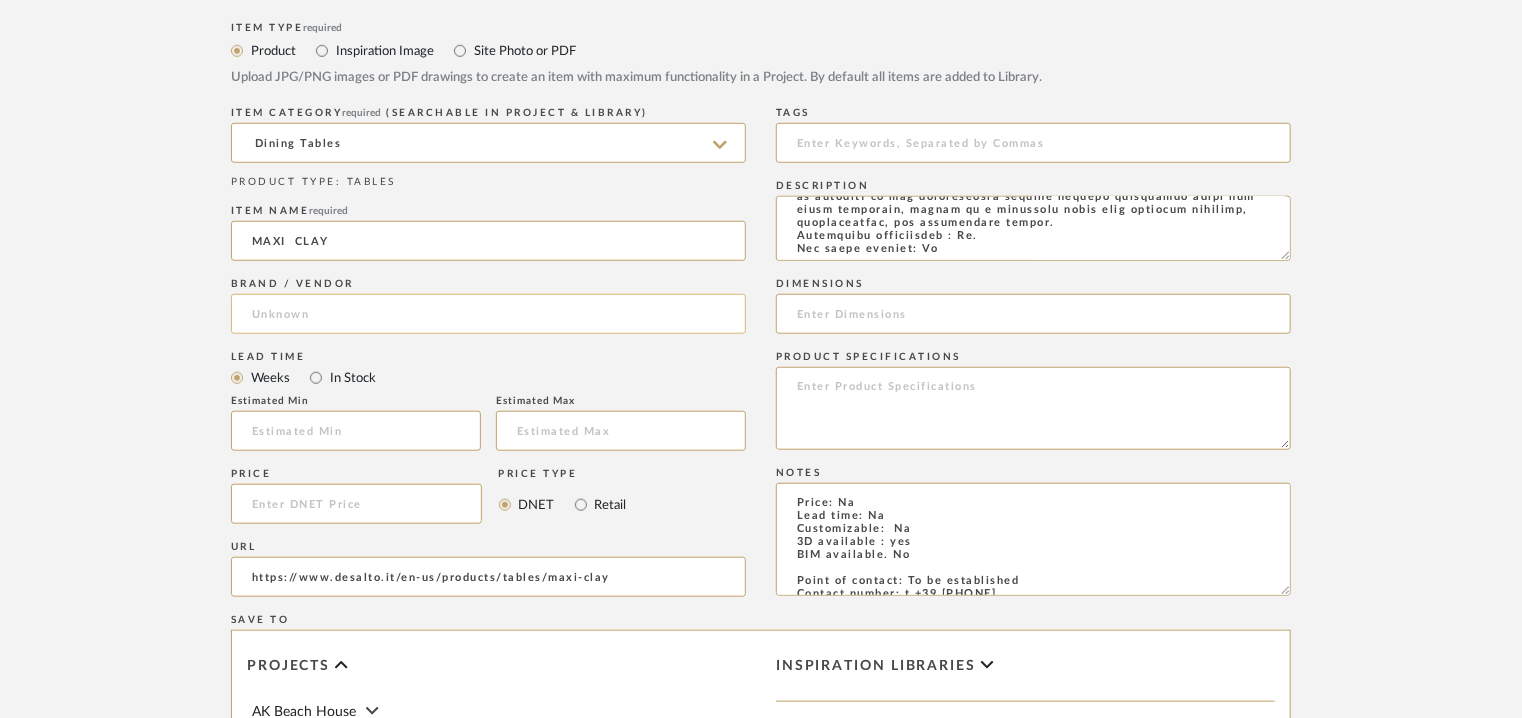 type on "MAXI  CLAY" 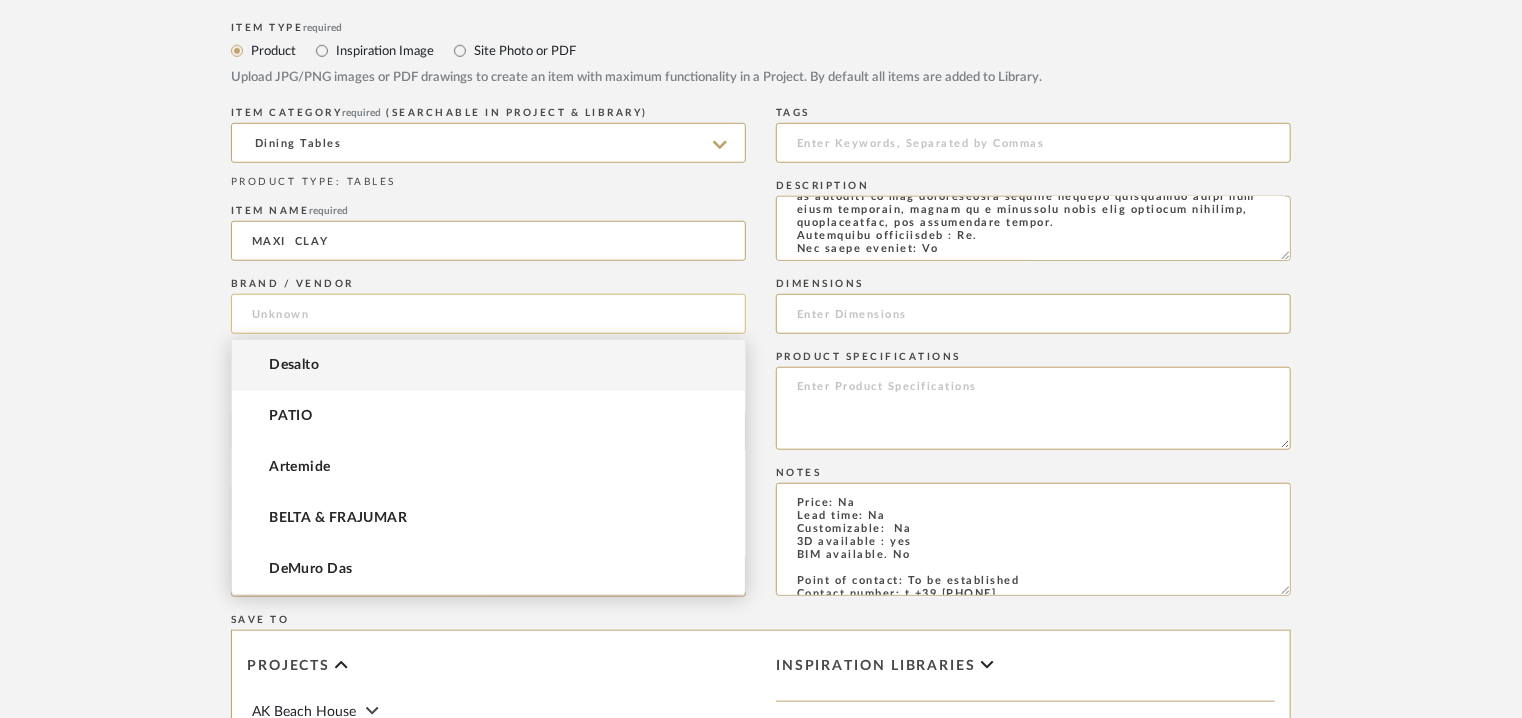click 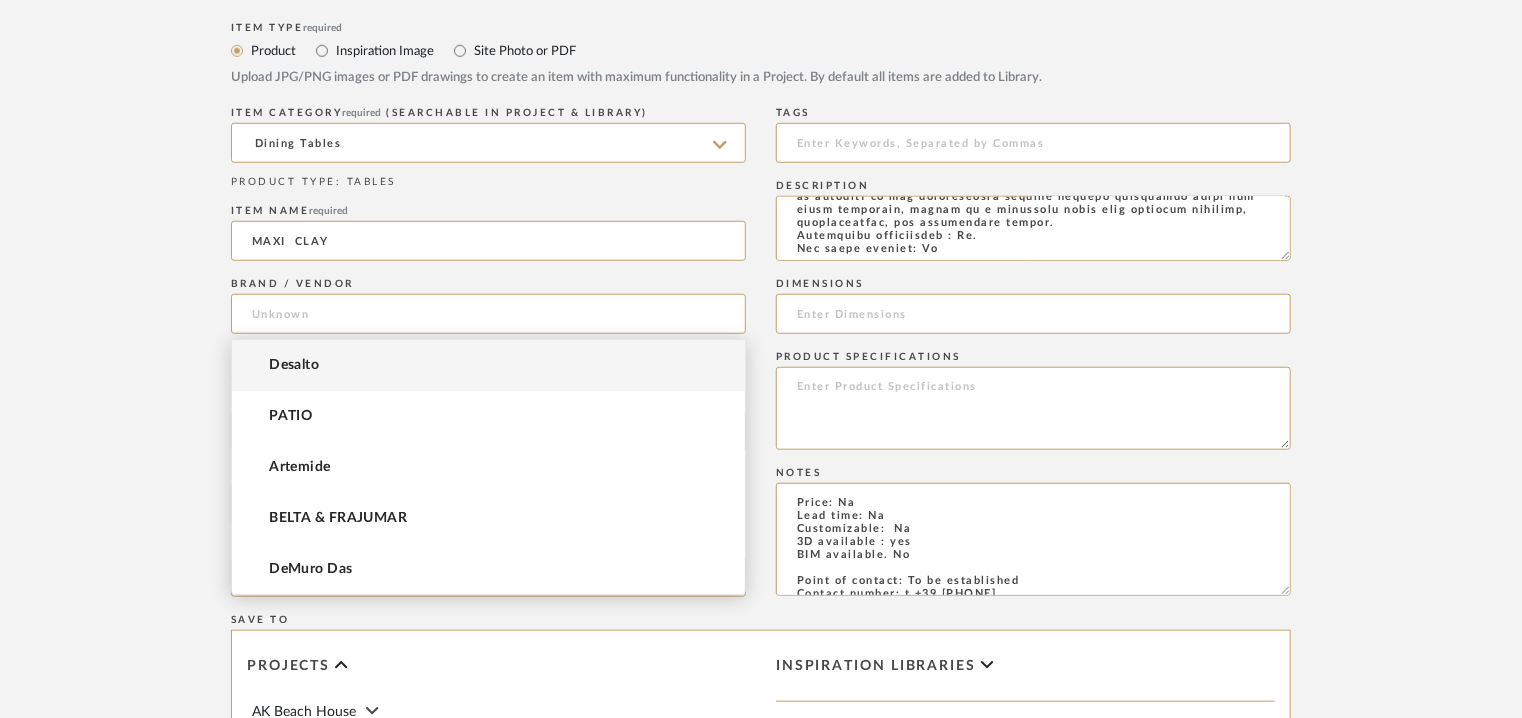 click on "Desalto" at bounding box center [488, 365] 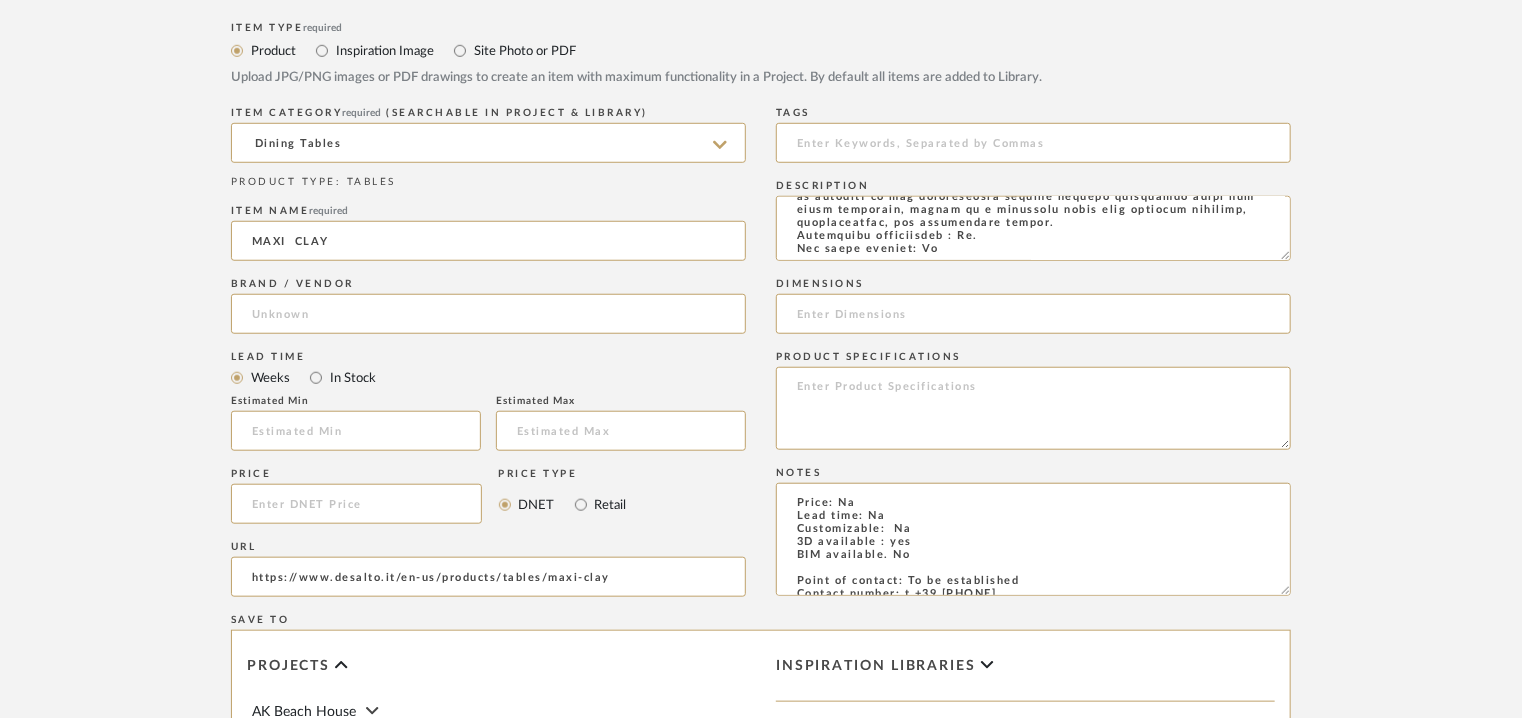 type on "Desalto" 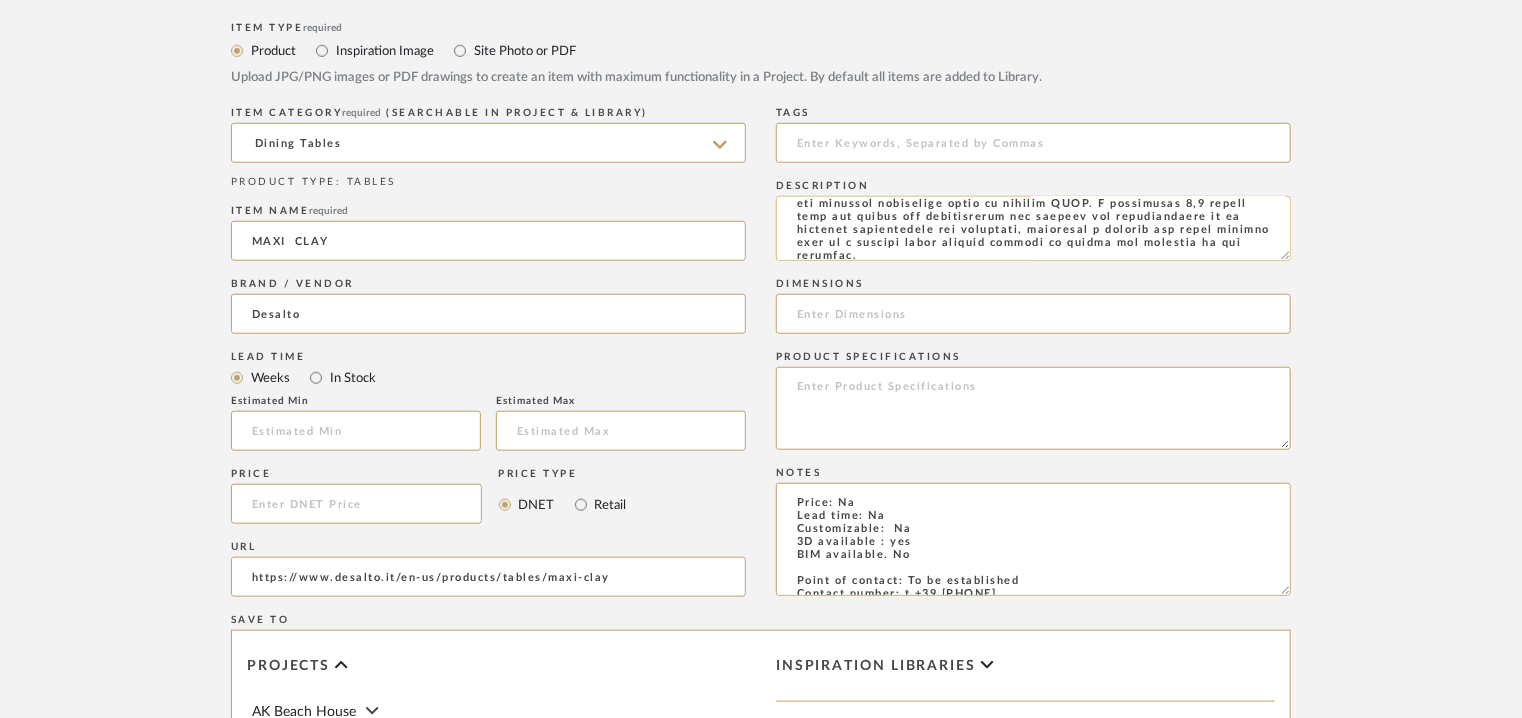 scroll, scrollTop: 11, scrollLeft: 0, axis: vertical 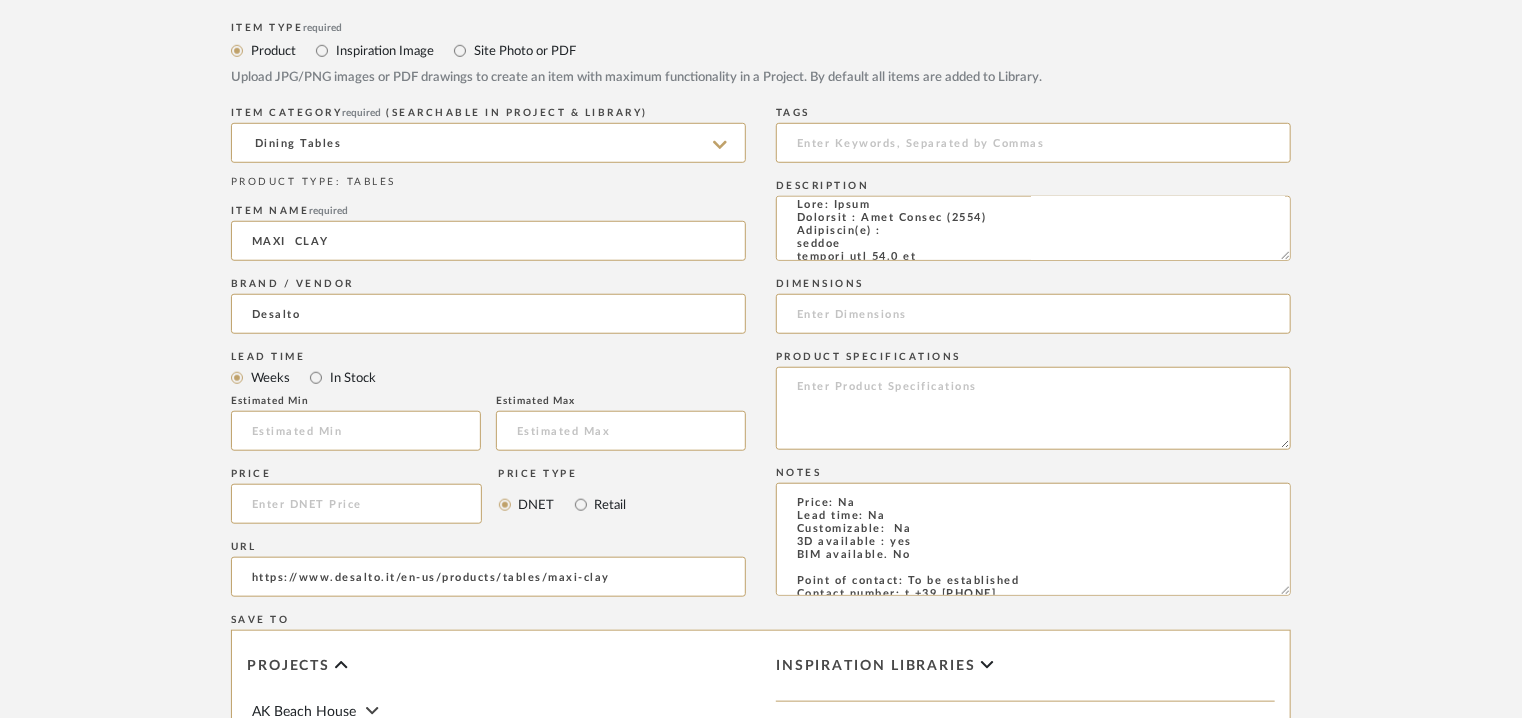 drag, startPoint x: 1284, startPoint y: 253, endPoint x: 1294, endPoint y: 302, distance: 50.01 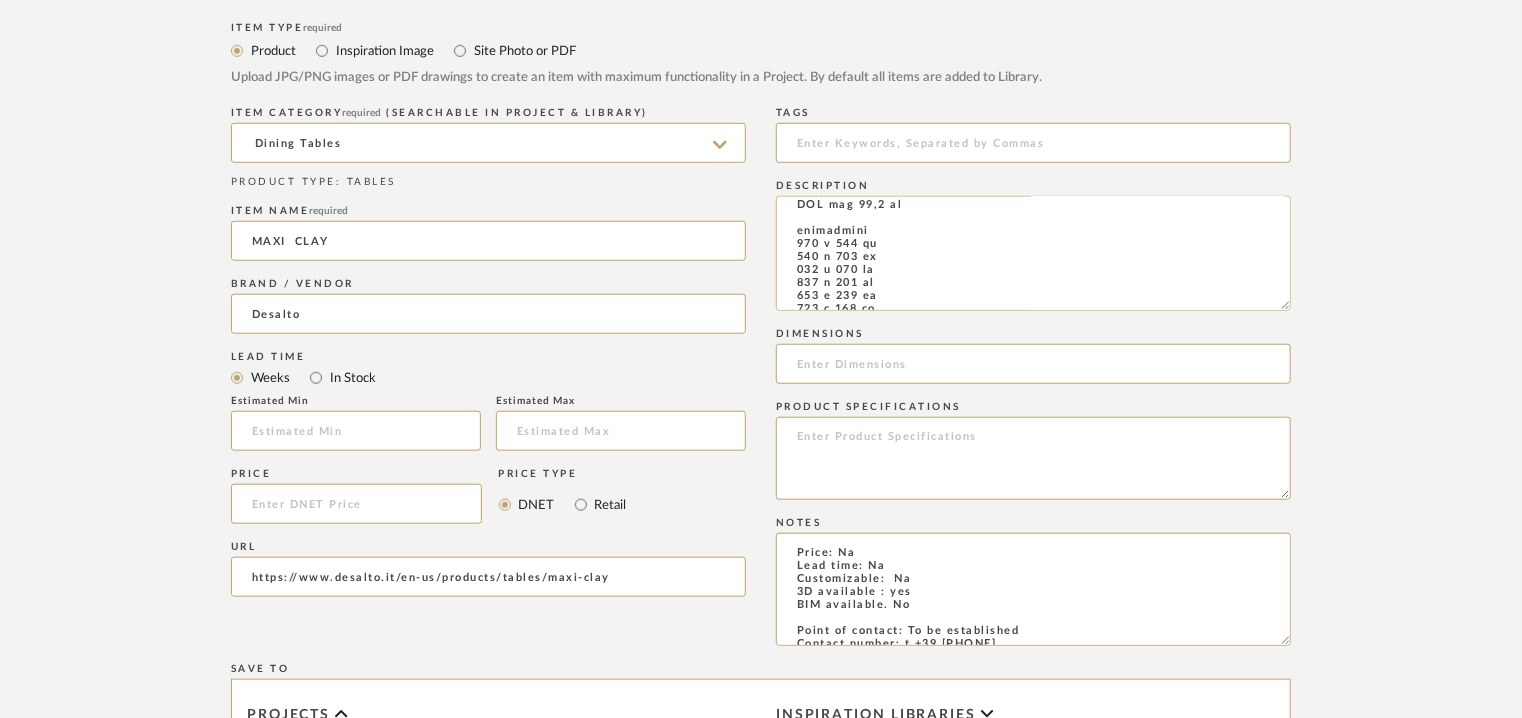 scroll, scrollTop: 111, scrollLeft: 0, axis: vertical 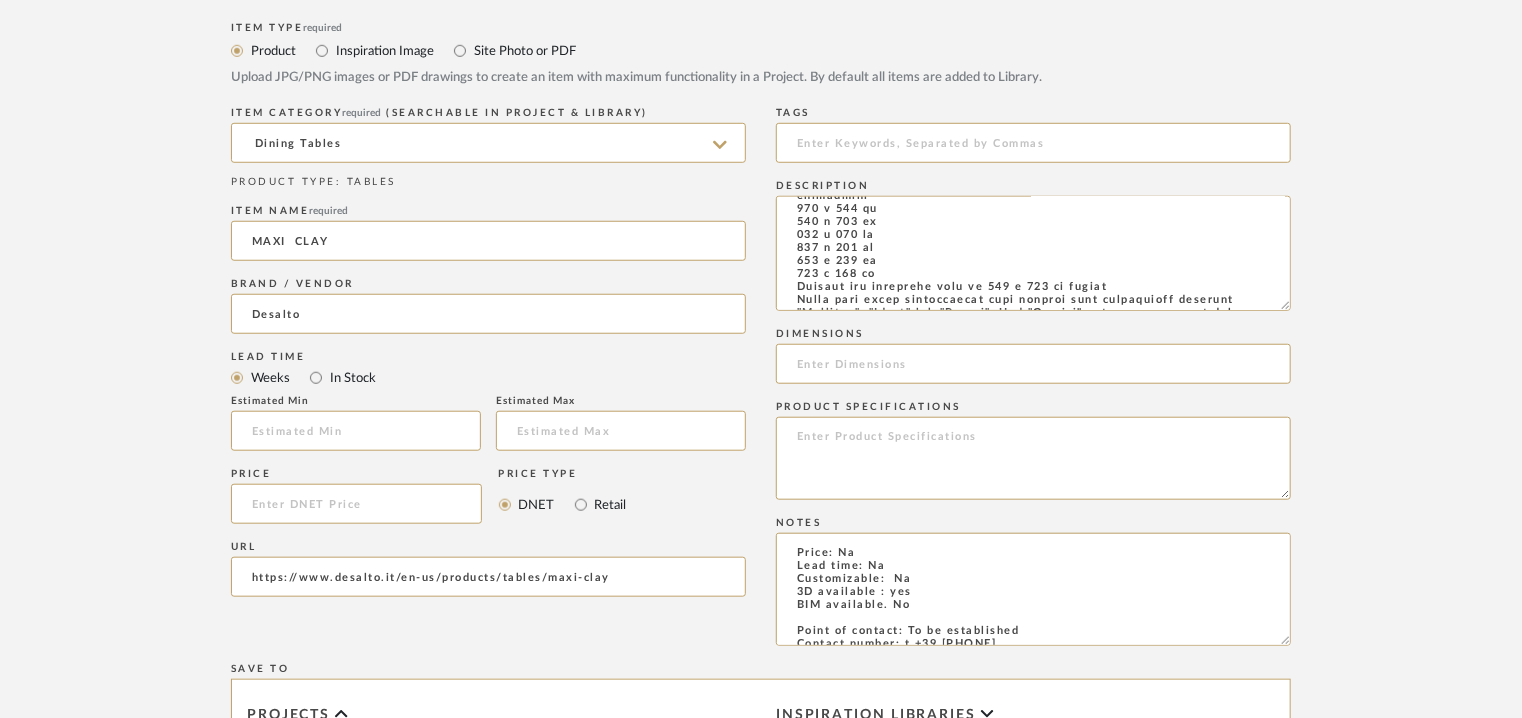drag, startPoint x: 1286, startPoint y: 308, endPoint x: 1324, endPoint y: 397, distance: 96.77293 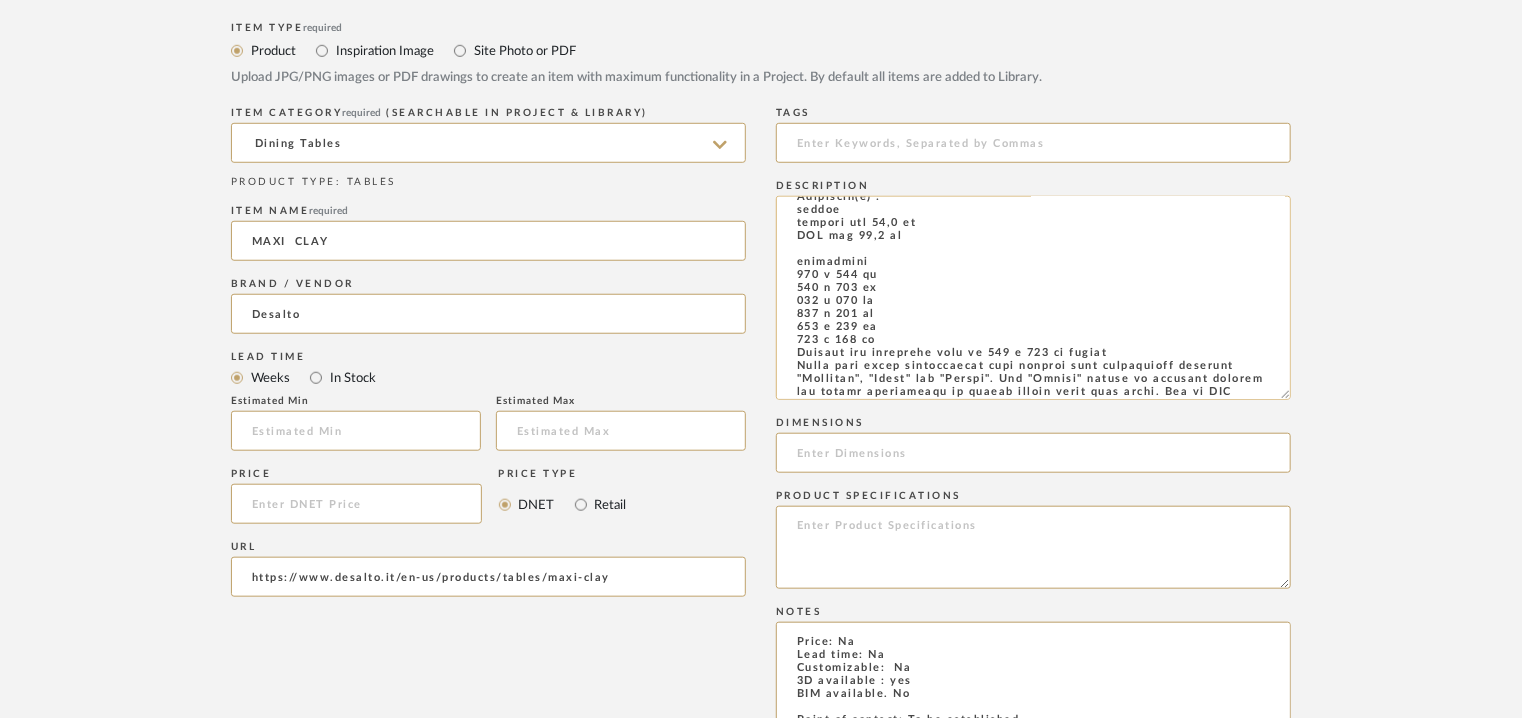 scroll, scrollTop: 11, scrollLeft: 0, axis: vertical 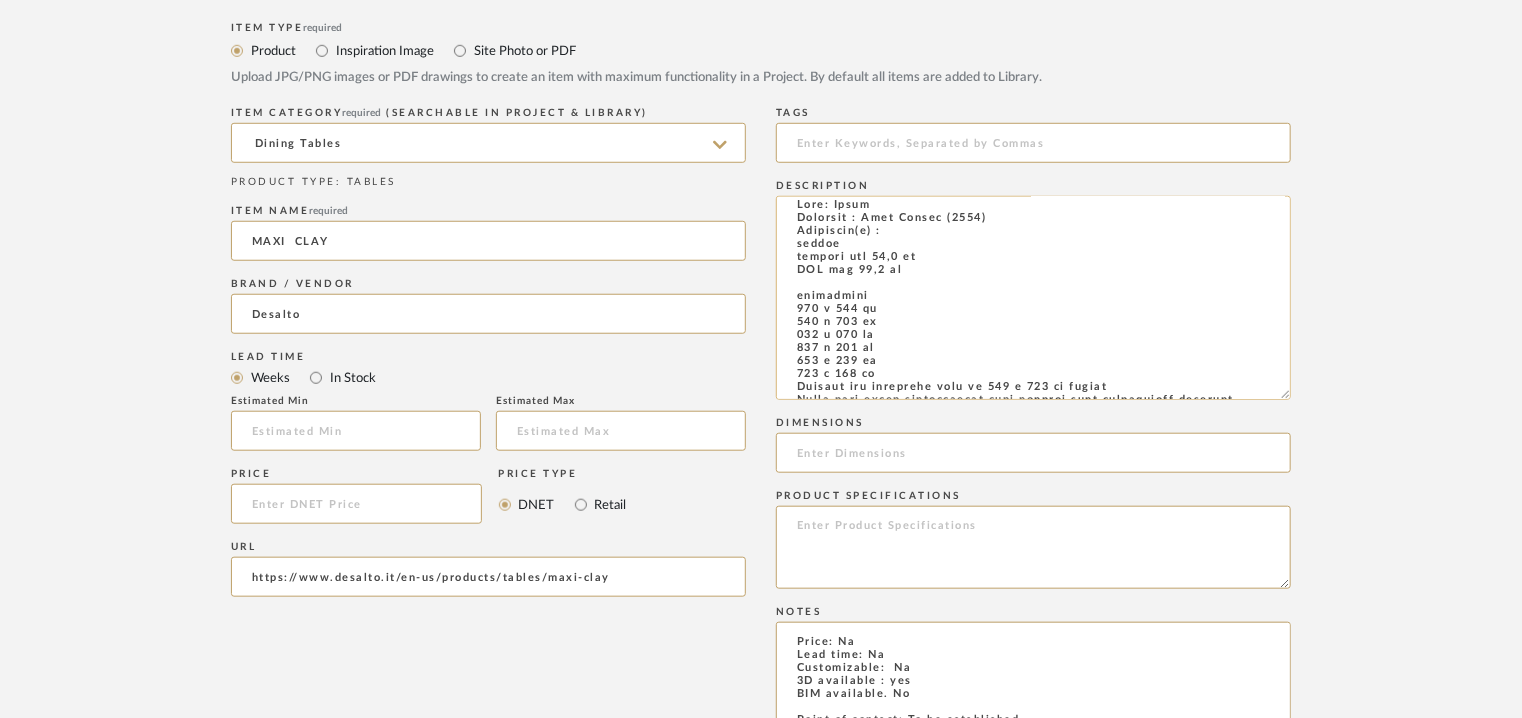 drag, startPoint x: 875, startPoint y: 256, endPoint x: 924, endPoint y: 257, distance: 49.010204 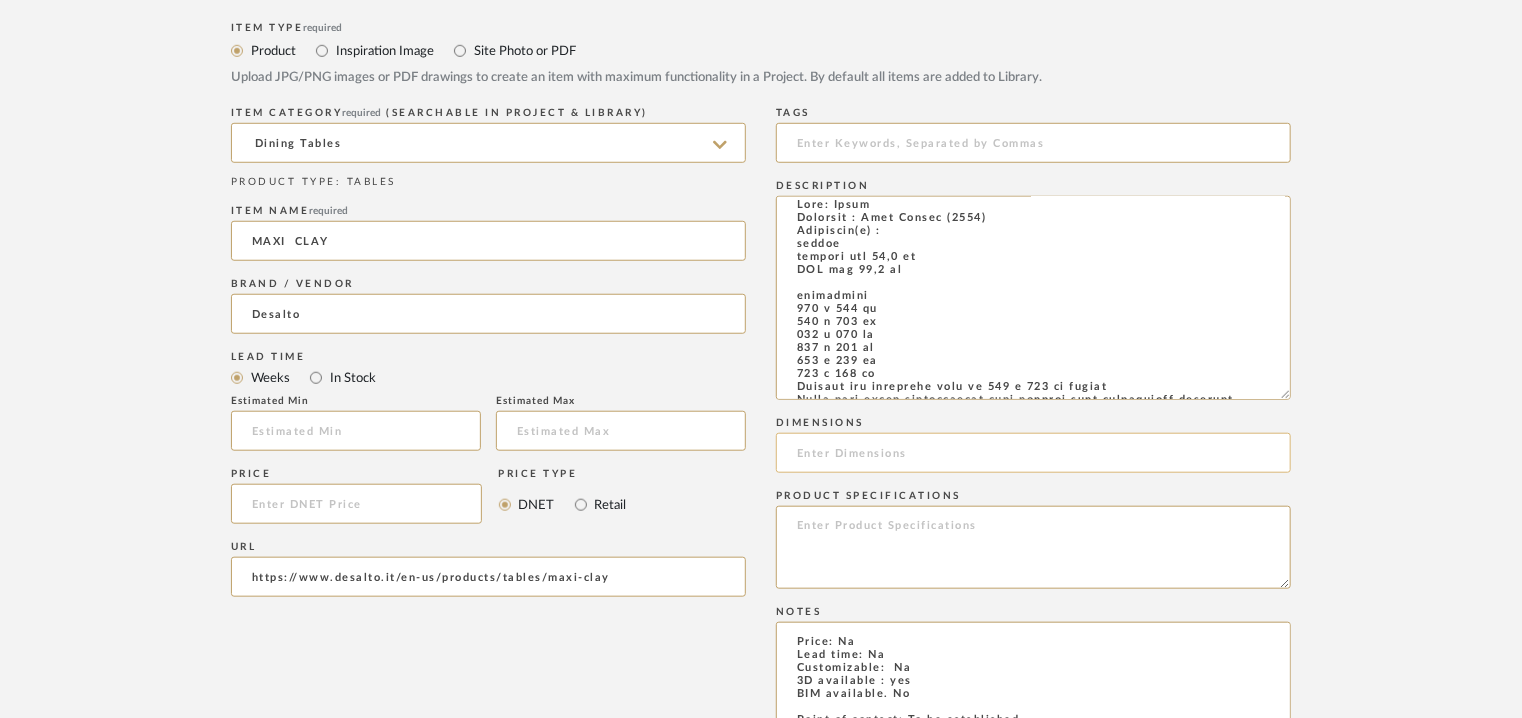 click 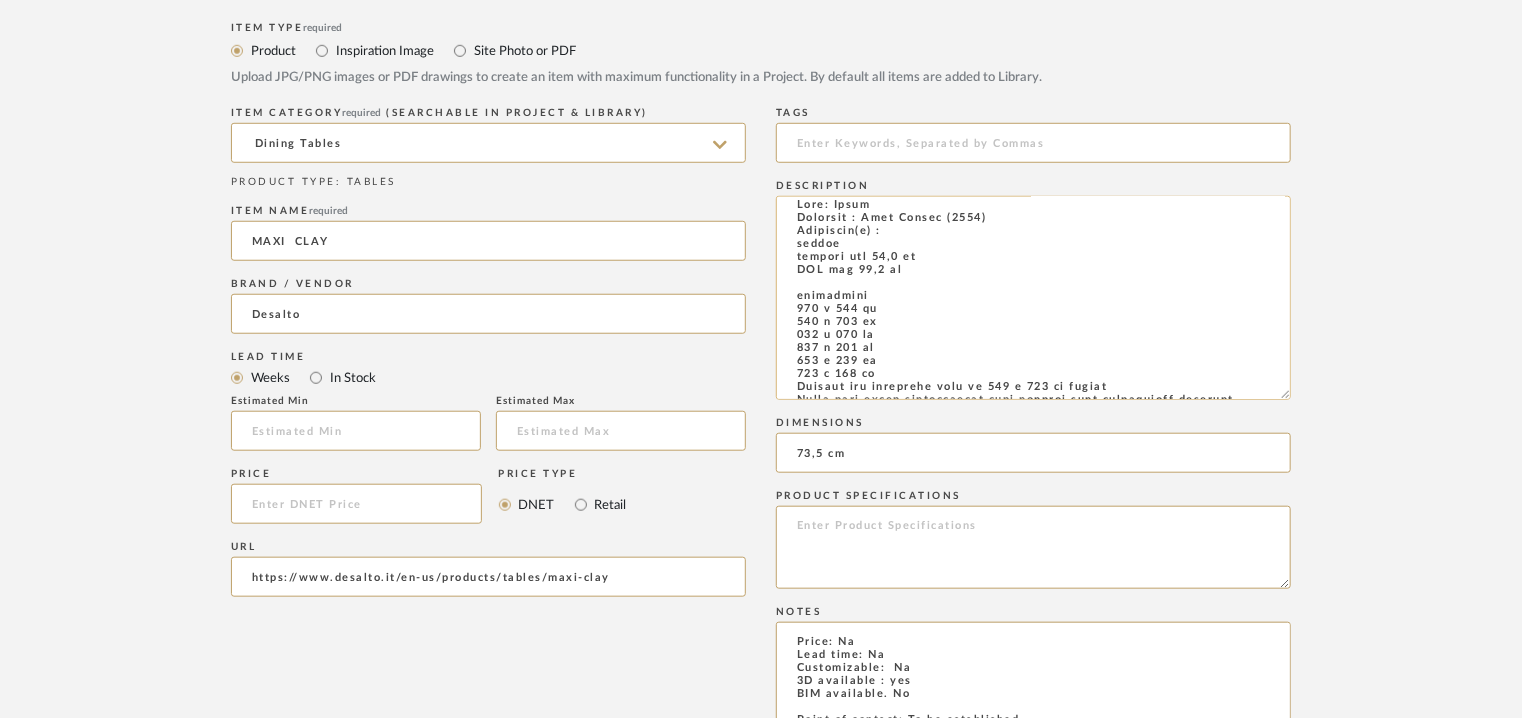 drag, startPoint x: 888, startPoint y: 356, endPoint x: 779, endPoint y: 349, distance: 109.22454 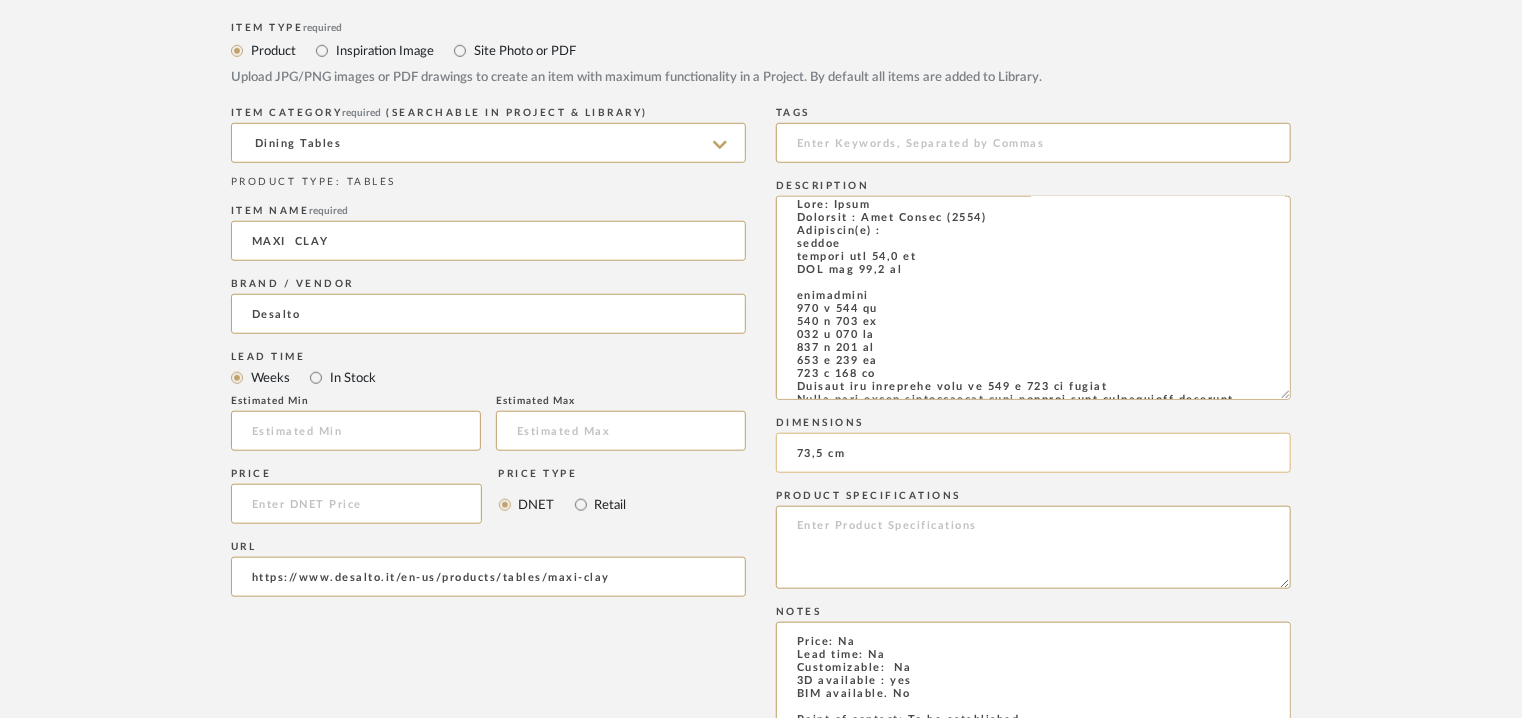 drag, startPoint x: 879, startPoint y: 453, endPoint x: 848, endPoint y: 461, distance: 32.01562 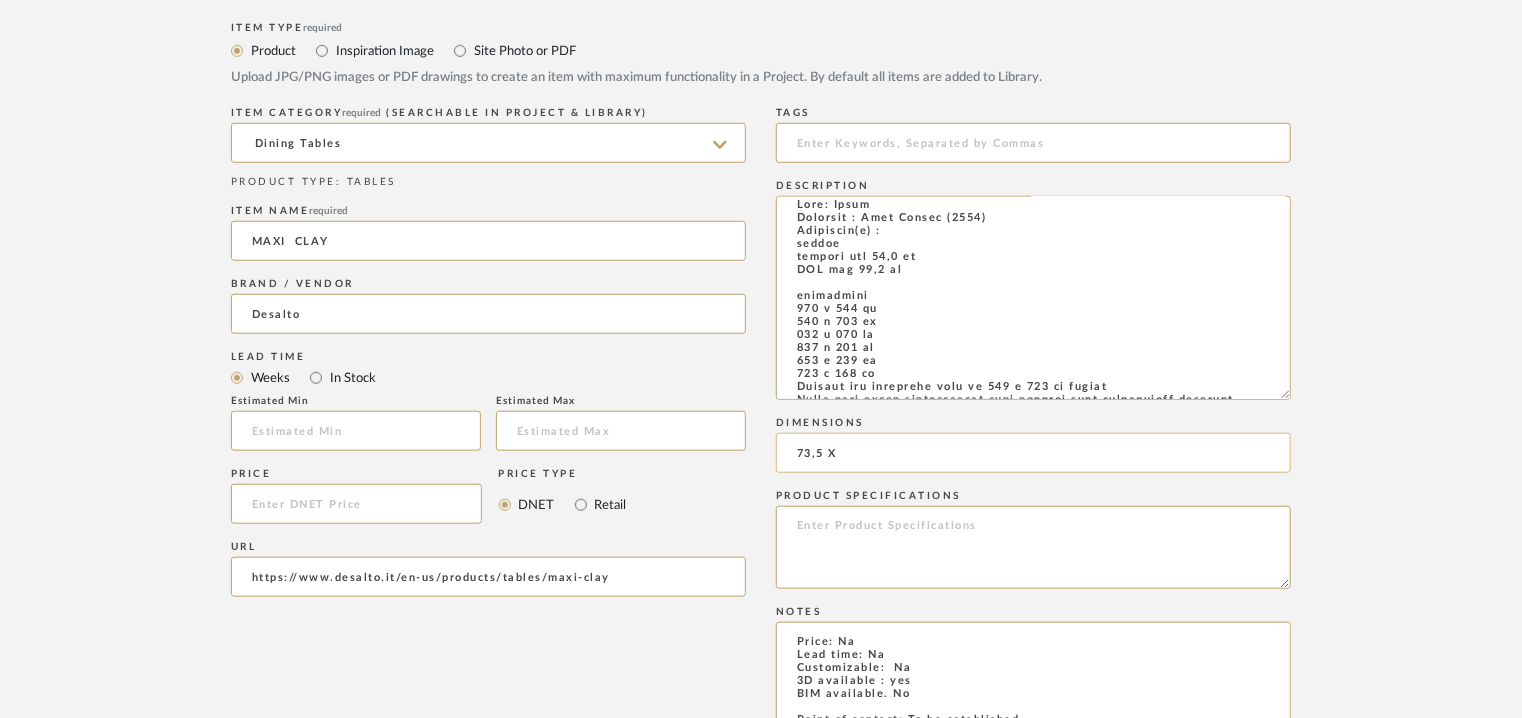 paste on "300 x 140 cm" 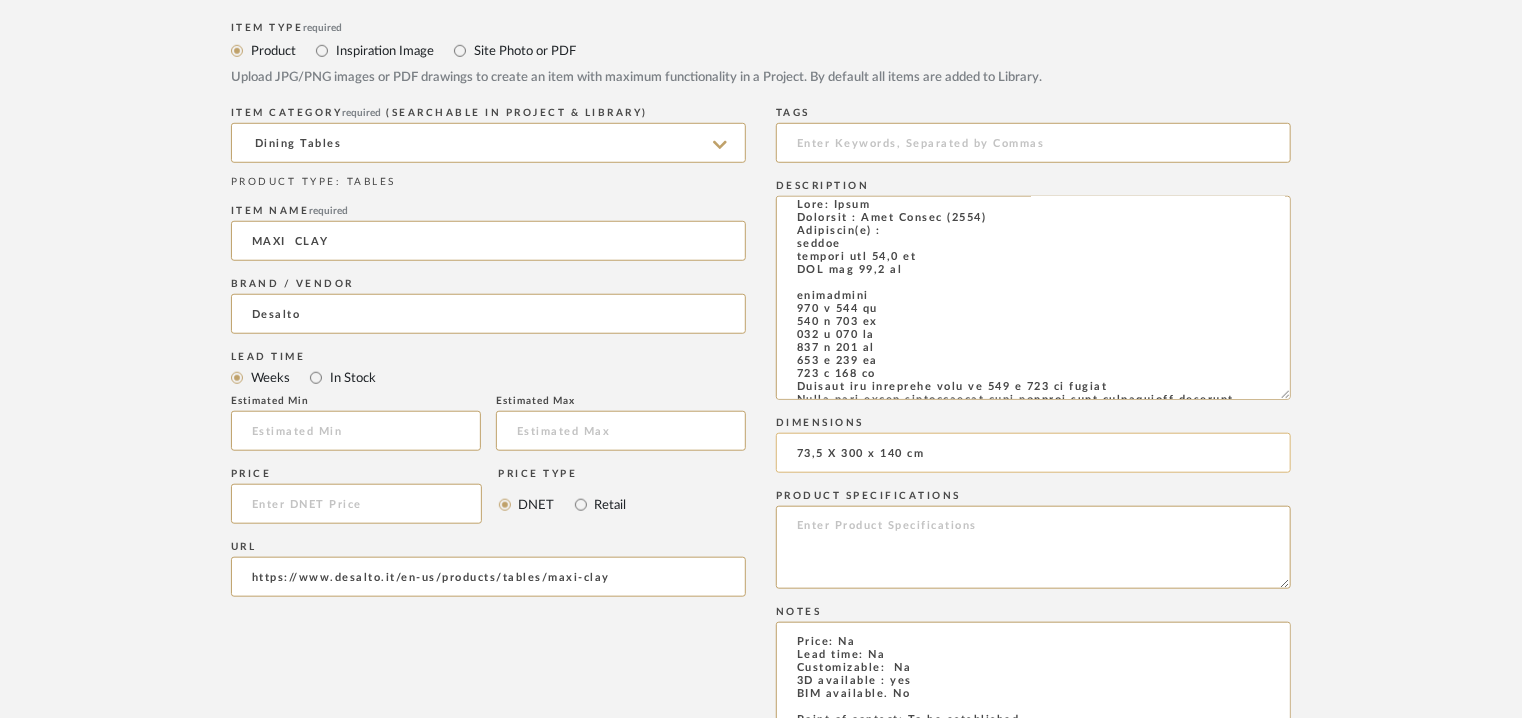 drag, startPoint x: 910, startPoint y: 454, endPoint x: 967, endPoint y: 433, distance: 60.74537 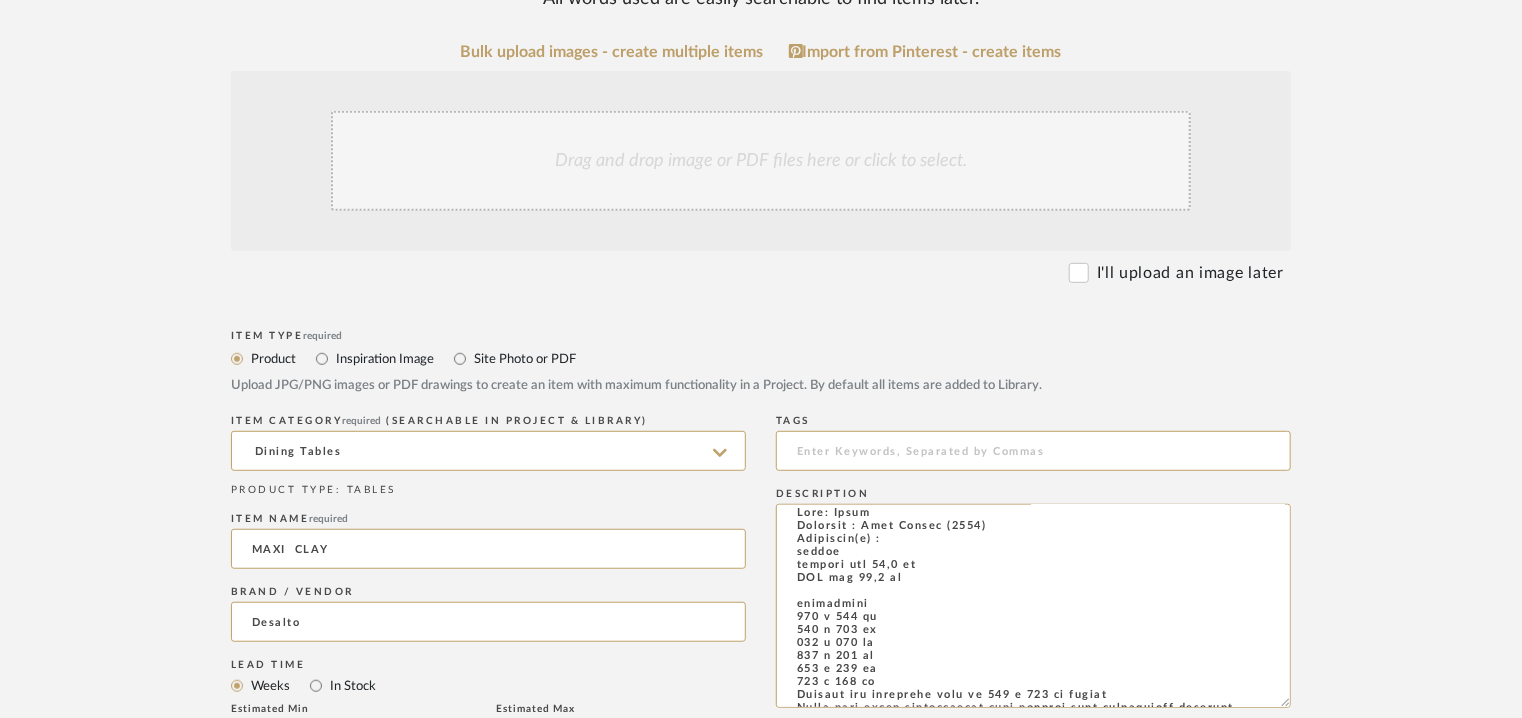 scroll, scrollTop: 300, scrollLeft: 0, axis: vertical 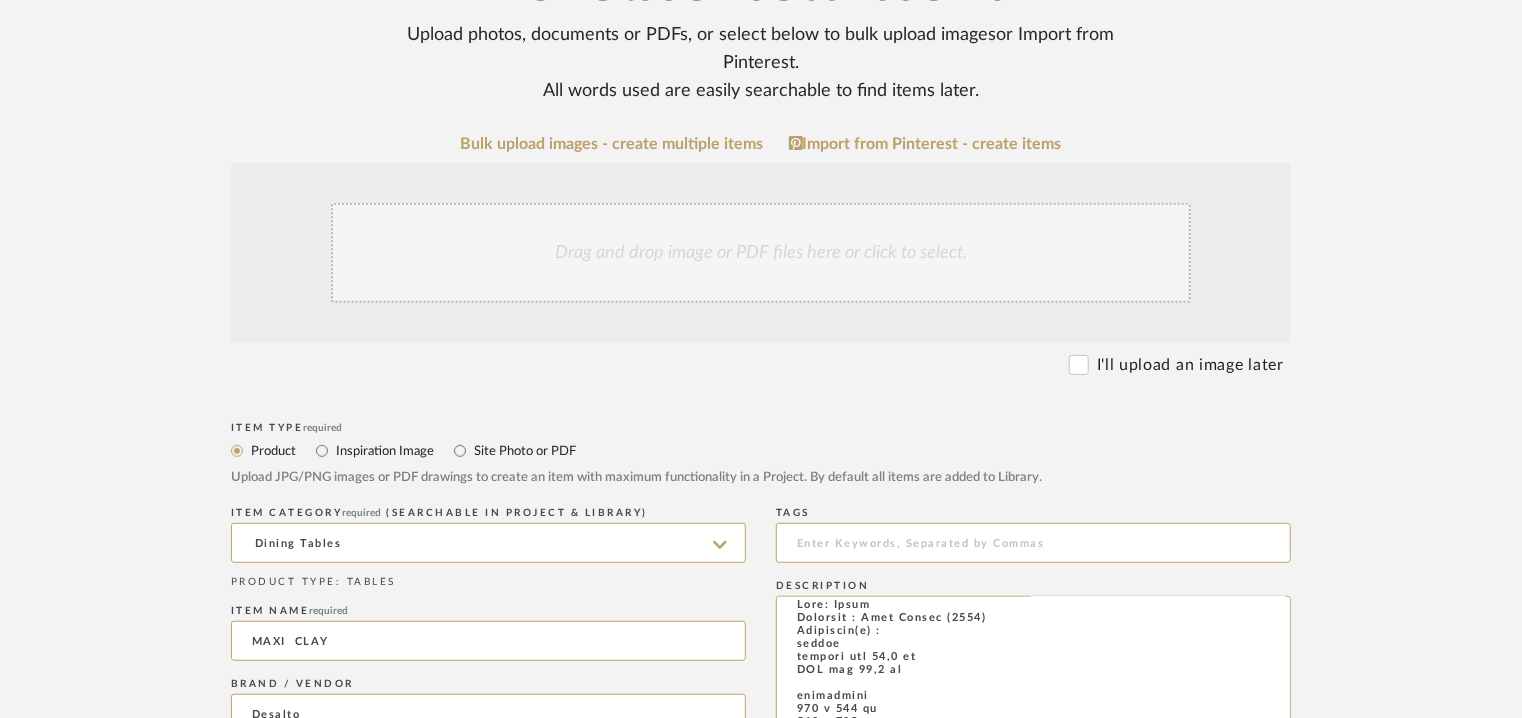 type on "73,5 X 300 x 140cm" 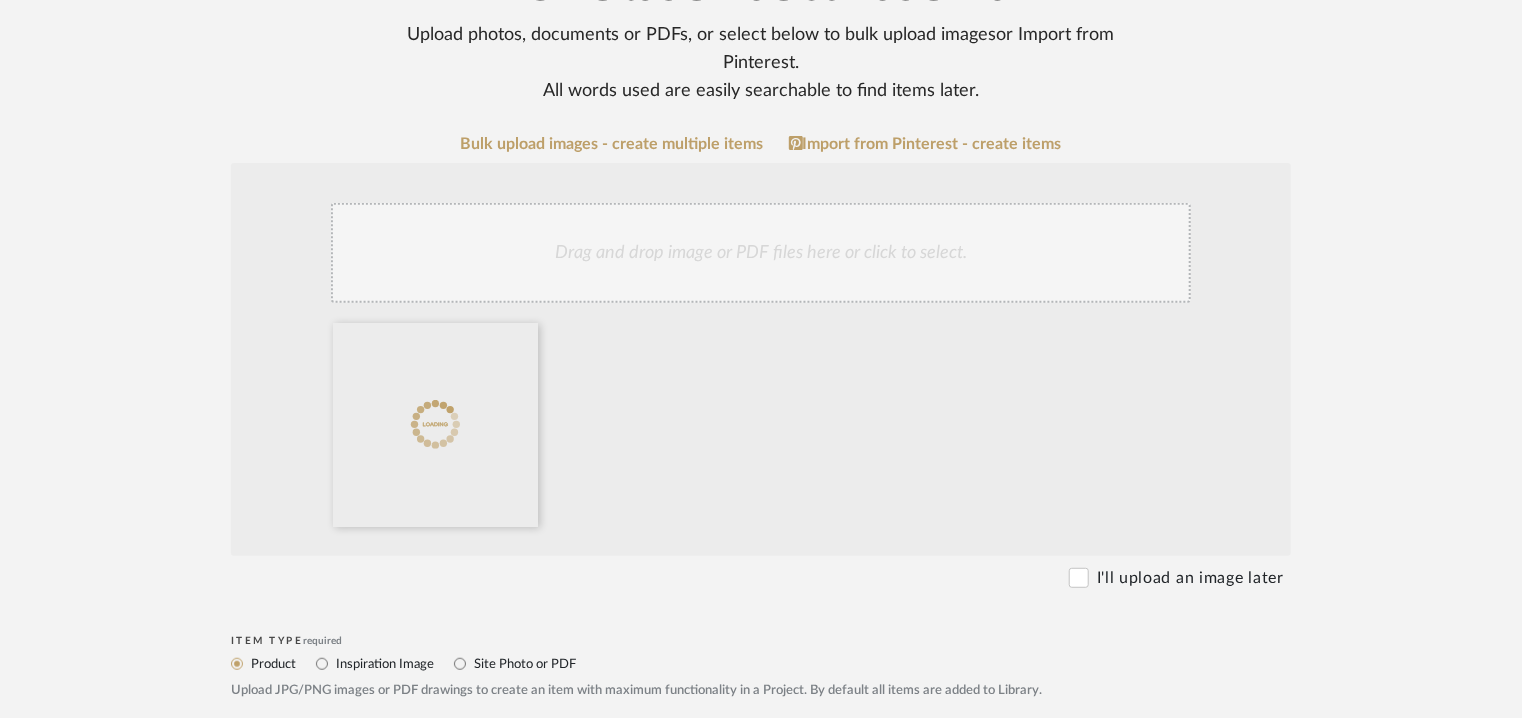 click on "Drag and drop image or PDF files here or click to select." 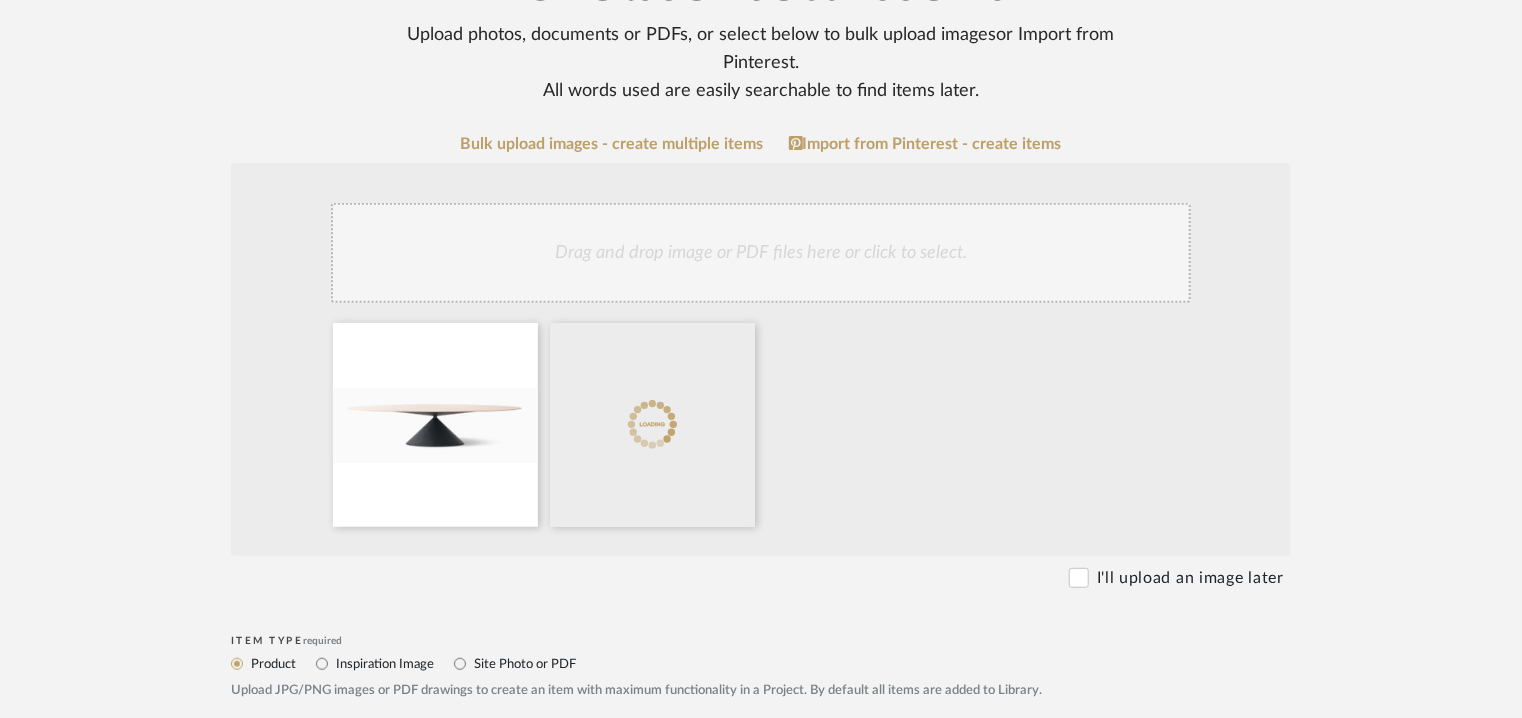 click on "Drag and drop image or PDF files here or click to select." 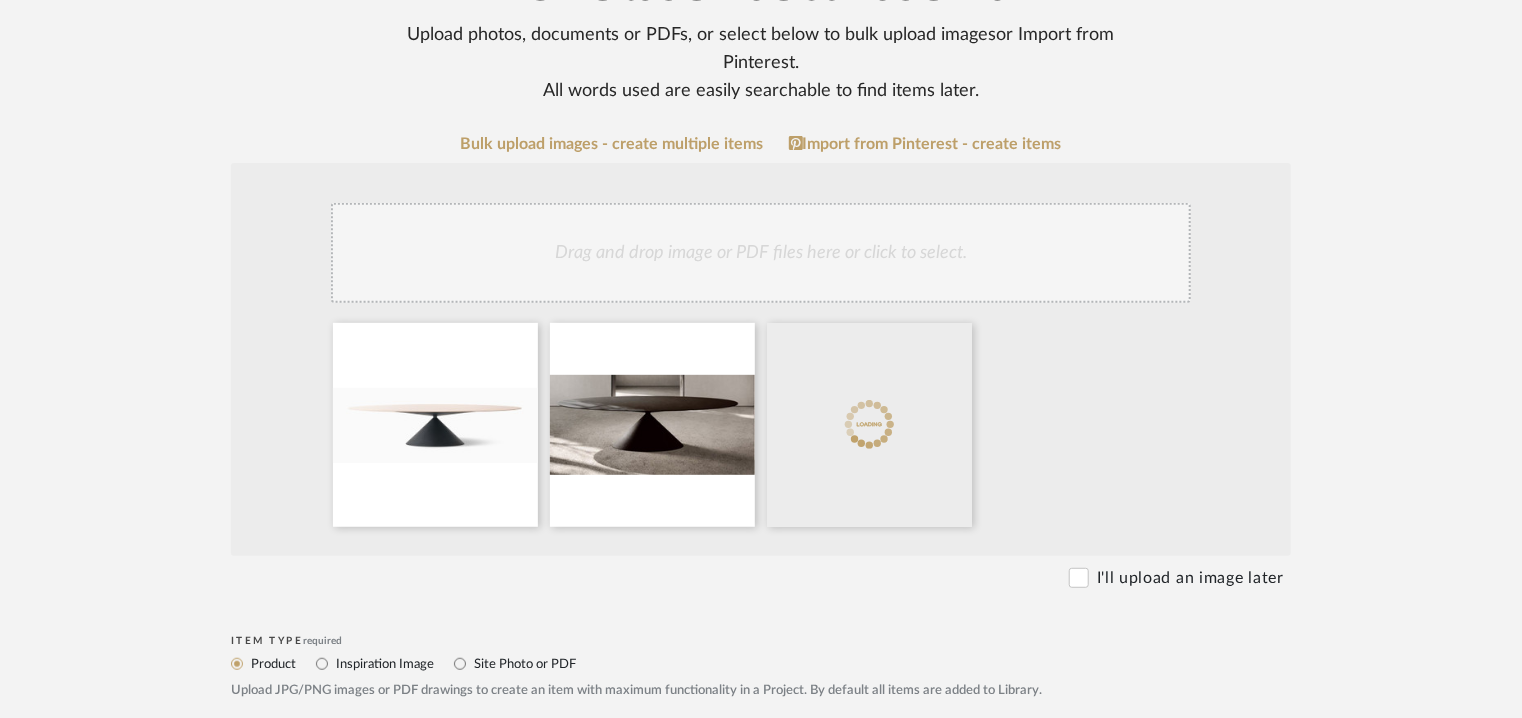 click on "Drag and drop image or PDF files here or click to select." 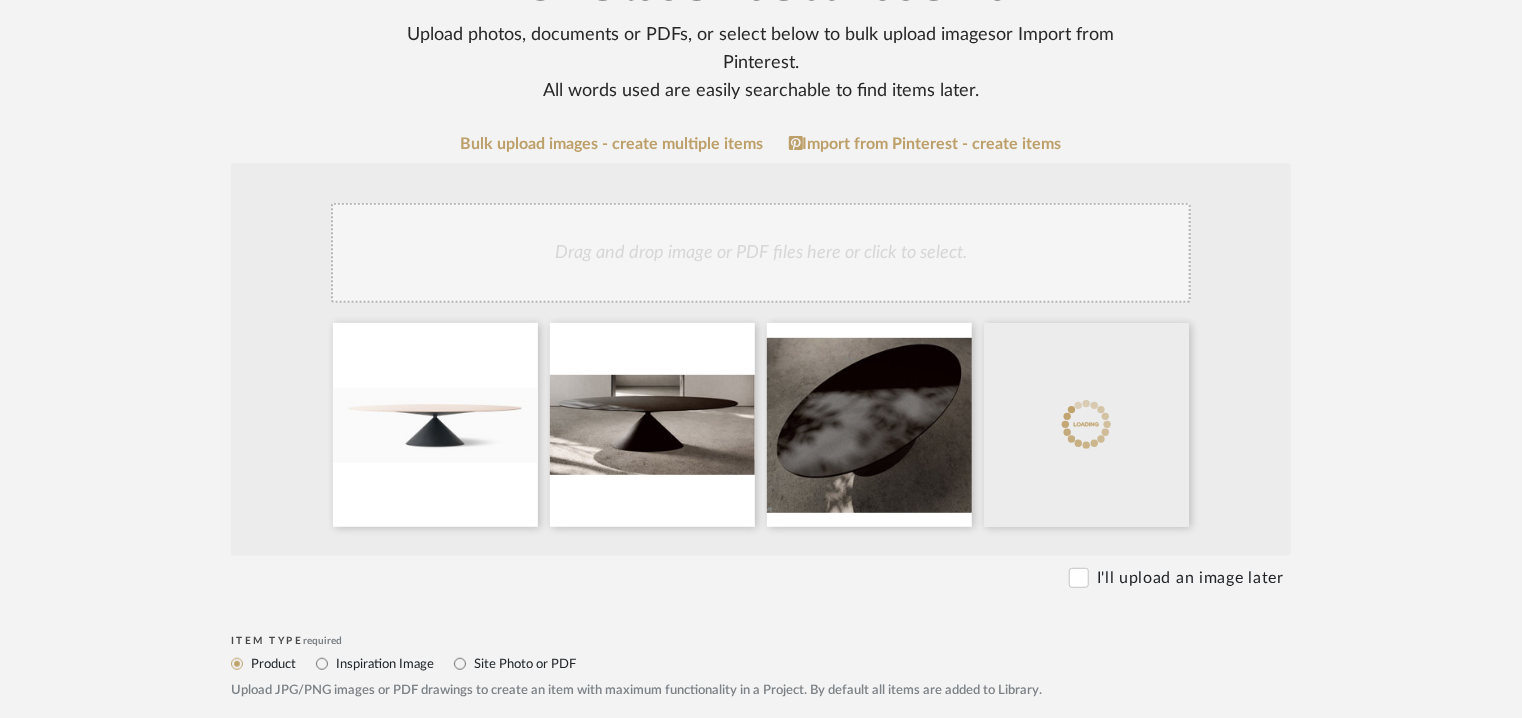 click on "Drag and drop image or PDF files here or click to select." 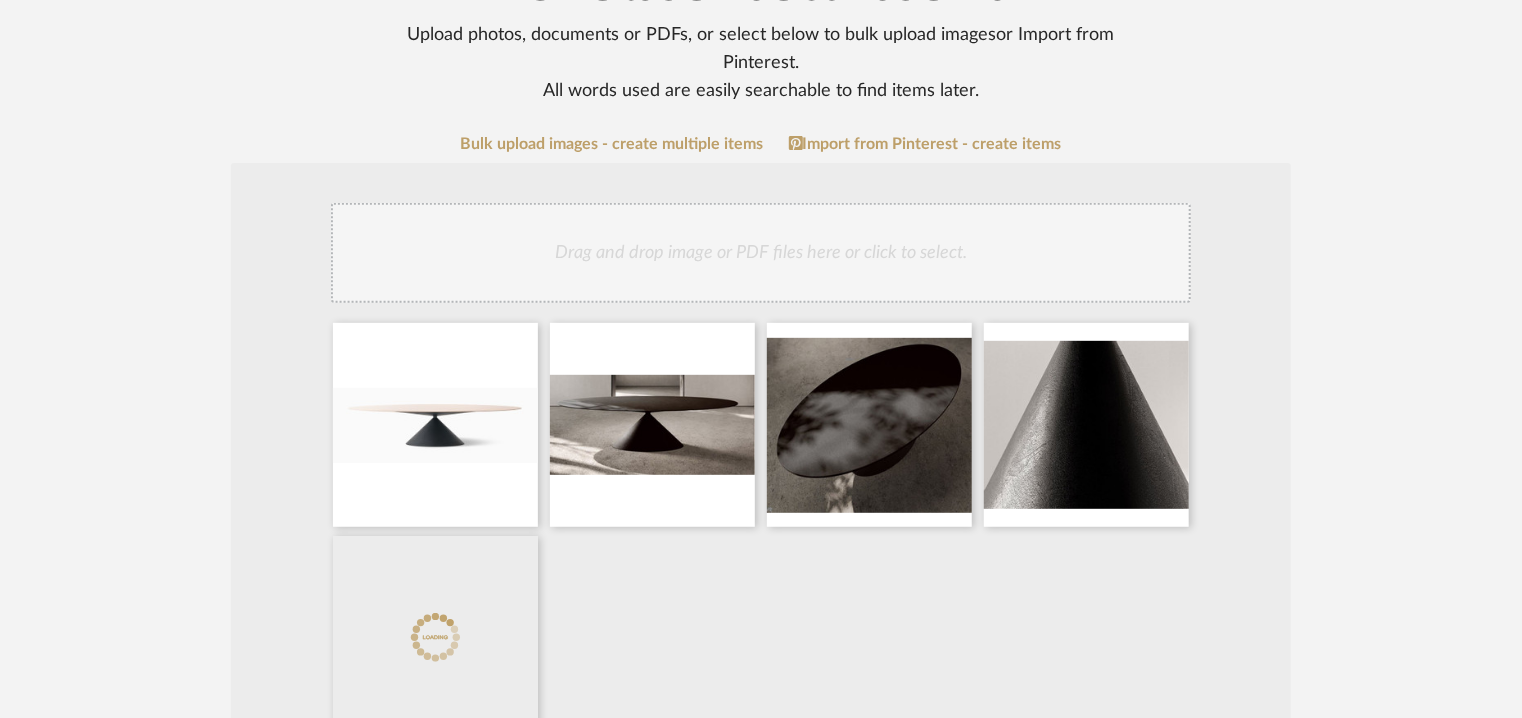 click on "Drag and drop image or PDF files here or click to select." 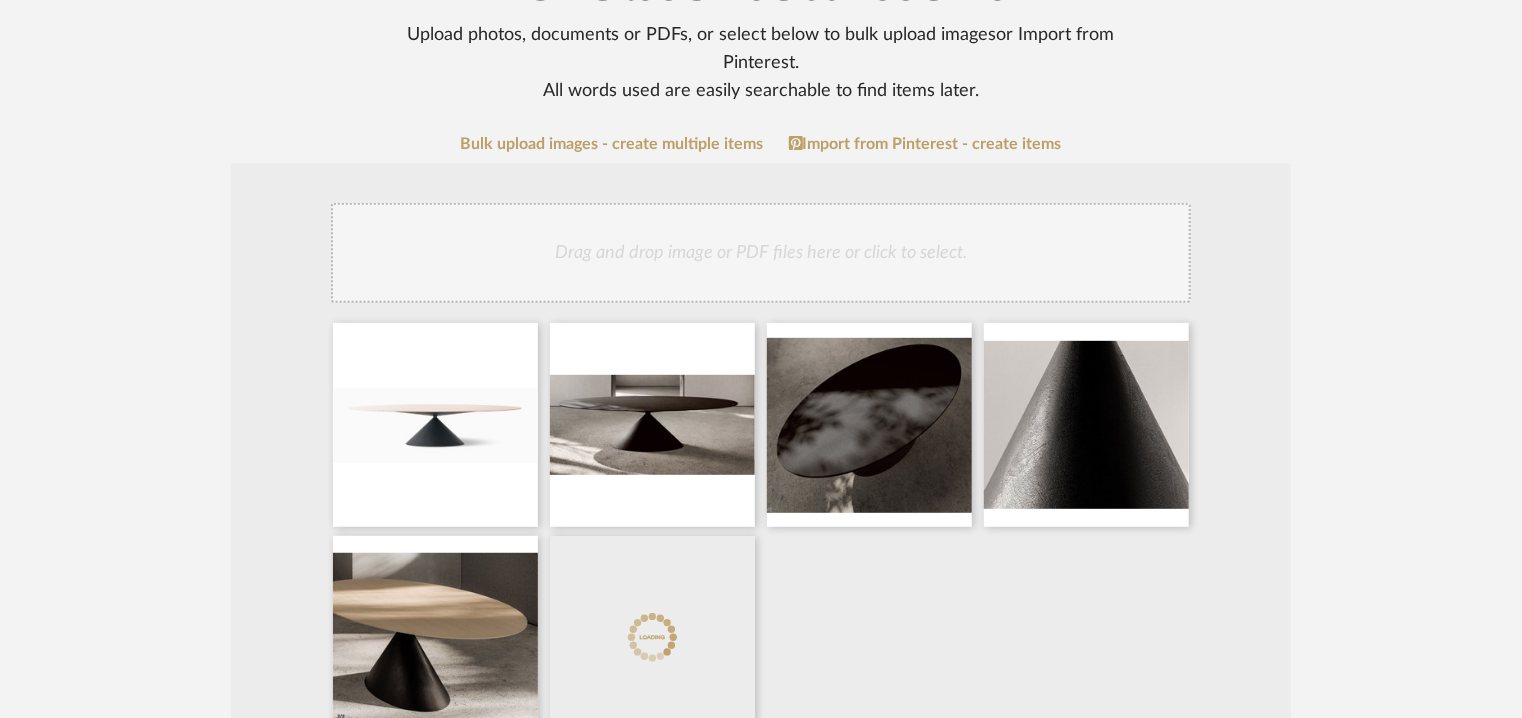 click on "Drag and drop image or PDF files here or click to select." 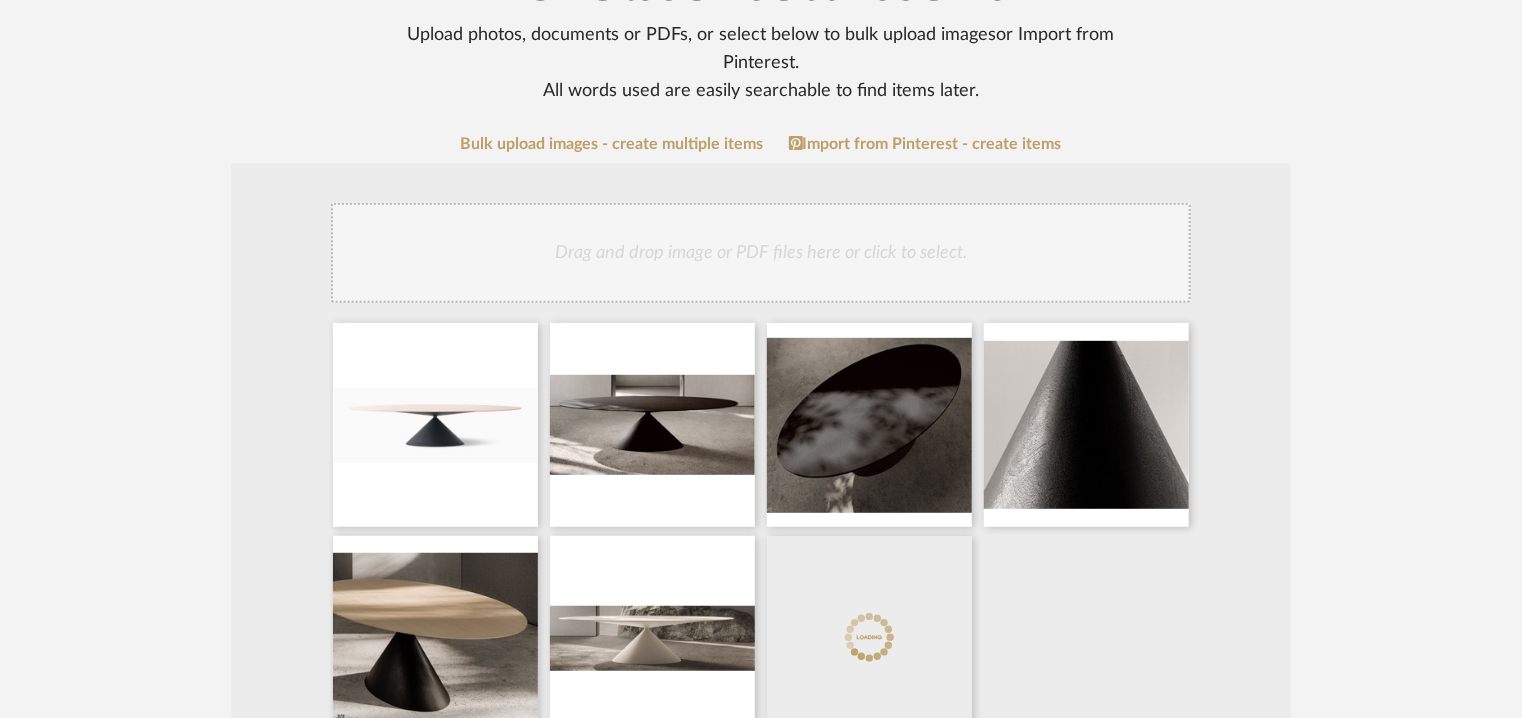 click on "Drag and drop image or PDF files here or click to select." 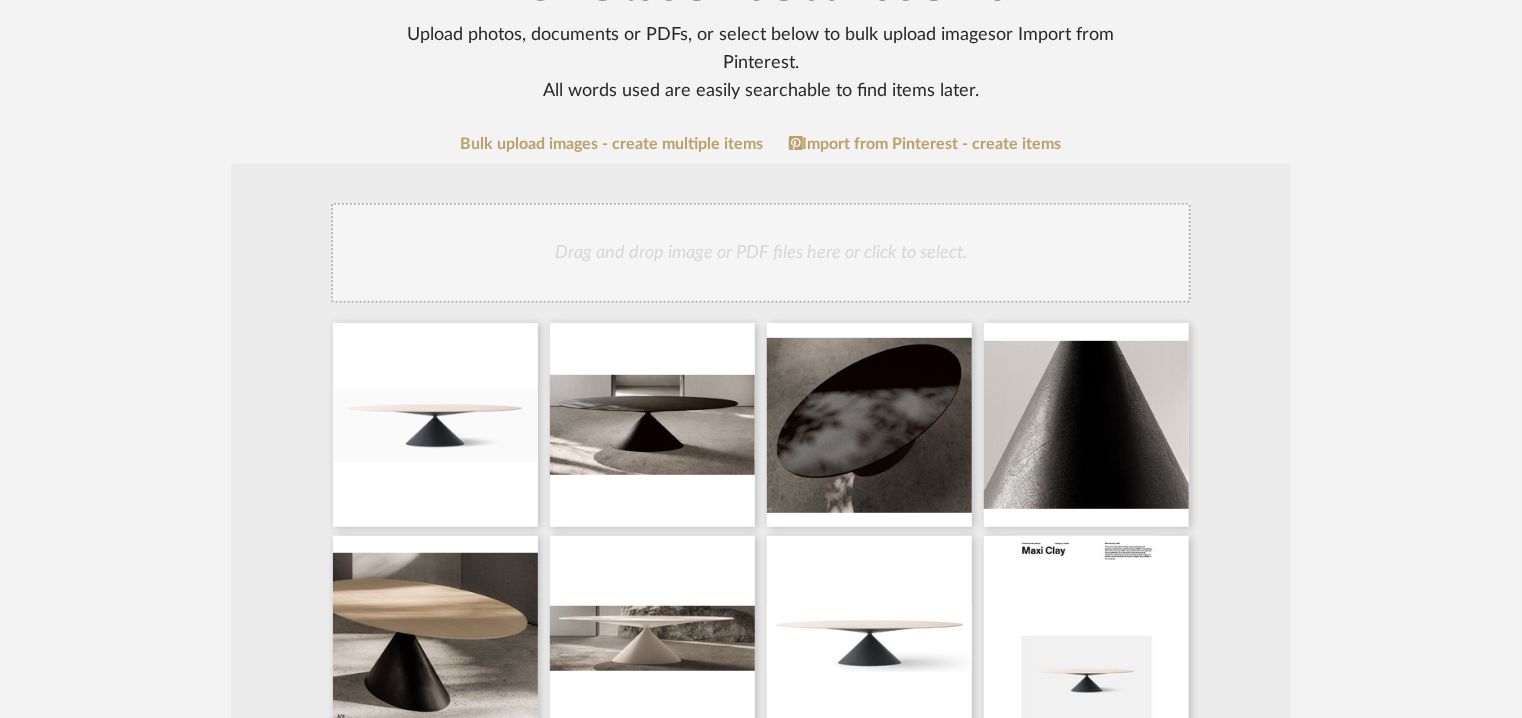 click on "Drag and drop image or PDF files here or click to select." 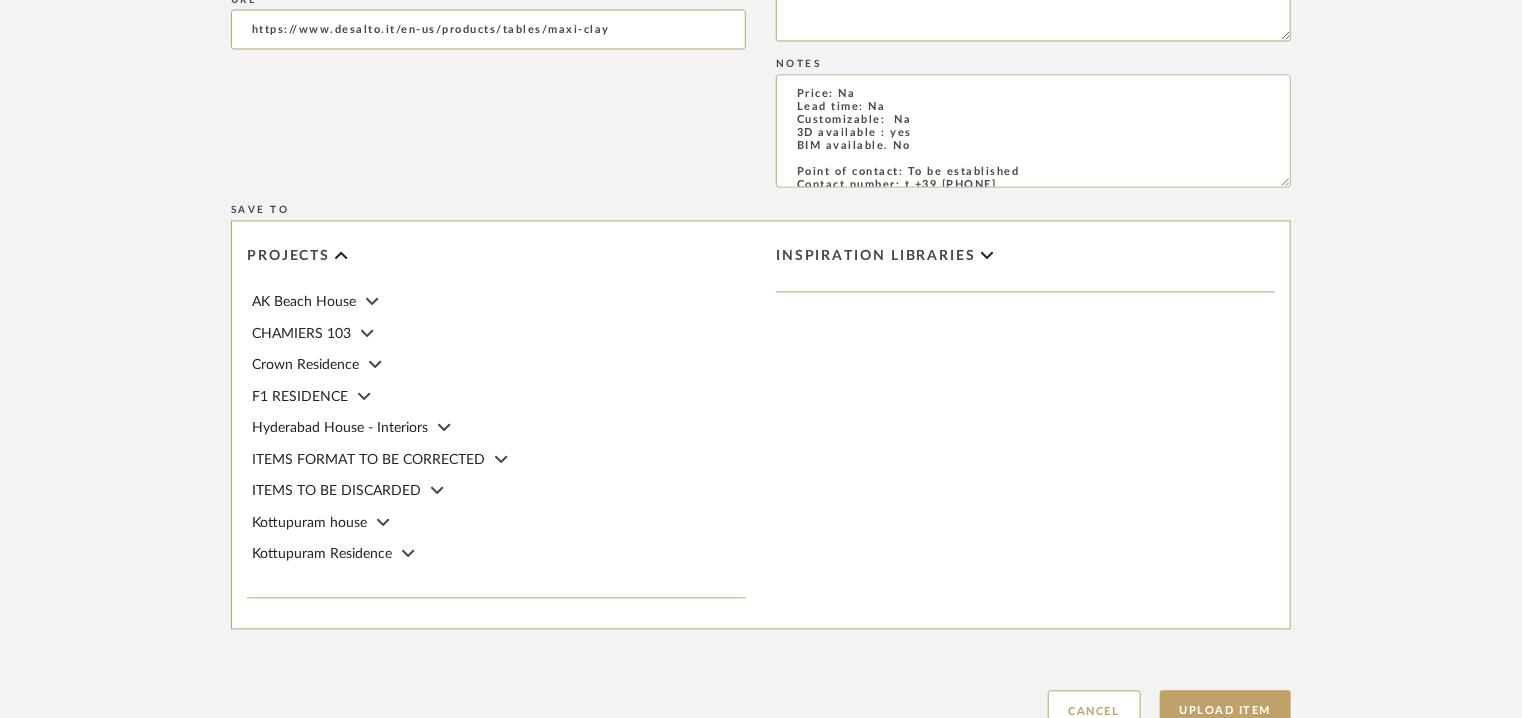 scroll, scrollTop: 2044, scrollLeft: 0, axis: vertical 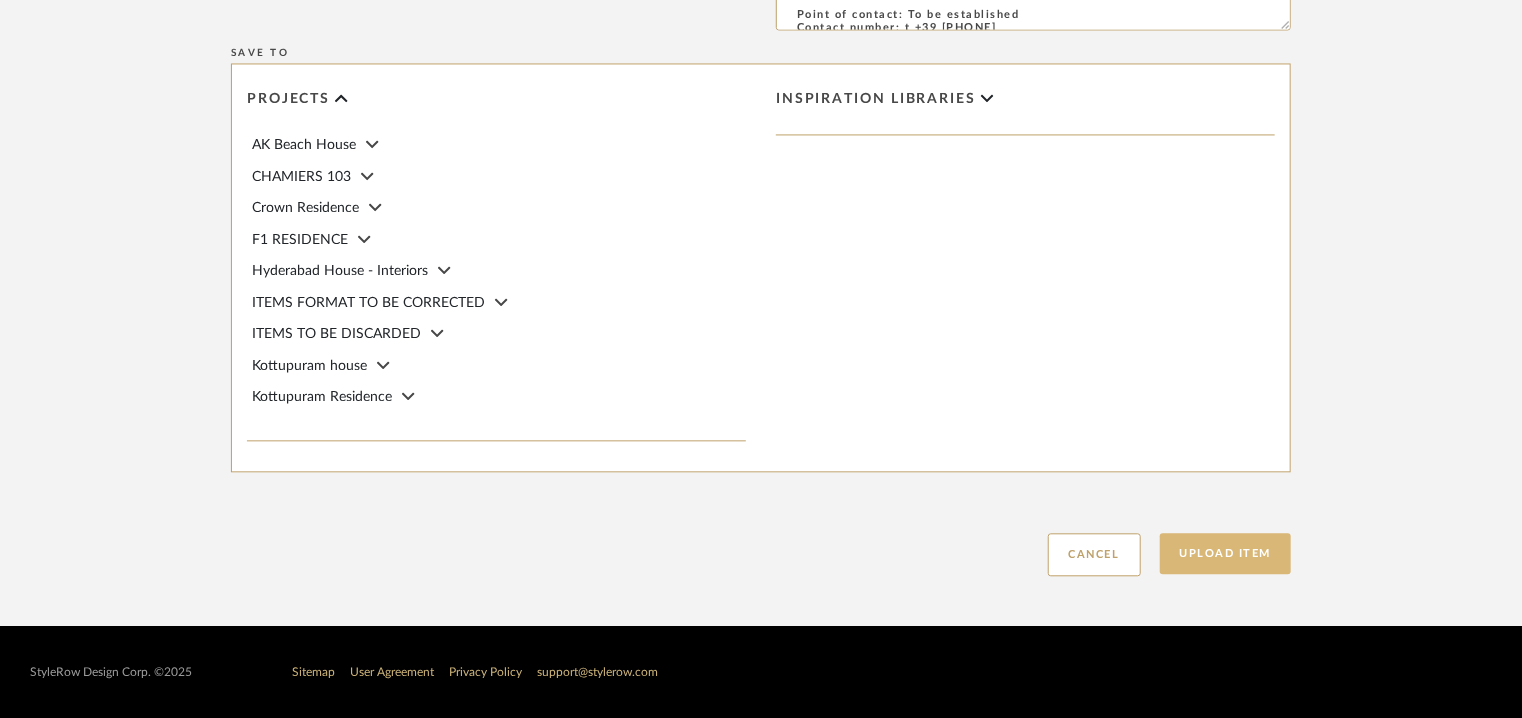 click on "Upload Item" 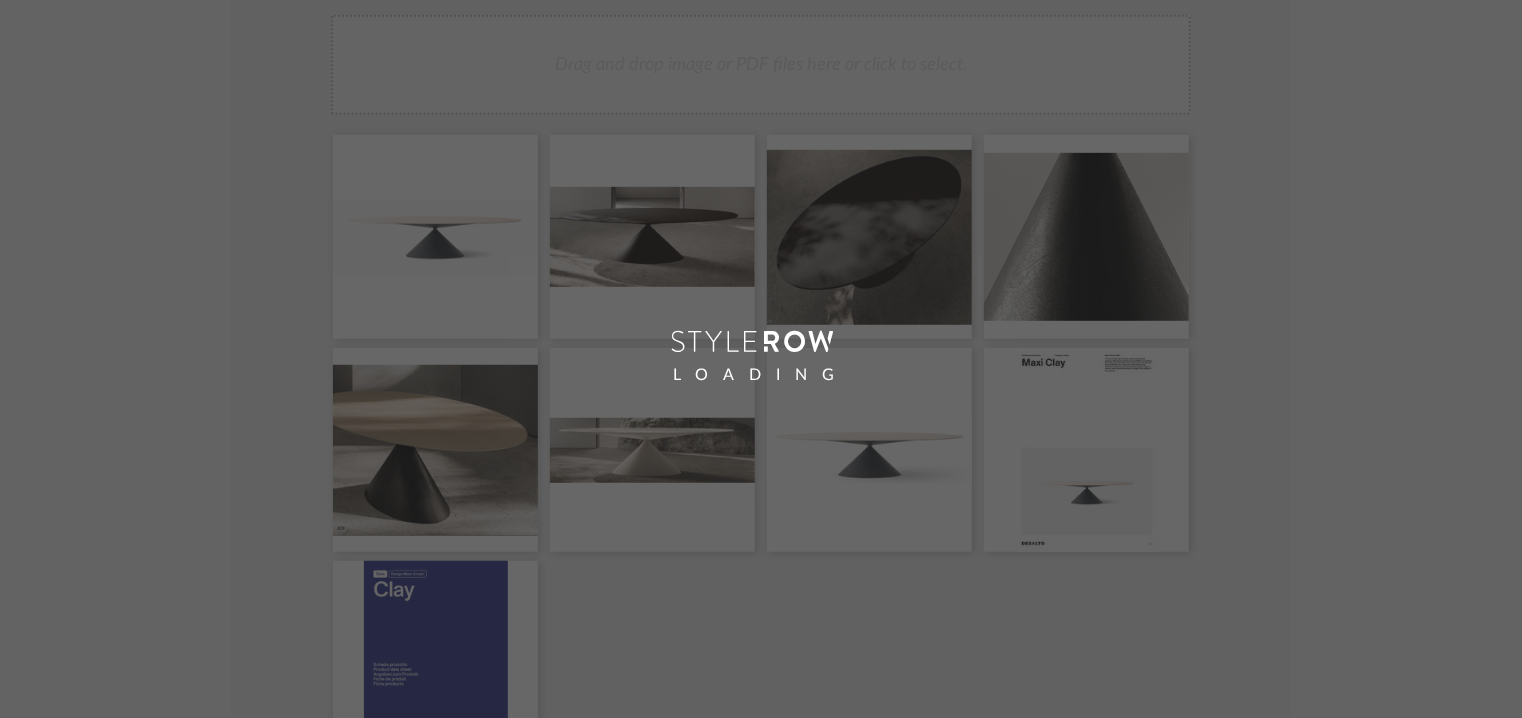 scroll, scrollTop: 100, scrollLeft: 0, axis: vertical 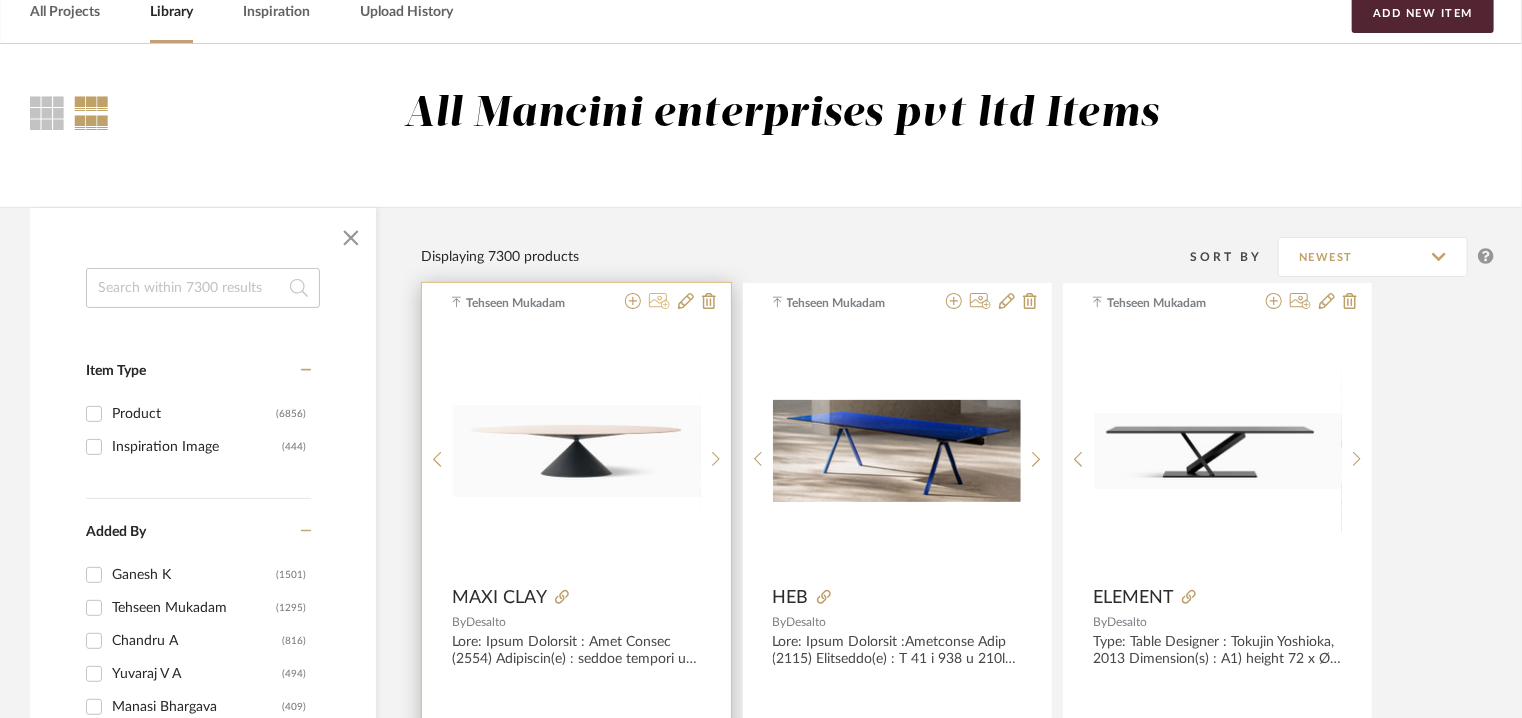 click 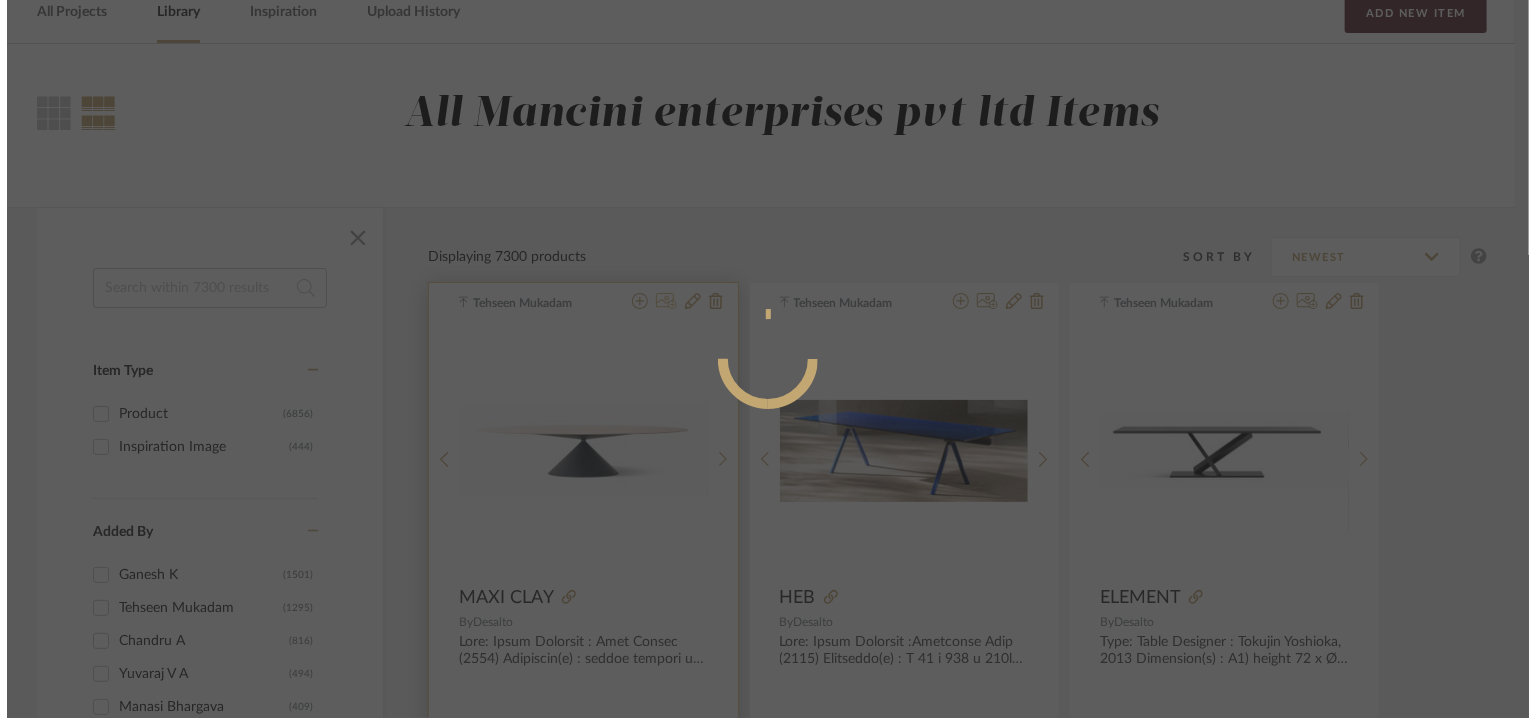 scroll, scrollTop: 0, scrollLeft: 0, axis: both 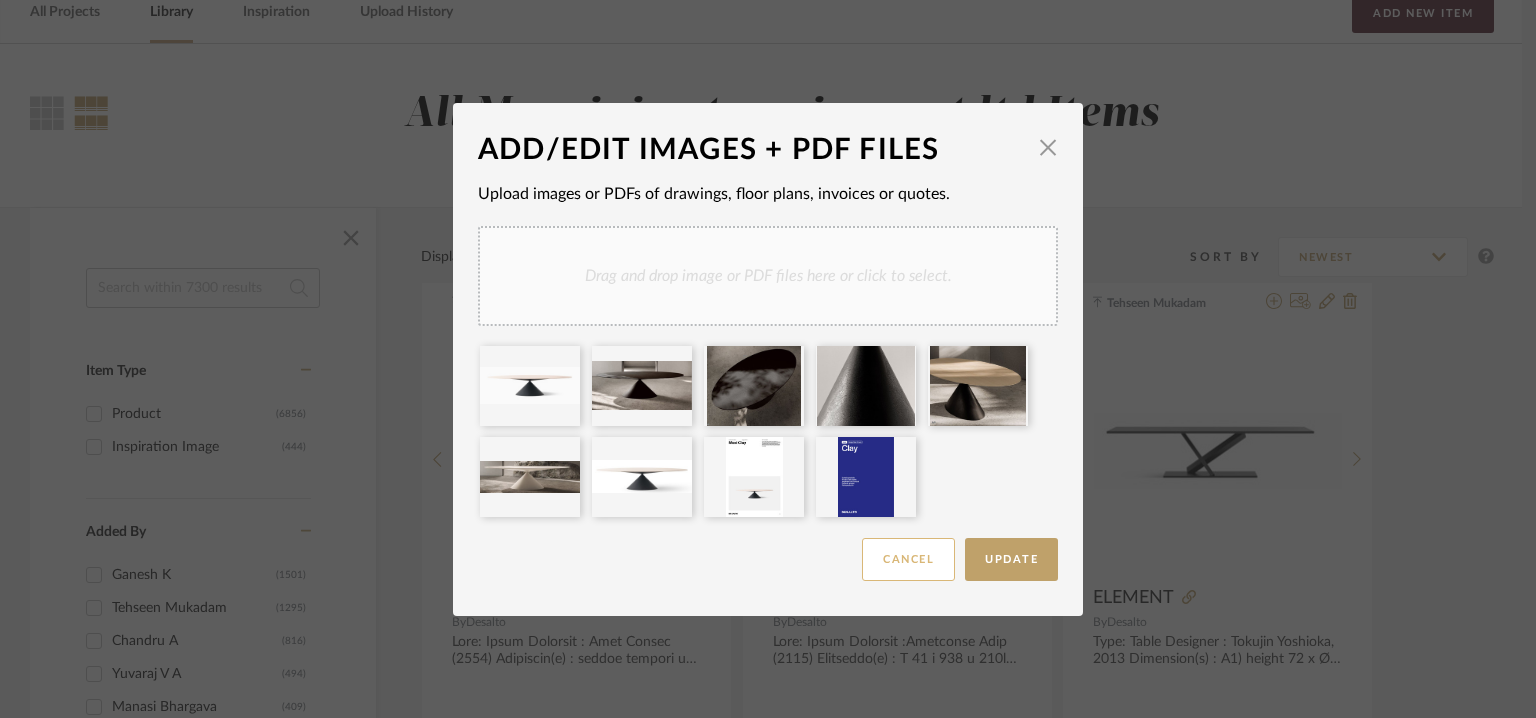 click on "Cancel" at bounding box center (908, 559) 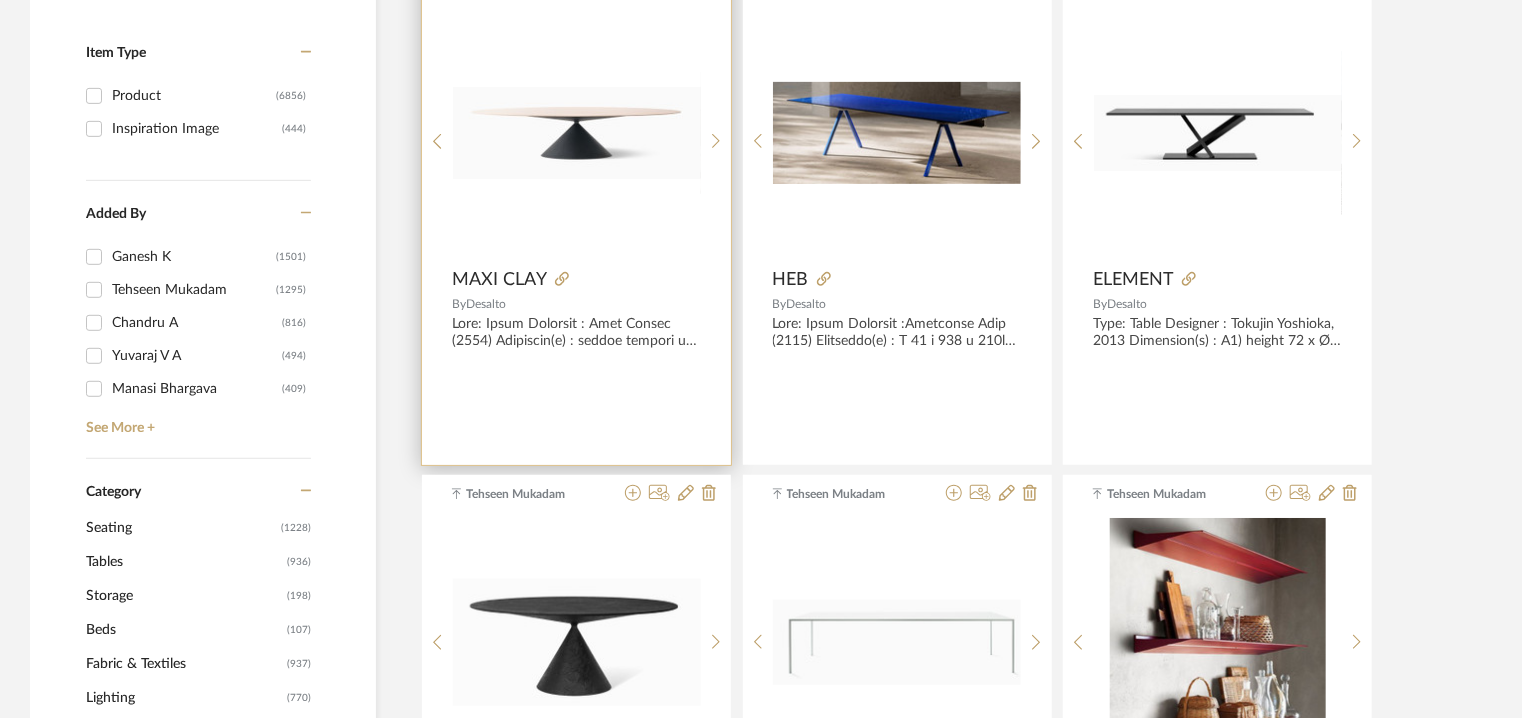 scroll, scrollTop: 300, scrollLeft: 0, axis: vertical 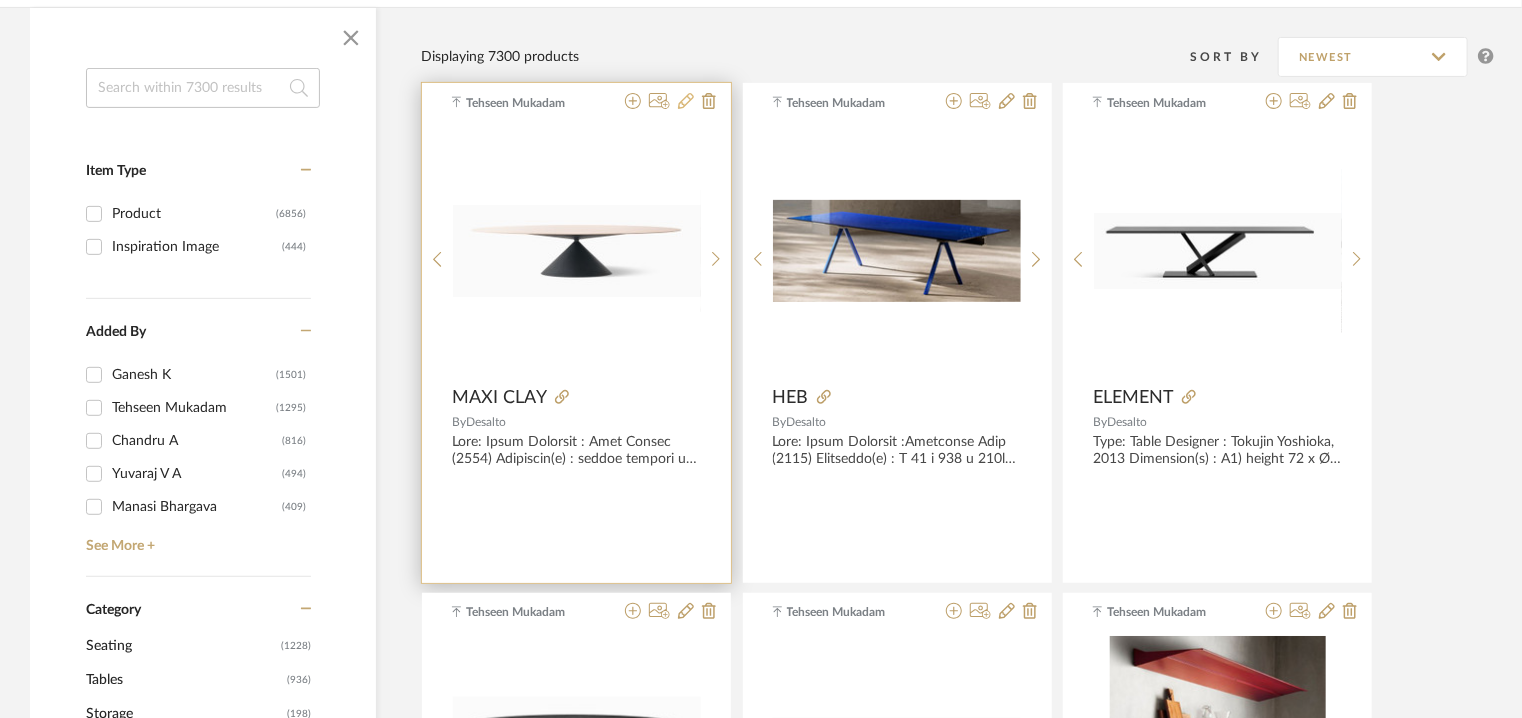 click 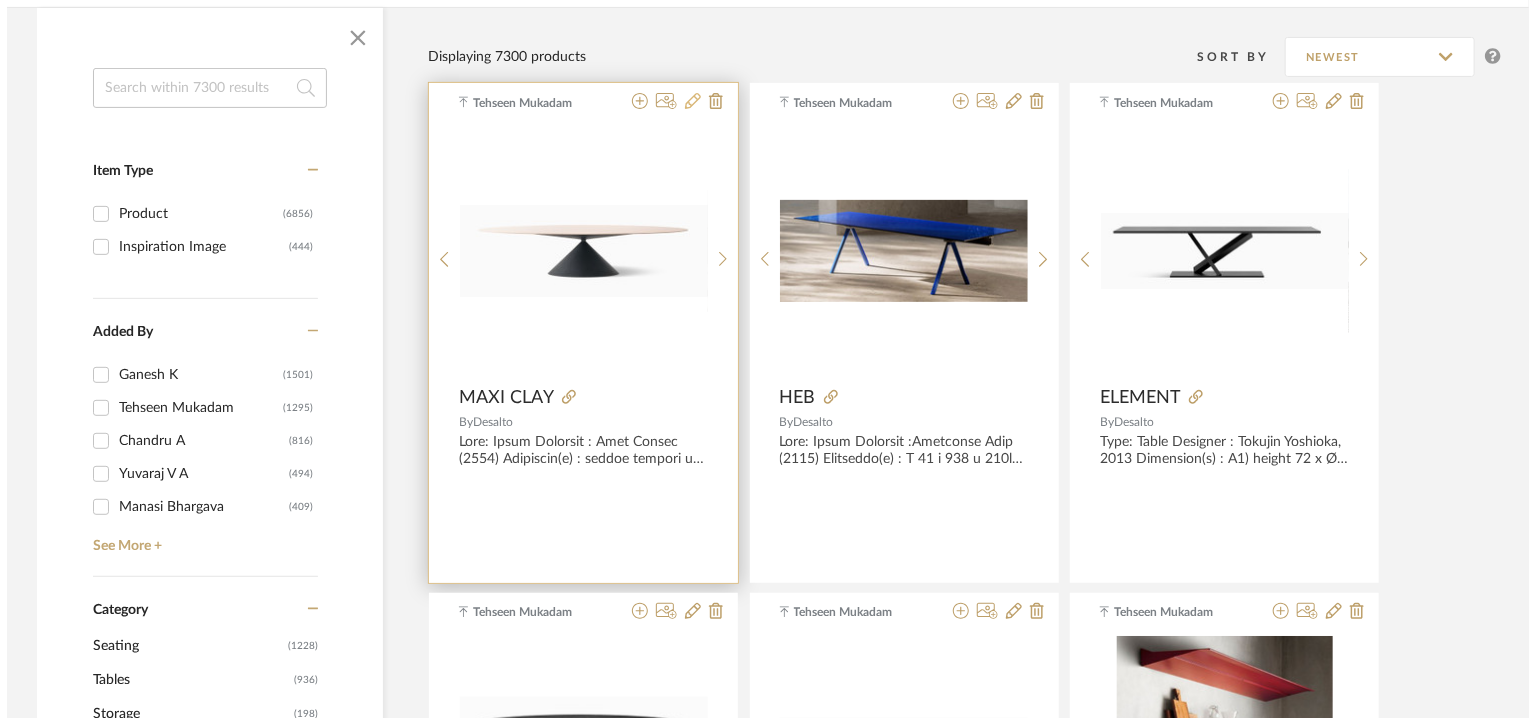 scroll, scrollTop: 0, scrollLeft: 0, axis: both 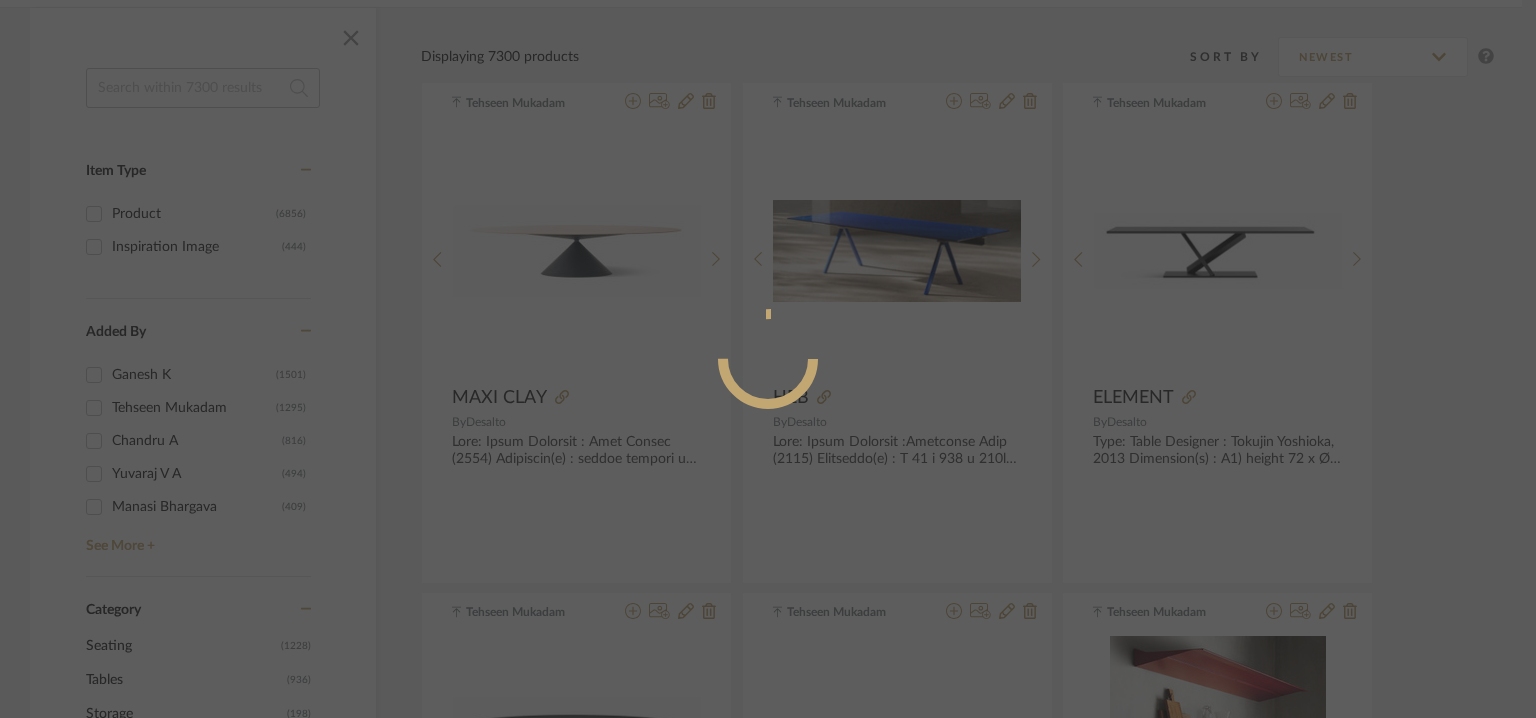 radio on "true" 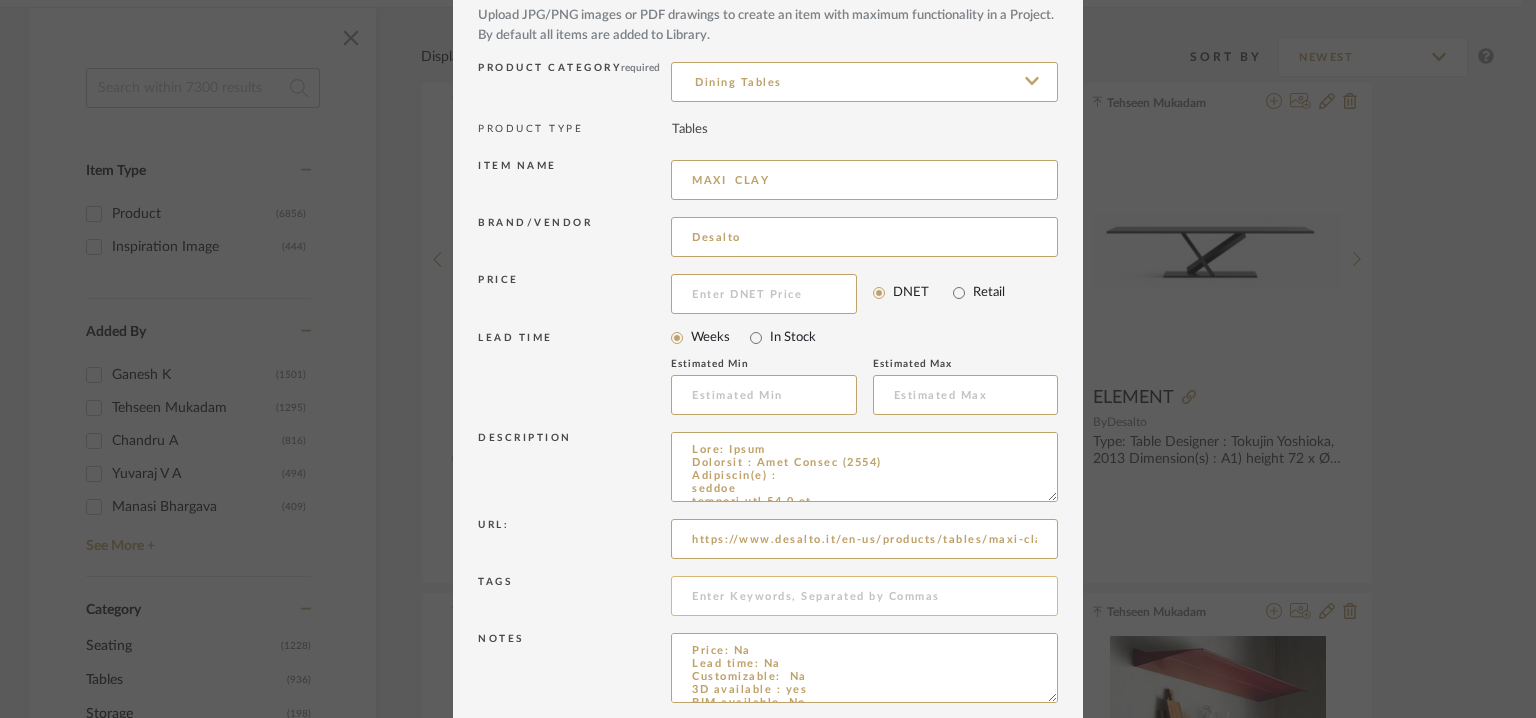 scroll, scrollTop: 192, scrollLeft: 0, axis: vertical 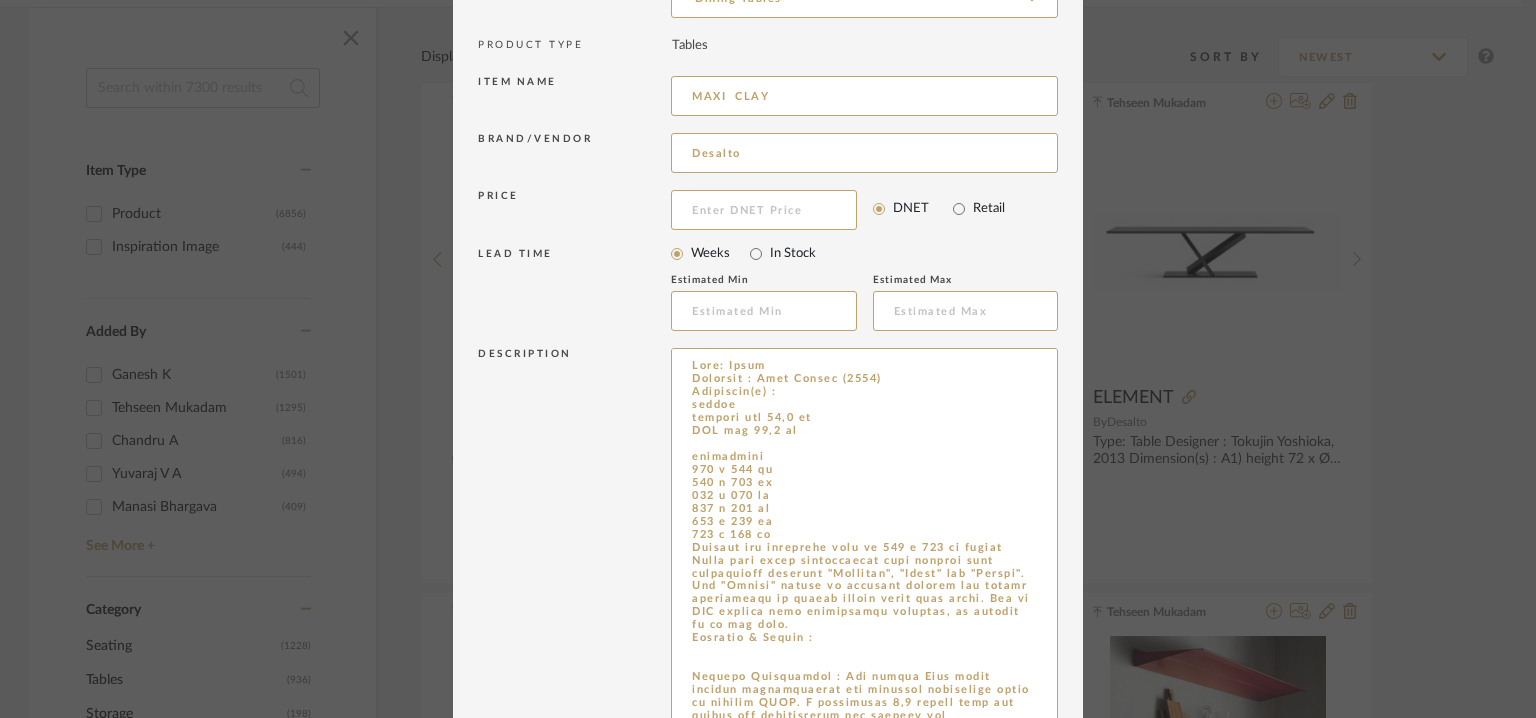 drag, startPoint x: 1048, startPoint y: 408, endPoint x: 1078, endPoint y: 776, distance: 369.2208 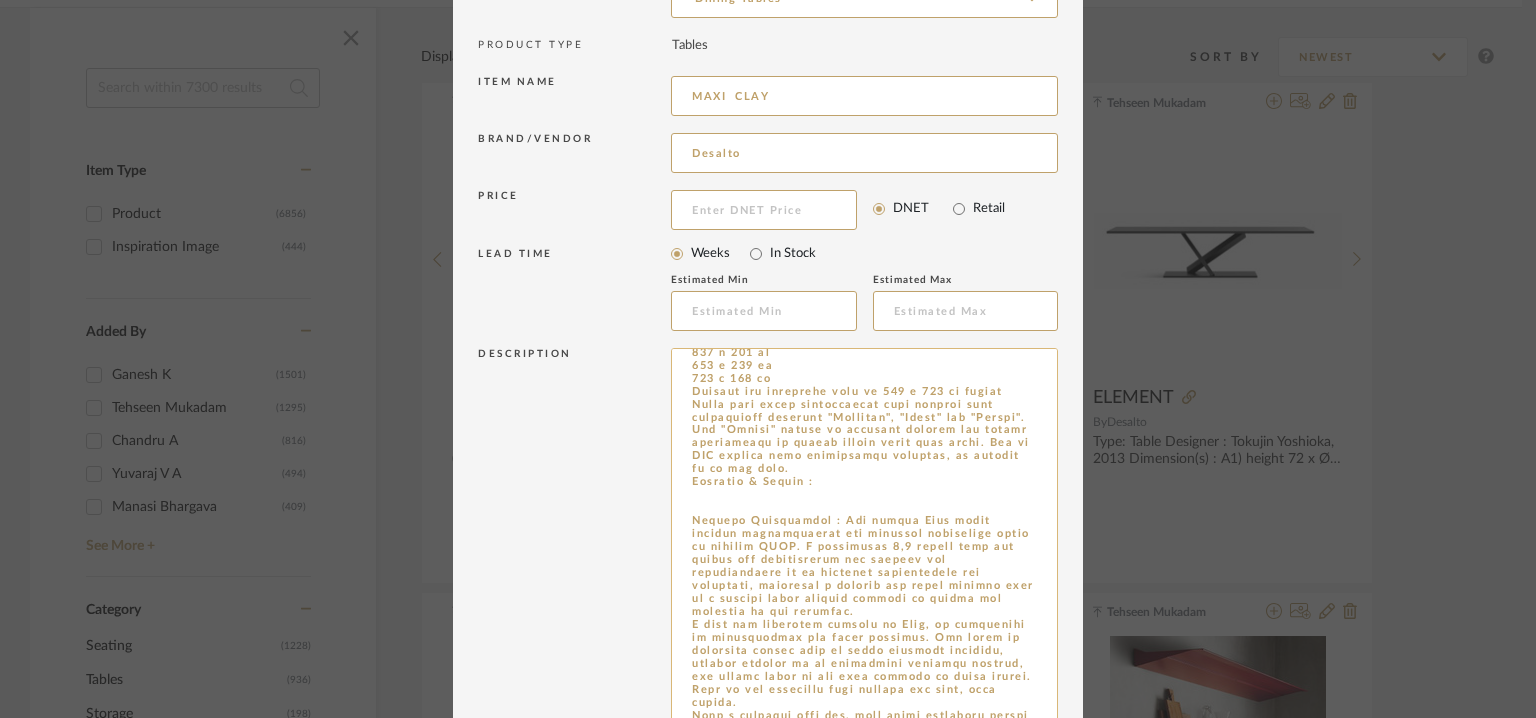 scroll, scrollTop: 200, scrollLeft: 0, axis: vertical 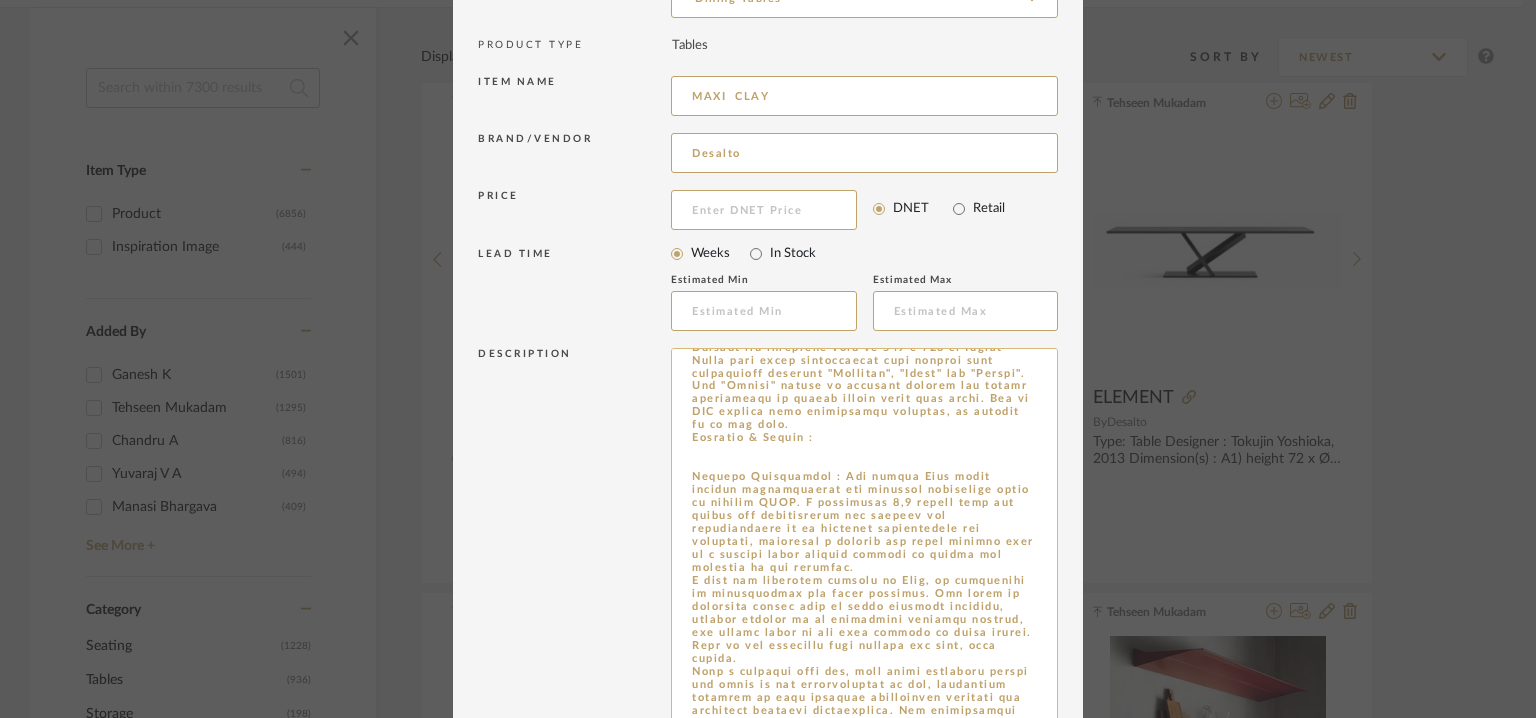 drag, startPoint x: 791, startPoint y: 425, endPoint x: 724, endPoint y: 421, distance: 67.11929 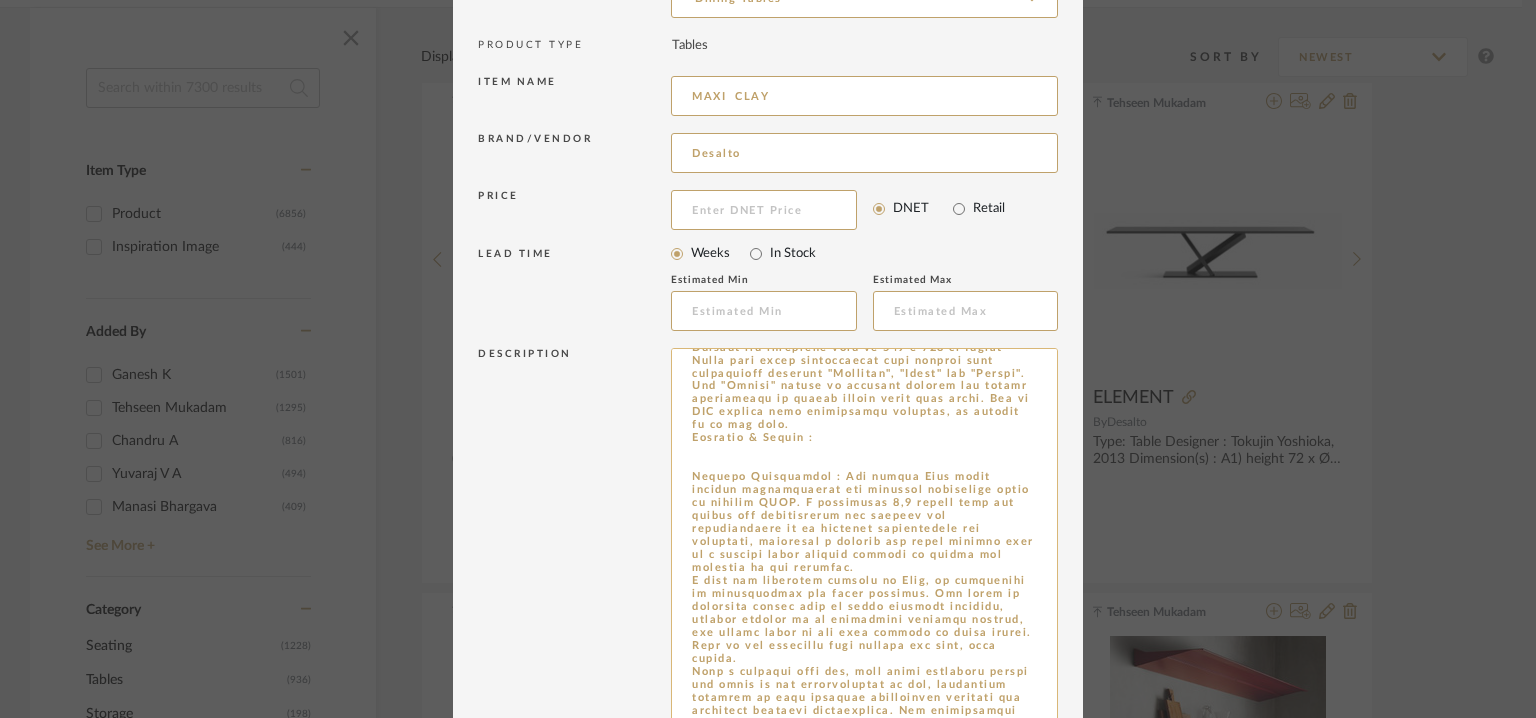 click at bounding box center (864, 567) 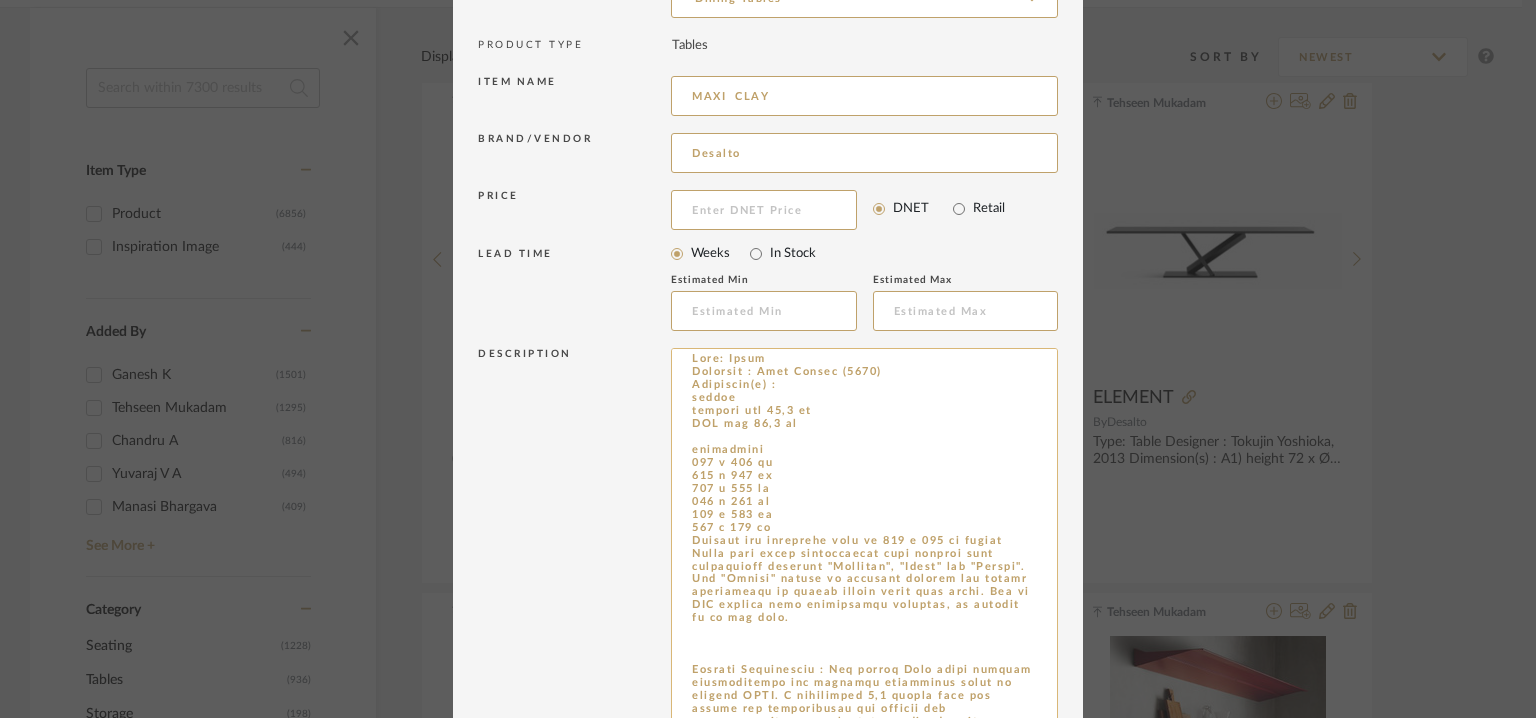 scroll, scrollTop: 0, scrollLeft: 0, axis: both 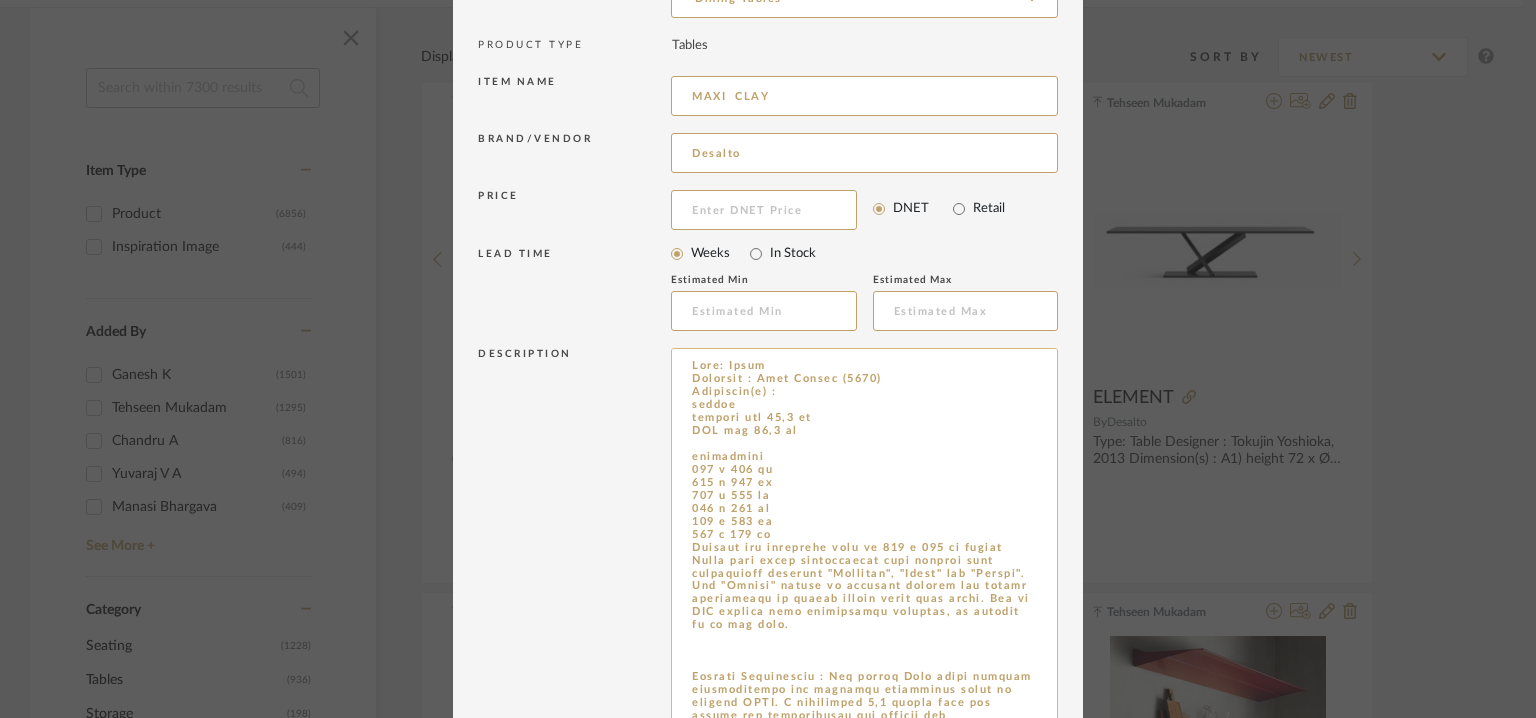 click at bounding box center [864, 567] 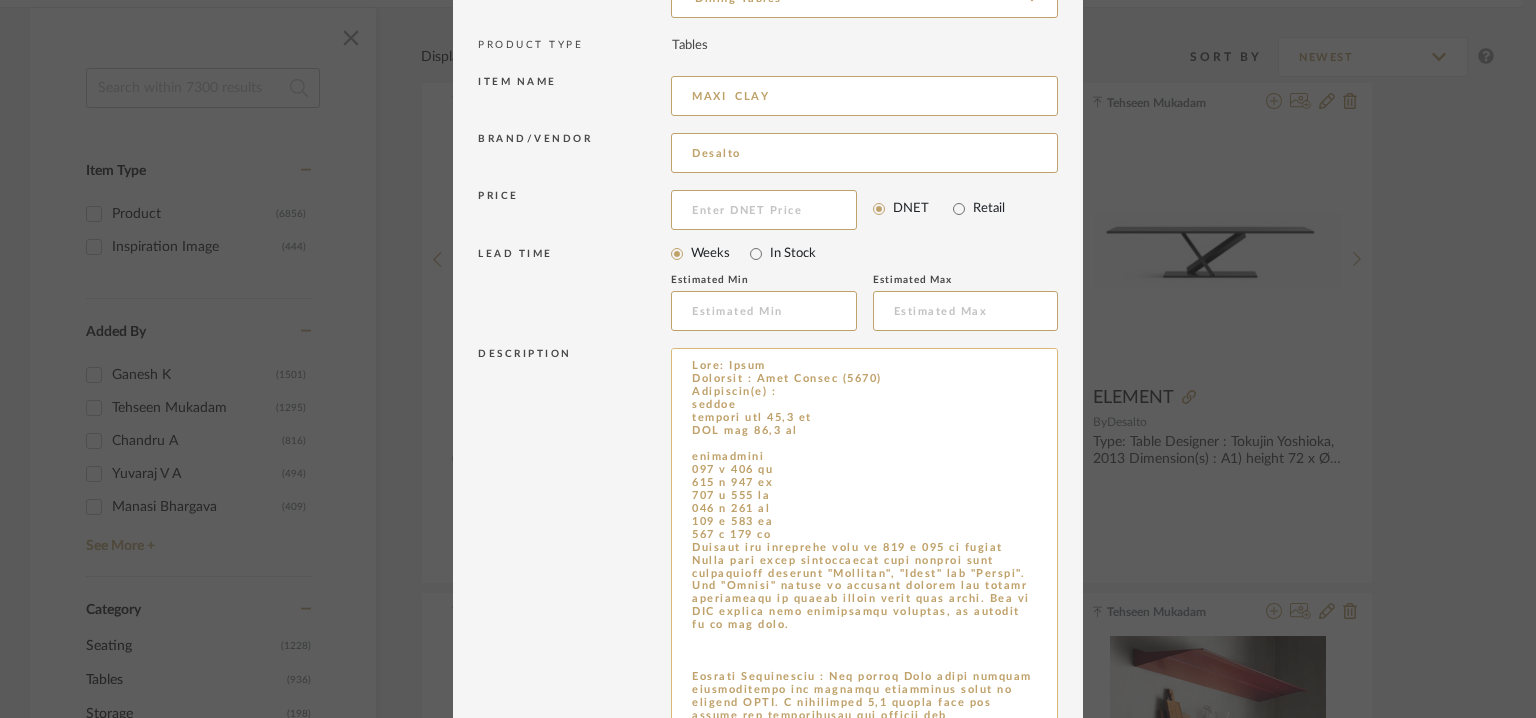 click at bounding box center (864, 567) 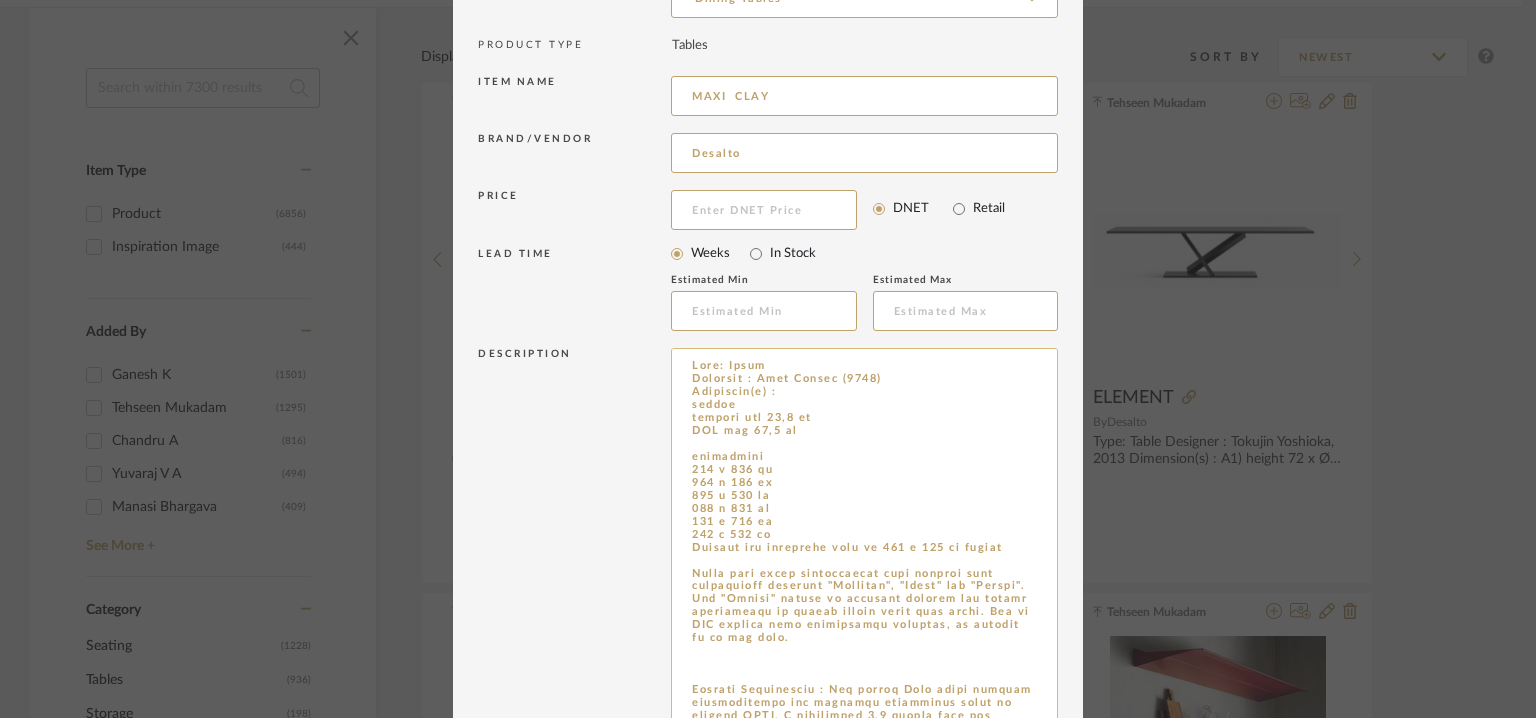 click at bounding box center (864, 567) 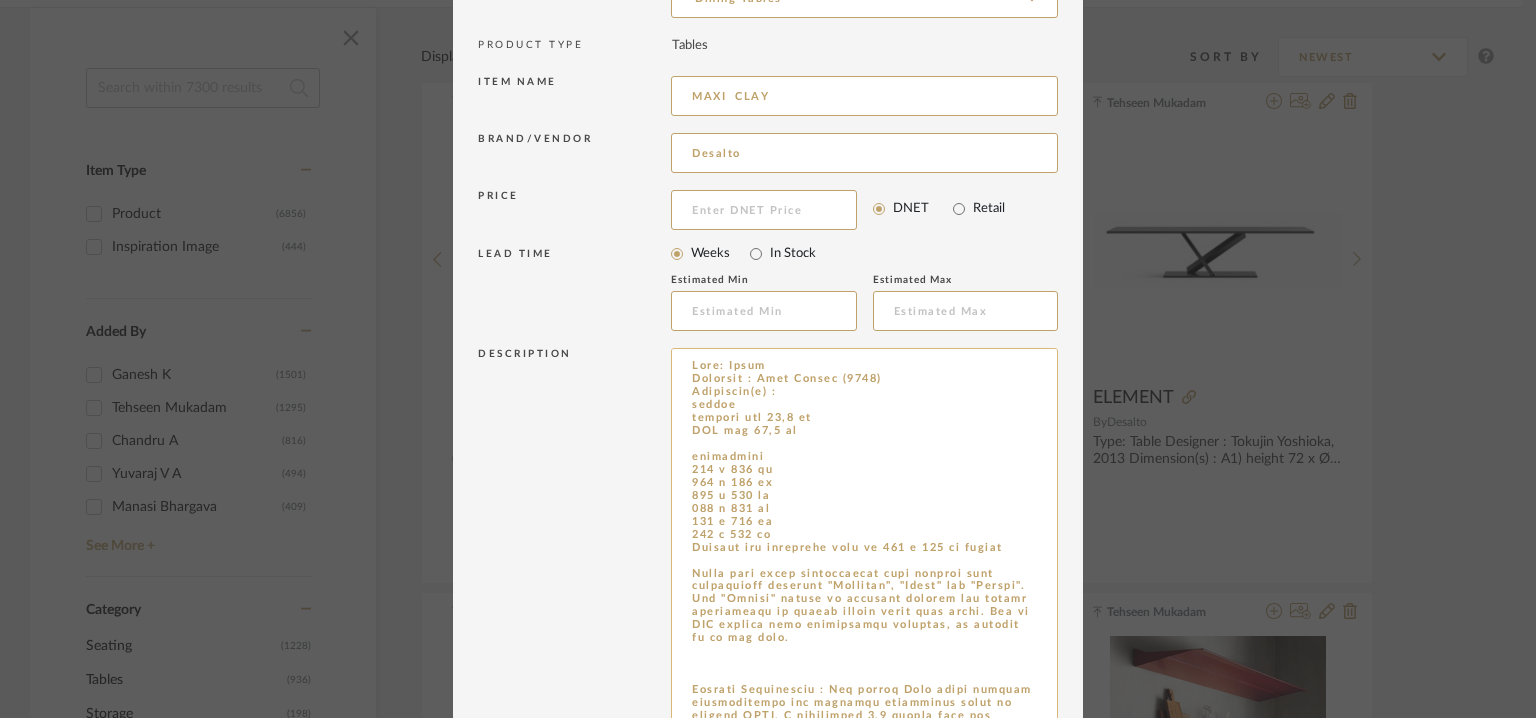 paste on "Material & Finish :" 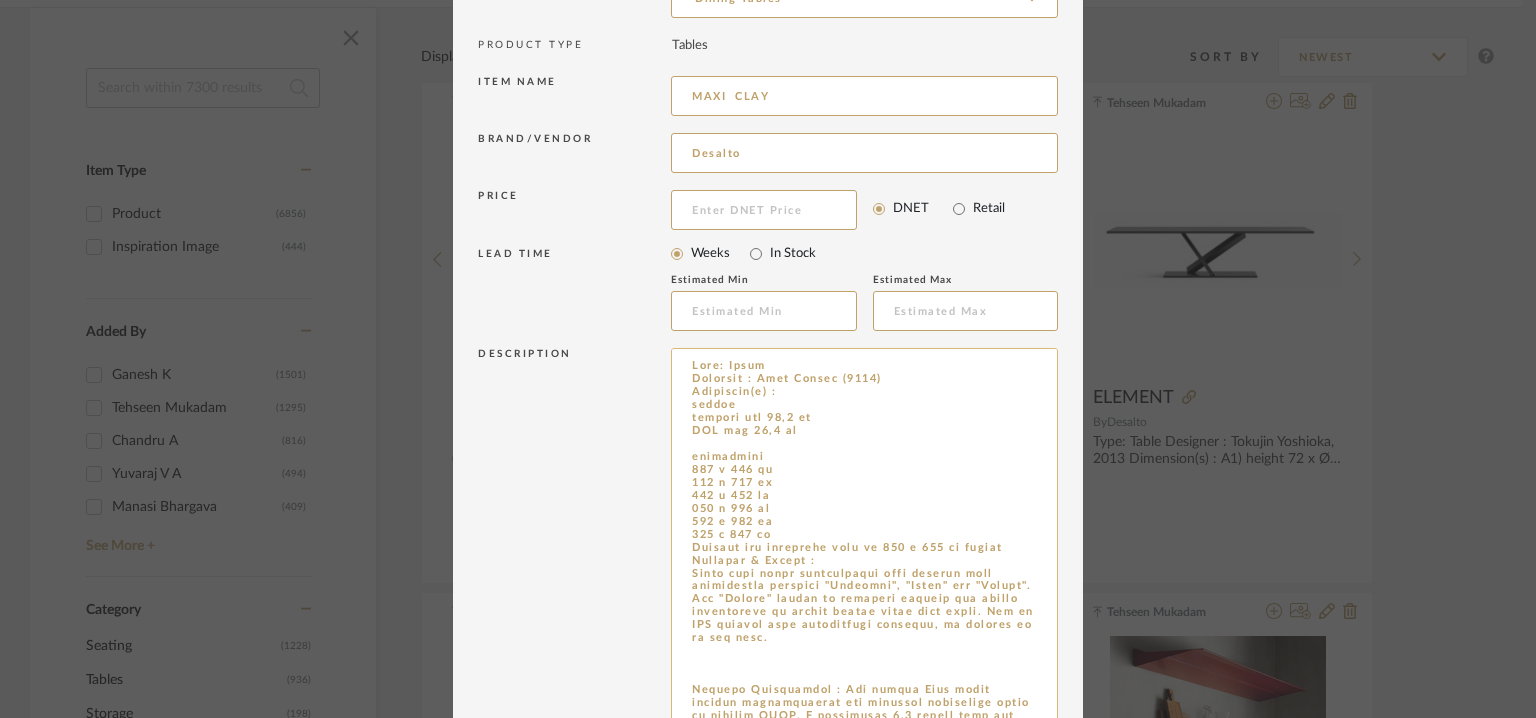 click at bounding box center (864, 567) 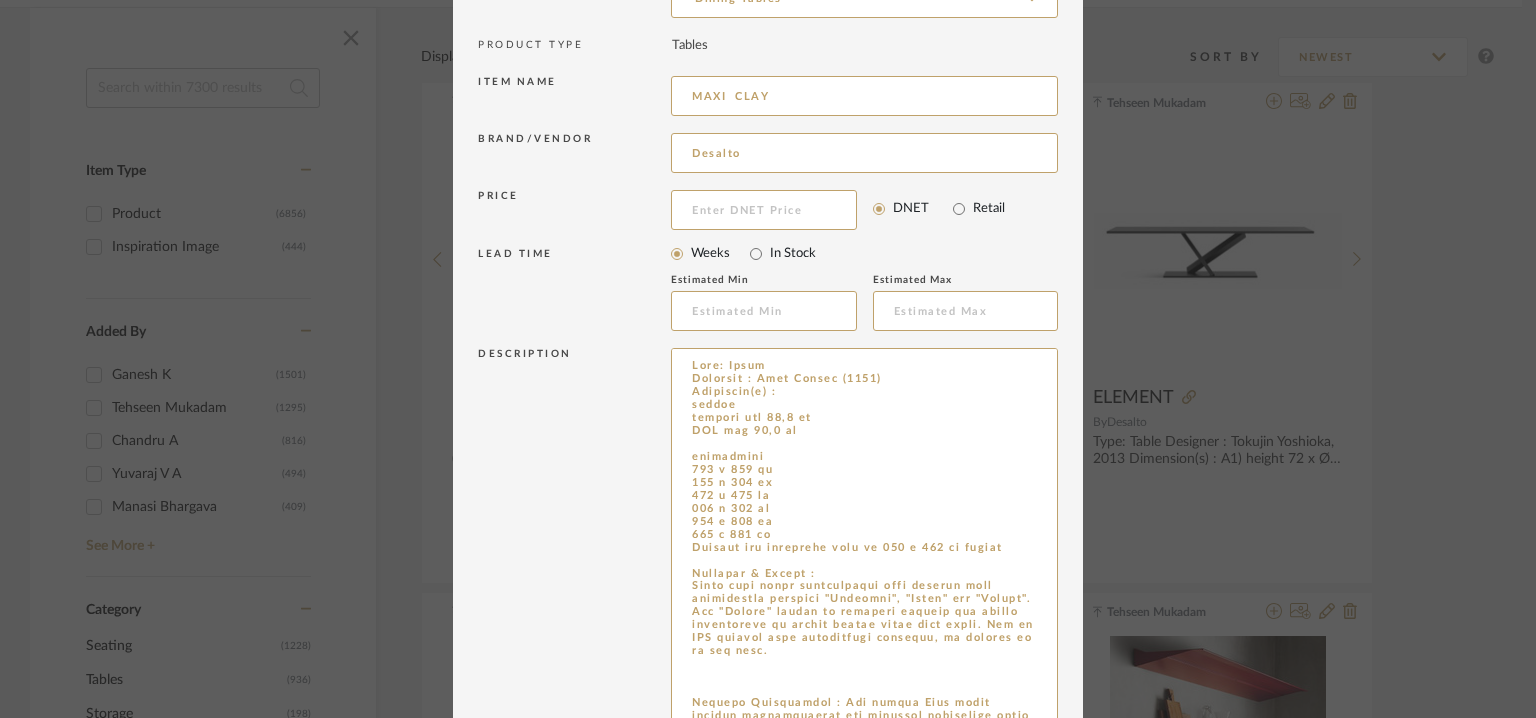drag, startPoint x: 661, startPoint y: 663, endPoint x: 641, endPoint y: 663, distance: 20 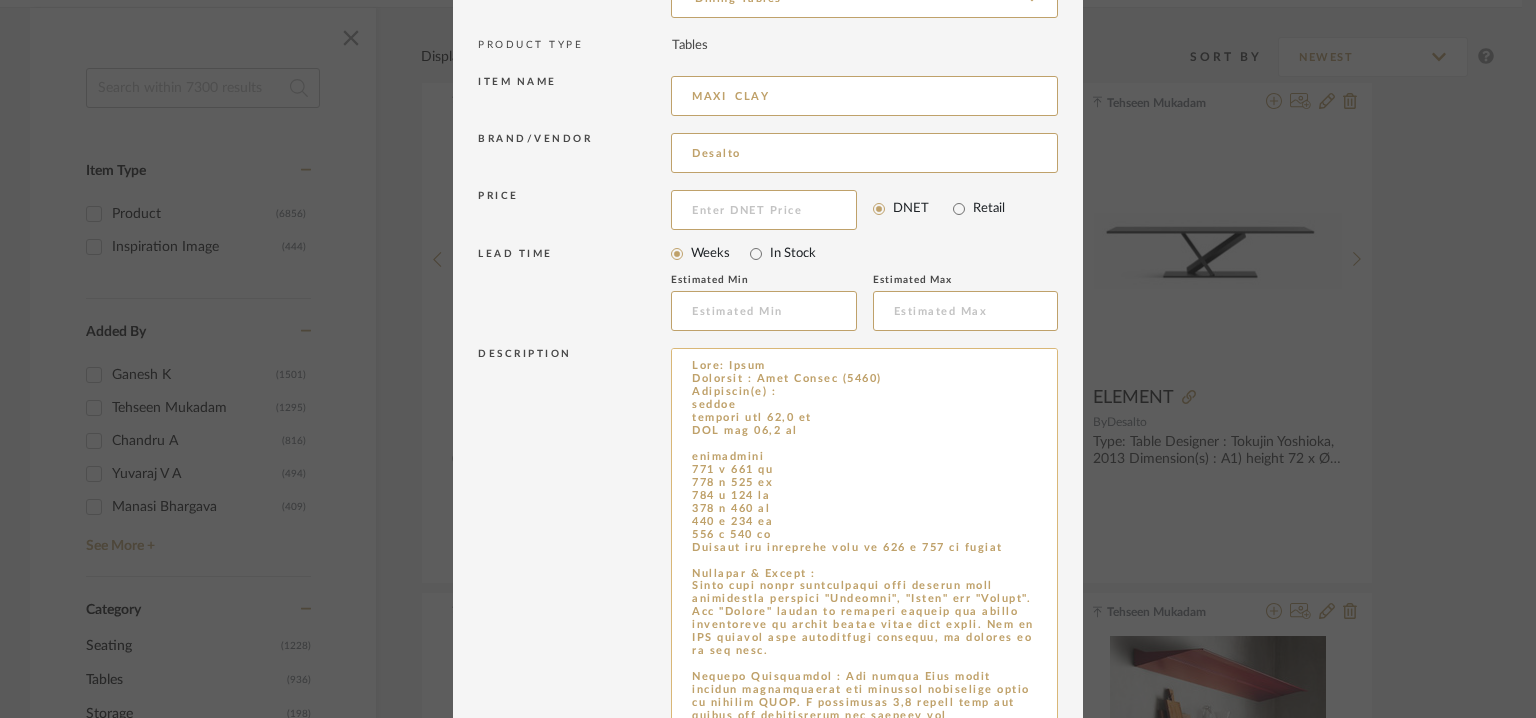 scroll, scrollTop: 215, scrollLeft: 0, axis: vertical 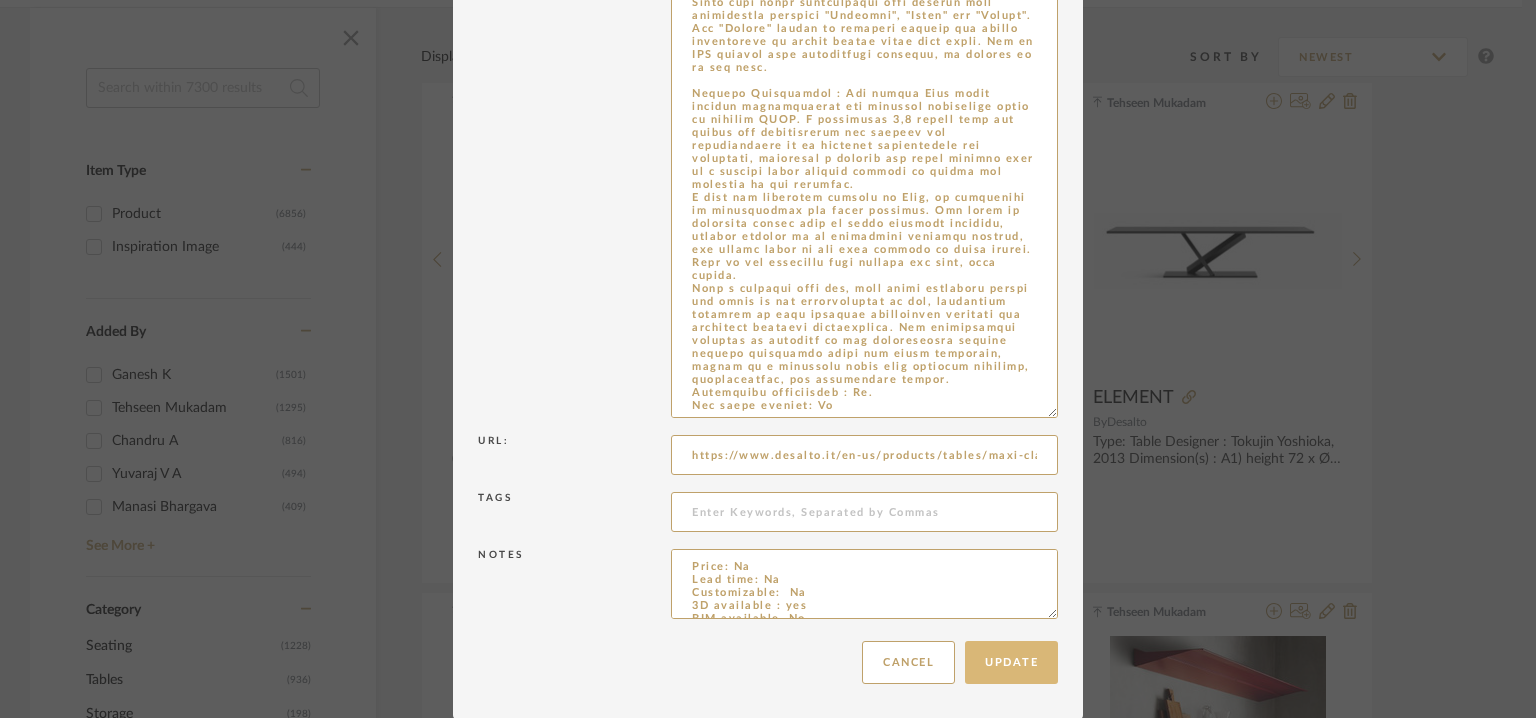 type on "Type: Table
Designer : Marc Krusin (2023)
Dimension(s) :
height
ceramic top 73,5 cm
MDF top 75,5 cm
dimensions
240 x 120 cm
260 x 130 cm
280 x 140 cm
300 x 140 cm
320 x 148 cm
350 x 148 cm
Ceramic top available only in 240 x 120 cm format
Material & Finish :
Table with rigid polyurethane base covered with handcrafted finishes "Concrete", "Stone" and "Marble". The "Marble" finish is obtained through the manual application of marble powder mixed with resin. Top in MDF covered with handcrafted finishes, in ceramic or in ash wood.
Product Description : The iconic Clay table reaches unprecedented and generous dimensions until it becomes MAXI. A surprising 3,5 metres oval top offers new perspectives and expands the possibilities of to domestic environments and otherwise, featuring a precise and clear graphic sign in a perfect union between harmony of shapes and solidity of the material.
A warm and welcoming version of Clay, an invitation to conviviality and being together. Two cones of different shapes meet..." 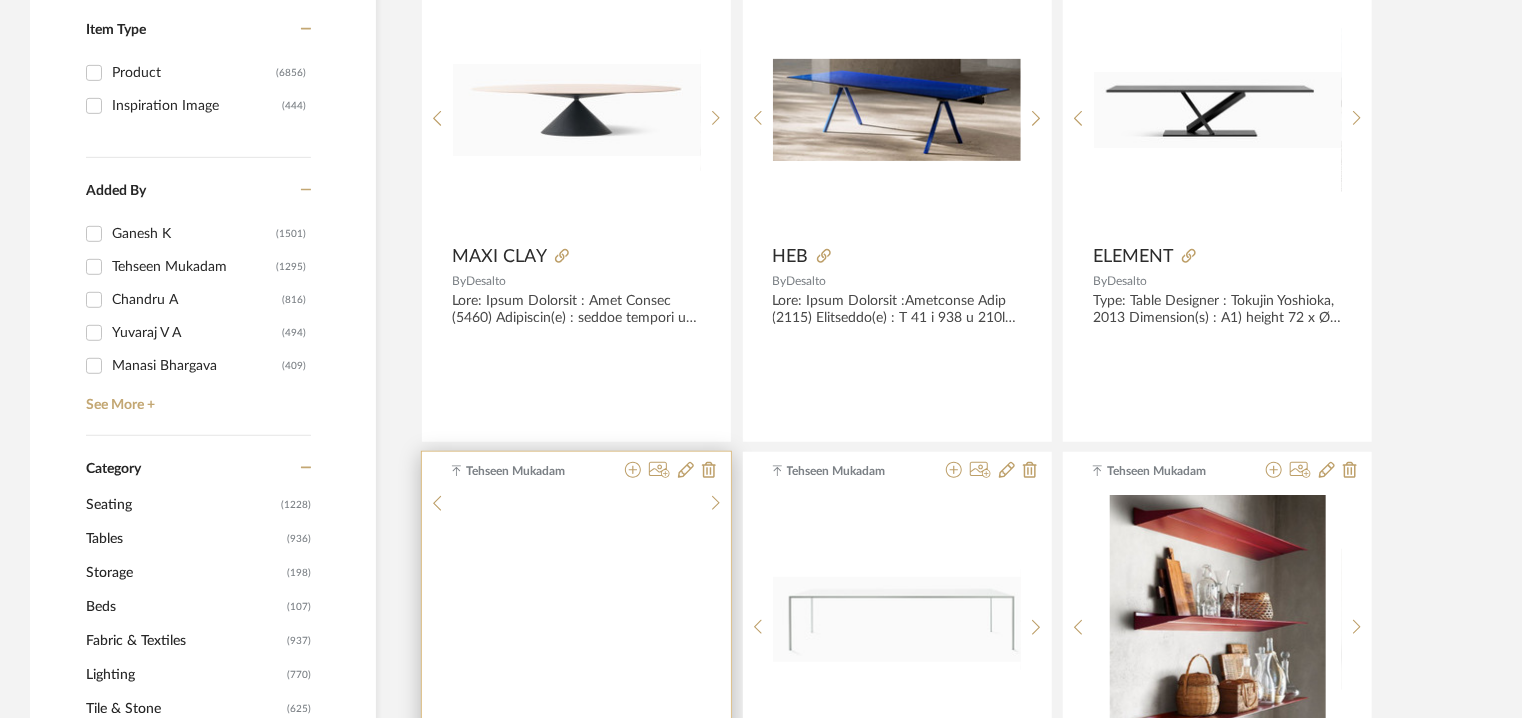 scroll, scrollTop: 700, scrollLeft: 0, axis: vertical 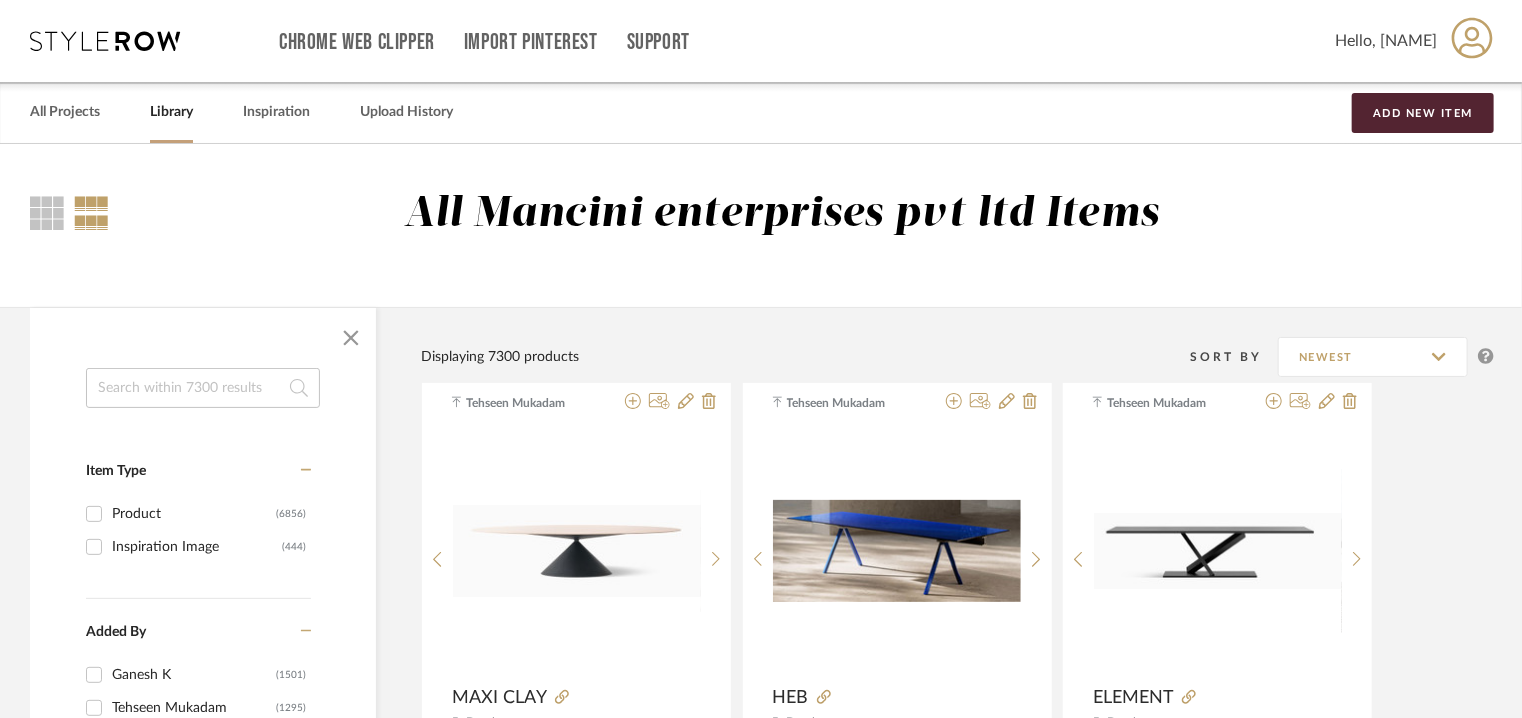 click 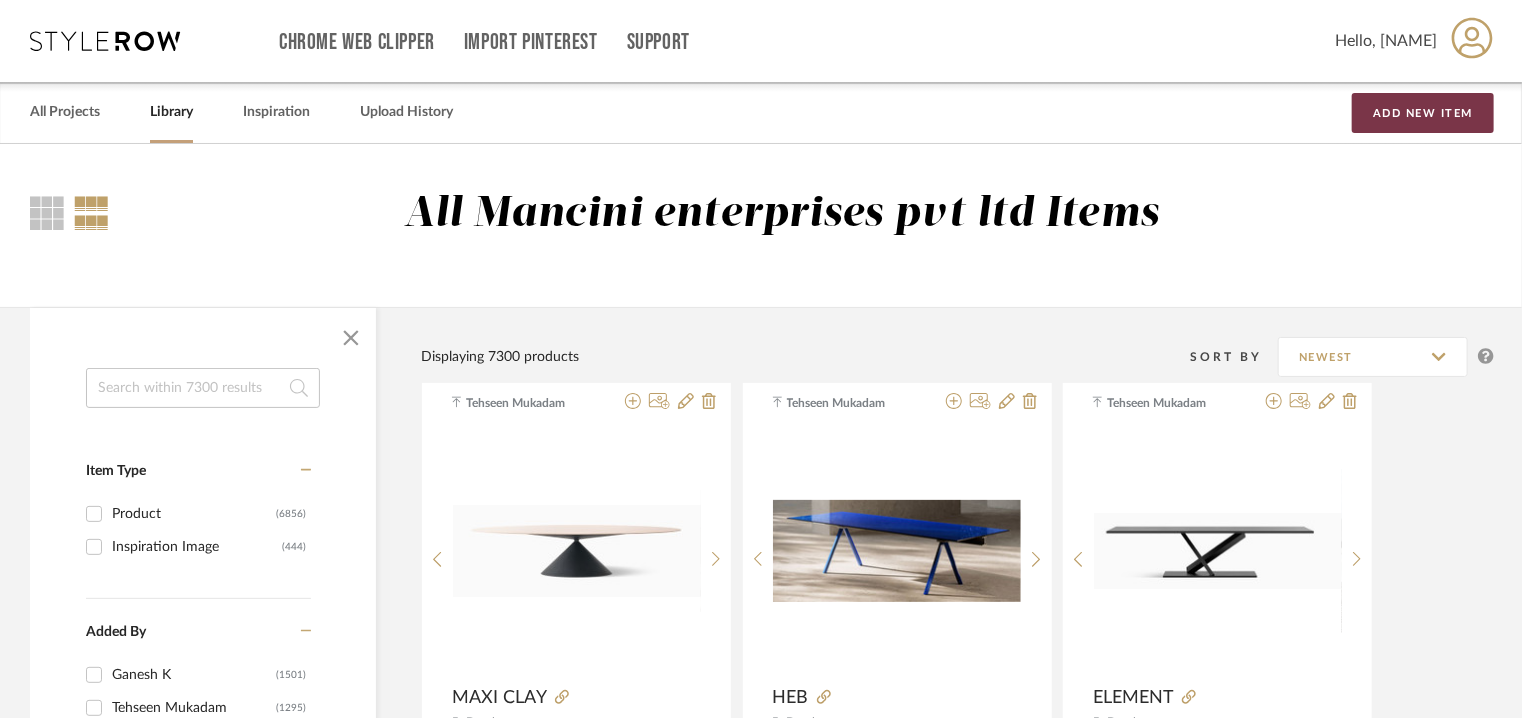 click on "Add New Item" at bounding box center [1423, 113] 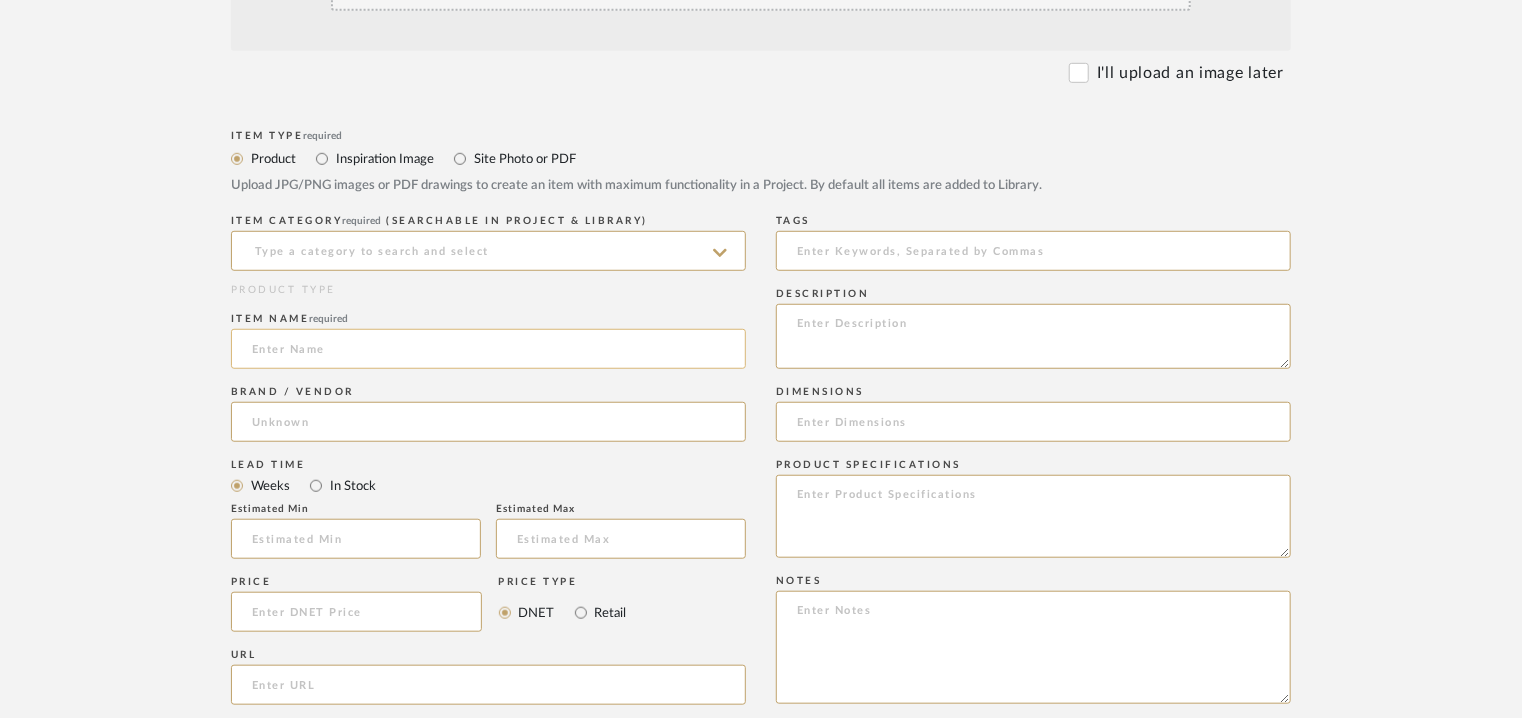 scroll, scrollTop: 600, scrollLeft: 0, axis: vertical 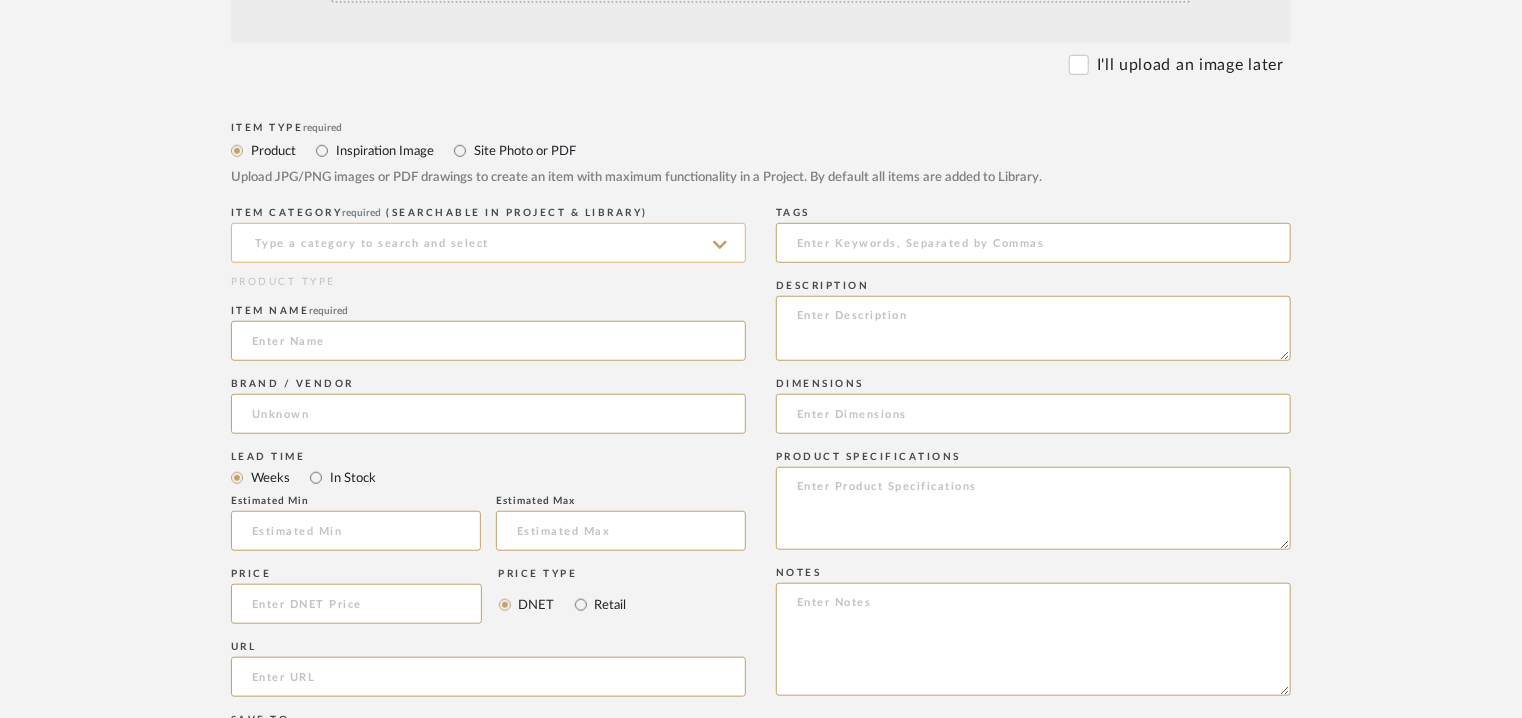 click 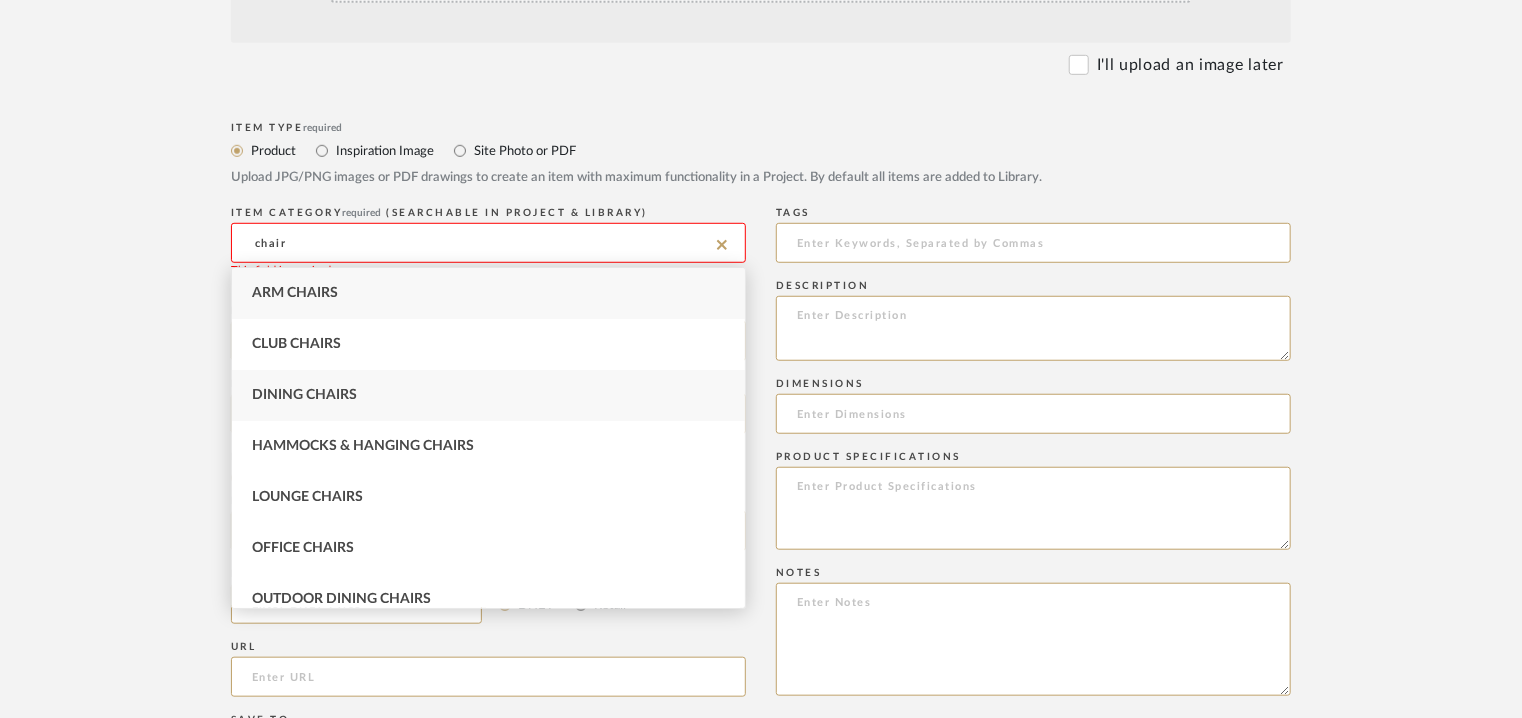 click on "Dining Chairs" at bounding box center (488, 395) 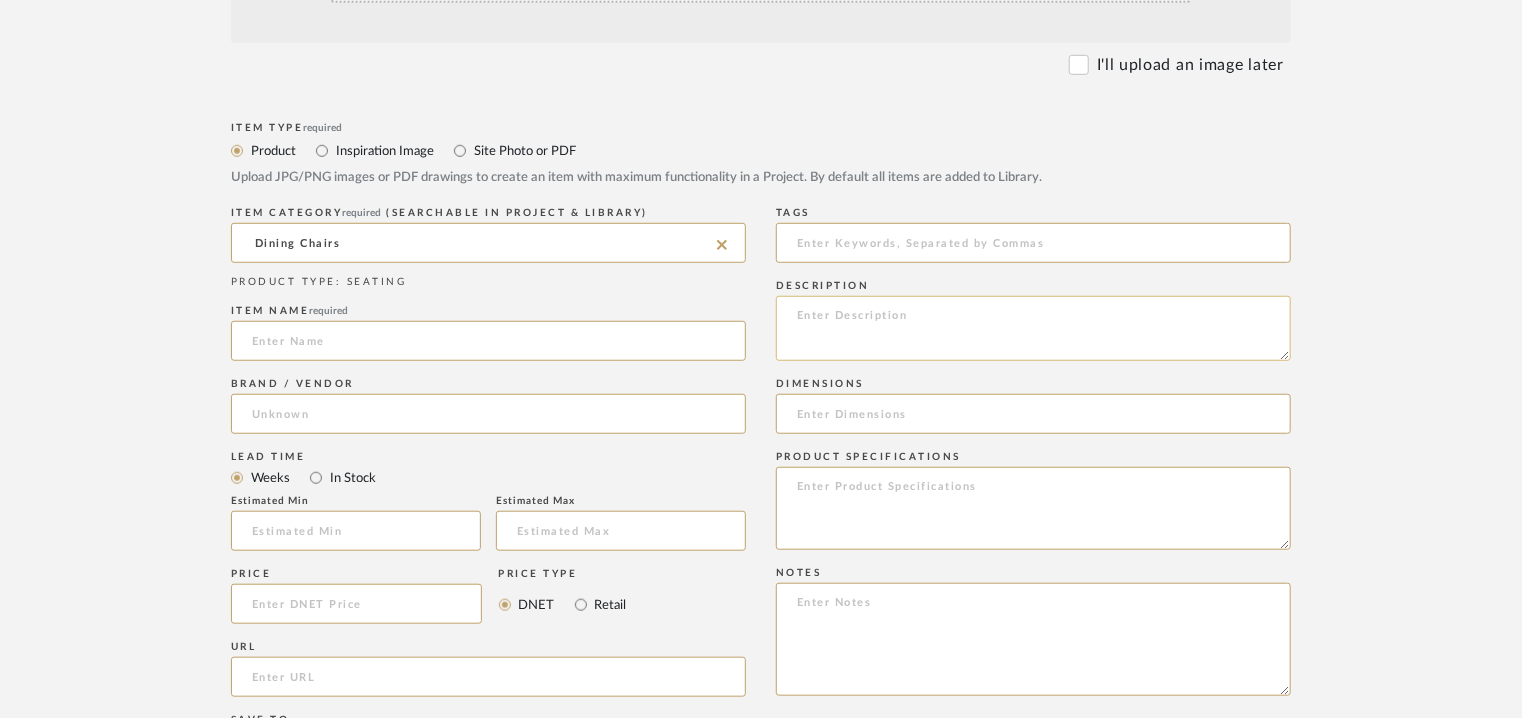 click 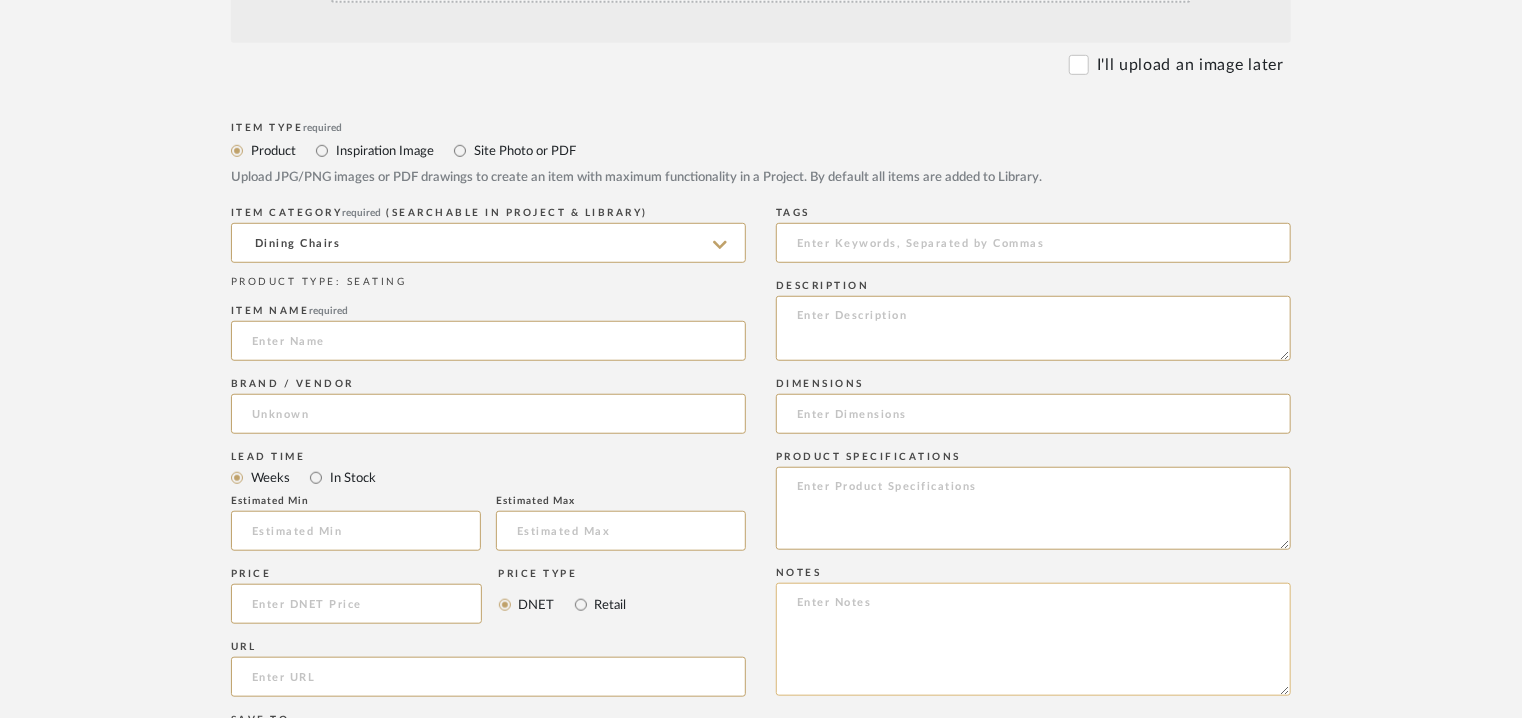 drag, startPoint x: 879, startPoint y: 317, endPoint x: 831, endPoint y: 604, distance: 290.98627 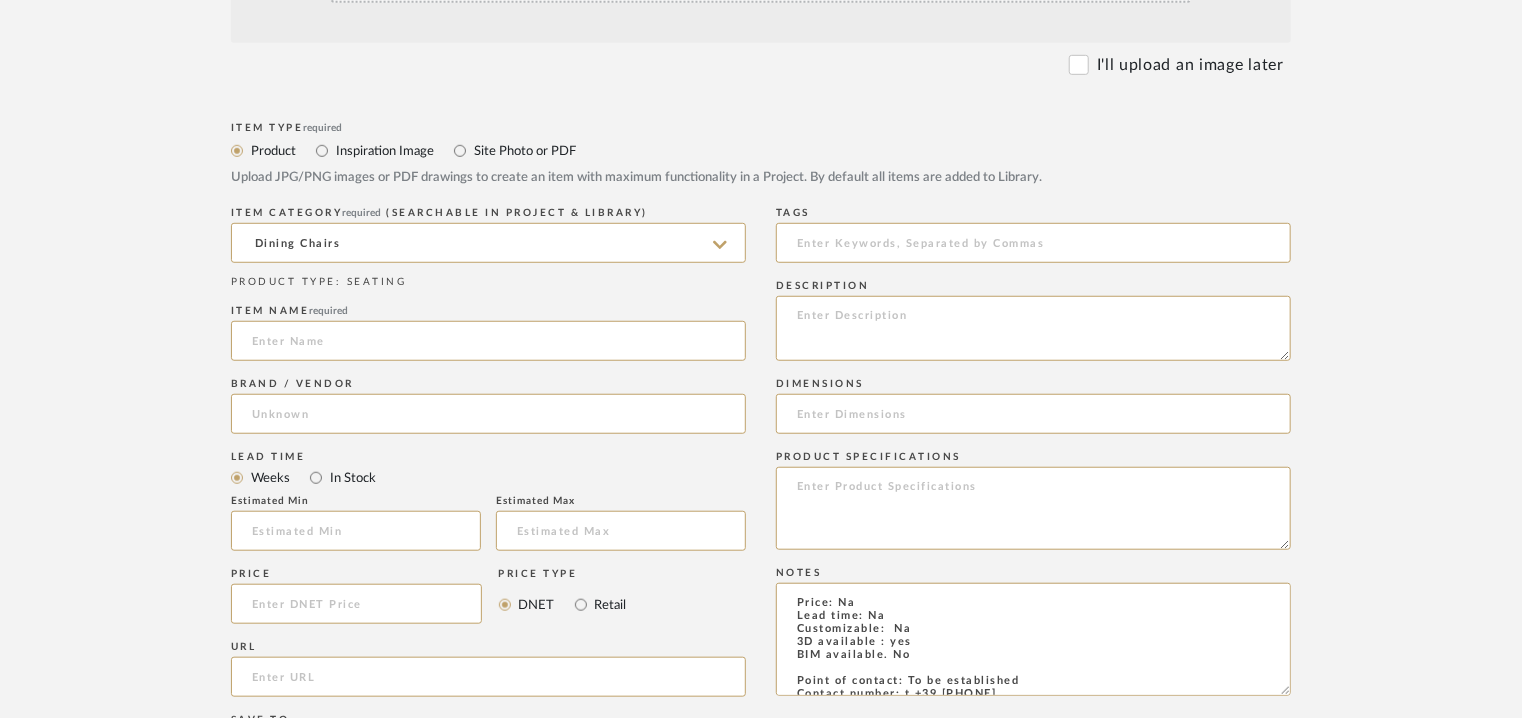 scroll, scrollTop: 89, scrollLeft: 0, axis: vertical 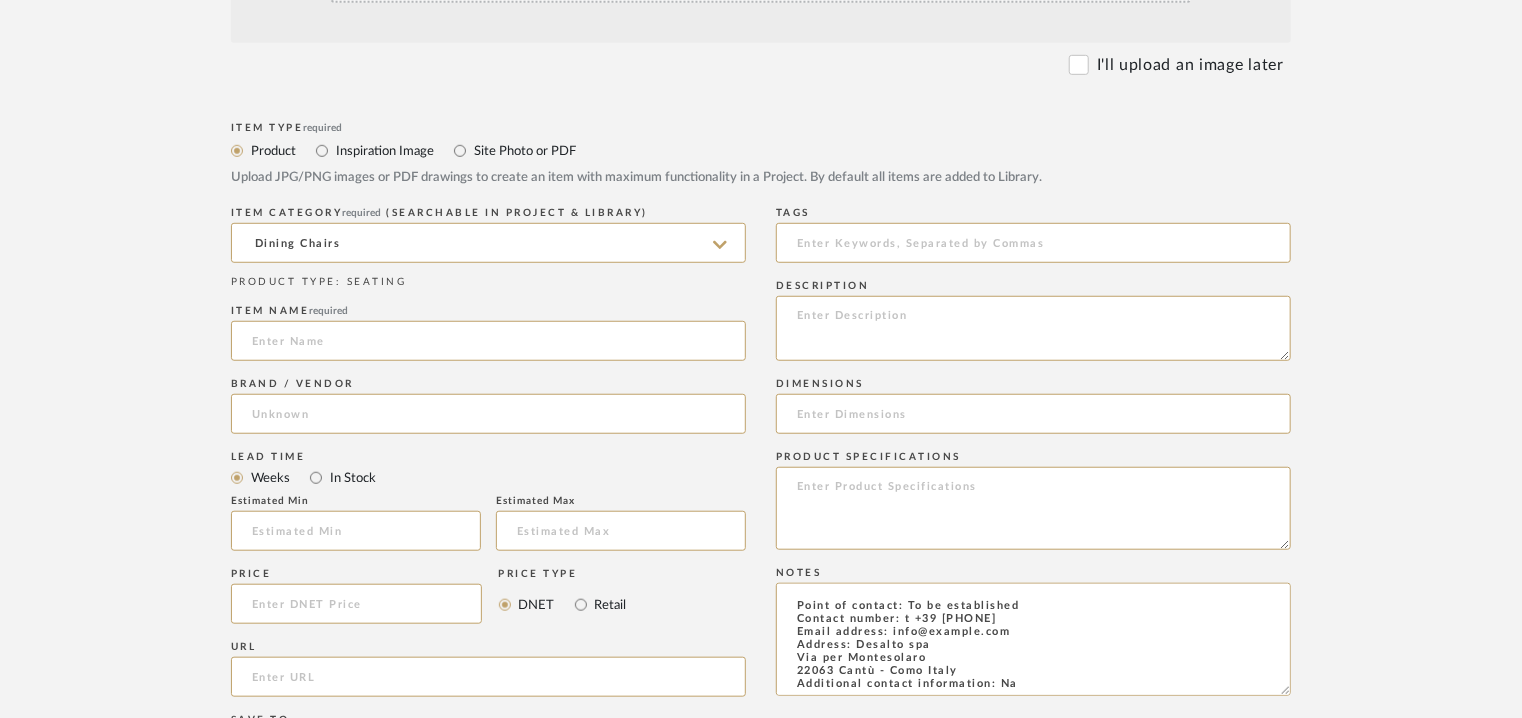 type on "Price: Na
Lead time: Na
Customizable:  Na
3D available : yes
BIM available. No
Point of contact: To be established
Contact number: t +39 [PHONE]
Email address: info@example.com
Address: Desalto spa
Via per Montesolaro
22063 Cantù - Como Italy
Additional contact information: Na" 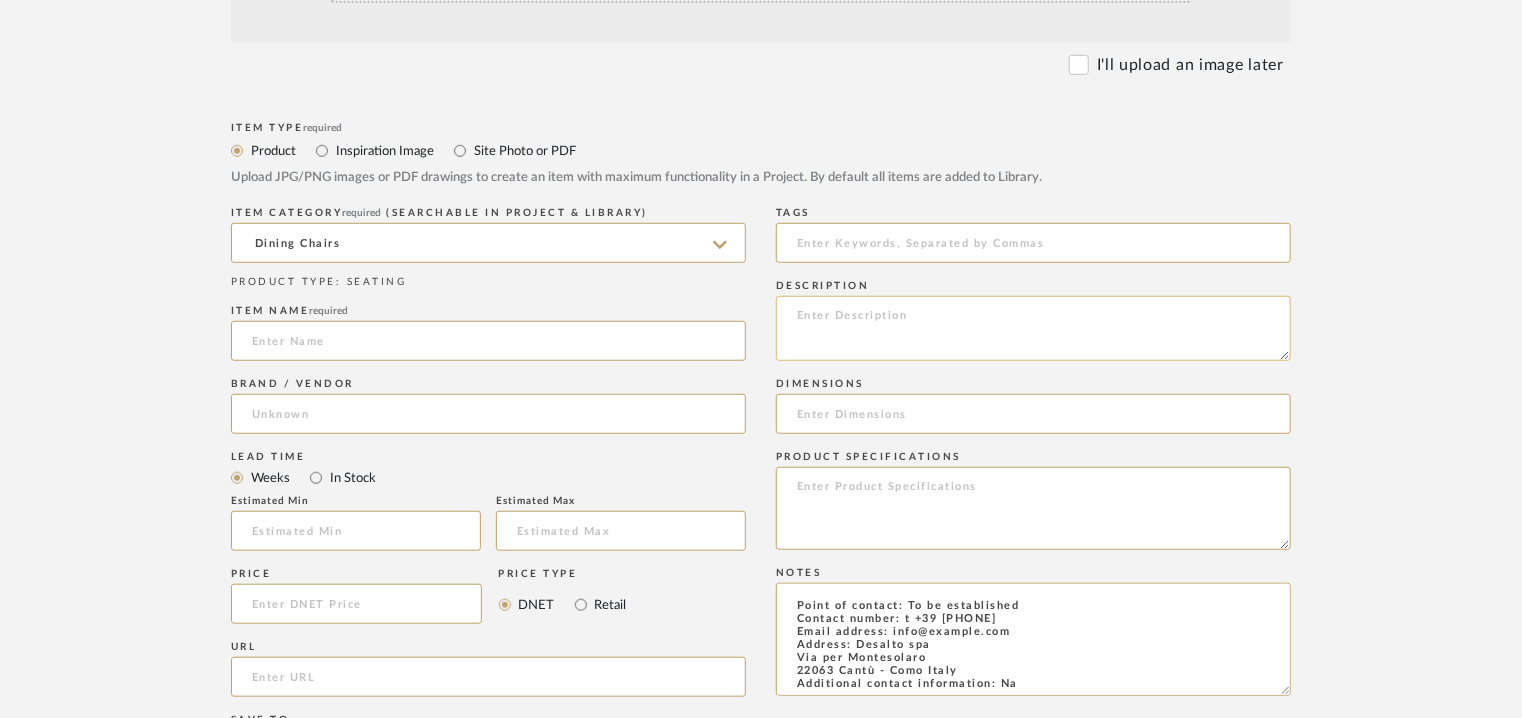 click 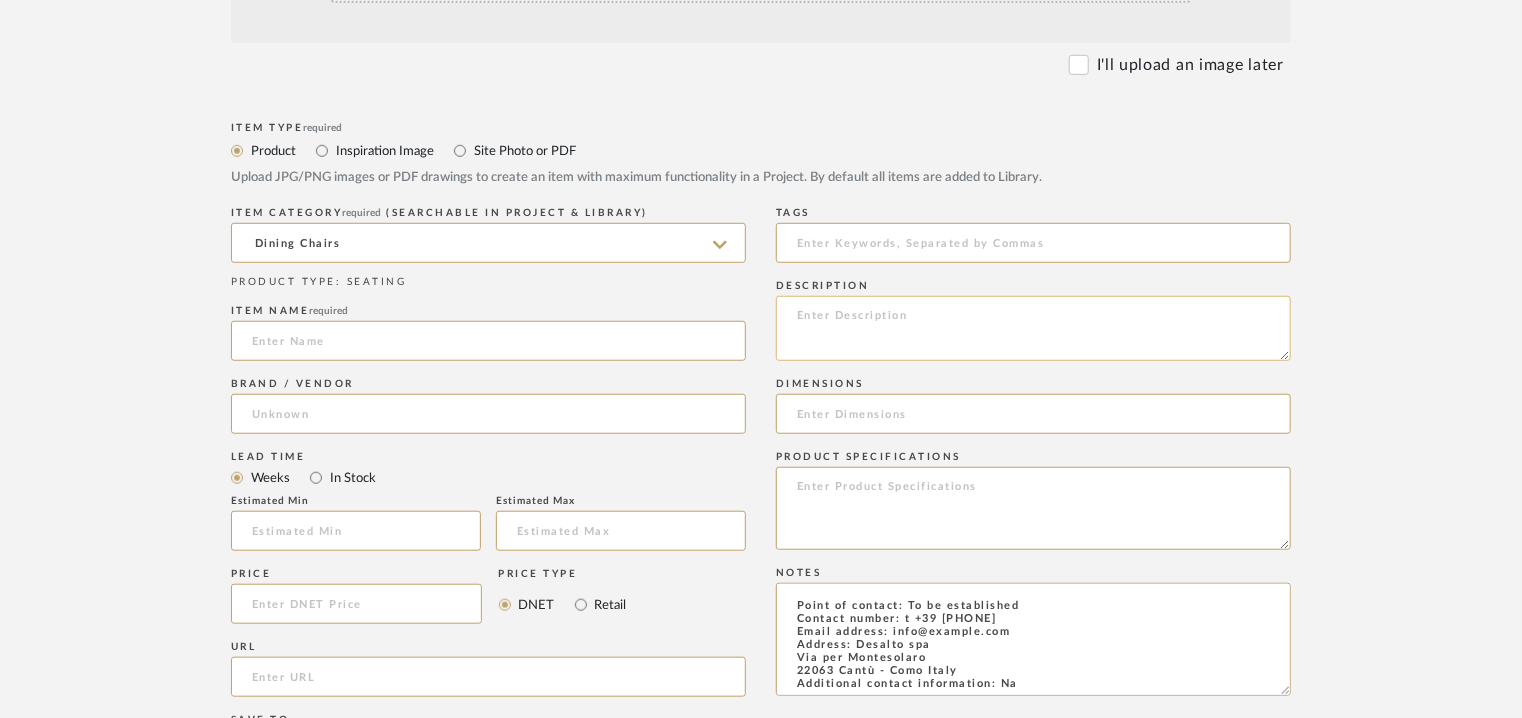 paste on "Type: Dining chair
Designer : Simon Pengelly (2021)
Dimension(s) :
Calum Home - WOOD :
total height 86 cm
seat height 48 cm
width 56 cm
depth 60 cm
Calum Home - 4 STAR
total height 86 cm
seat height 48 cm
width 56 cm
depth 60 cm
Calum Home - CANTILEVER
total height 86 cm
seat height 48 cm
width 56 cm
depth 60 cm
Calum Home - SLITTA
total height 86 cm
seat height 48 cm
width 56 cm
depth 60 cm
Material & Finish : Family of seats with molded seat in rigid polyurethane and foam padding.
Padded armrests with internal structure in rigid polyurethane or in molded aluminum.
4-legged base or cantilever in steel tube.
Product Description :
The delicate and discreet silhouette of the Home version fits spontaneously into any home environment.
The Calum chair collection offers extremely comfortable seats in a pure and fluid form, which rest on the ground lightly, fitting easily and naturally into any context.
Relaxing and graceful thanks to its delicate profile, Calum Home boasts a simple, spontaneous, intuiti..." 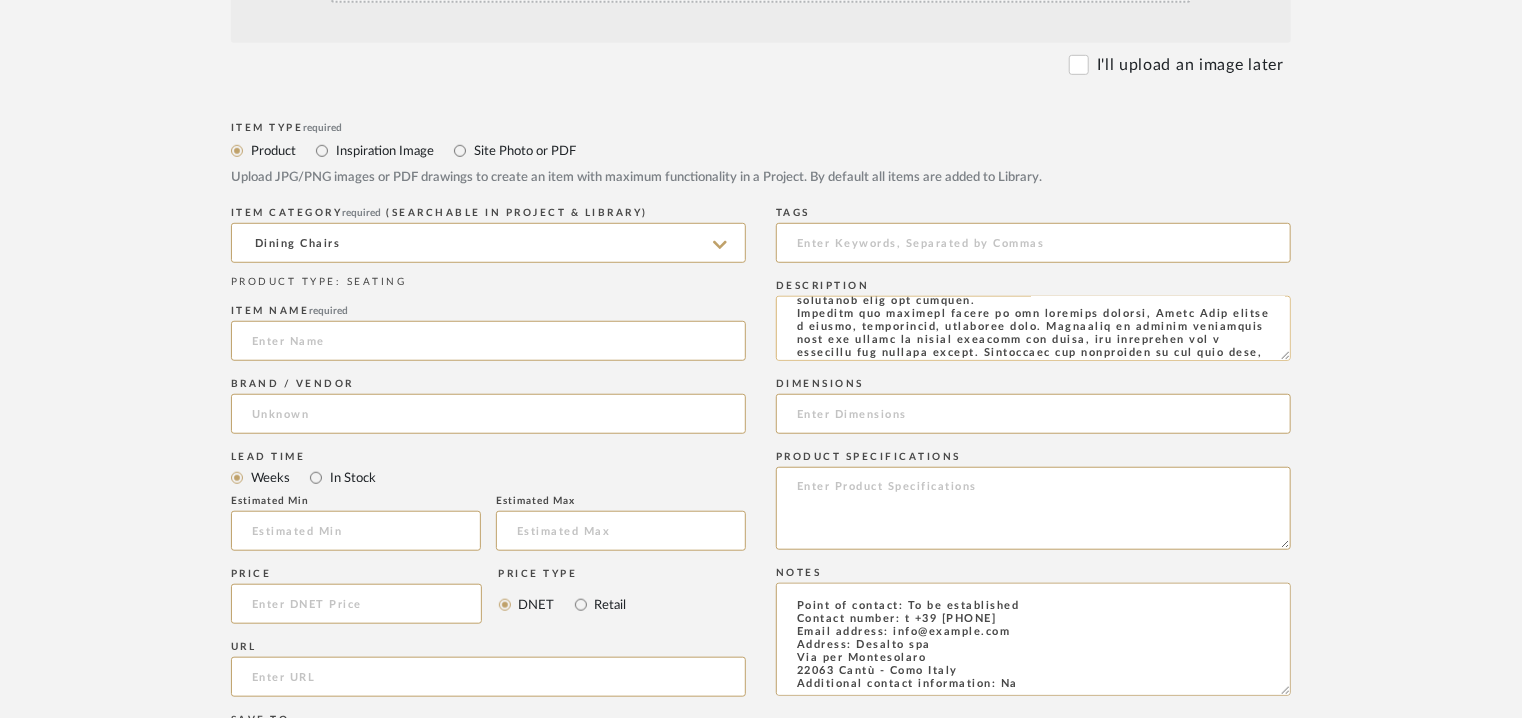 scroll, scrollTop: 422, scrollLeft: 0, axis: vertical 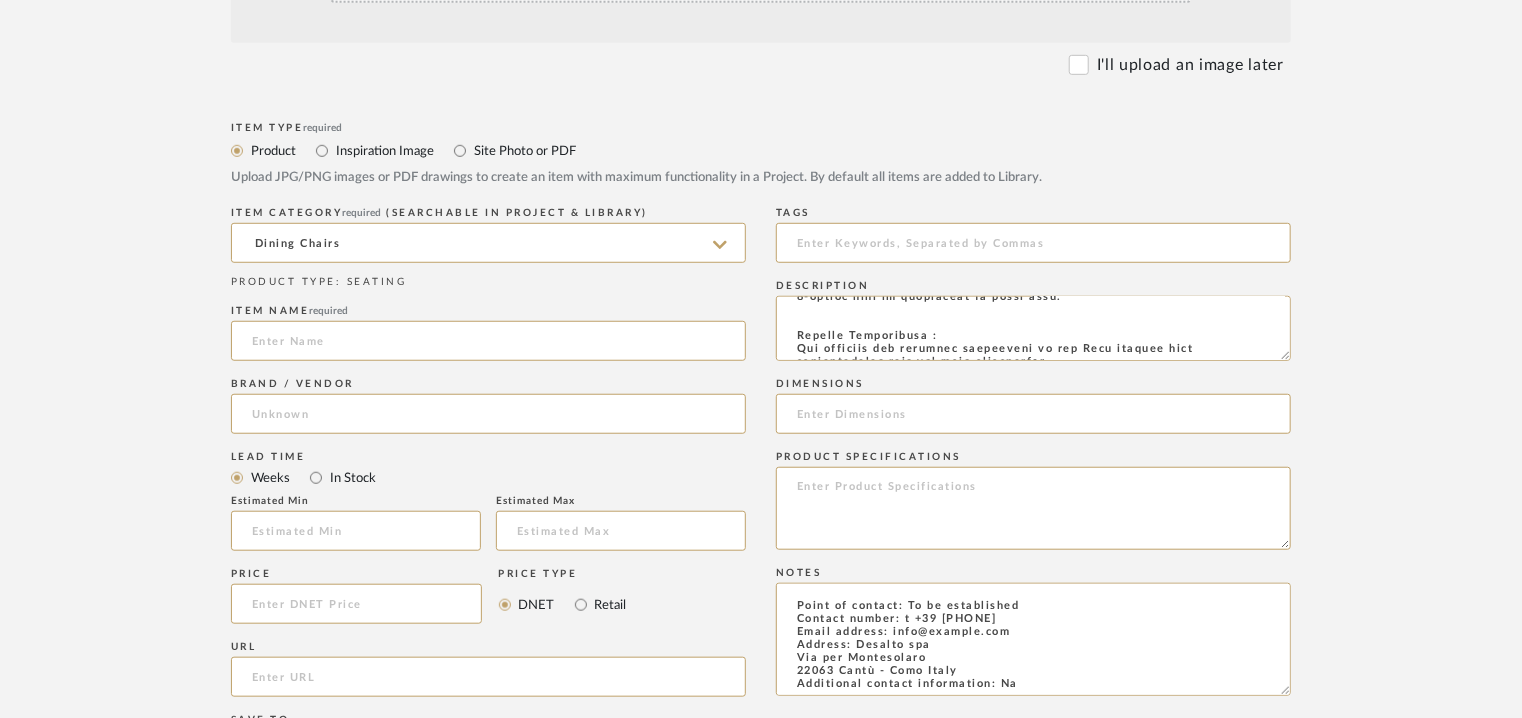 type on "Type: Dining chair
Designer : Simon Pengelly (2021)
Dimension(s) :
Calum Home - WOOD :
total height 86 cm
seat height 48 cm
width 56 cm
depth 60 cm
Calum Home - 4 STAR
total height 86 cm
seat height 48 cm
width 56 cm
depth 60 cm
Calum Home - CANTILEVER
total height 86 cm
seat height 48 cm
width 56 cm
depth 60 cm
Calum Home - SLITTA
total height 86 cm
seat height 48 cm
width 56 cm
depth 60 cm
Material & Finish : Family of seats with molded seat in rigid polyurethane and foam padding.
Padded armrests with internal structure in rigid polyurethane or in molded aluminum.
4-legged base or cantilever in steel tube.
Product Description :
The delicate and discreet silhouette of the Home version fits spontaneously into any home environment.
The Calum chair collection offers extremely comfortable seats in a pure and fluid form, which rest on the ground lightly, fitting easily and naturally into any context.
Relaxing and graceful thanks to its delicate profile, Calum Home boasts a simple, spontaneous, intuiti..." 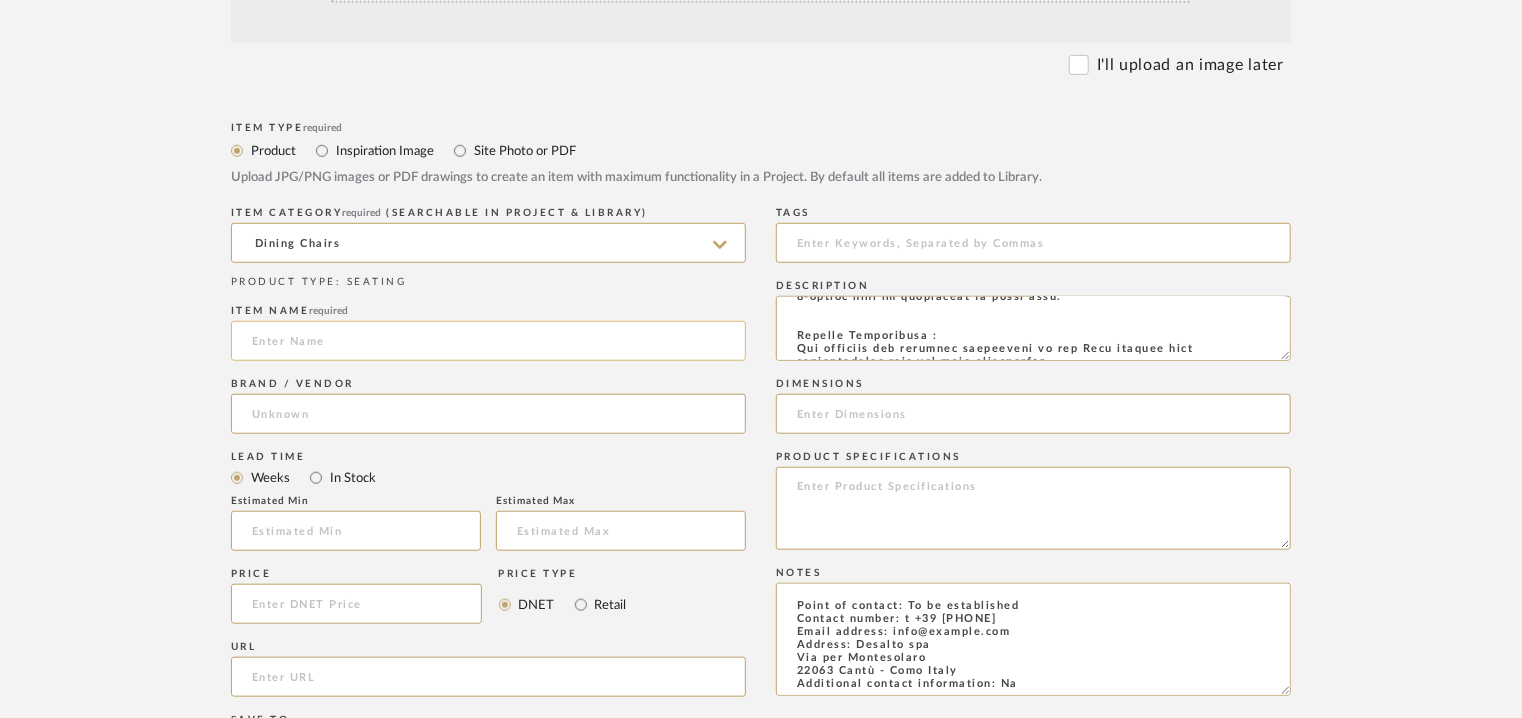 click 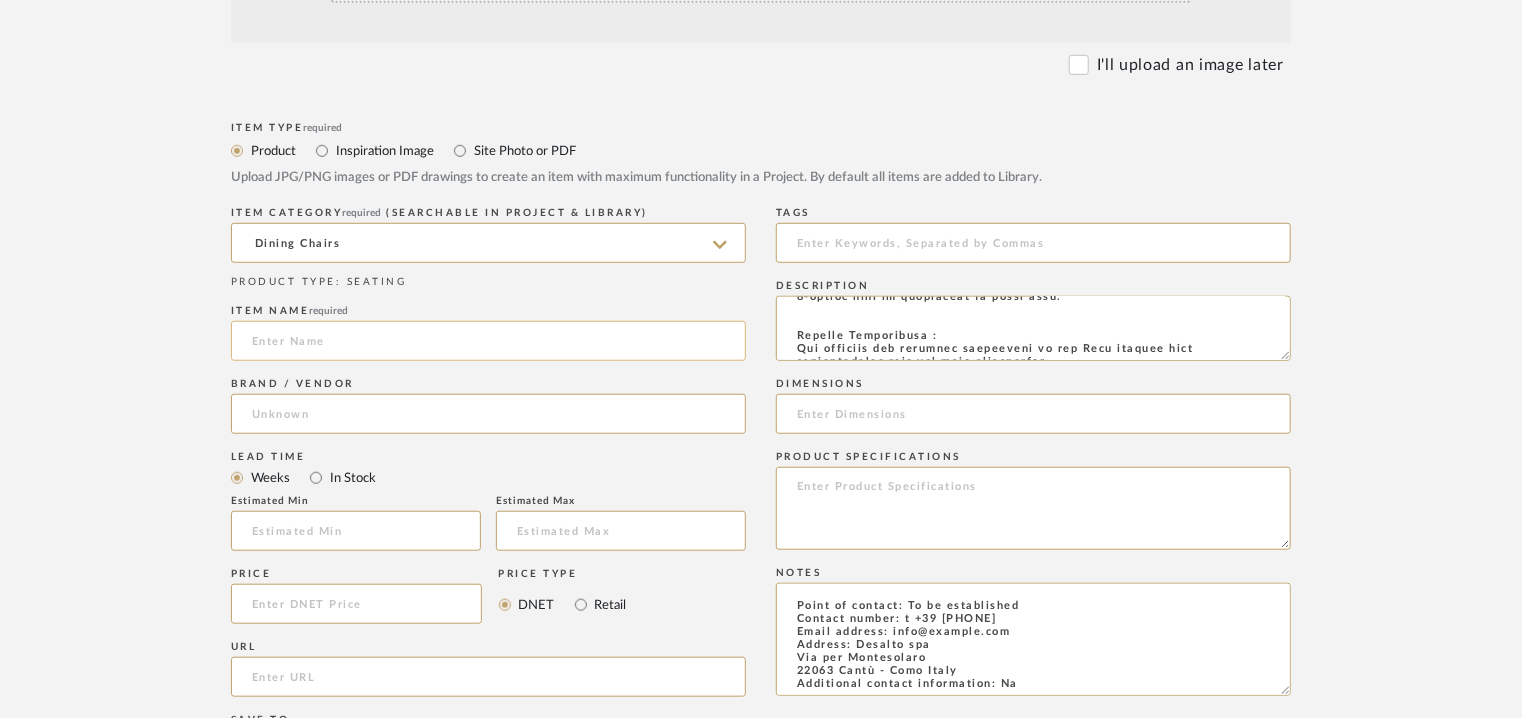 paste on "https://www.desalto.it/en-us/products/seating/calum-home" 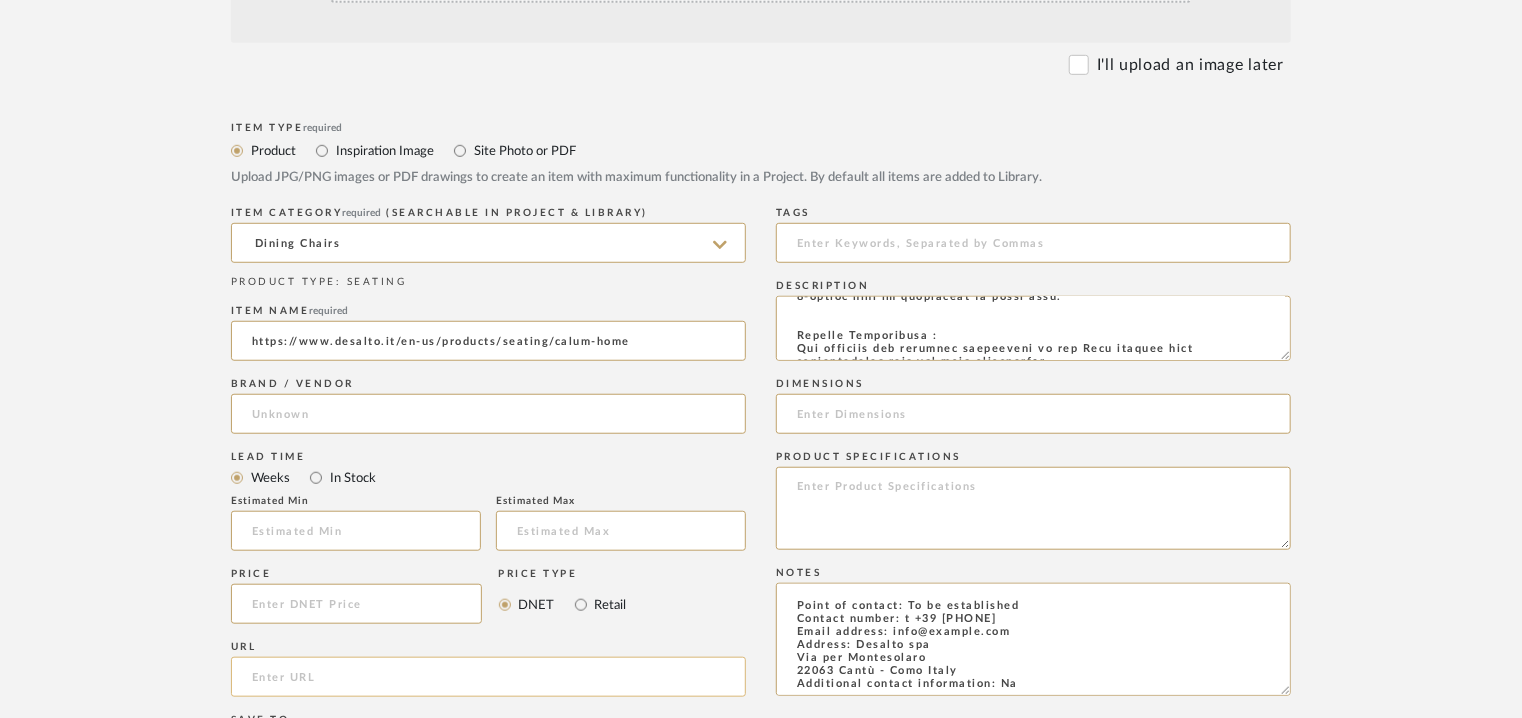 type on "https://www.desalto.it/en-us/products/seating/calum-home" 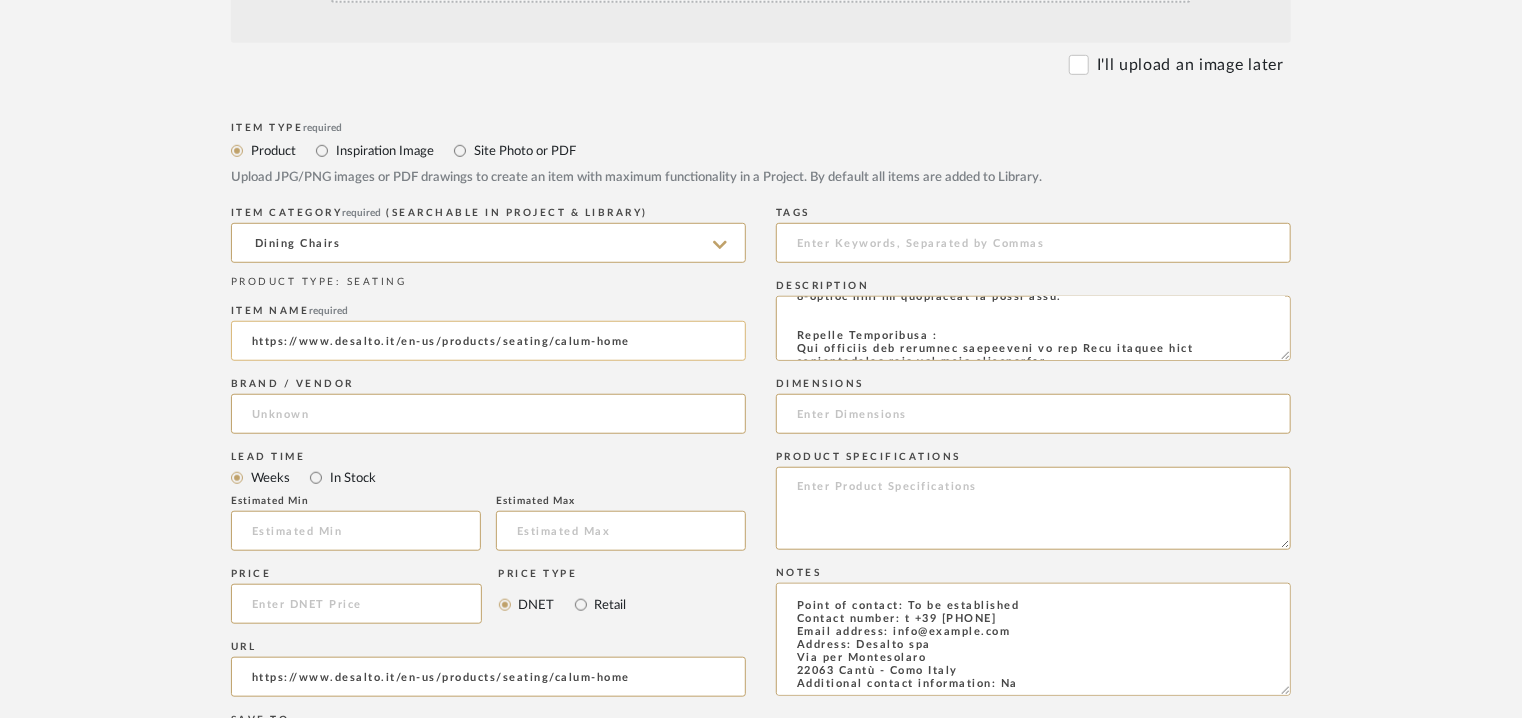 type on "https://www.desalto.it/en-us/products/seating/calum-home" 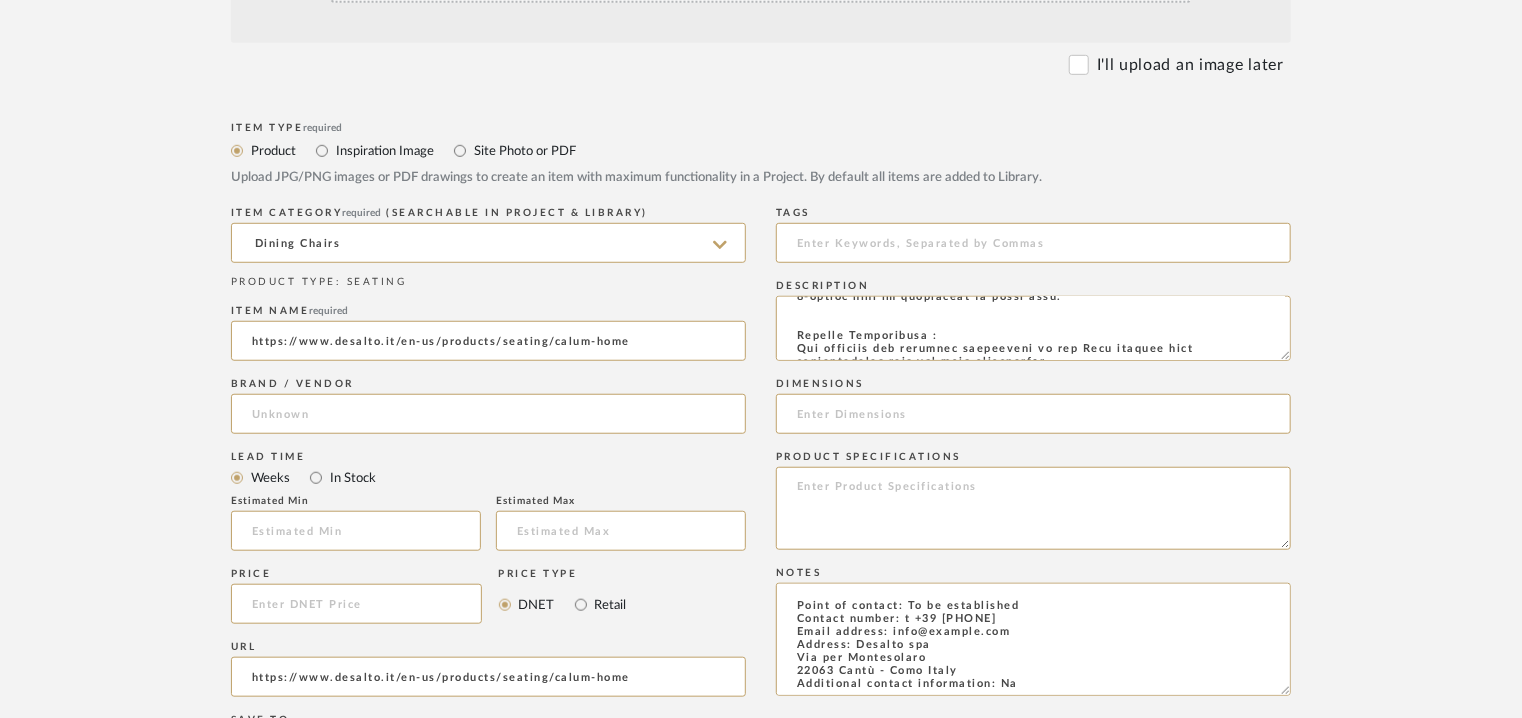 drag, startPoint x: 684, startPoint y: 344, endPoint x: 14, endPoint y: 361, distance: 670.21564 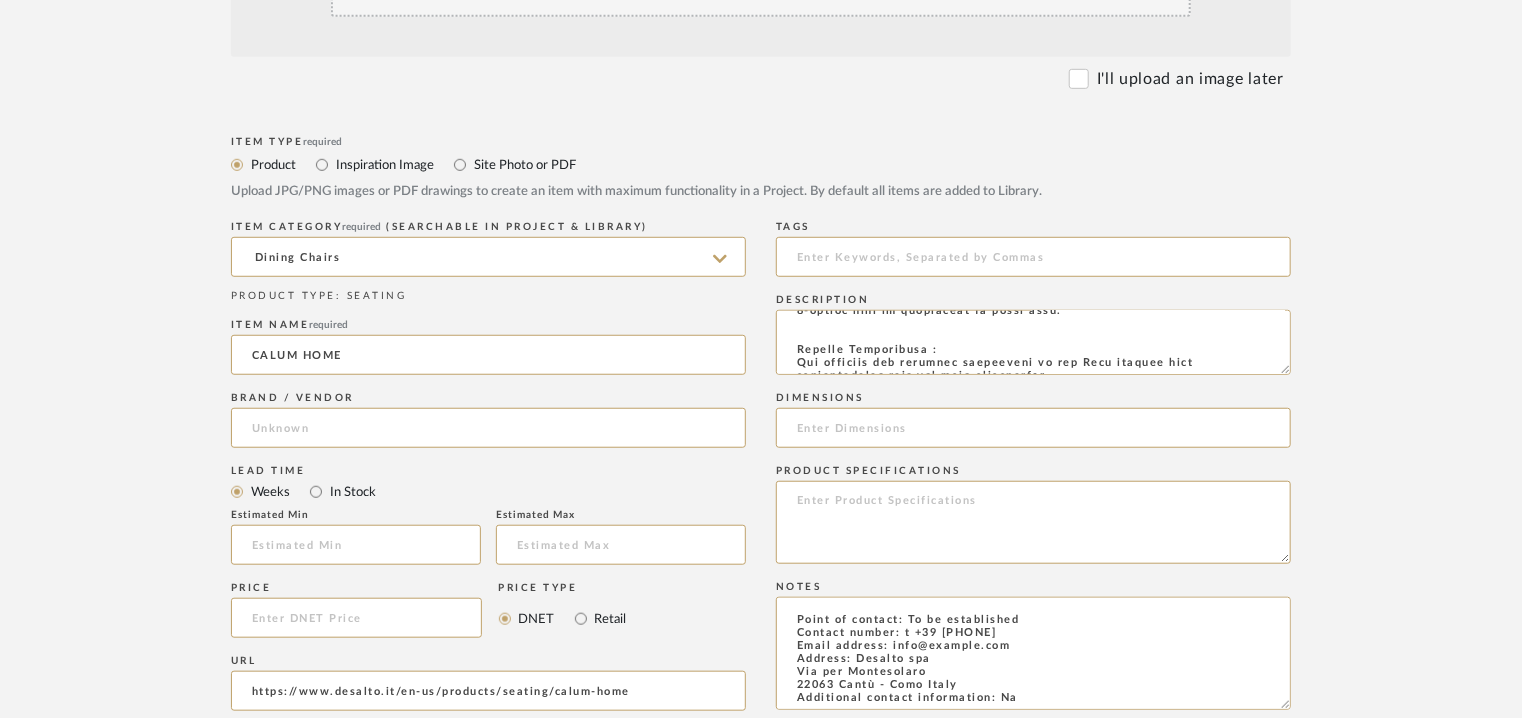 scroll, scrollTop: 500, scrollLeft: 0, axis: vertical 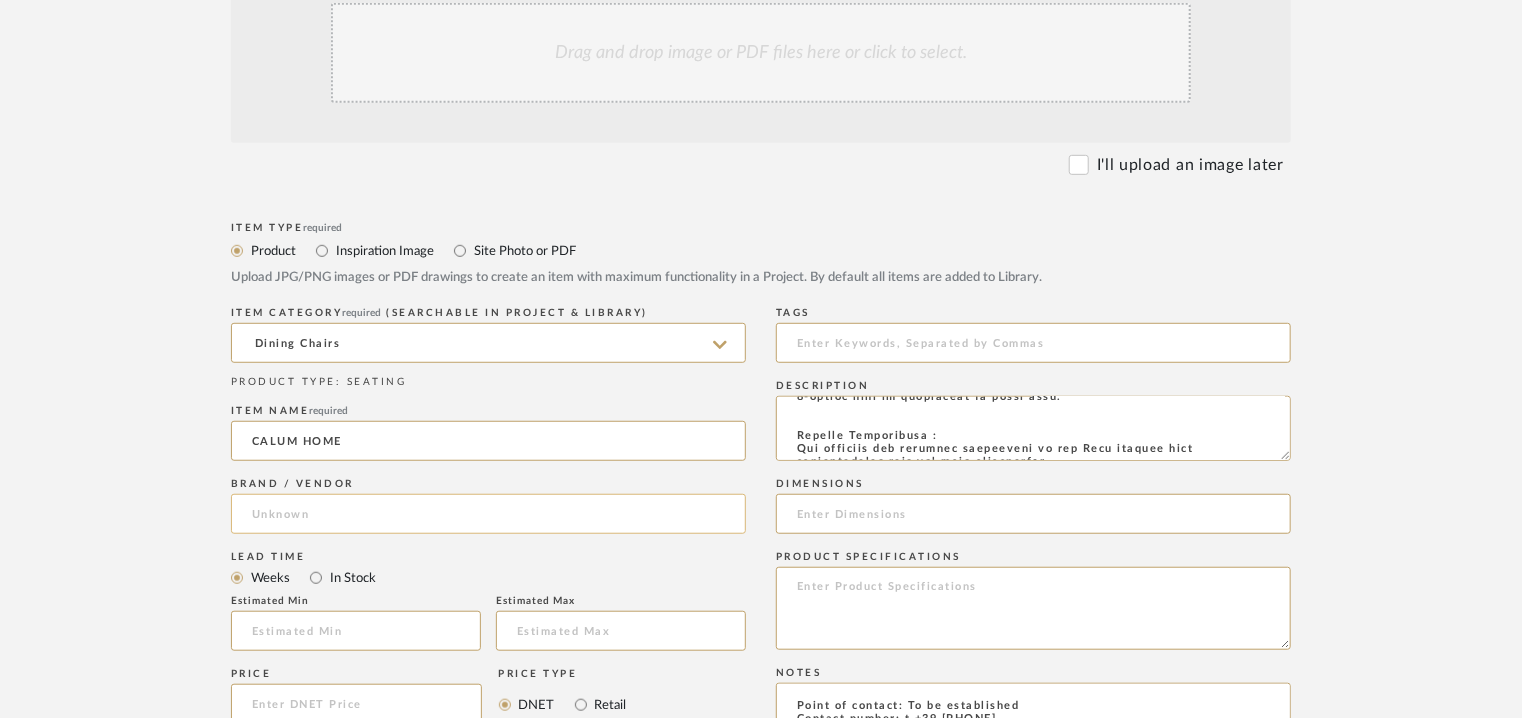 type on "CALUM HOME" 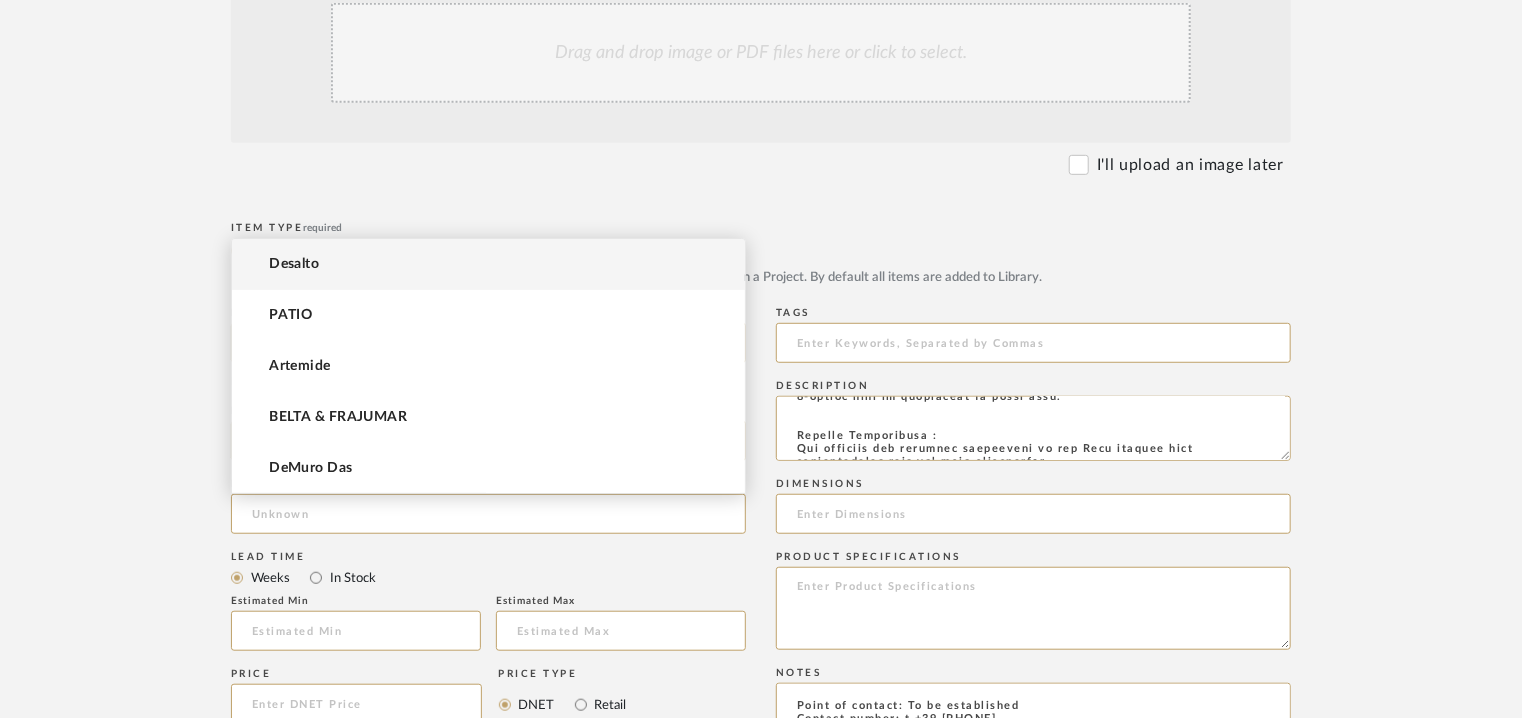 click on "Desalto" at bounding box center (488, 264) 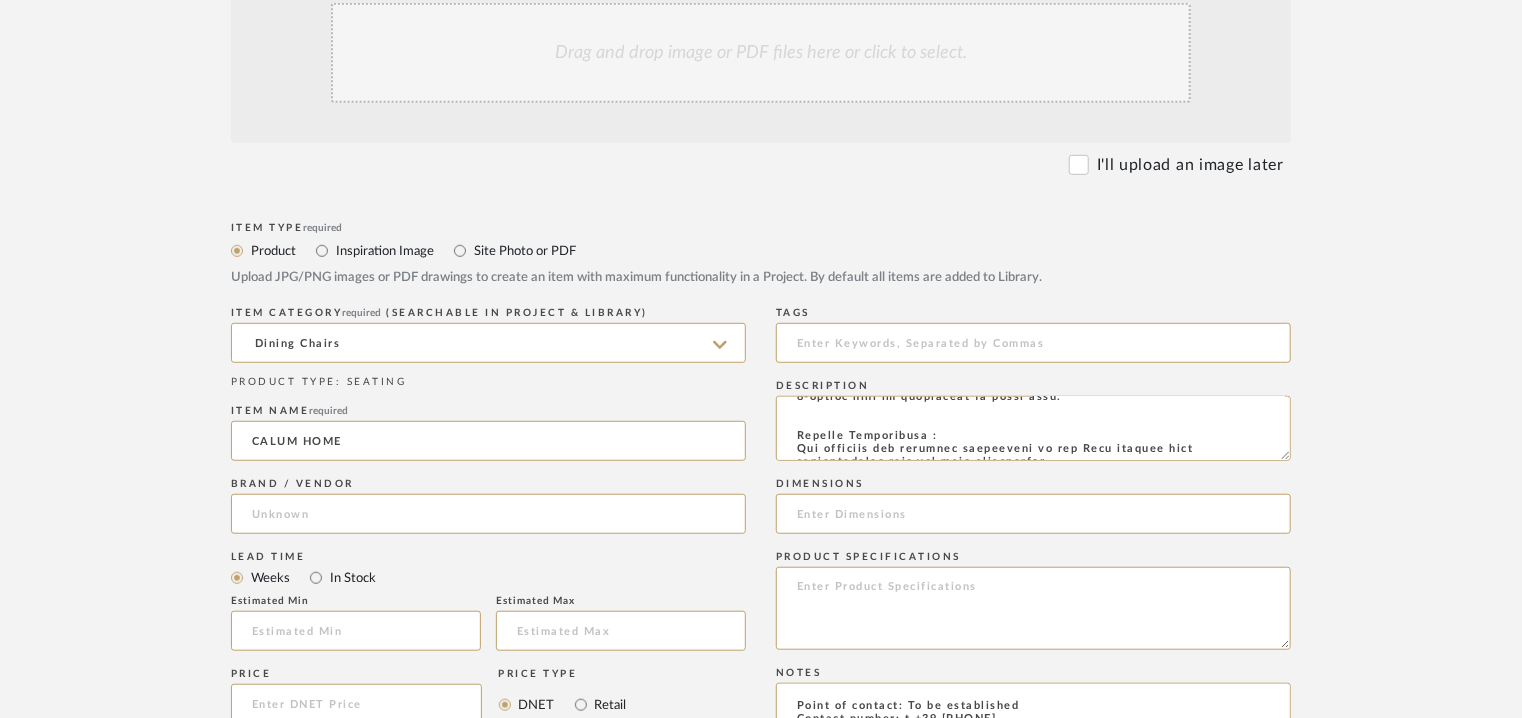 type on "Desalto" 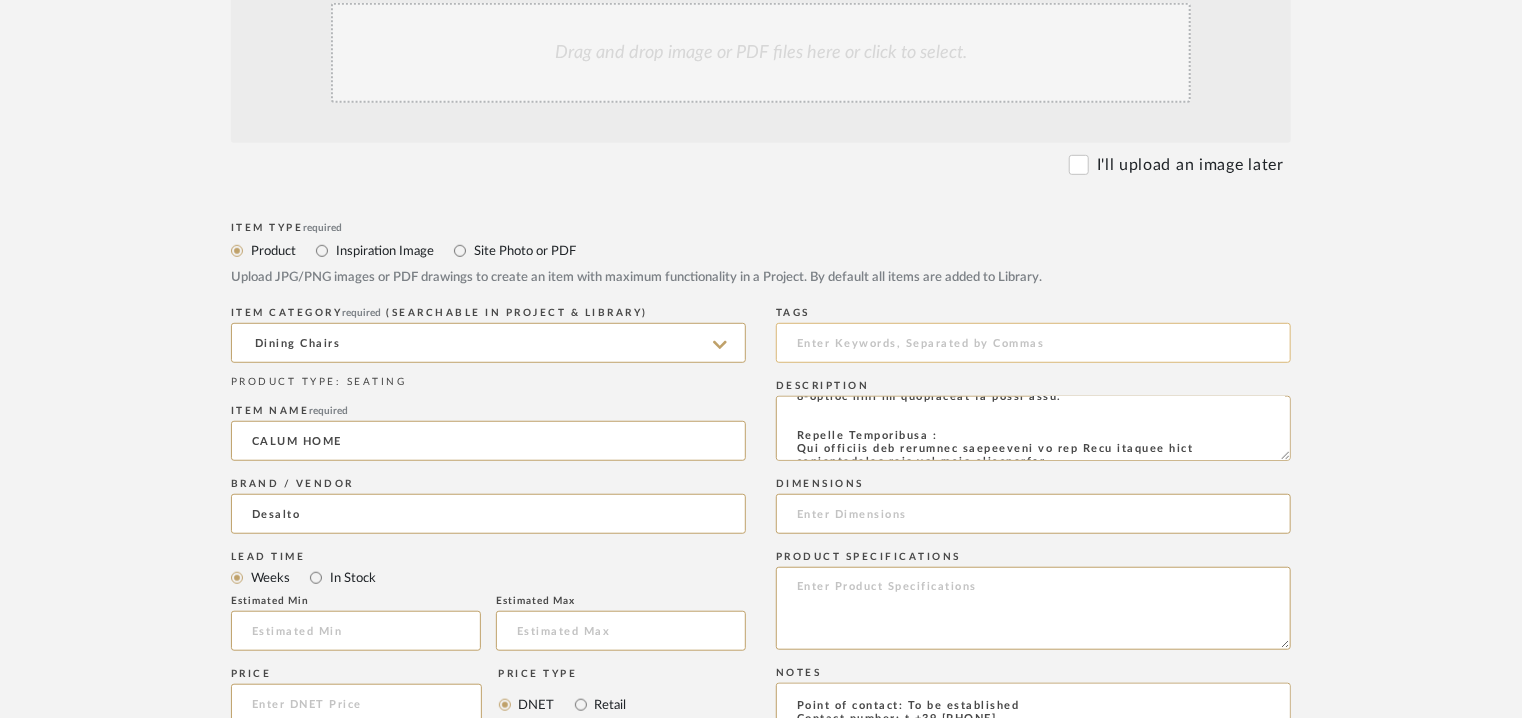 click 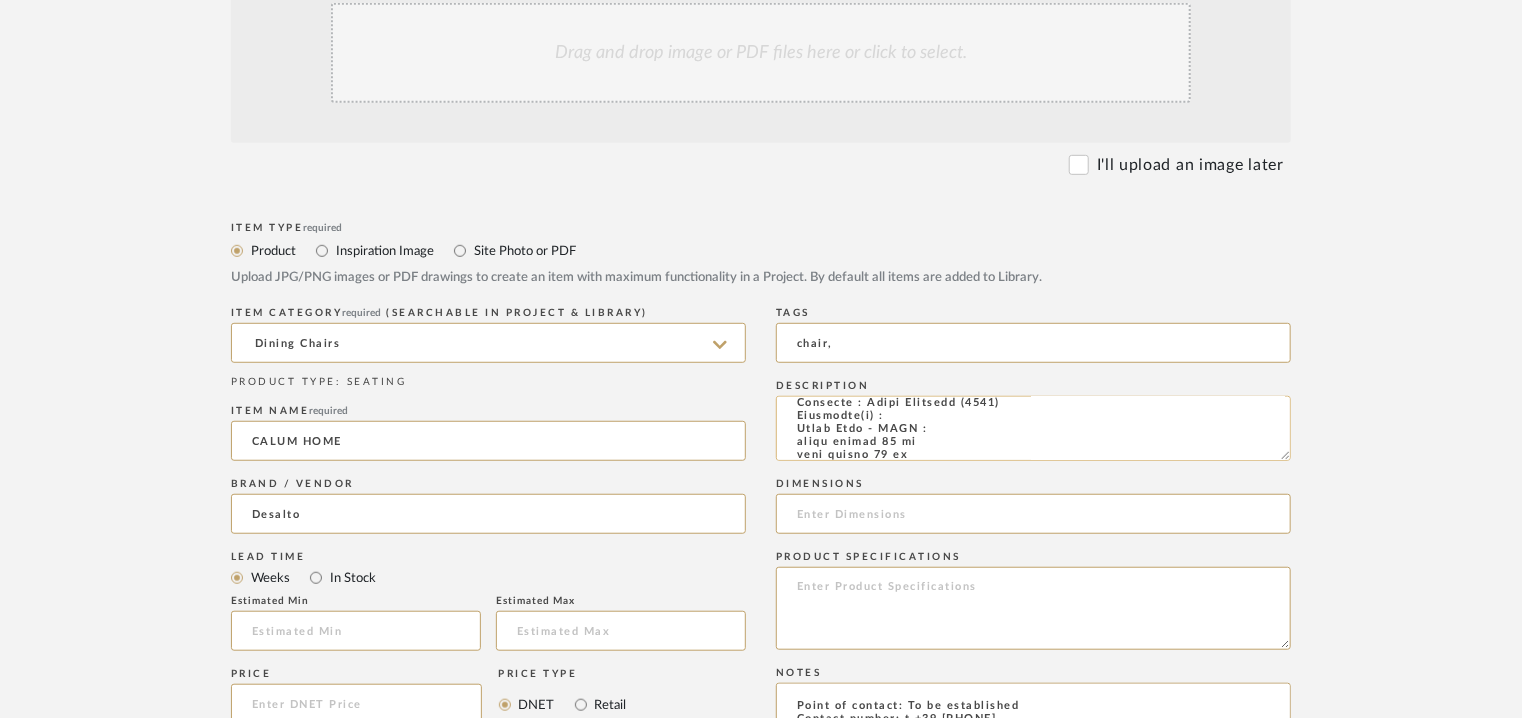 scroll, scrollTop: 22, scrollLeft: 0, axis: vertical 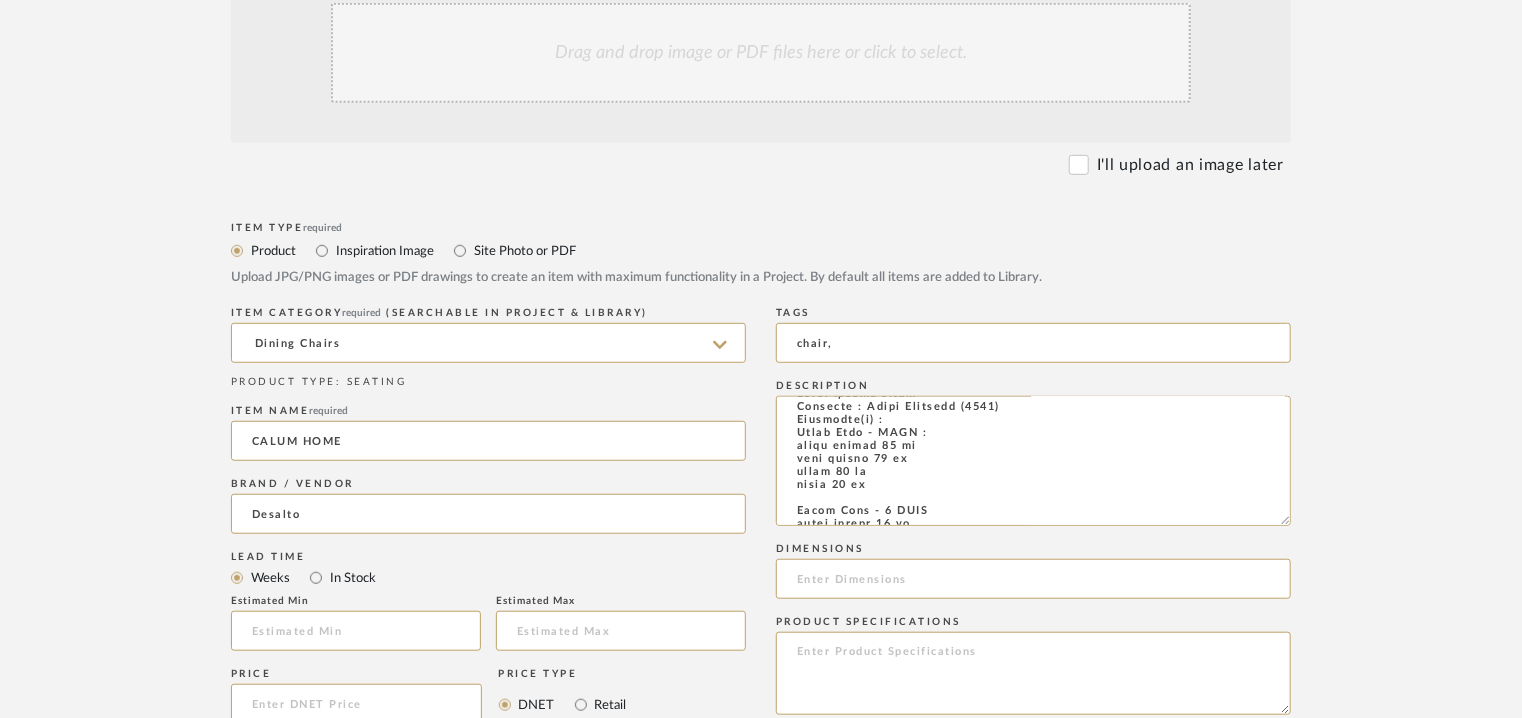 drag, startPoint x: 1287, startPoint y: 457, endPoint x: 1291, endPoint y: 549, distance: 92.086914 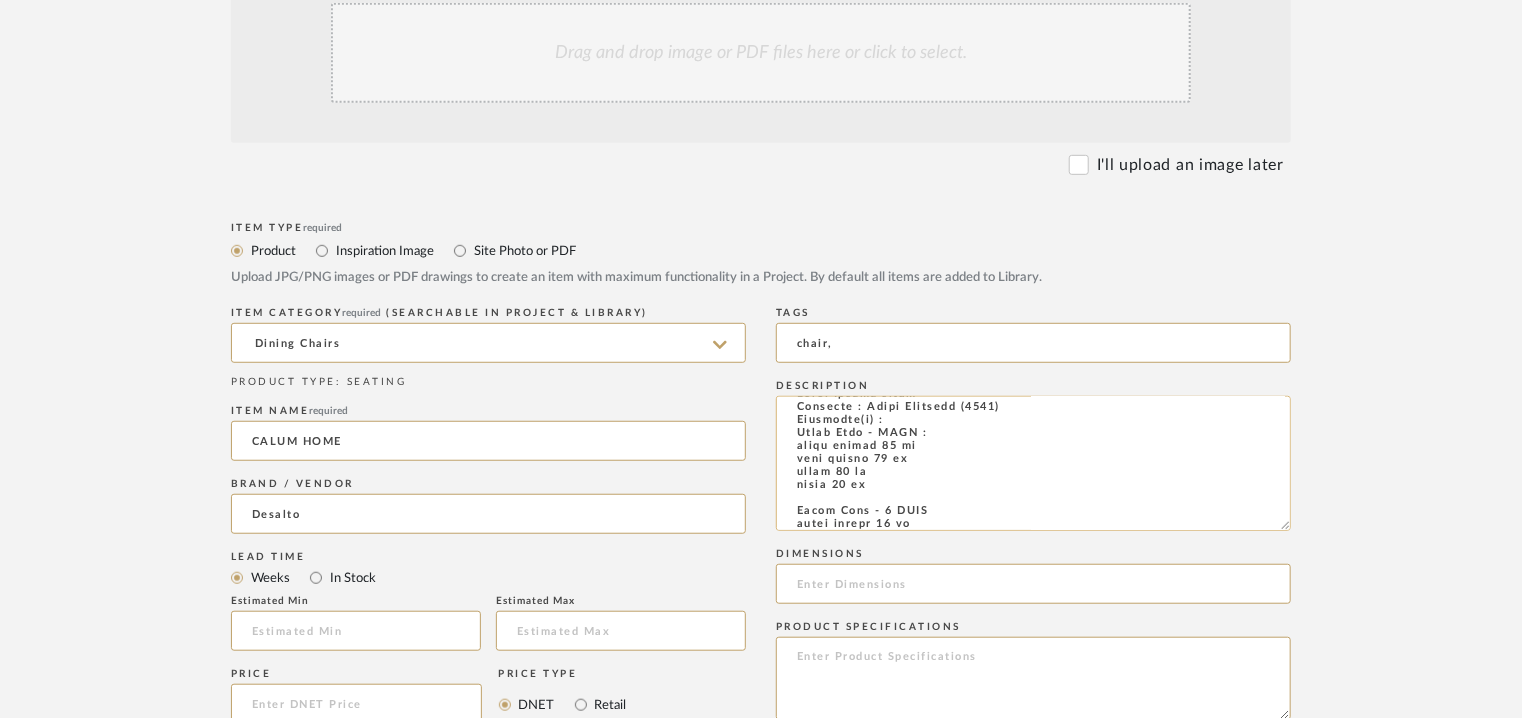 type on "chair," 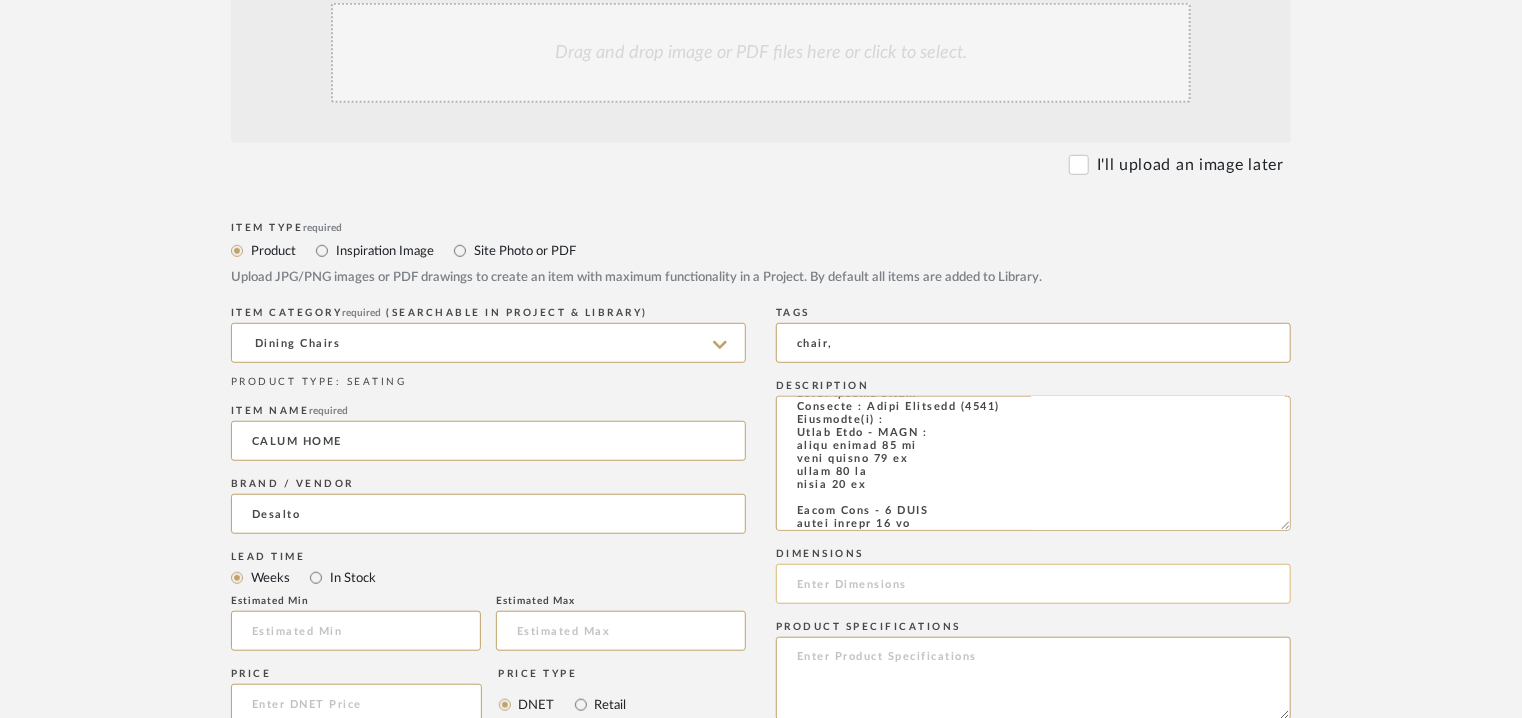click 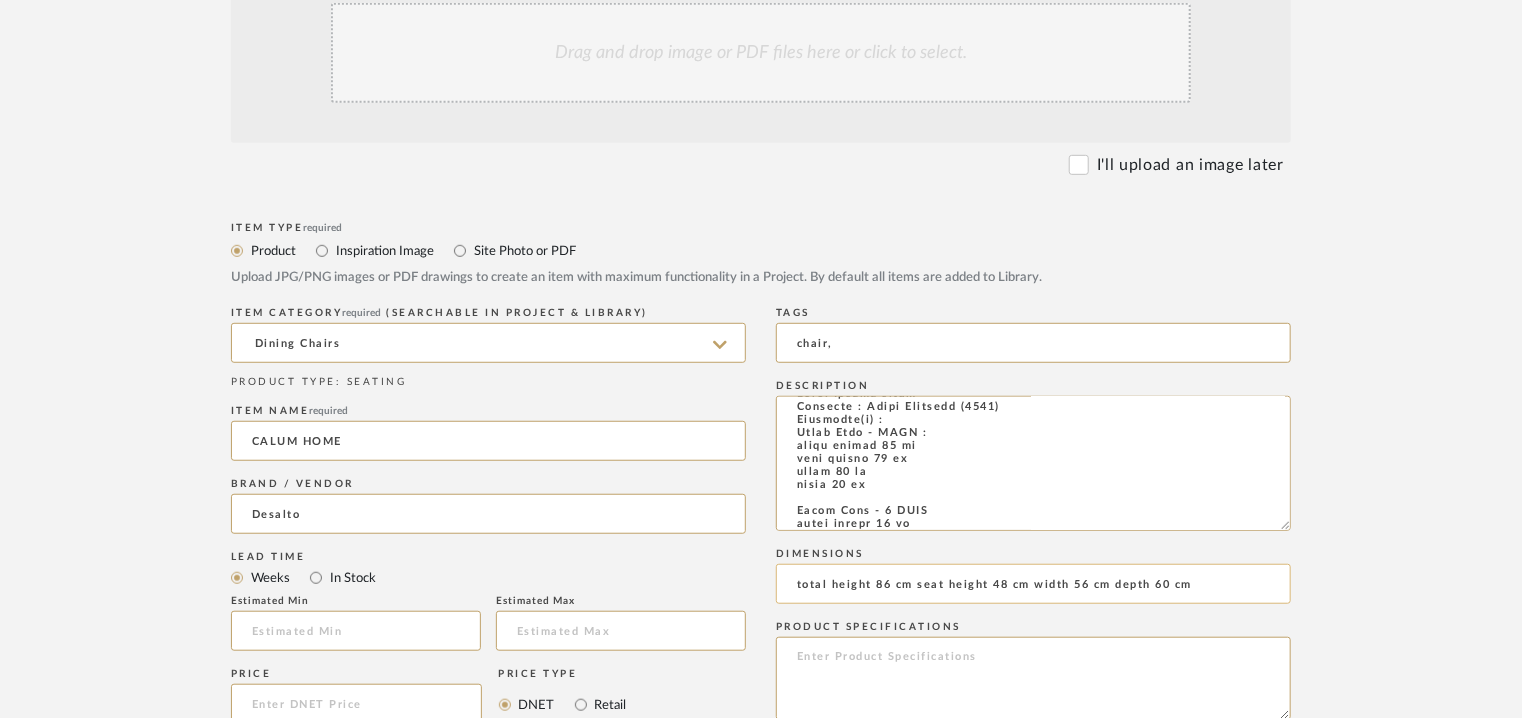 click on "total height 86 cm seat height 48 cm width 56 cm depth 60 cm" 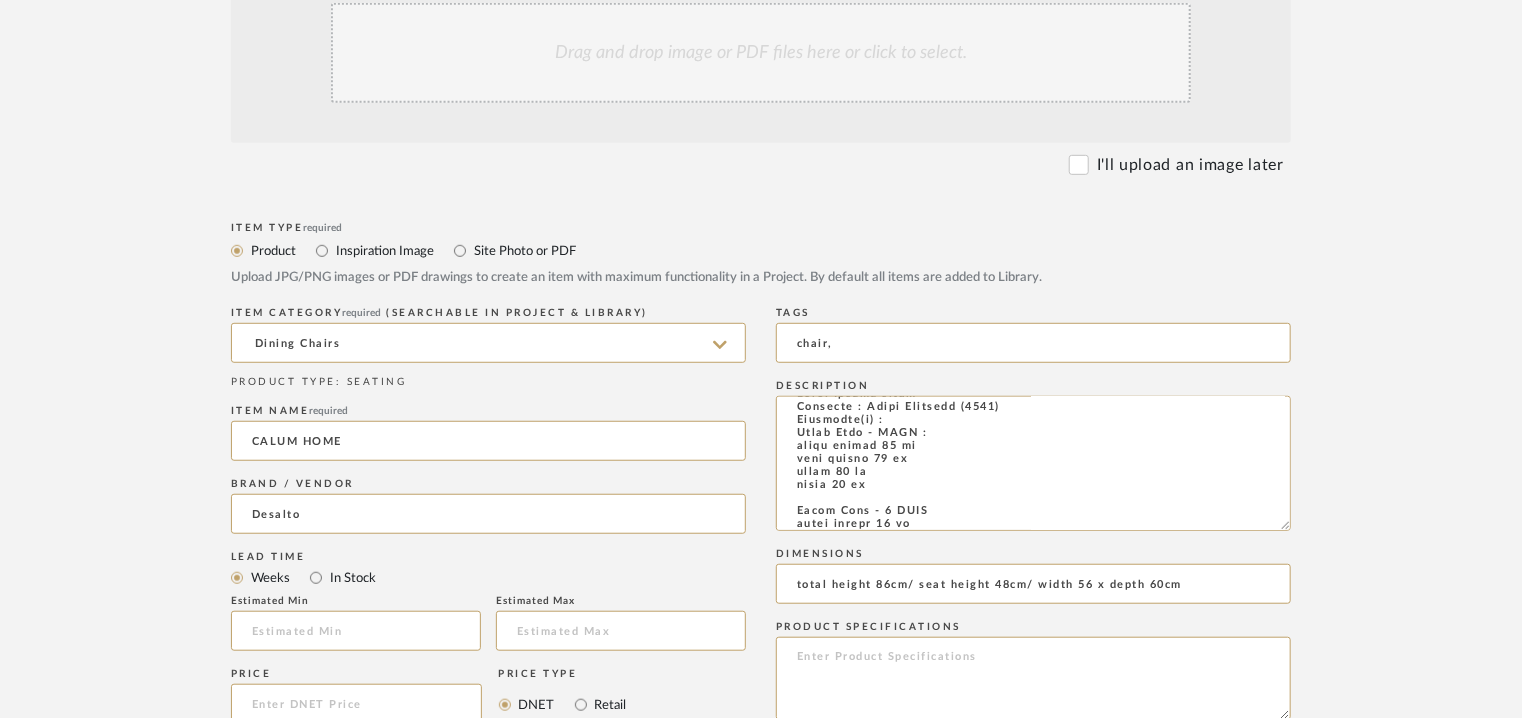 type on "total height 86cm/ seat height 48cm/ width 56 x depth 60cm" 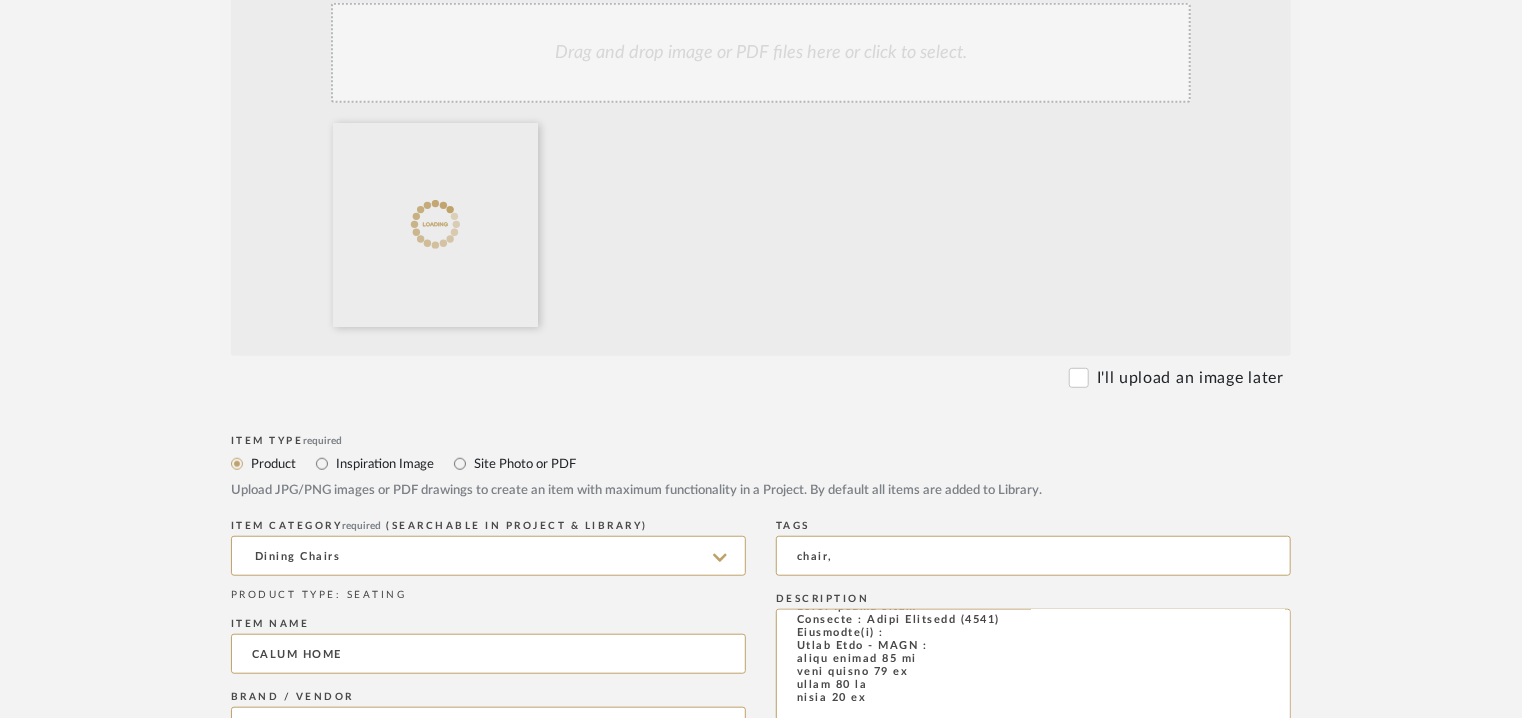 click on "Drag and drop image or PDF files here or click to select." 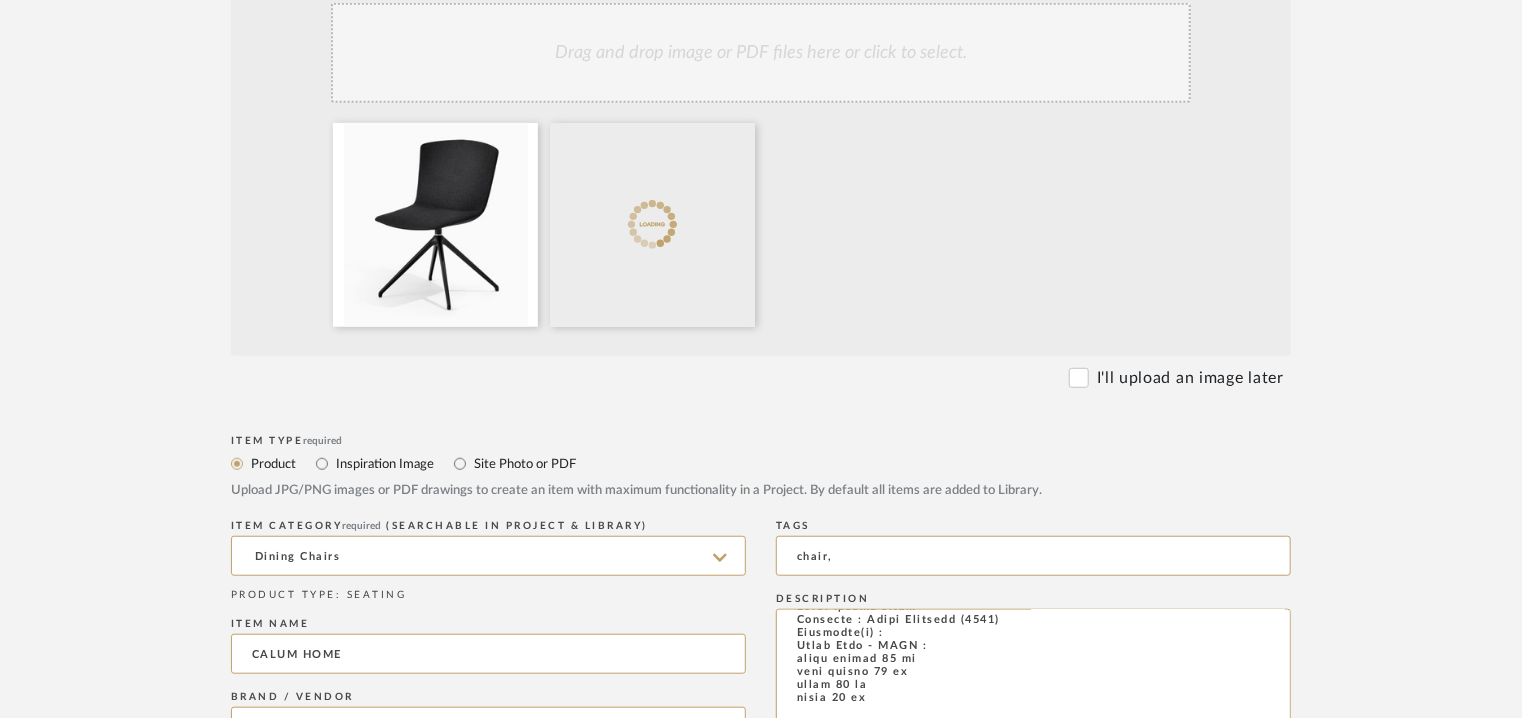 click on "Drag and drop image or PDF files here or click to select." 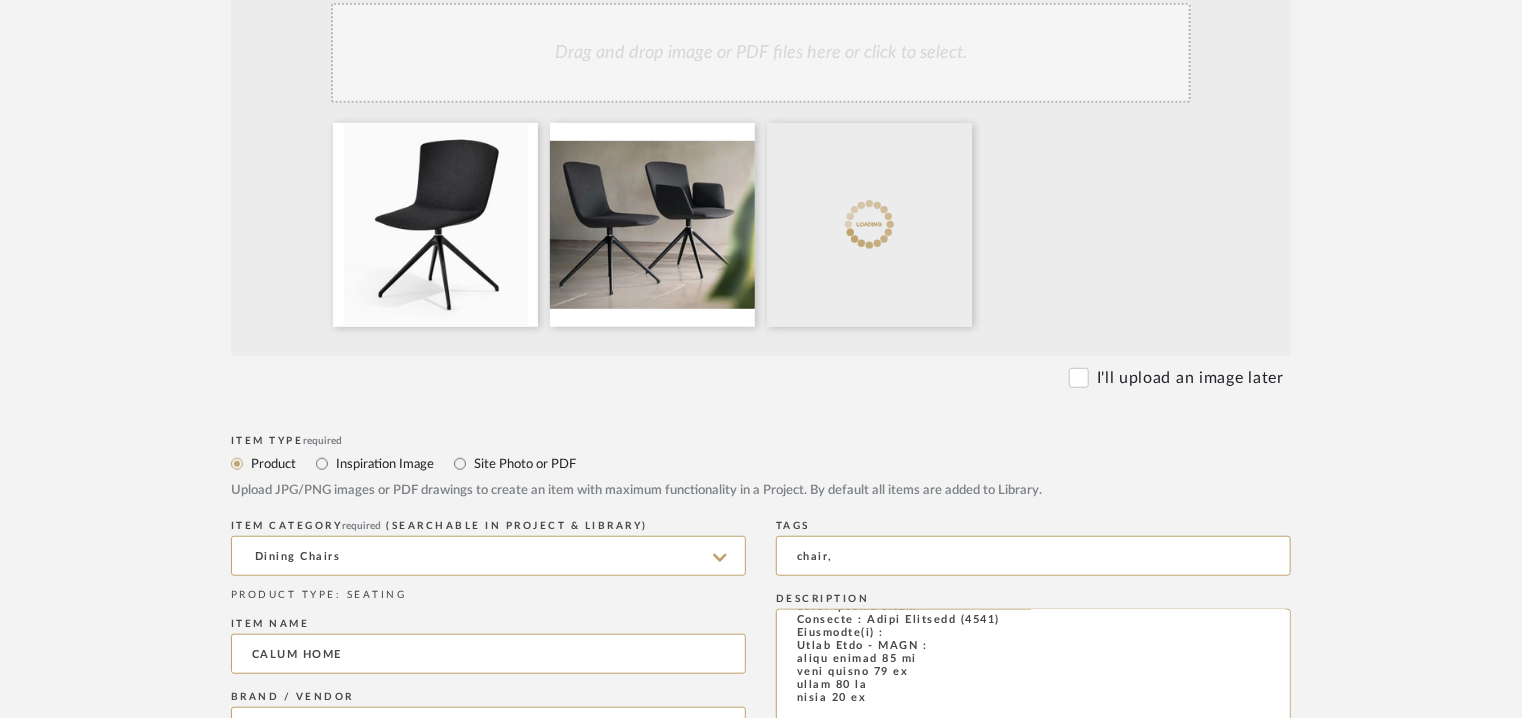 click on "Drag and drop image or PDF files here or click to select." 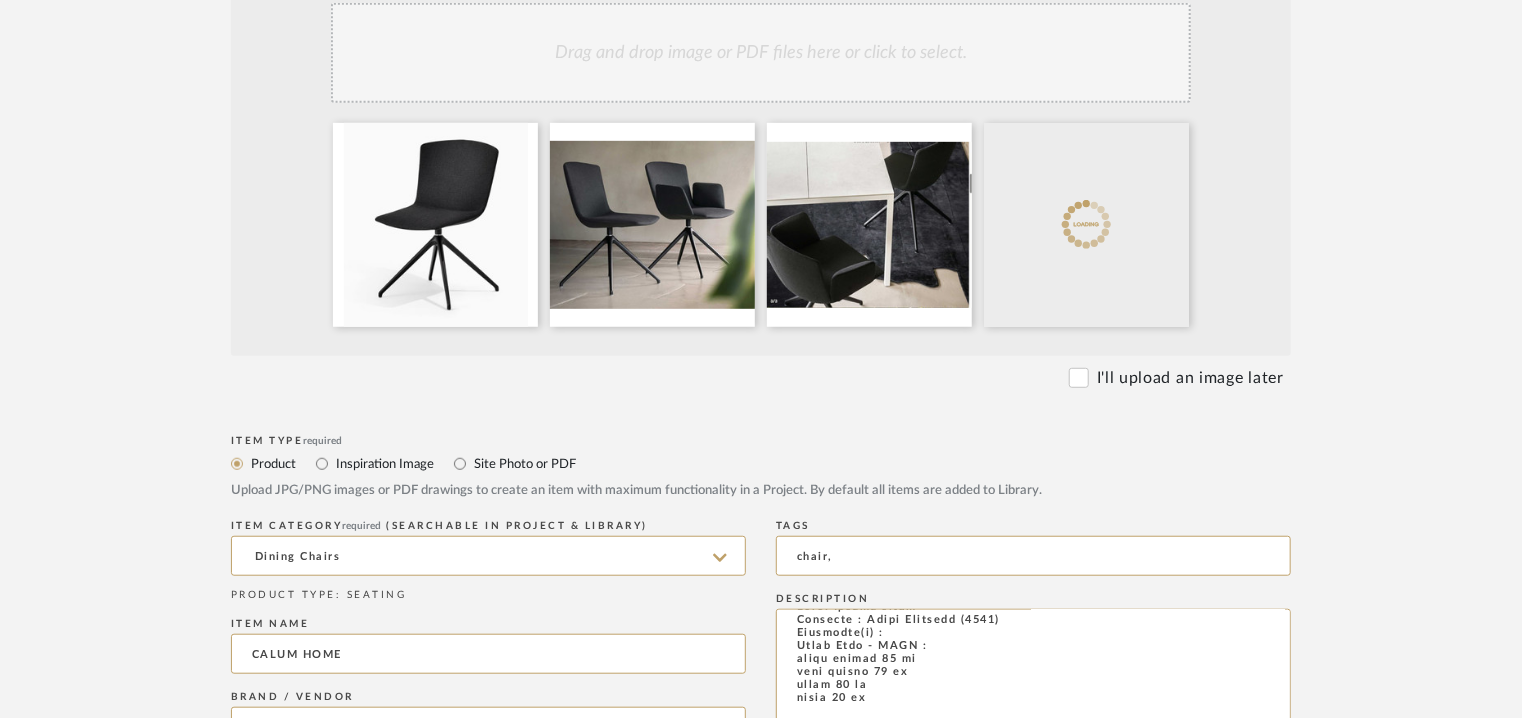 click on "Drag and drop image or PDF files here or click to select." 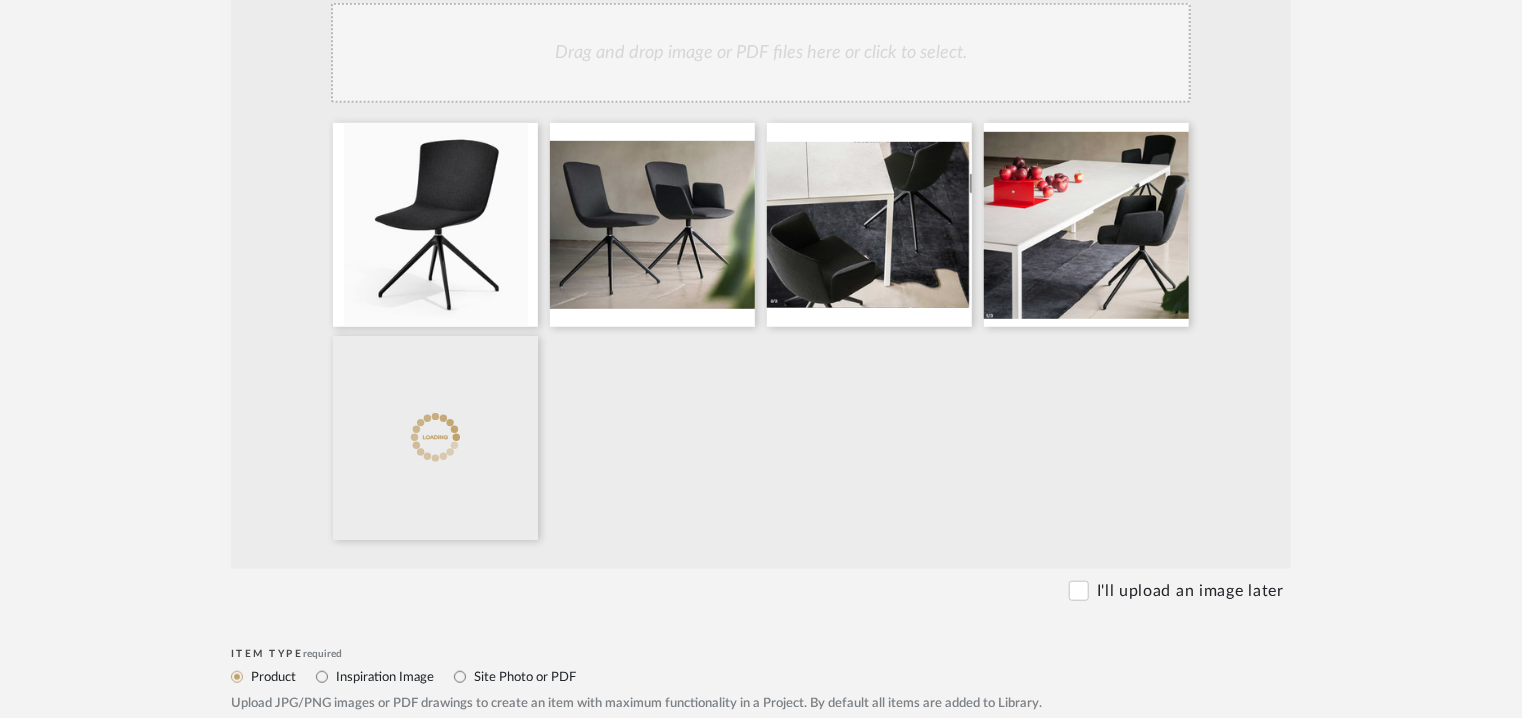 click on "Drag and drop image or PDF files here or click to select." 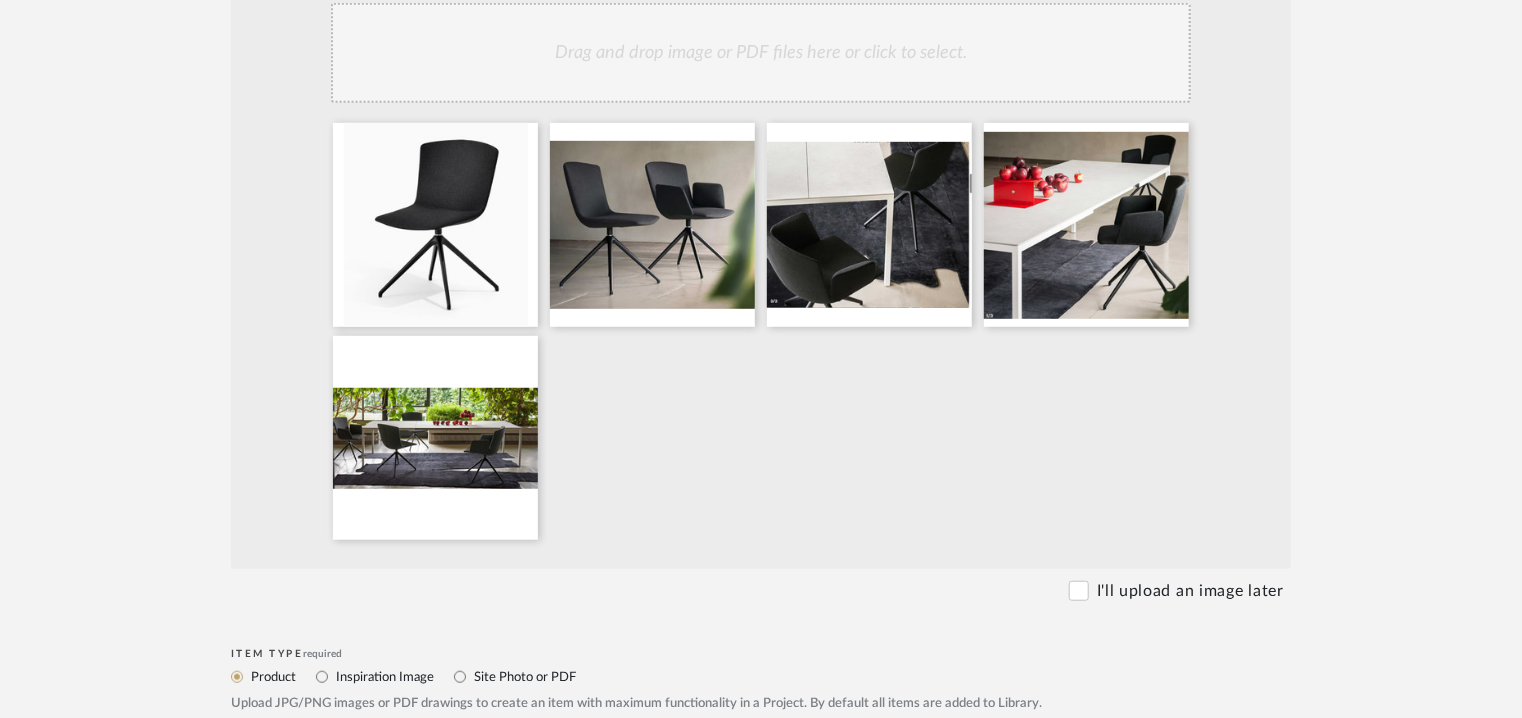 click on "Drag and drop image or PDF files here or click to select." 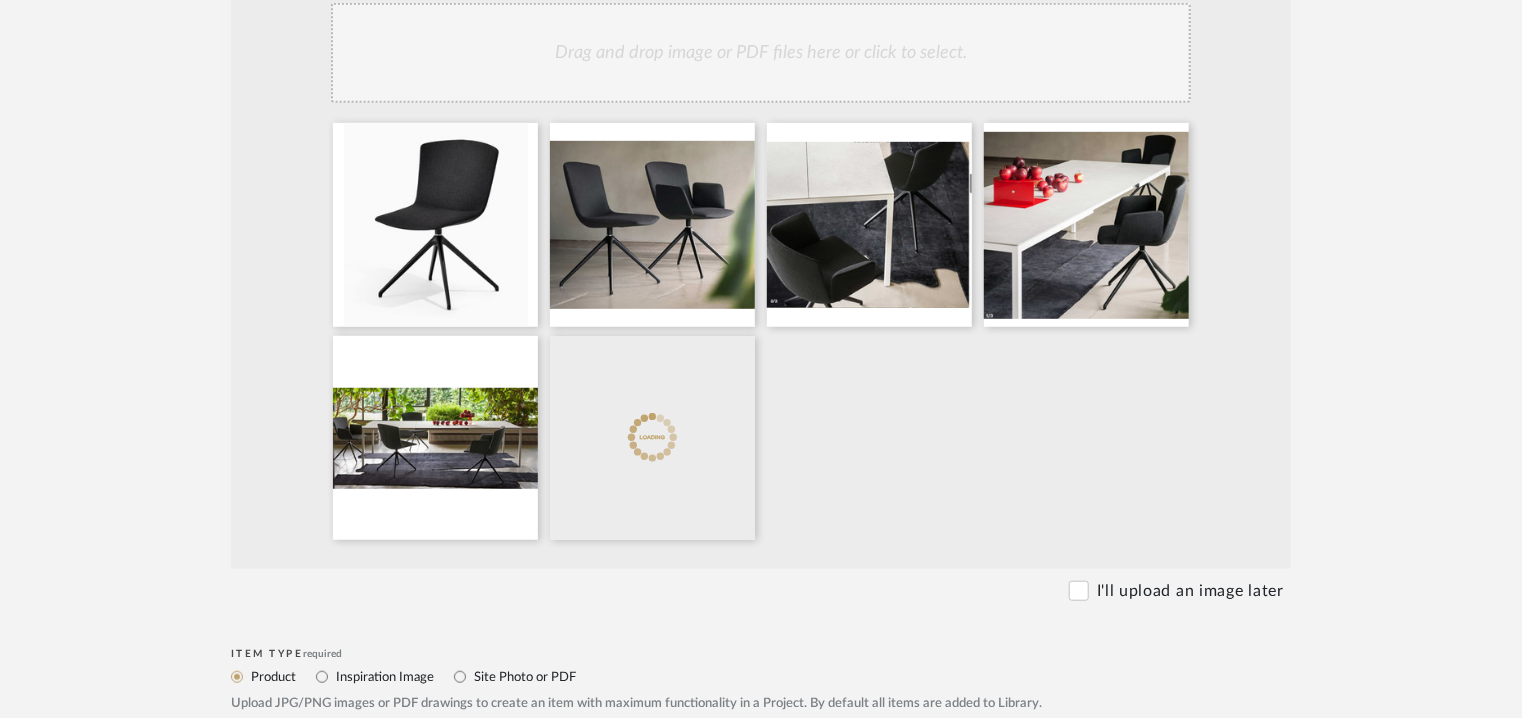 click on "Drag and drop image or PDF files here or click to select." 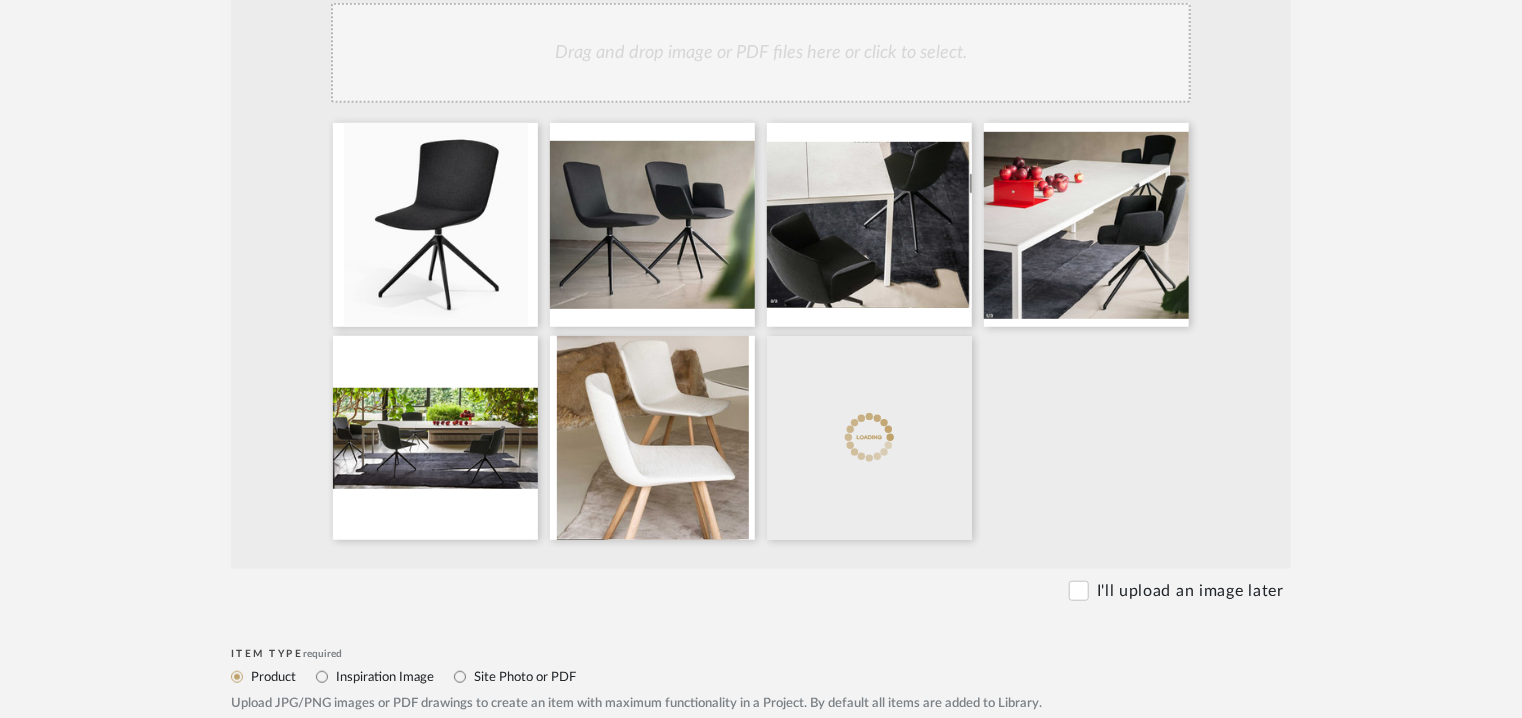 click on "Drag and drop image or PDF files here or click to select." 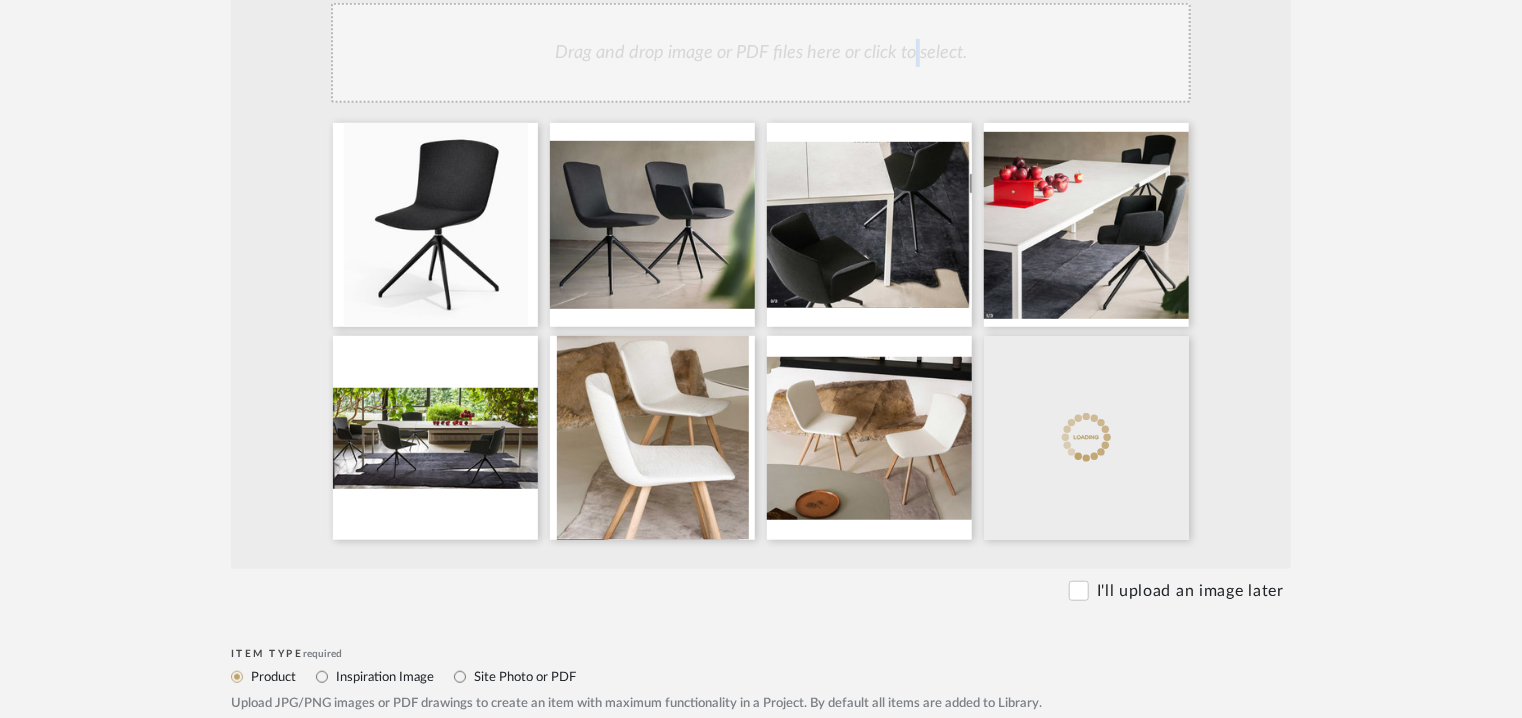 click on "Drag and drop image or PDF files here or click to select." 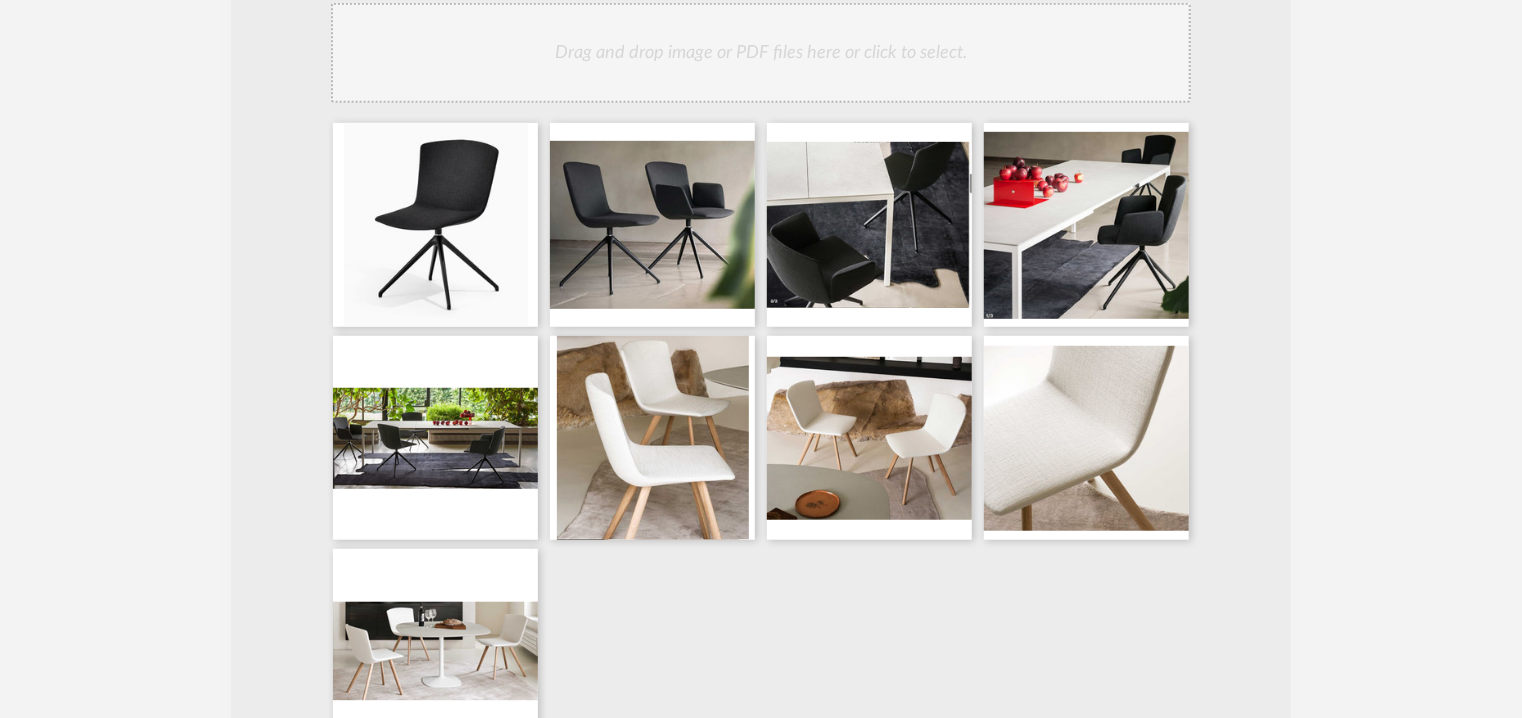 click on "Drag and drop image or PDF files here or click to select." 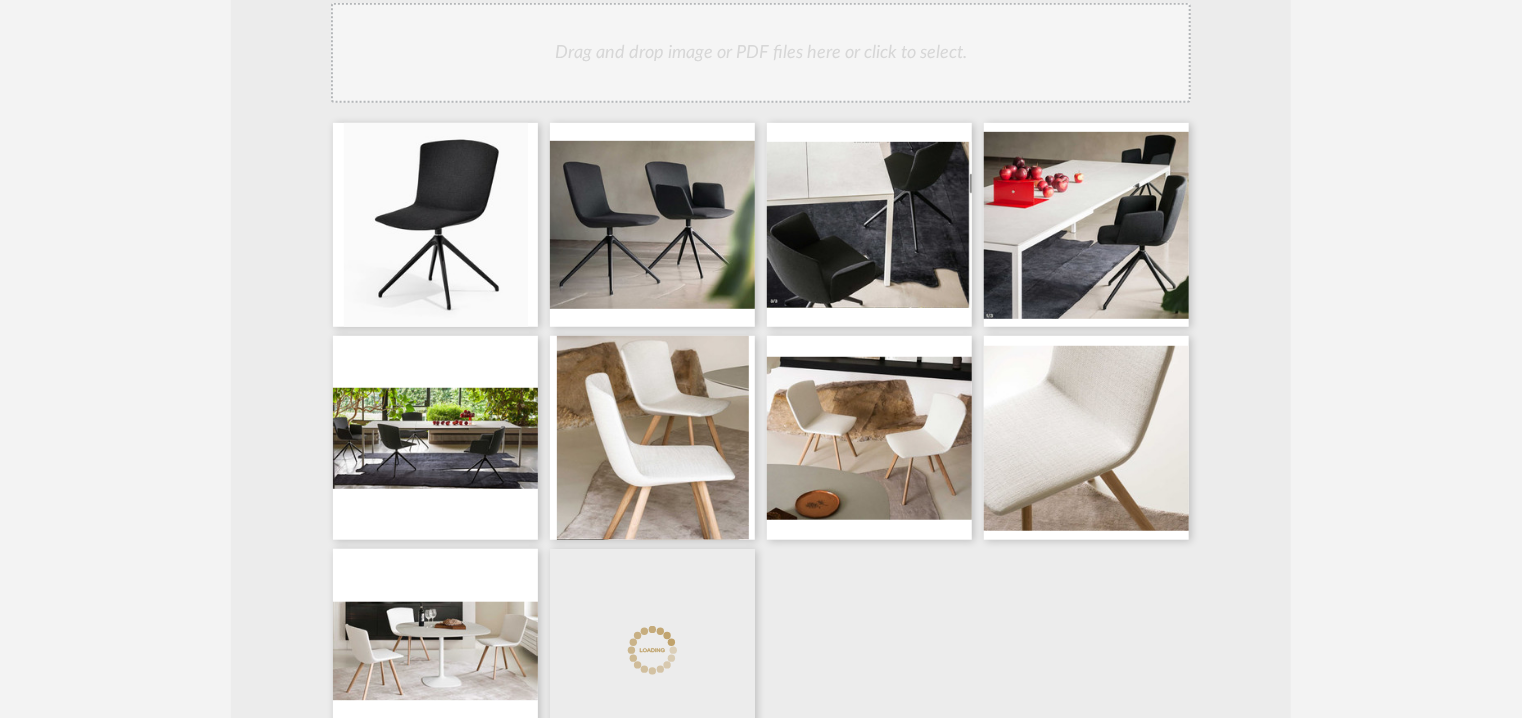 click on "Drag and drop image or PDF files here or click to select." 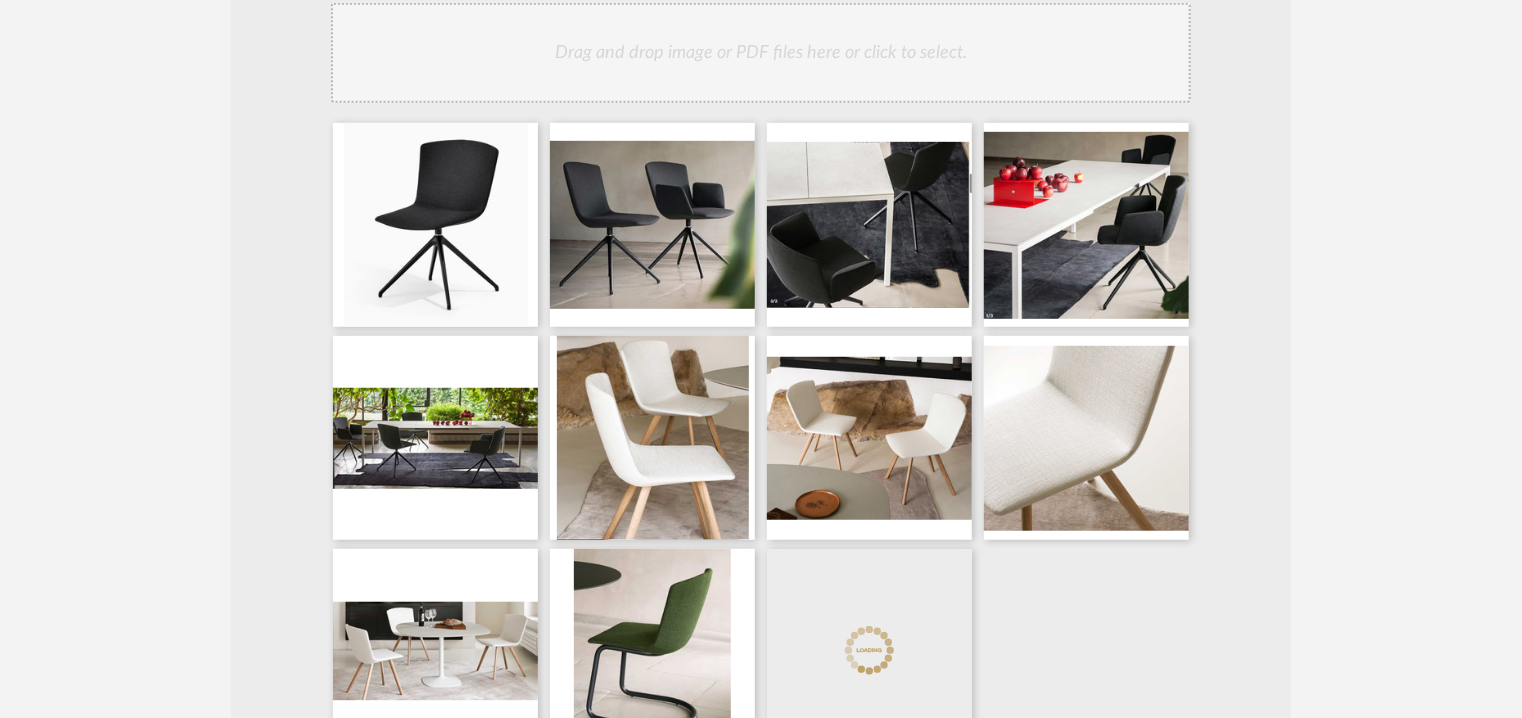 click on "Drag and drop image or PDF files here or click to select." 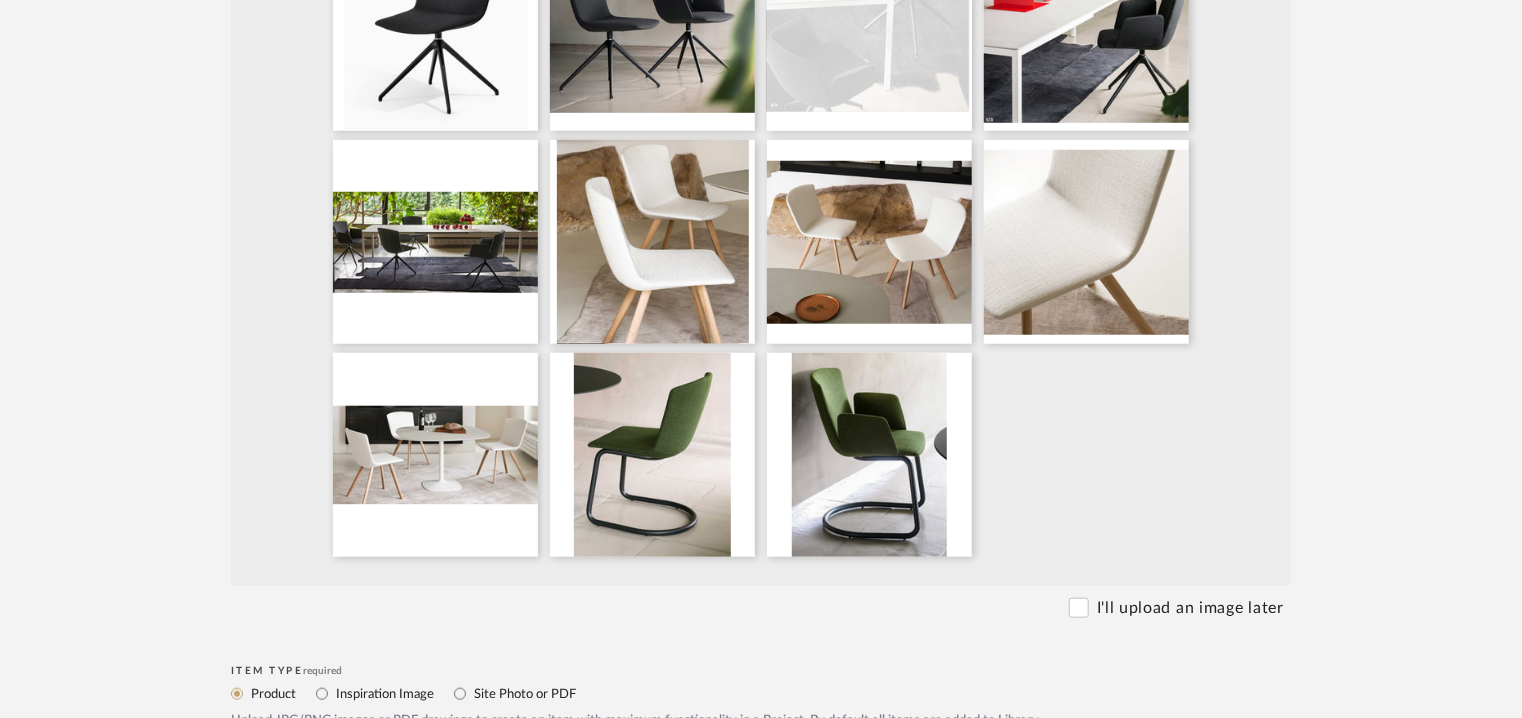 scroll, scrollTop: 500, scrollLeft: 0, axis: vertical 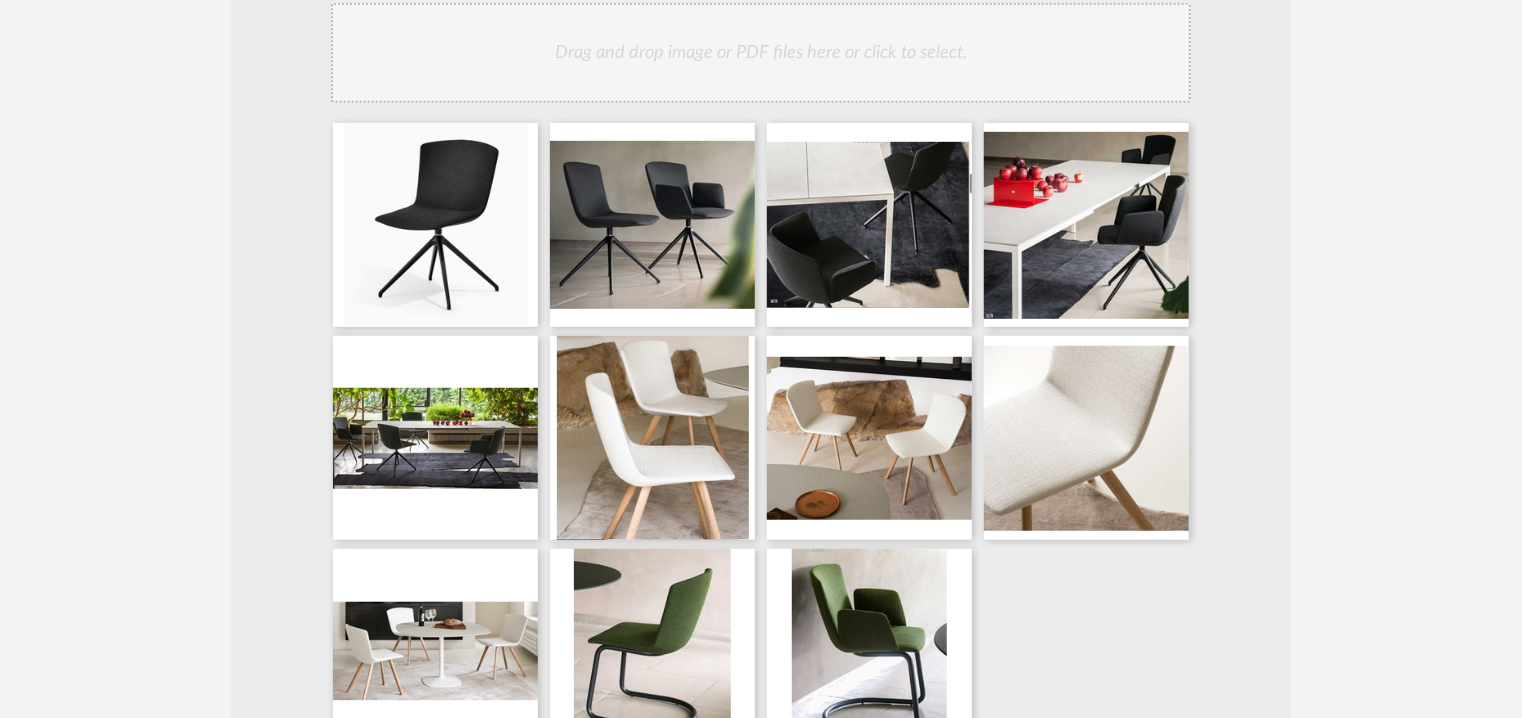 click on "Drag and drop image or PDF files here or click to select." 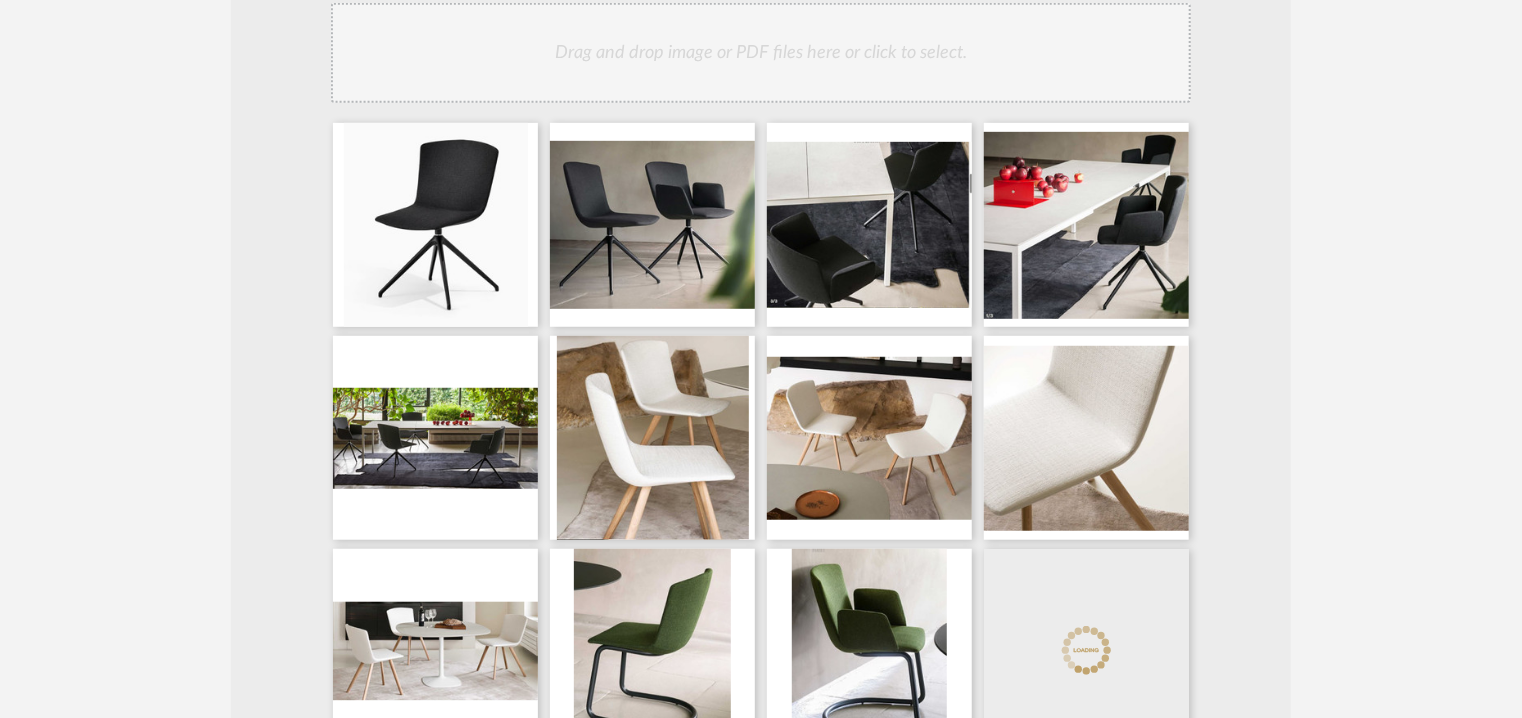 click on "Drag and drop image or PDF files here or click to select." 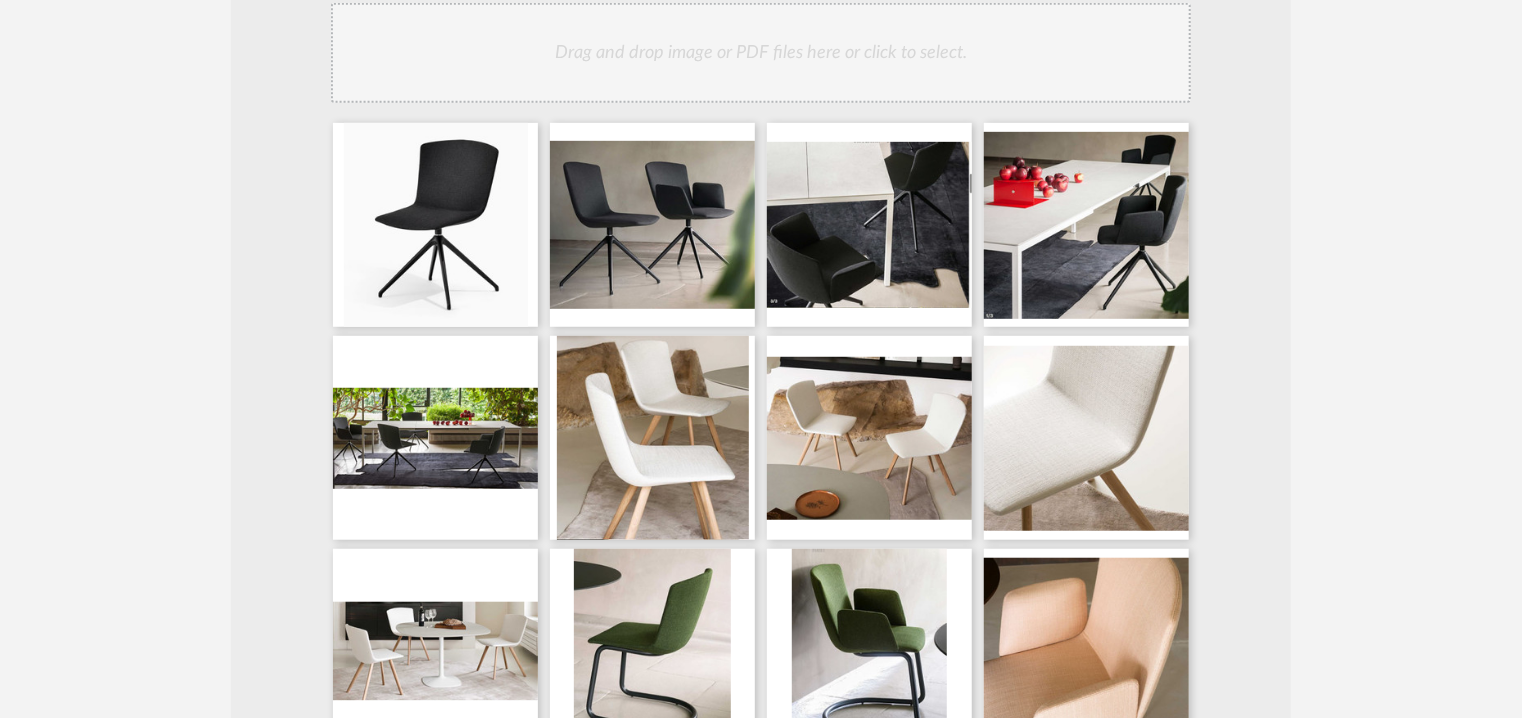 click on "Drag and drop image or PDF files here or click to select." 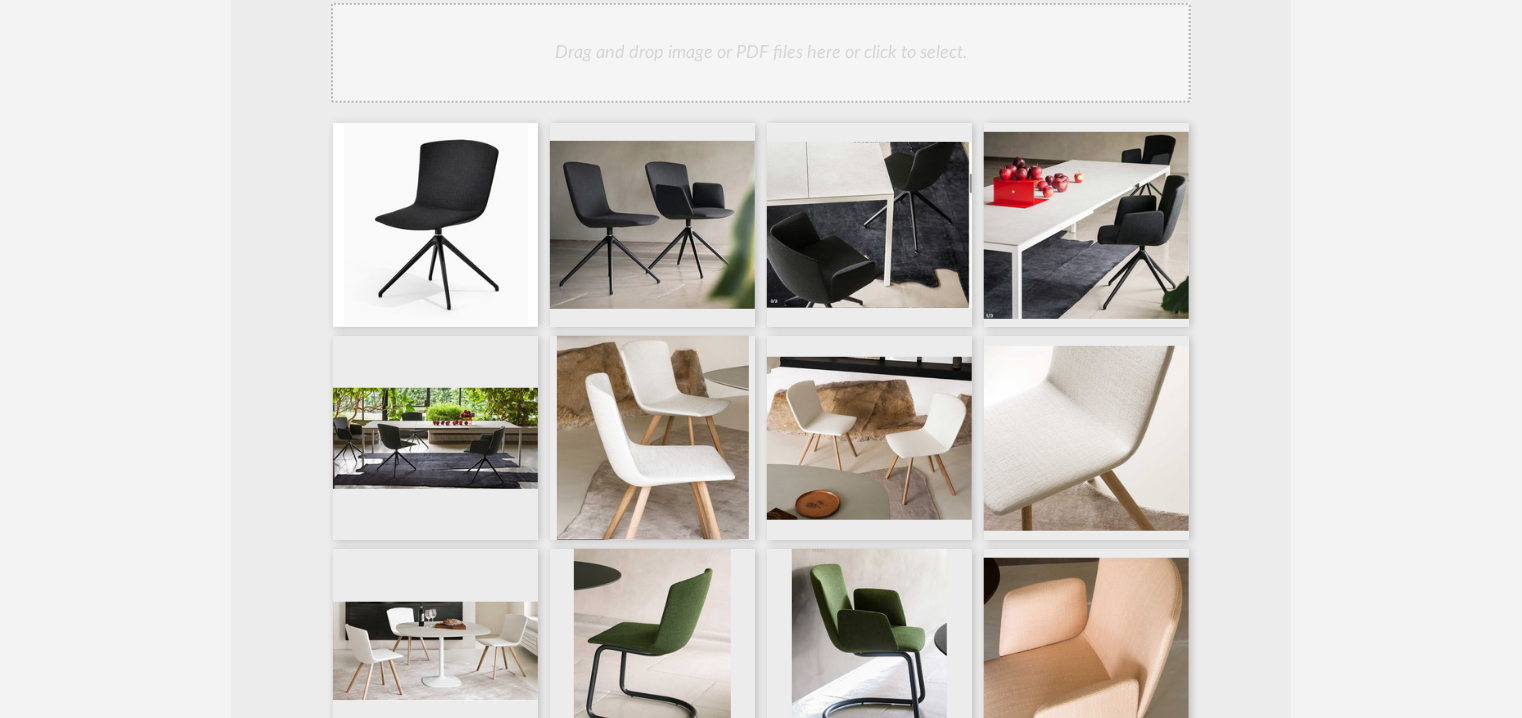 click on "Drag and drop image or PDF files here or click to select." 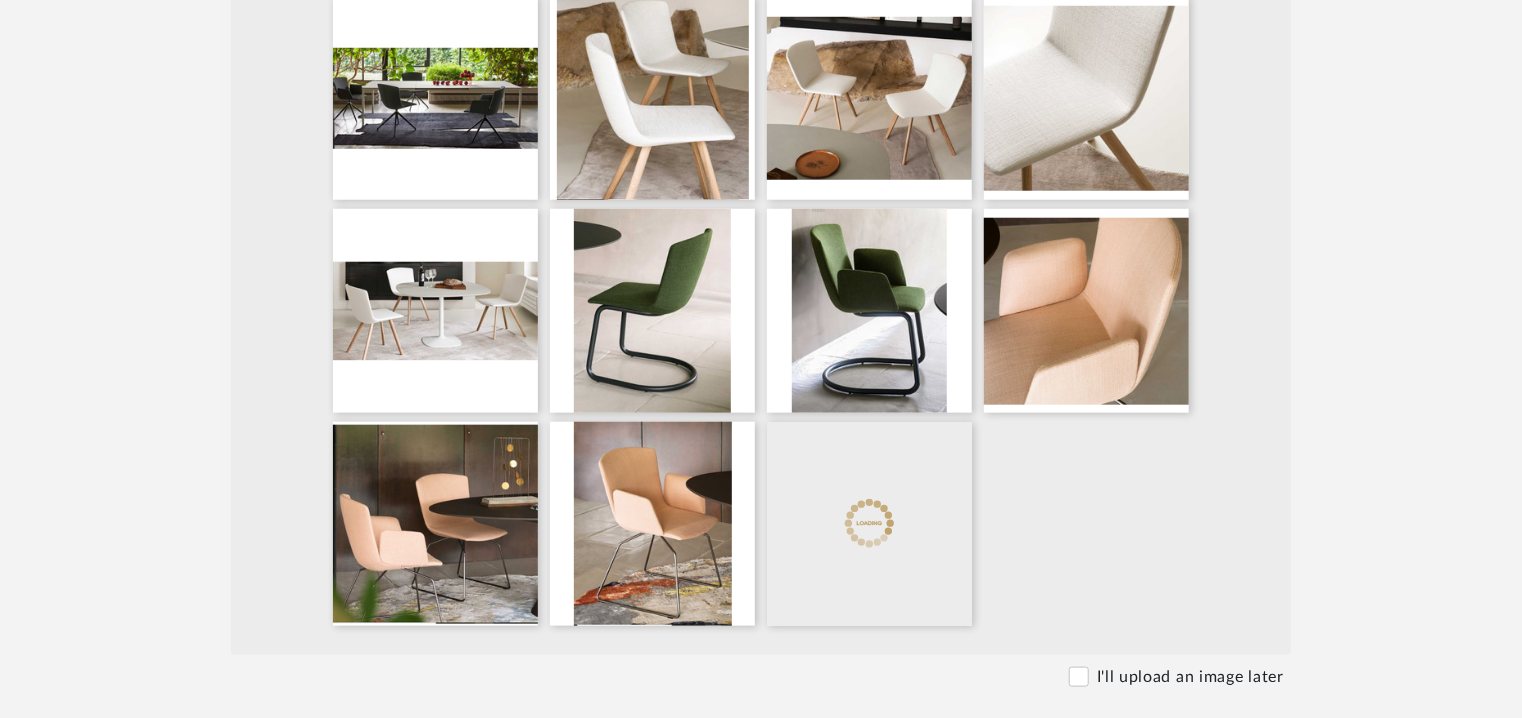 scroll, scrollTop: 900, scrollLeft: 0, axis: vertical 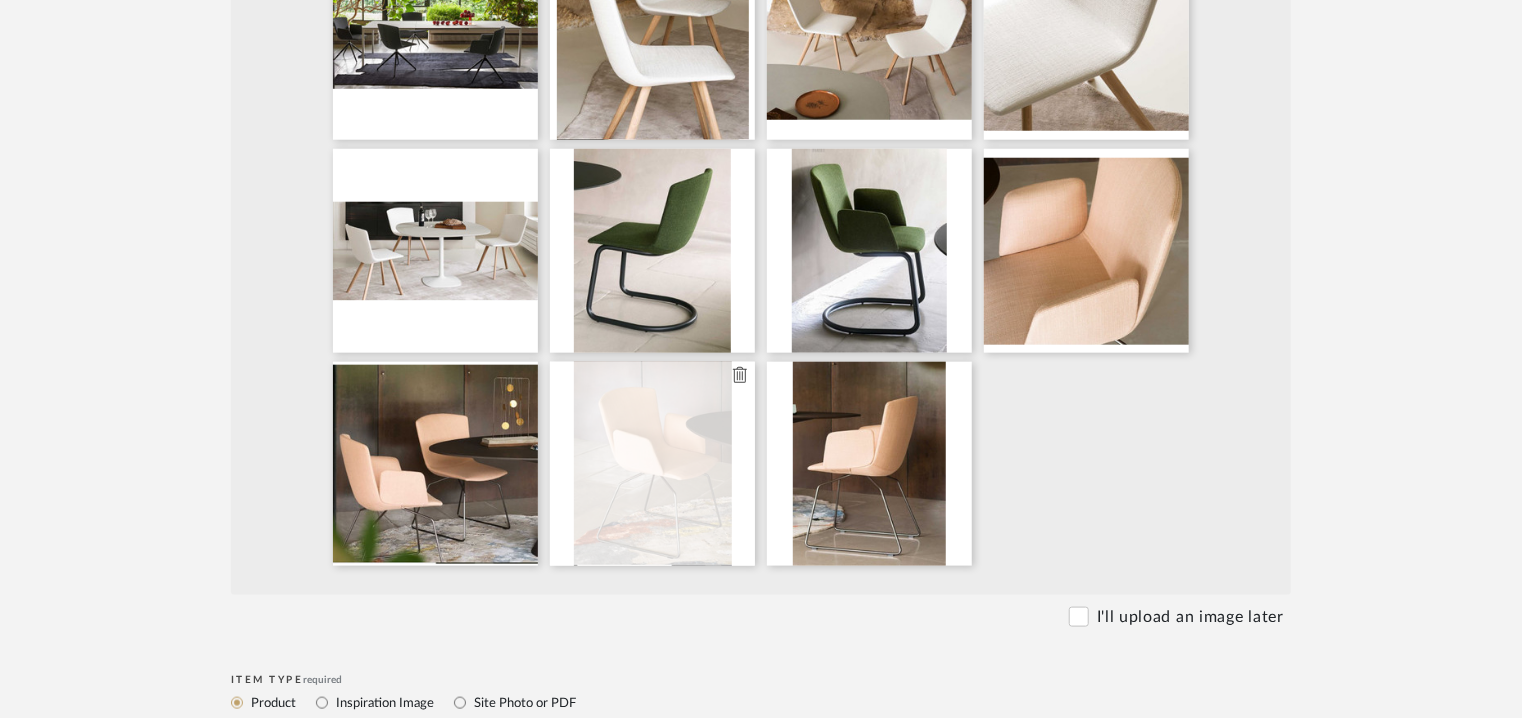 type 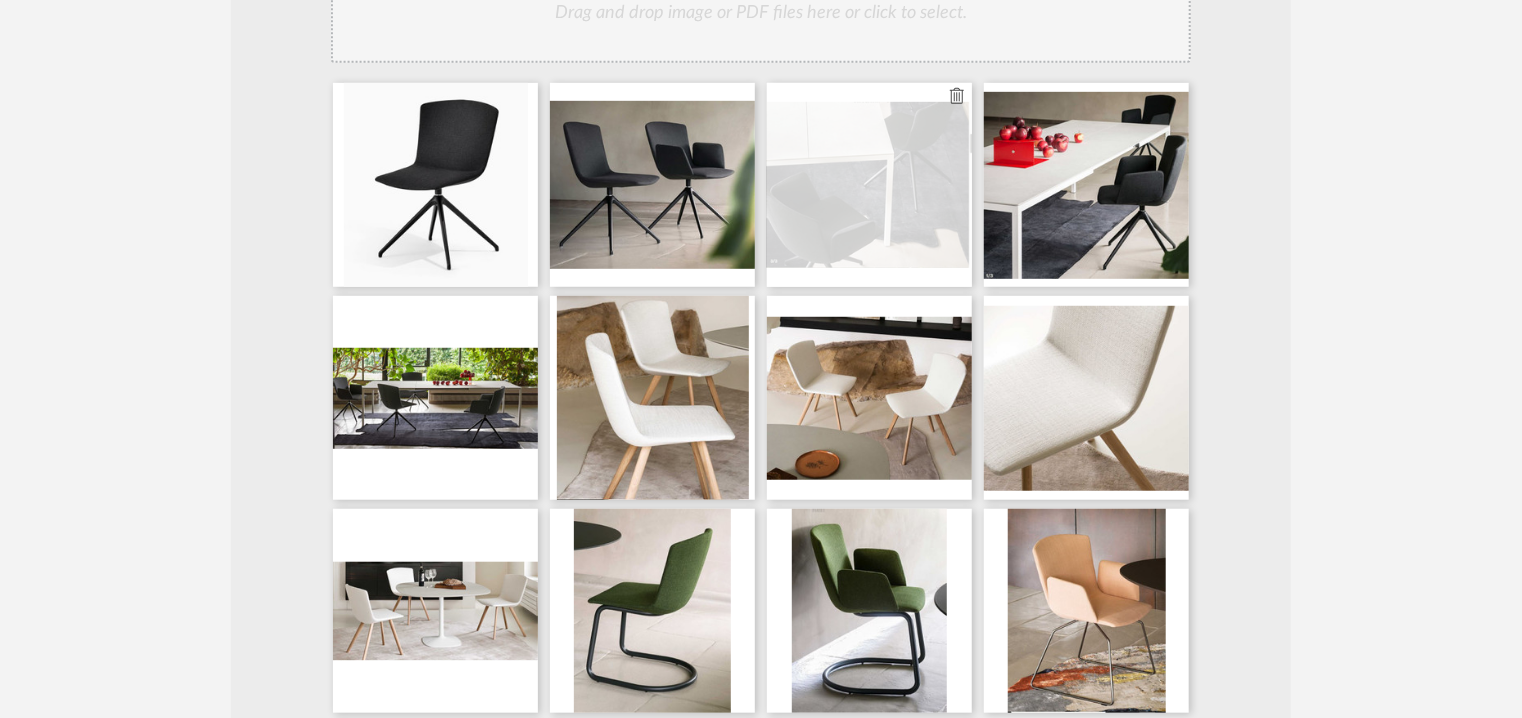 scroll, scrollTop: 300, scrollLeft: 0, axis: vertical 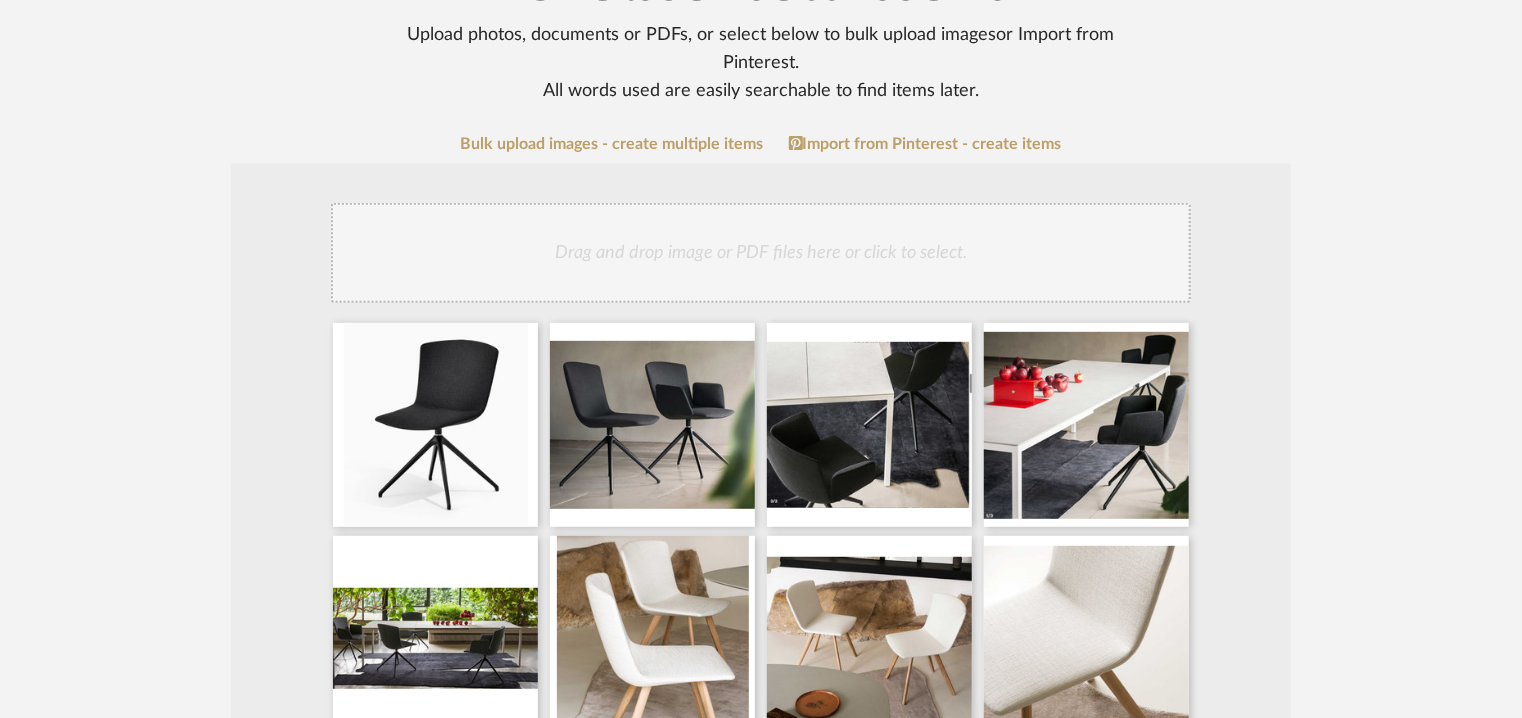 click on "Drag and drop image or PDF files here or click to select." 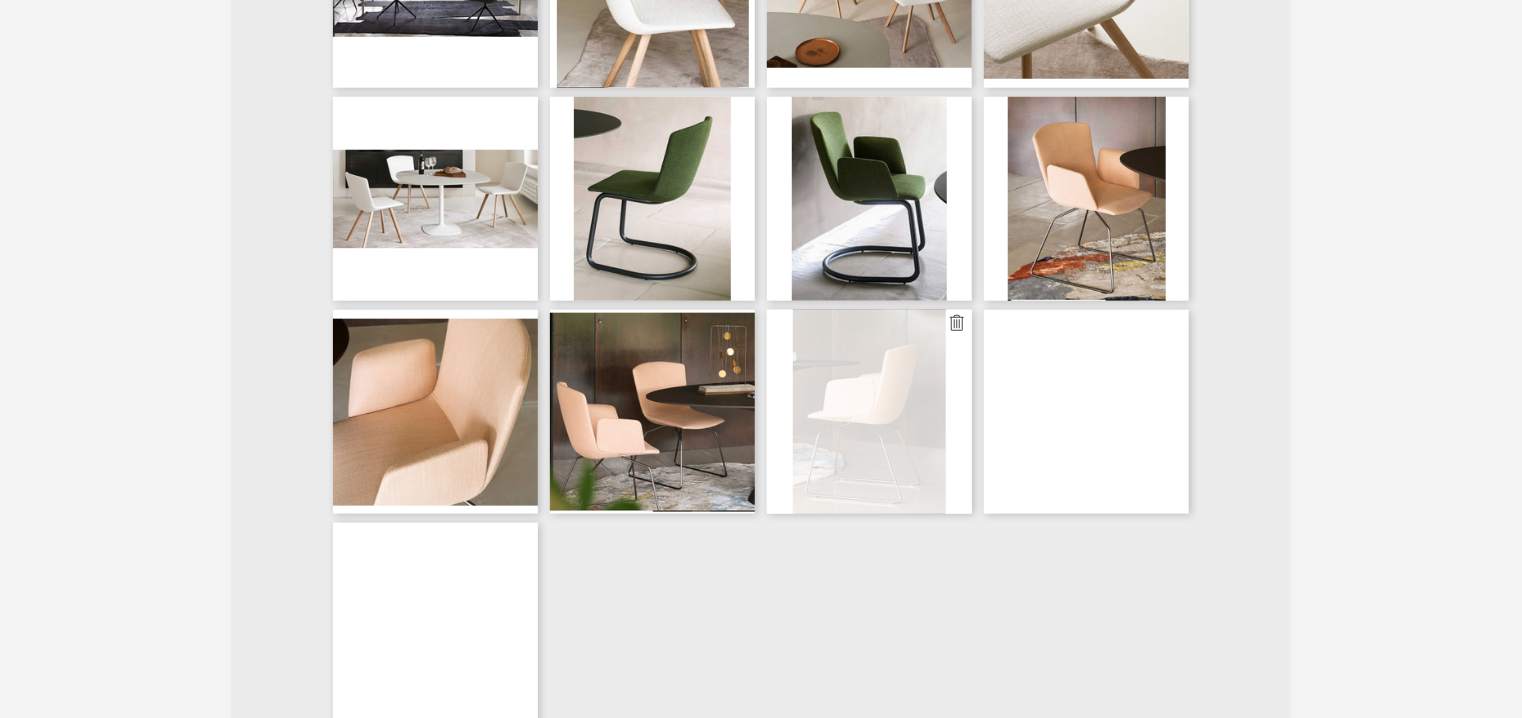 scroll, scrollTop: 900, scrollLeft: 0, axis: vertical 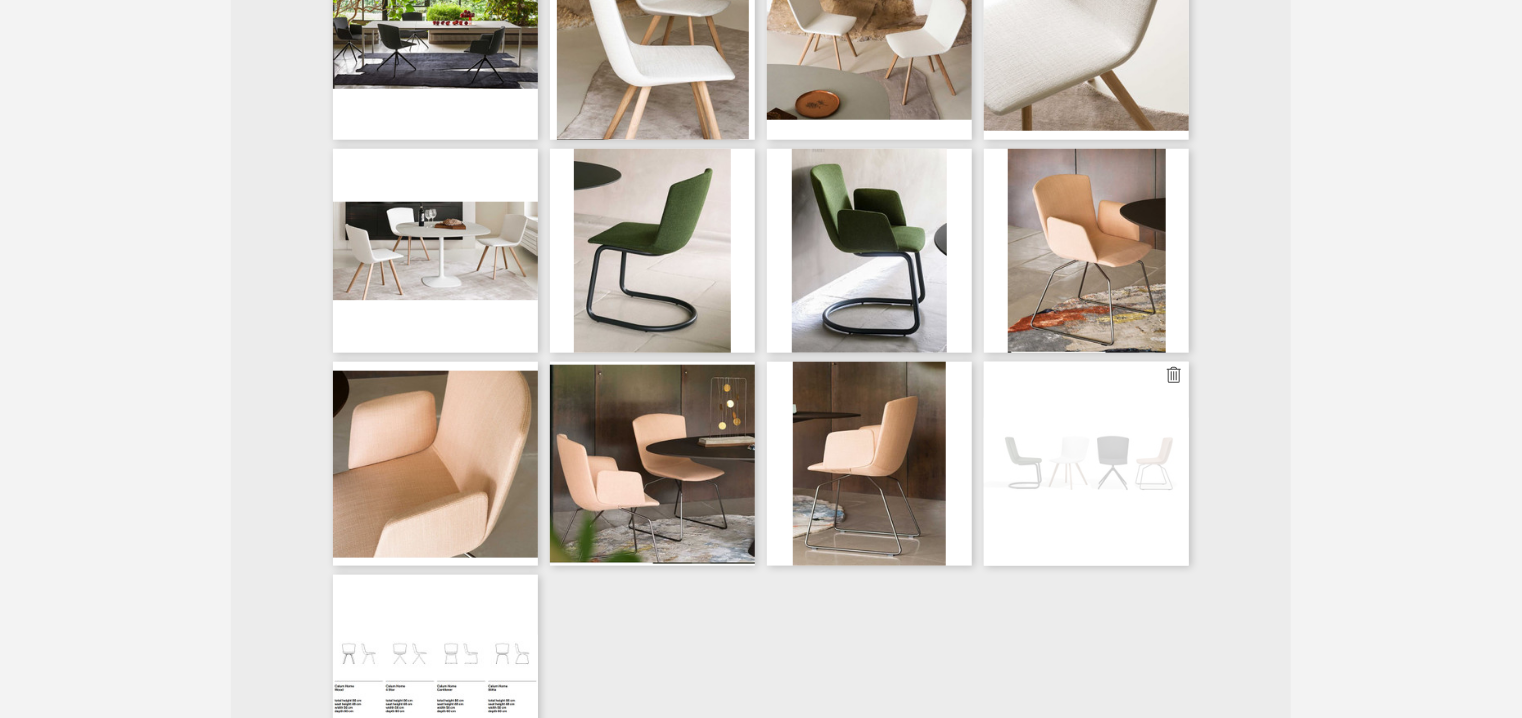 type 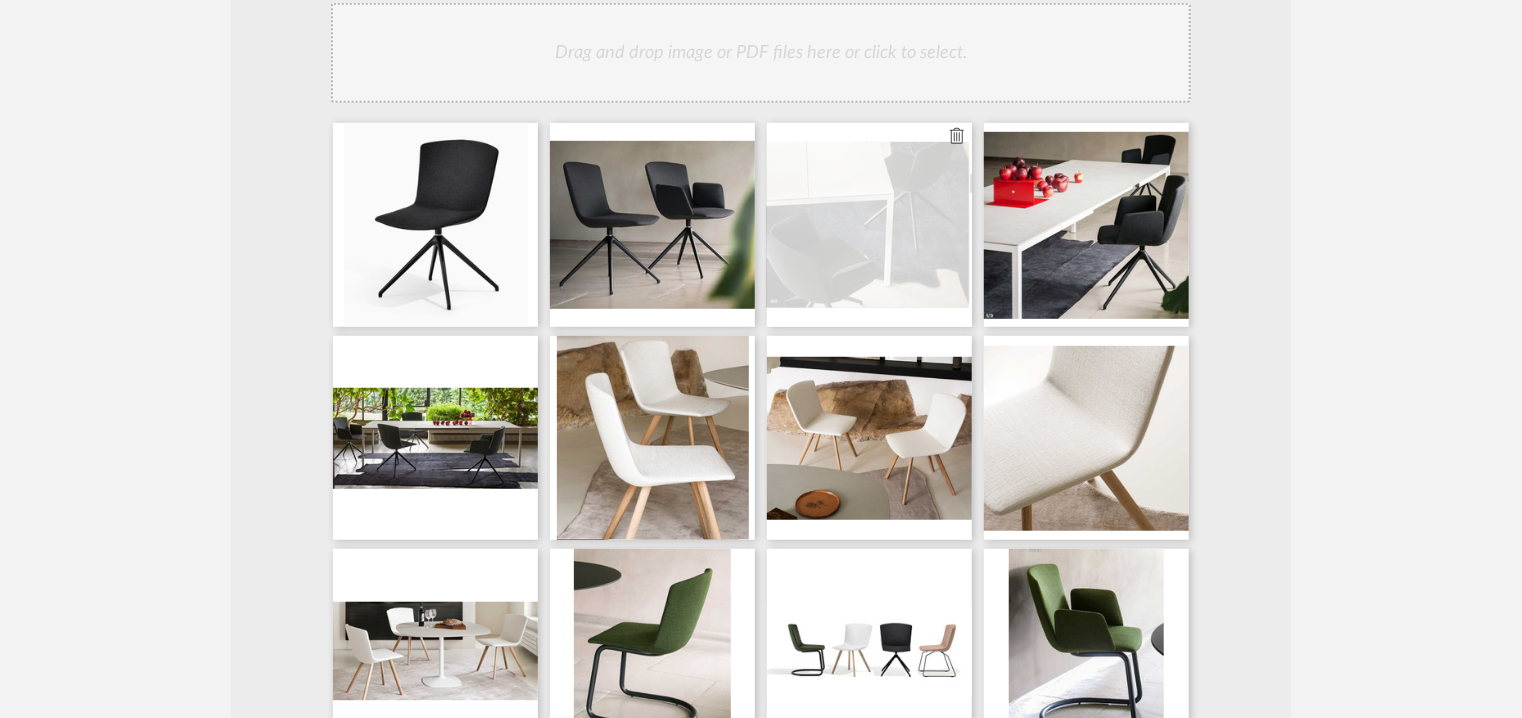 scroll, scrollTop: 500, scrollLeft: 0, axis: vertical 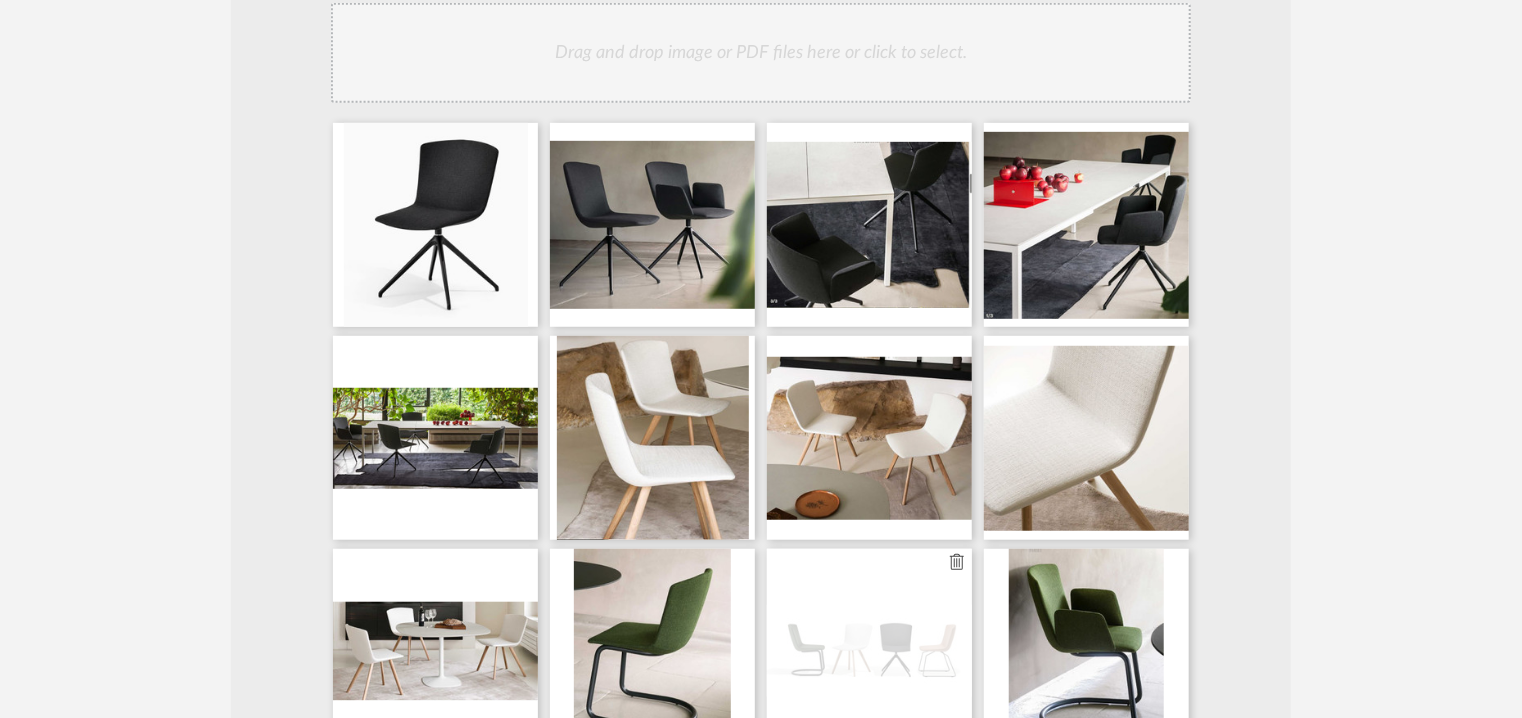 type 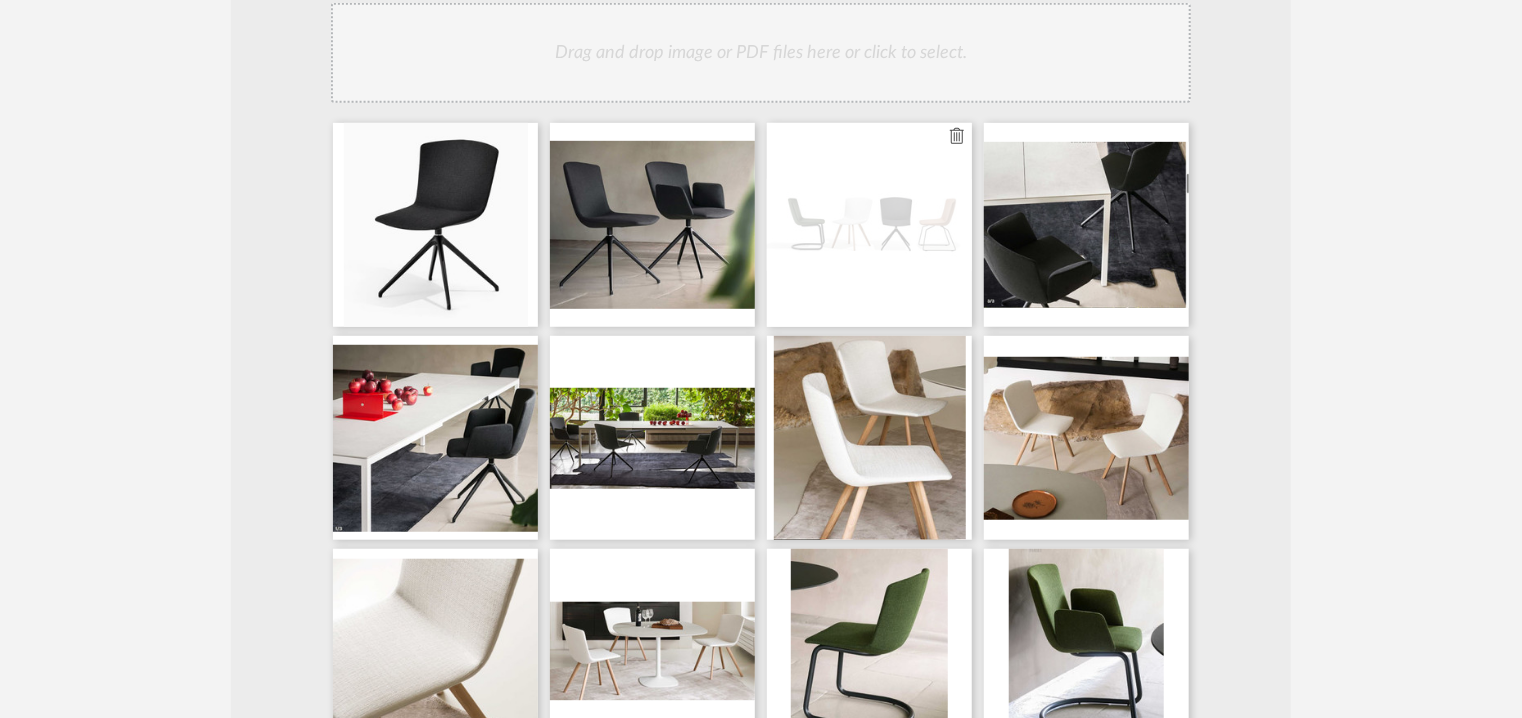 type 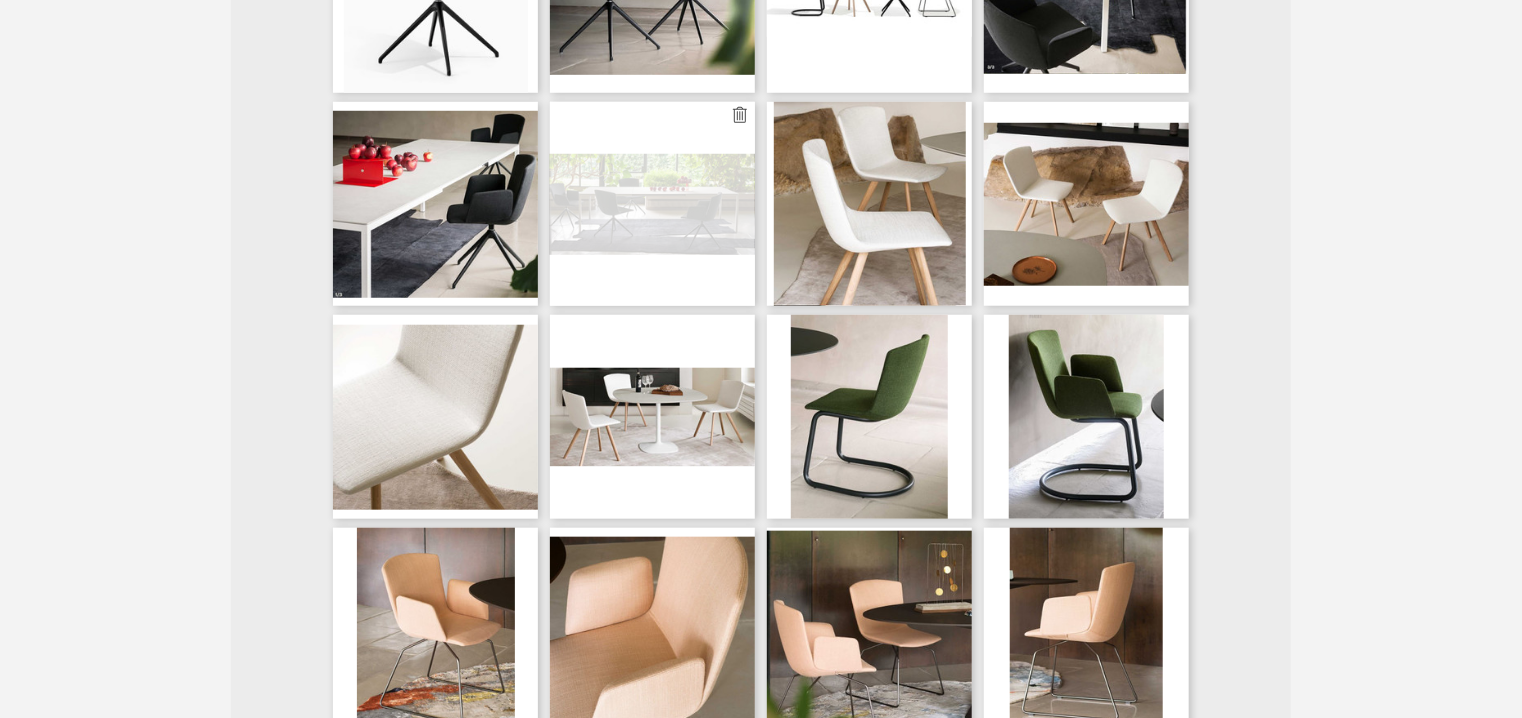 scroll, scrollTop: 700, scrollLeft: 0, axis: vertical 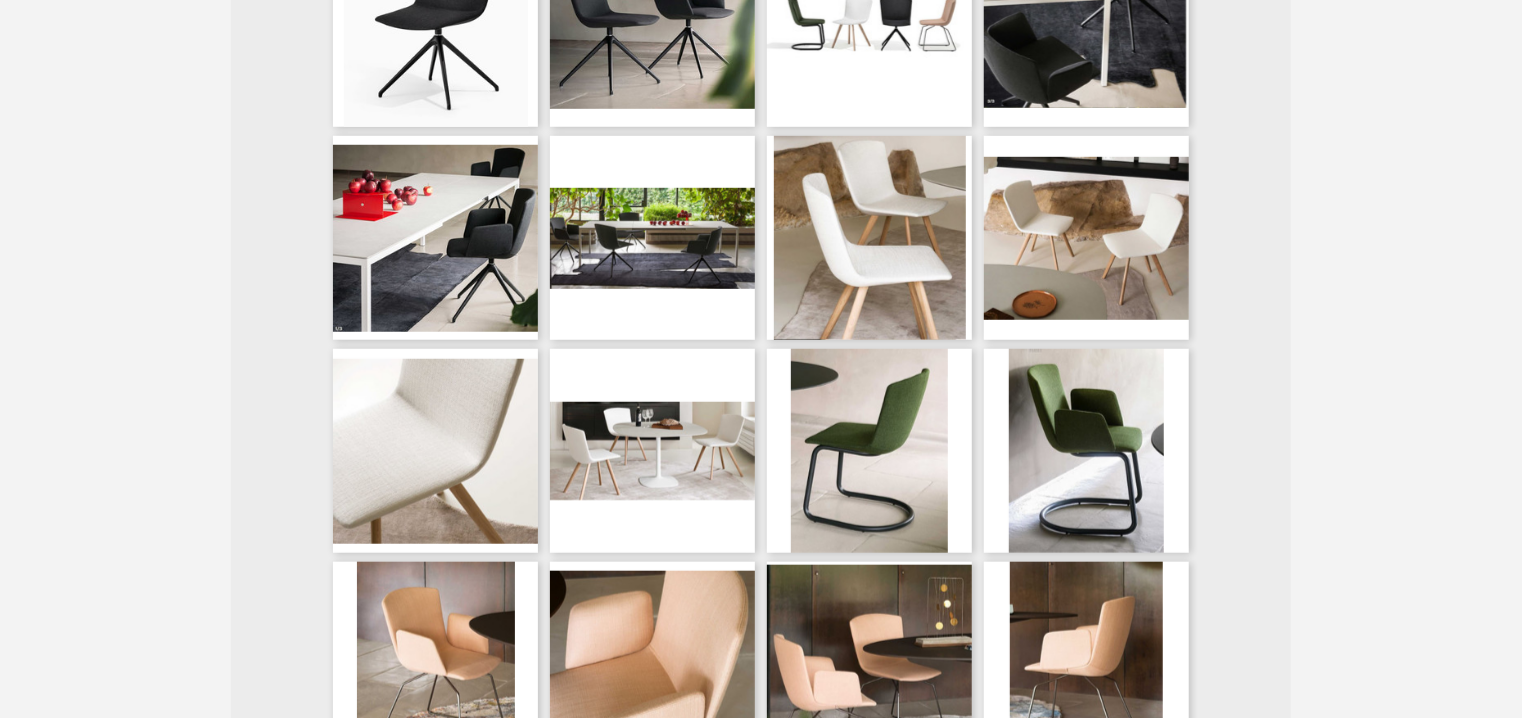 type 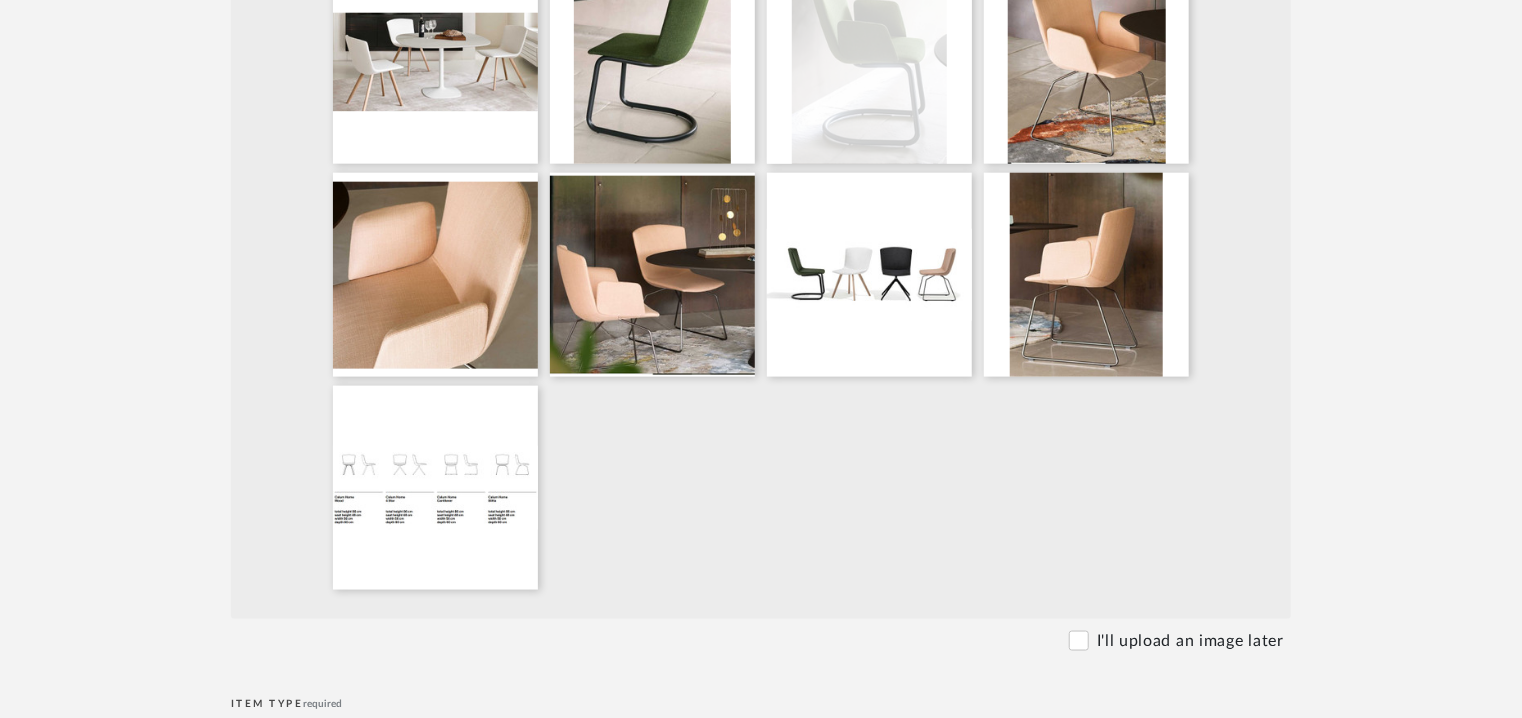 scroll, scrollTop: 1100, scrollLeft: 0, axis: vertical 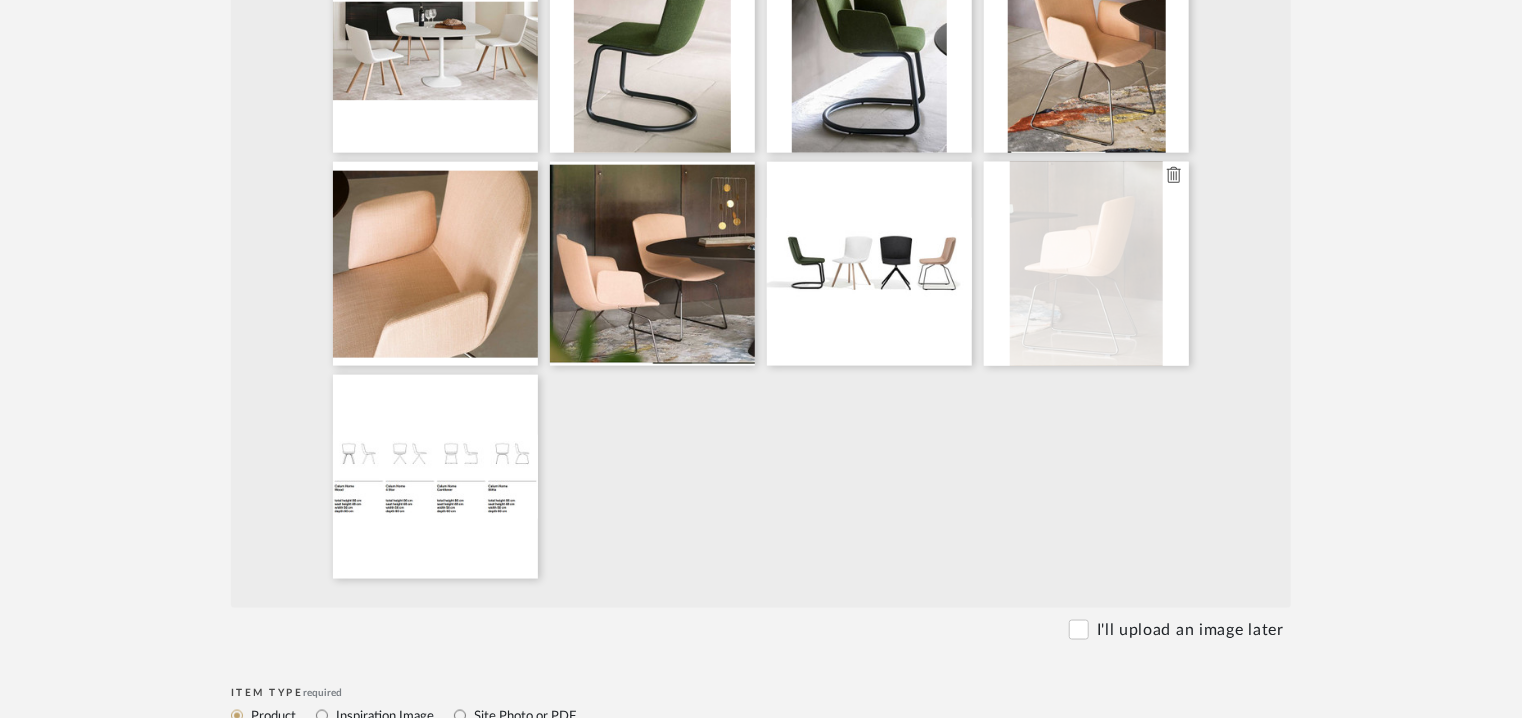 type 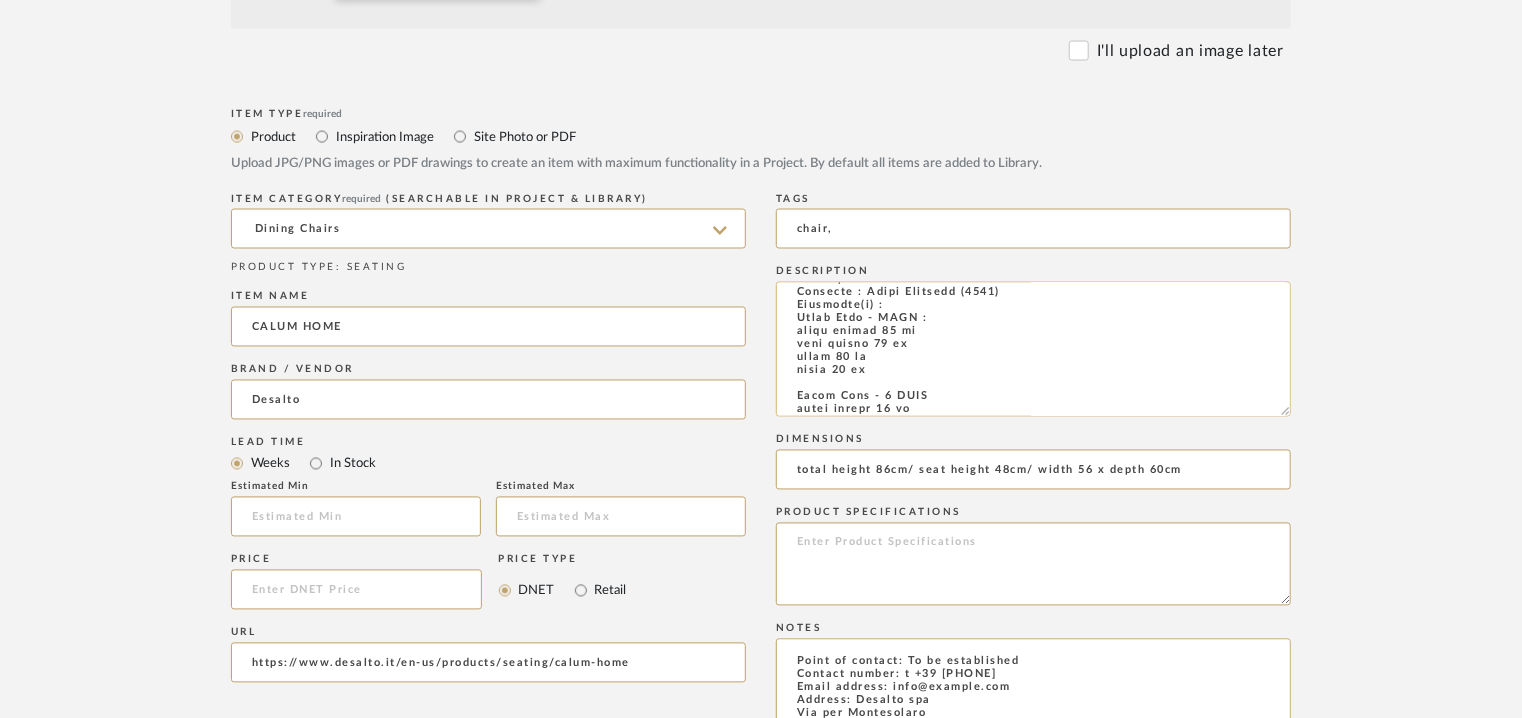 scroll, scrollTop: 1700, scrollLeft: 0, axis: vertical 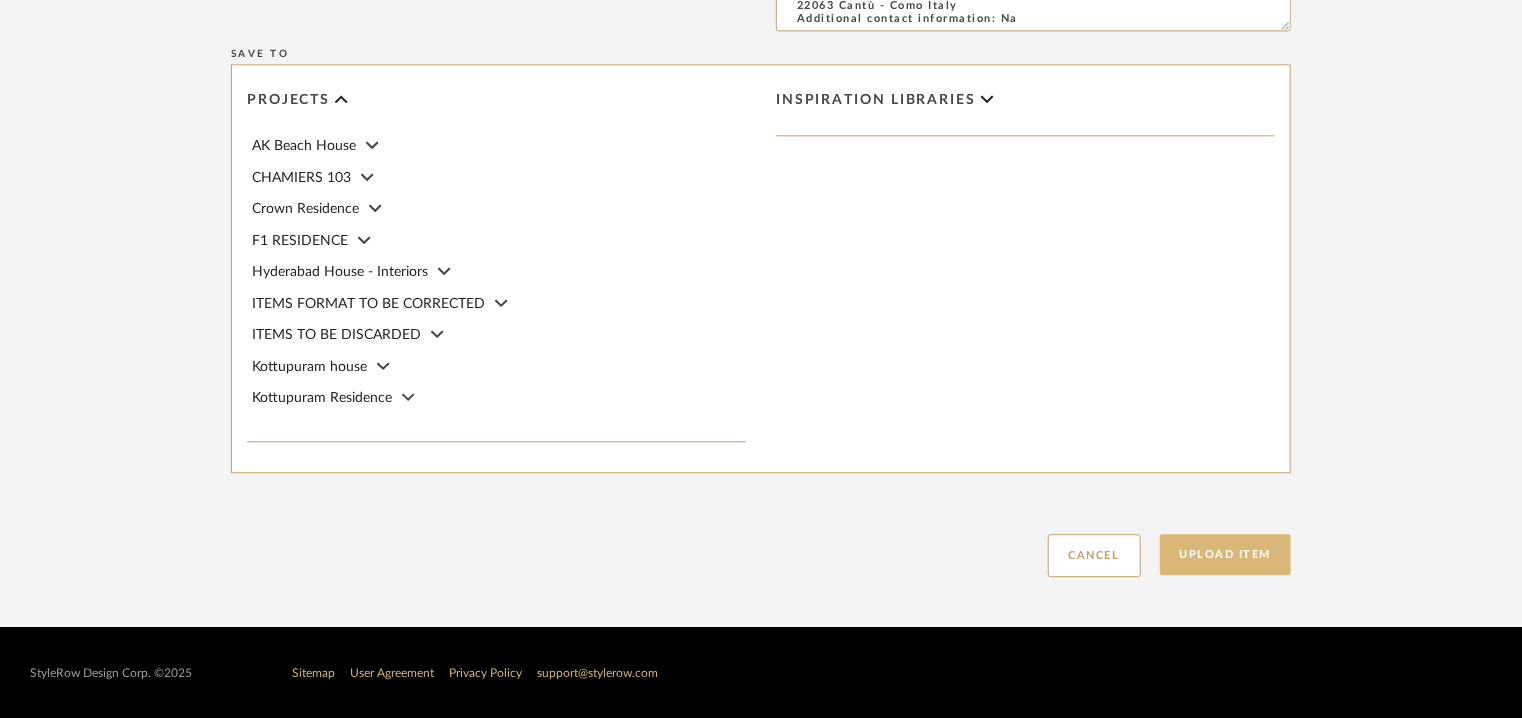 click on "Upload Item" 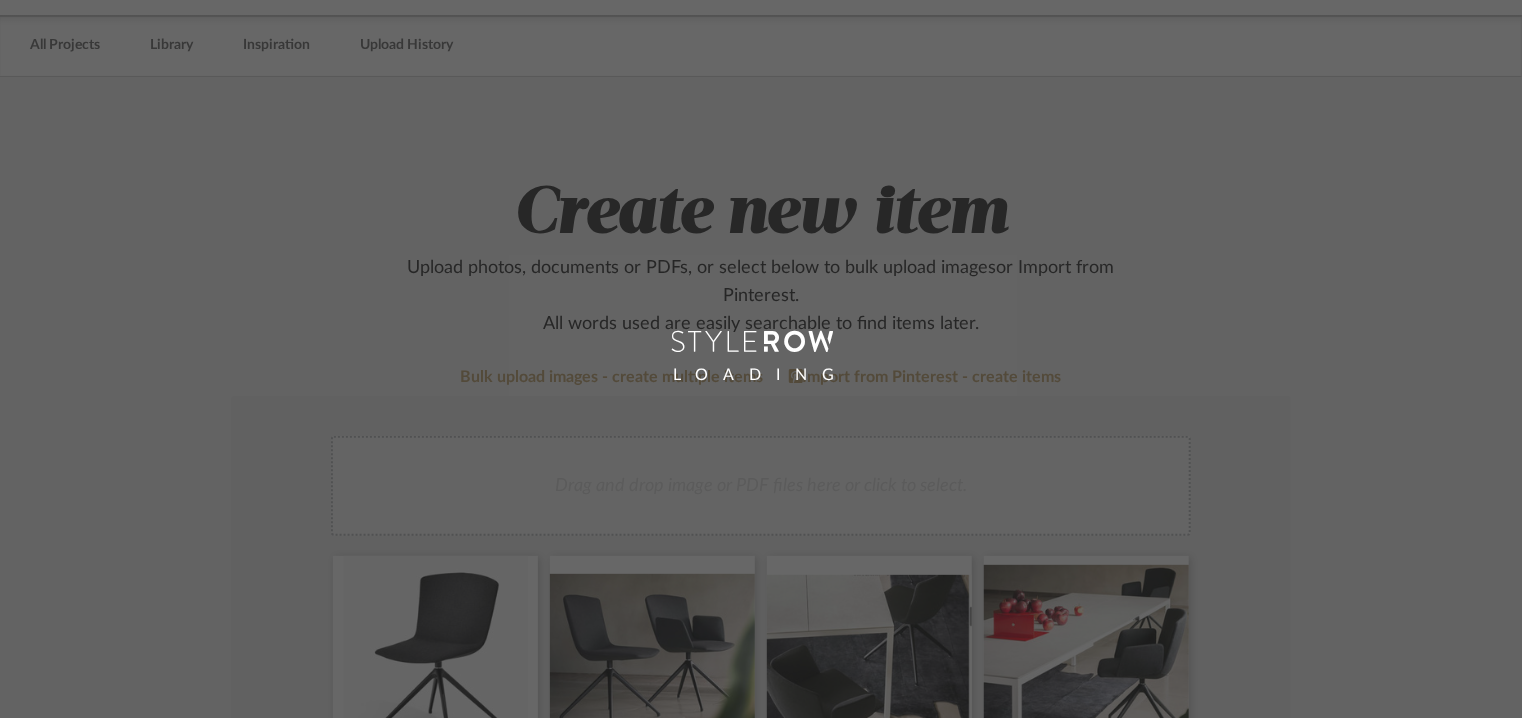 scroll, scrollTop: 0, scrollLeft: 0, axis: both 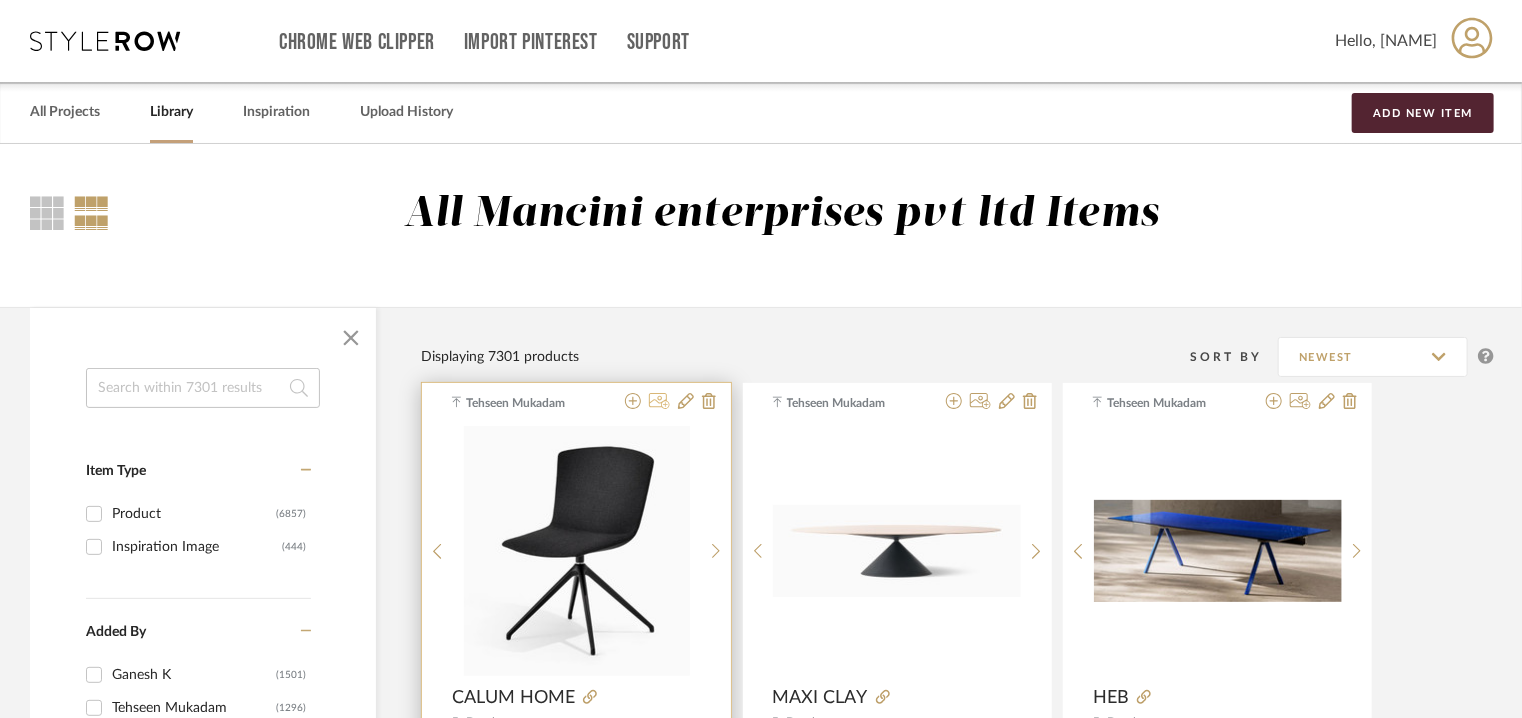 click 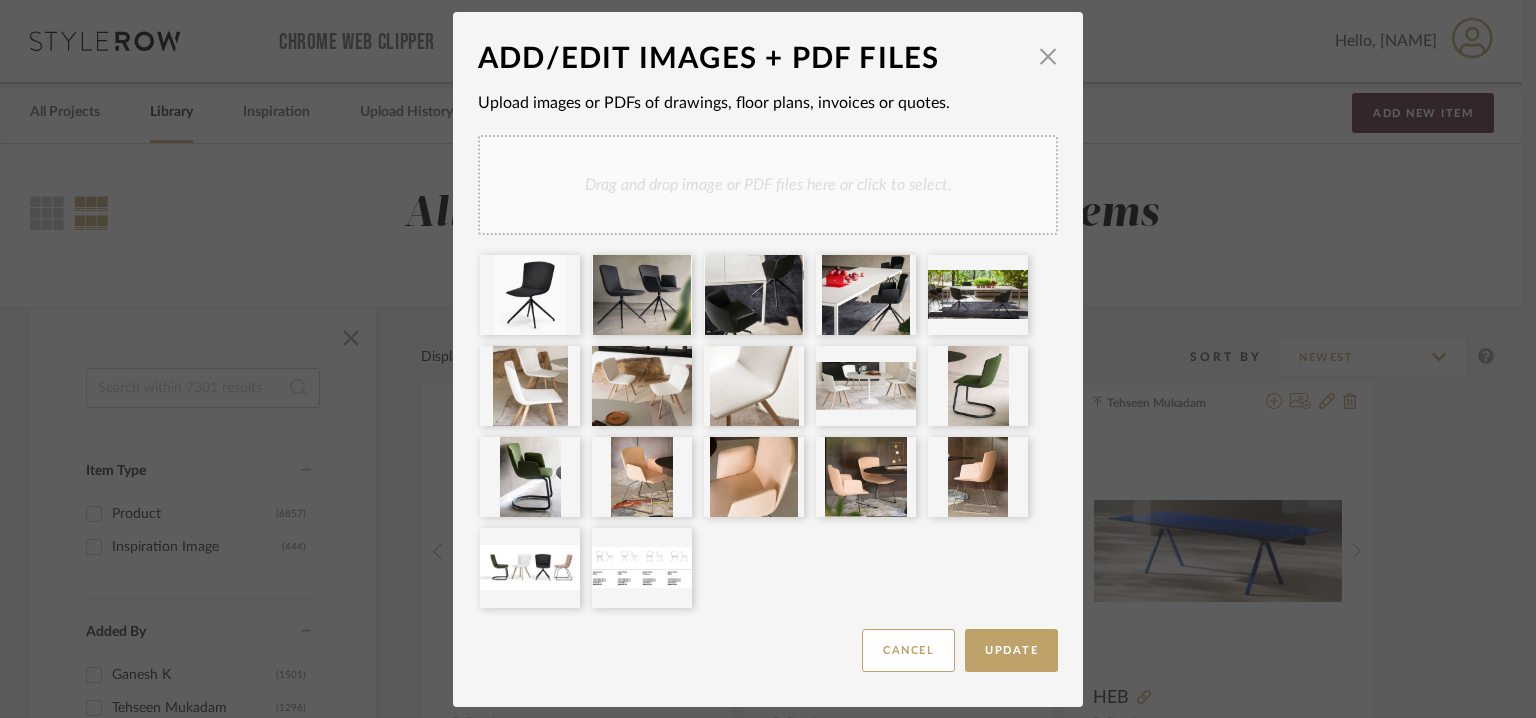 click on "Drag and drop image or PDF files here or click to select." at bounding box center [768, 185] 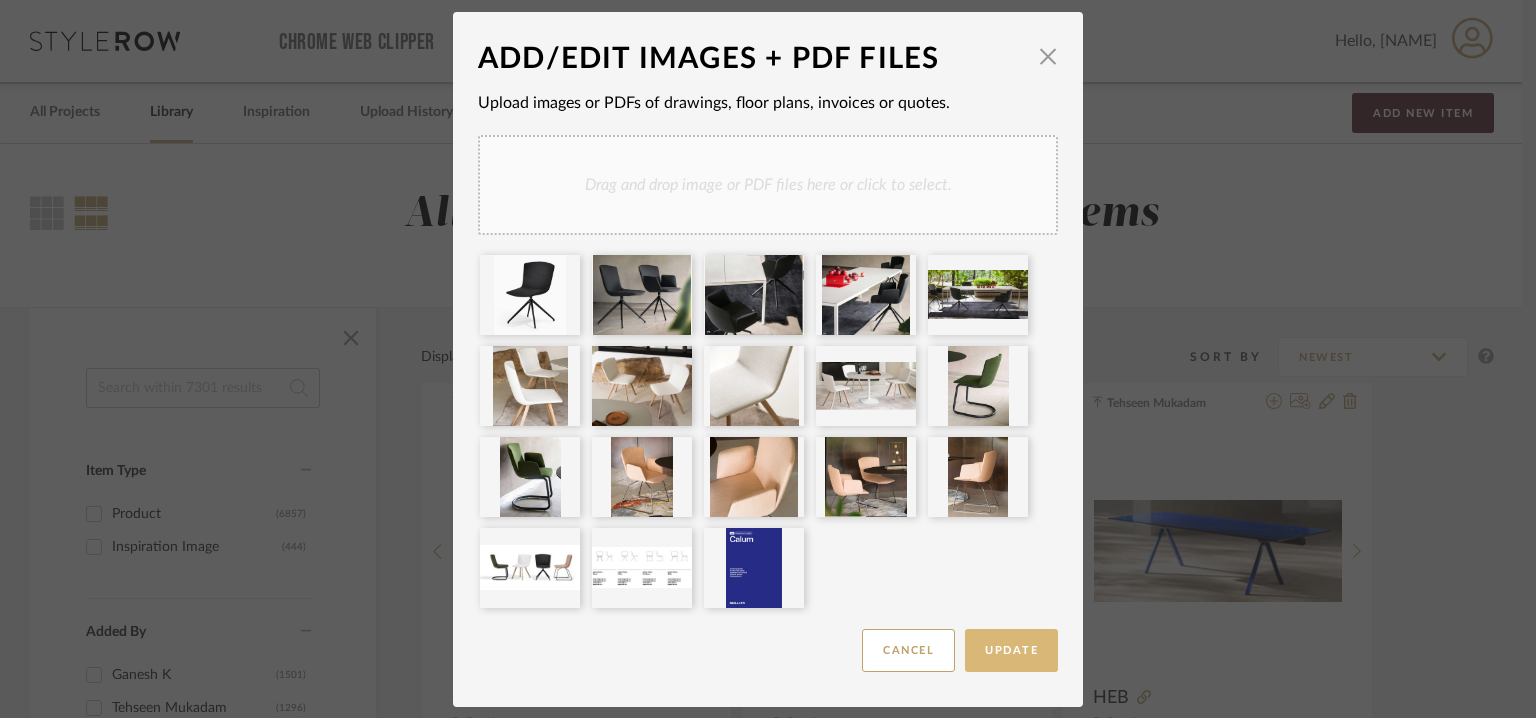click on "Update" at bounding box center [1011, 650] 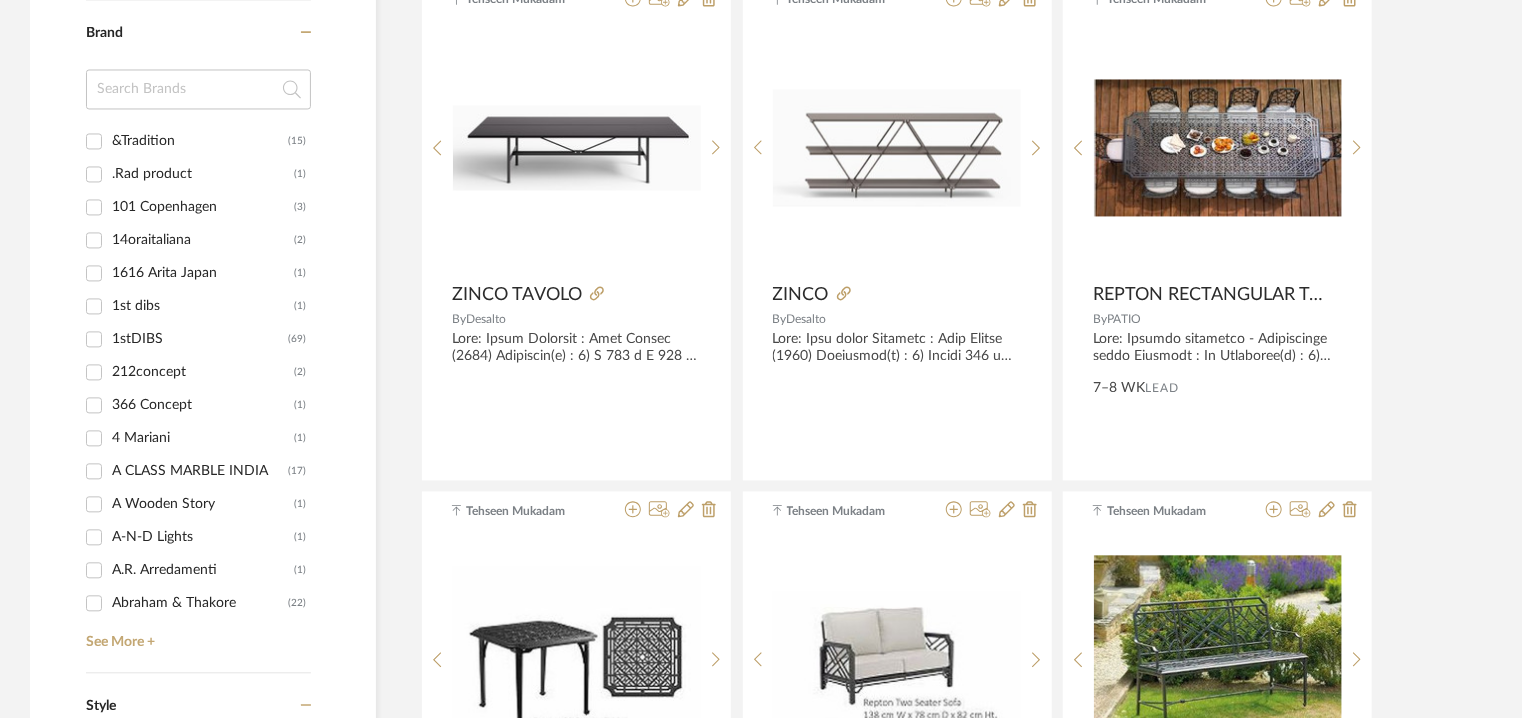 scroll, scrollTop: 2000, scrollLeft: 0, axis: vertical 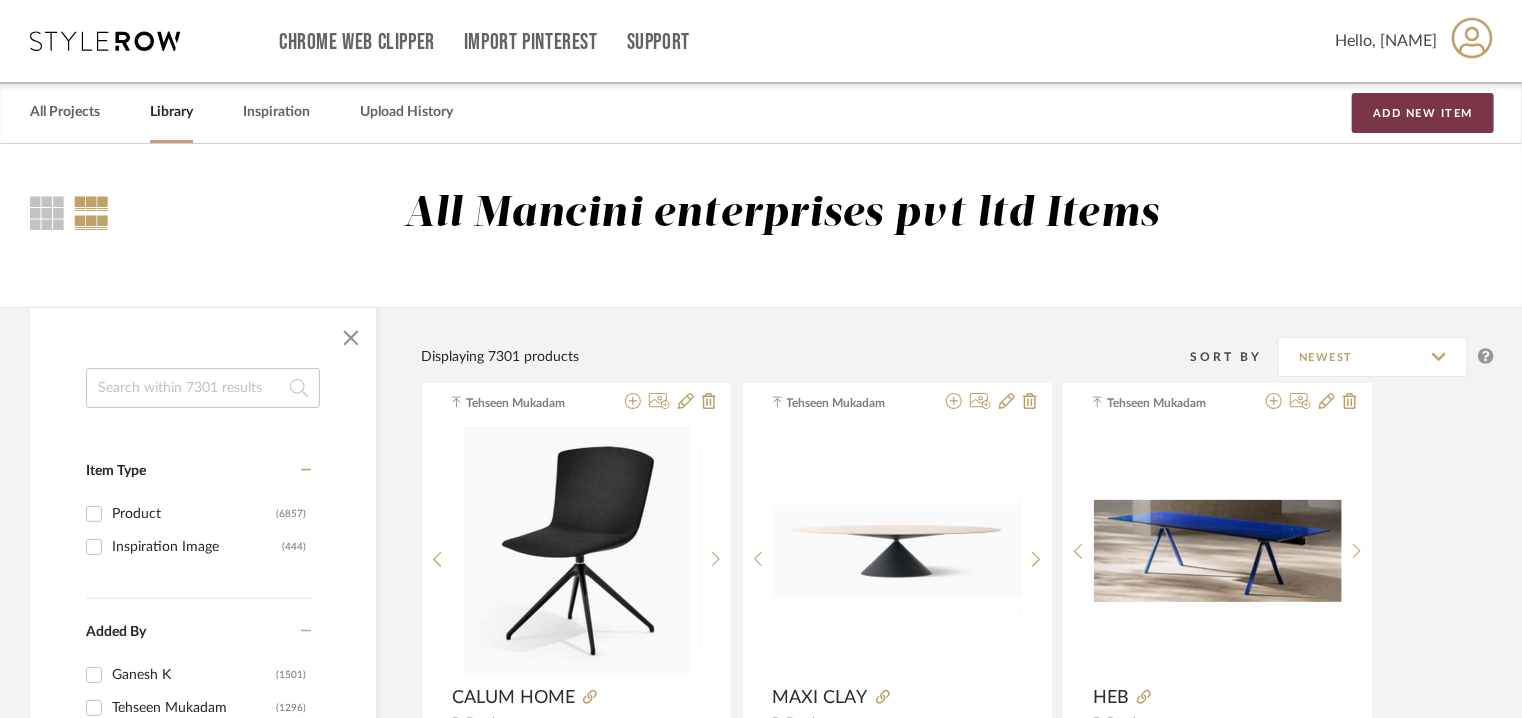 click on "Add New Item" at bounding box center (1423, 113) 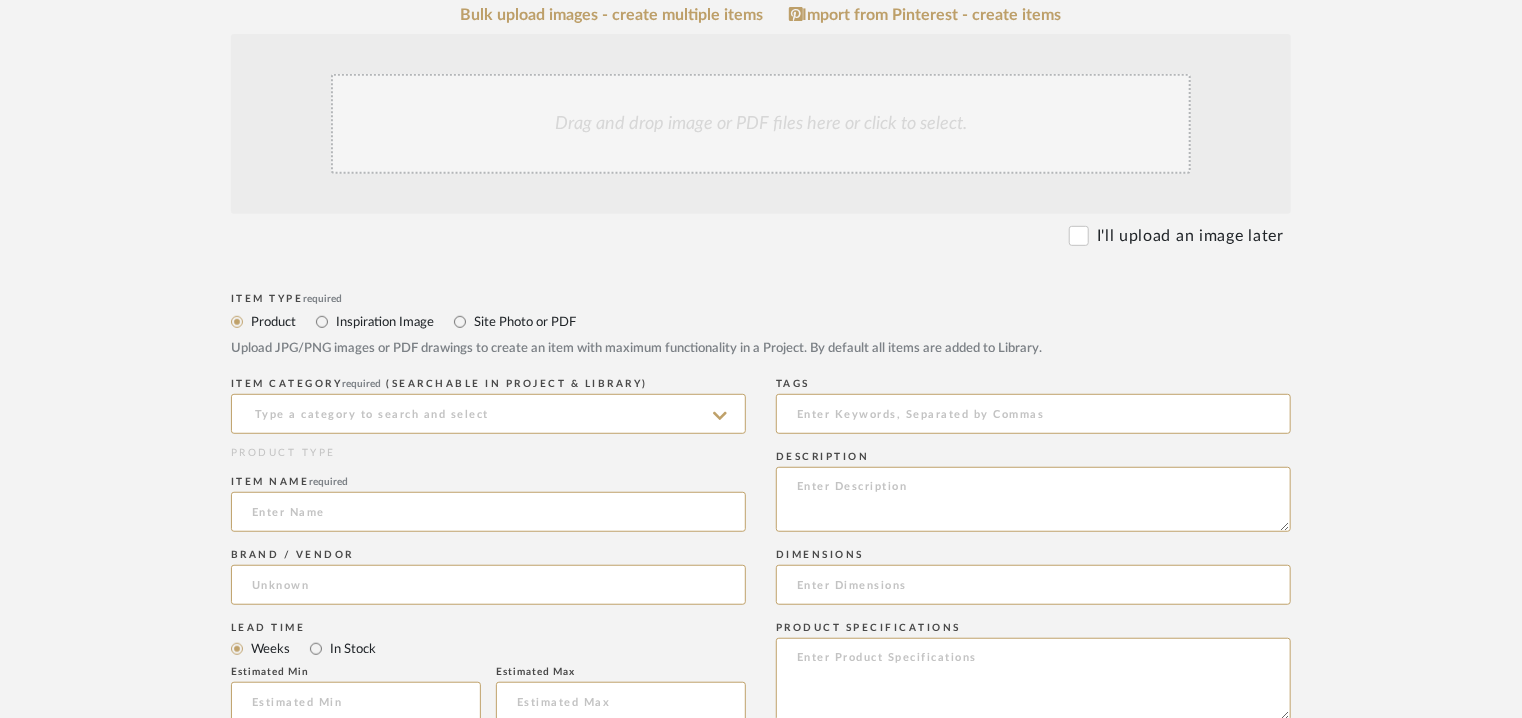 scroll, scrollTop: 700, scrollLeft: 0, axis: vertical 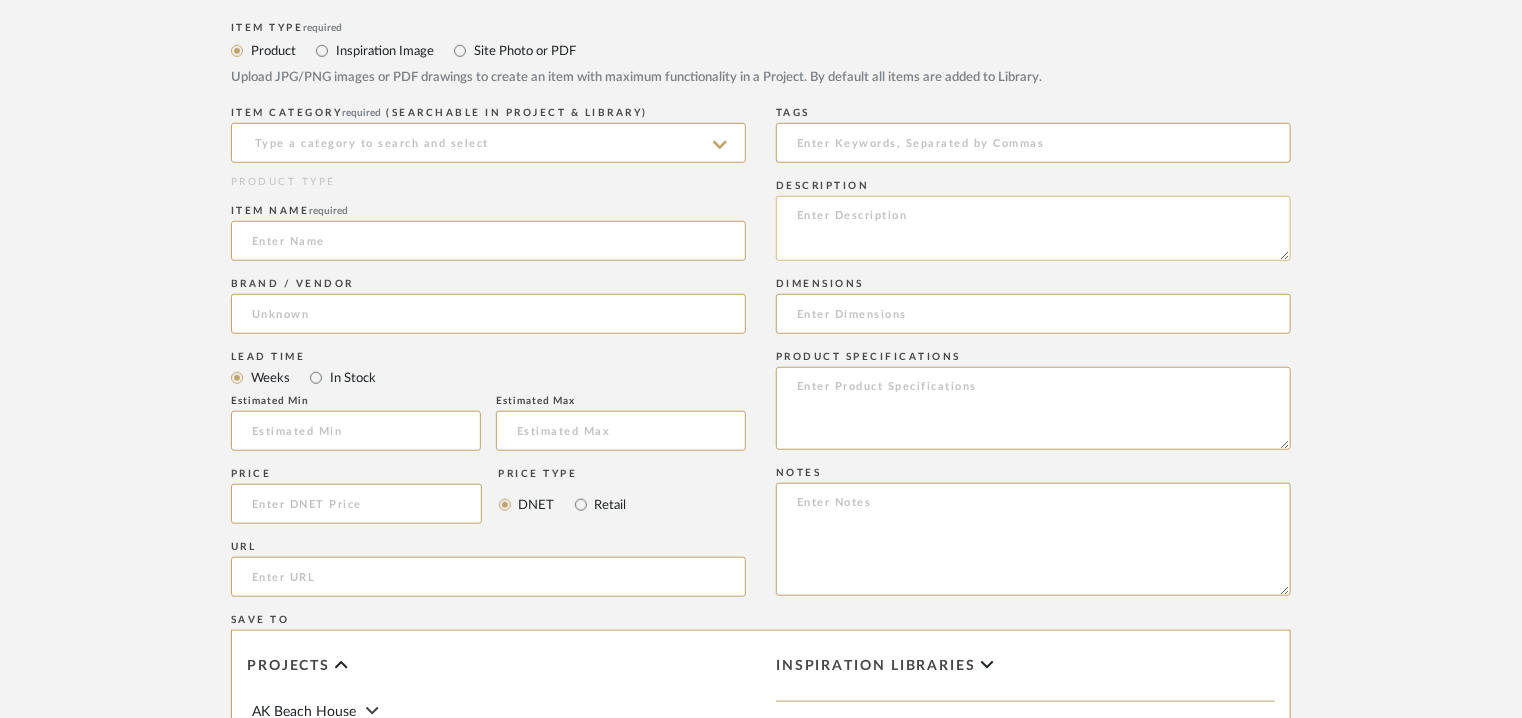 paste on "Type: Office chair
Designer : Simon Pengelly (2021)
Dimension(s) :
Calum Office  - PRESIDENT 4 STARS
total height 117 - 130 cm
seat height 43 - 56 cm
width 63 cm
depth 68 cm
Calum Office - EXECUTIVE 4 STARS
total height 91 - 104 cm
seat height 43 - 56 cm
width 60 cm
depth 65 cm
Calum Office - TASK  4 STARS
total height 80 - 93 cm
seat height 43 - 56 cm
width 57 cm
depth 65 cm
Calum Office PRESIDENT  - 5 STAR
total height 117 - 130 cm
seat height 43 - 56 cm
width 68 cm
depth 68 cm
Calum Office EXECUTIVE 5 STARS
total height 91 - 104 cm
seat height 43 - 56 cm
width 68 cm
depth 65 cm
Calum Office - TASK  5 STAR
total height 80 - 93 cm
seat height 43 - 56 cm
width 68 cm
depth 65 cm
Material & Finish : .
Family of office chairs with rigid polyurethane seat and foam padding.
Armrests in molded aluminum or padded with foam with internal steel structure.
Swivel base in aluminum equipped with a 4-spoke mechanism for adjusting the height and inclination of the seat or in the 5-spoke version with self-braking ..." 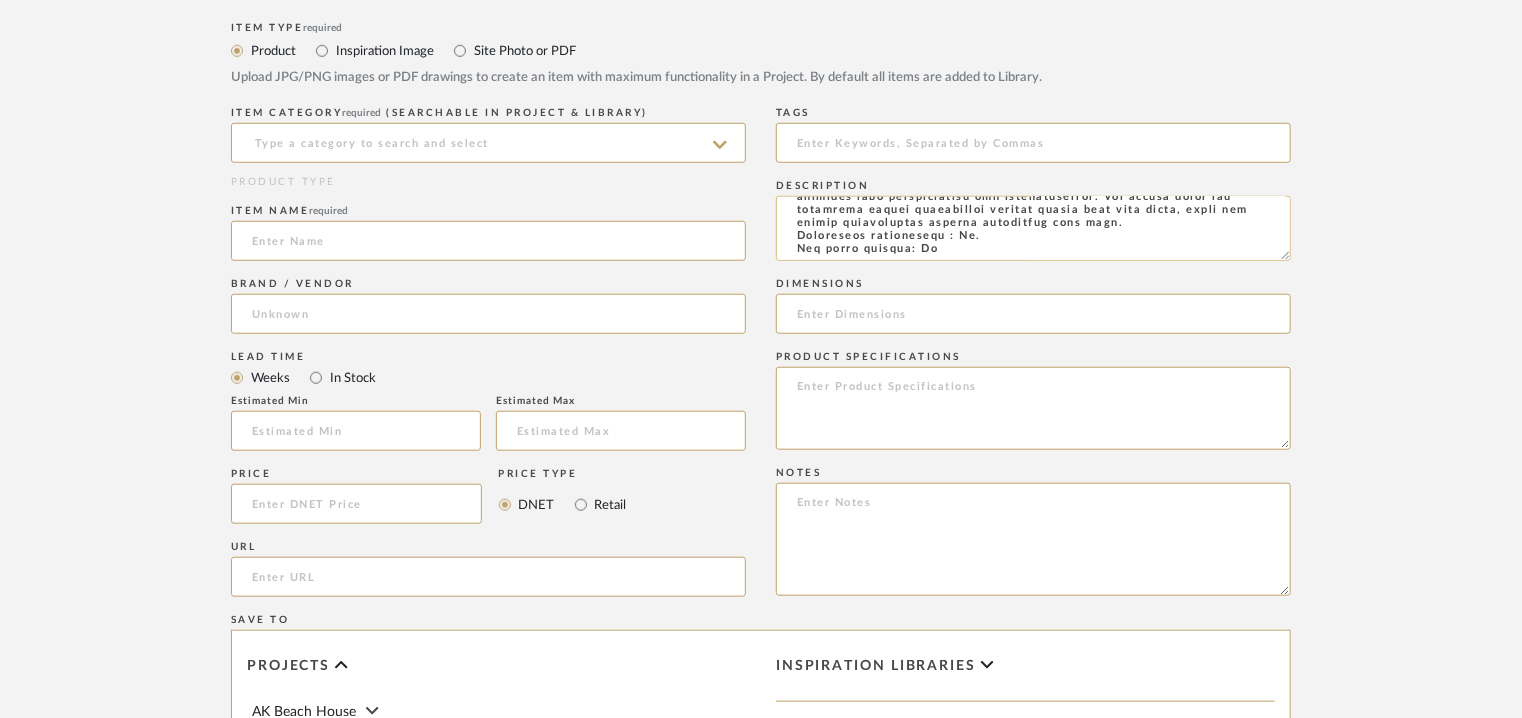 scroll, scrollTop: 540, scrollLeft: 0, axis: vertical 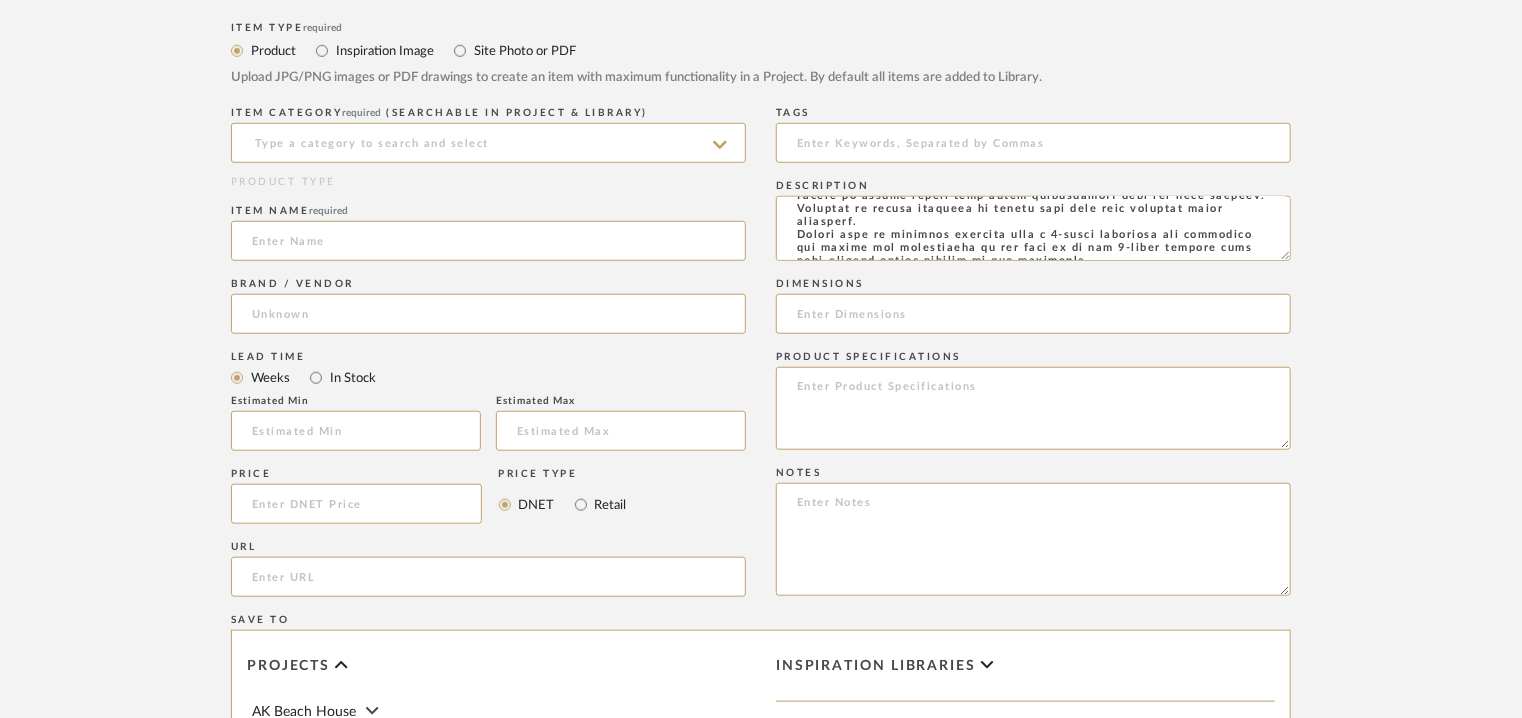 type on "Type: Office chair
Designer : Simon Pengelly (2021)
Dimension(s) :
Calum Office  - PRESIDENT 4 STARS
total height 117 - 130 cm
seat height 43 - 56 cm
width 63 cm
depth 68 cm
Calum Office - EXECUTIVE 4 STARS
total height 91 - 104 cm
seat height 43 - 56 cm
width 60 cm
depth 65 cm
Calum Office - TASK  4 STARS
total height 80 - 93 cm
seat height 43 - 56 cm
width 57 cm
depth 65 cm
Calum Office PRESIDENT  - 5 STAR
total height 117 - 130 cm
seat height 43 - 56 cm
width 68 cm
depth 68 cm
Calum Office EXECUTIVE 5 STARS
total height 91 - 104 cm
seat height 43 - 56 cm
width 68 cm
depth 65 cm
Calum Office - TASK  5 STAR
total height 80 - 93 cm
seat height 43 - 56 cm
width 68 cm
depth 65 cm
Material & Finish : .
Family of office chairs with rigid polyurethane seat and foam padding.
Armrests in molded aluminum or padded with foam with internal steel structure.
Swivel base in aluminum equipped with a 4-spoke mechanism for adjusting the height and inclination of the seat or in the 5-spoke version with self-braking ..." 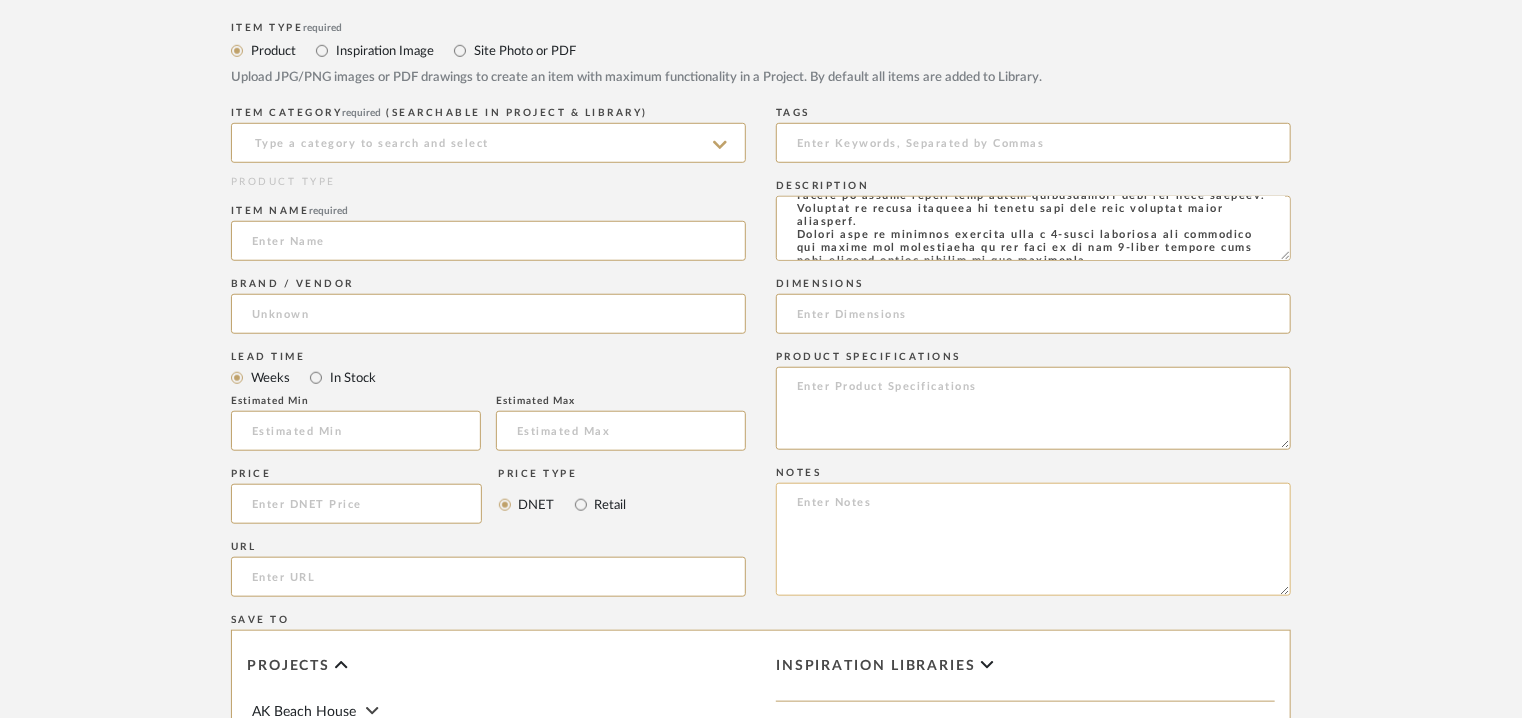 paste on "Price: Na
Lead time: Na
Customizable:  Na
3D available : yes
BIM available. No
Point of contact: To be established
Contact number: t +39 [PHONE]
Email address: info@example.com
Address: Desalto spa
Via per Montesolaro
22063 Cantù - Como Italy
Additional contact information: Na" 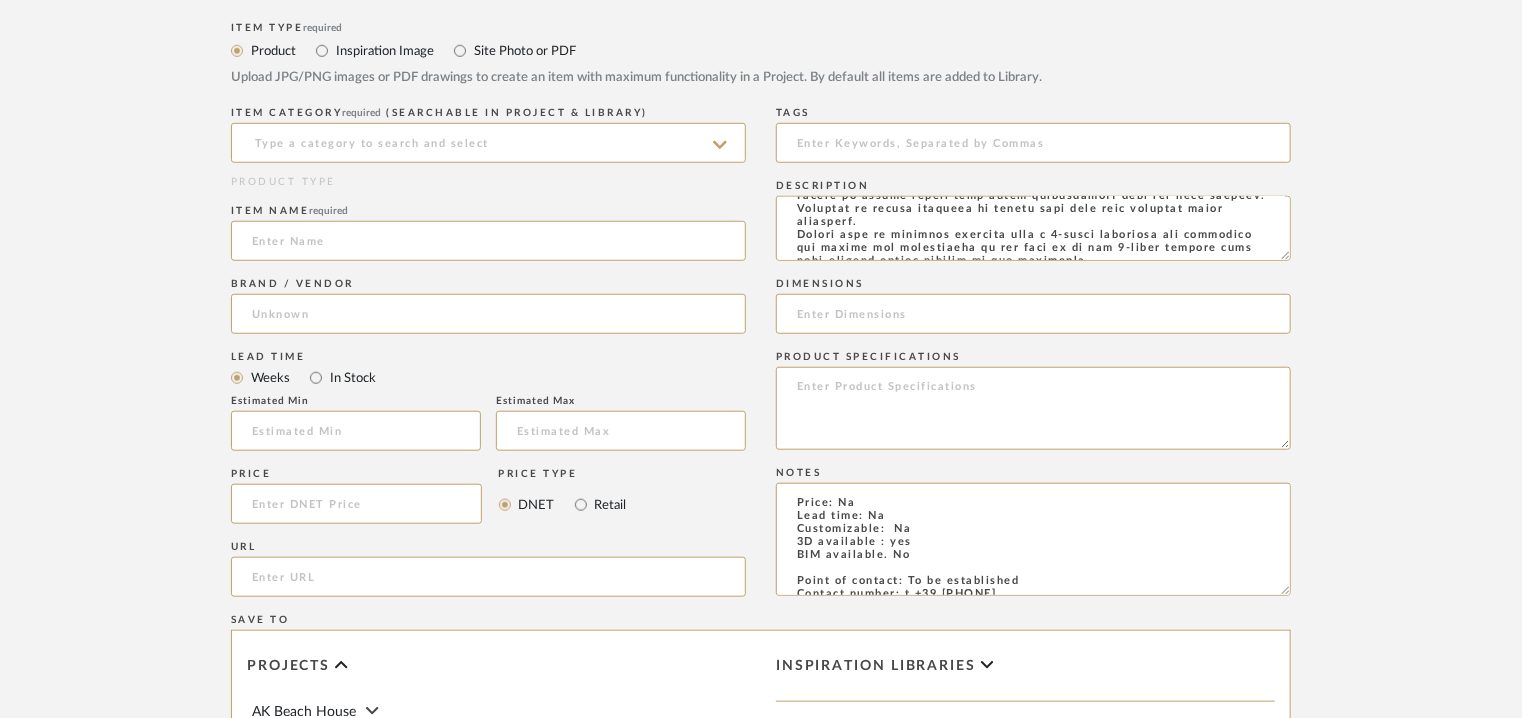 scroll, scrollTop: 89, scrollLeft: 0, axis: vertical 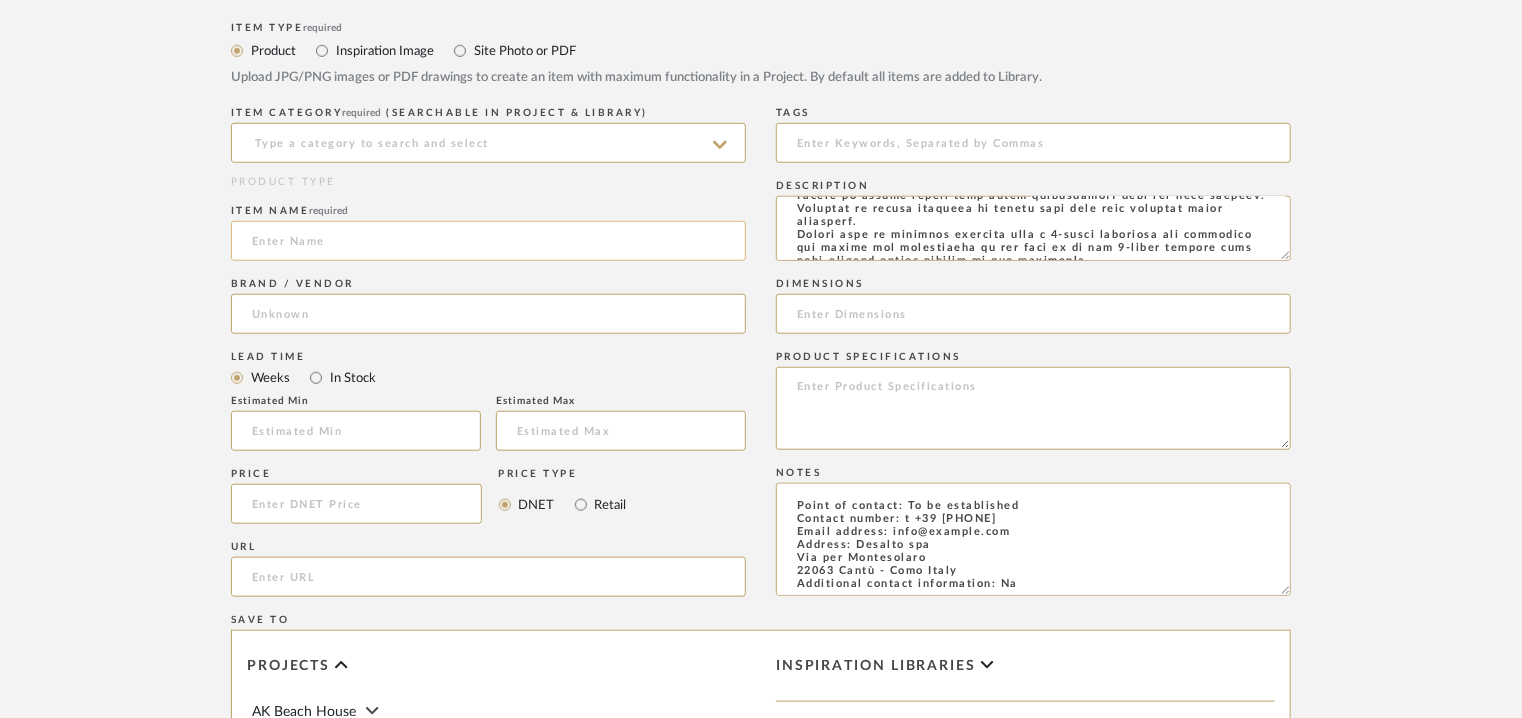 type on "Price: Na
Lead time: Na
Customizable:  Na
3D available : yes
BIM available. No
Point of contact: To be established
Contact number: t +39 [PHONE]
Email address: info@example.com
Address: Desalto spa
Via per Montesolaro
22063 Cantù - Como Italy
Additional contact information: Na" 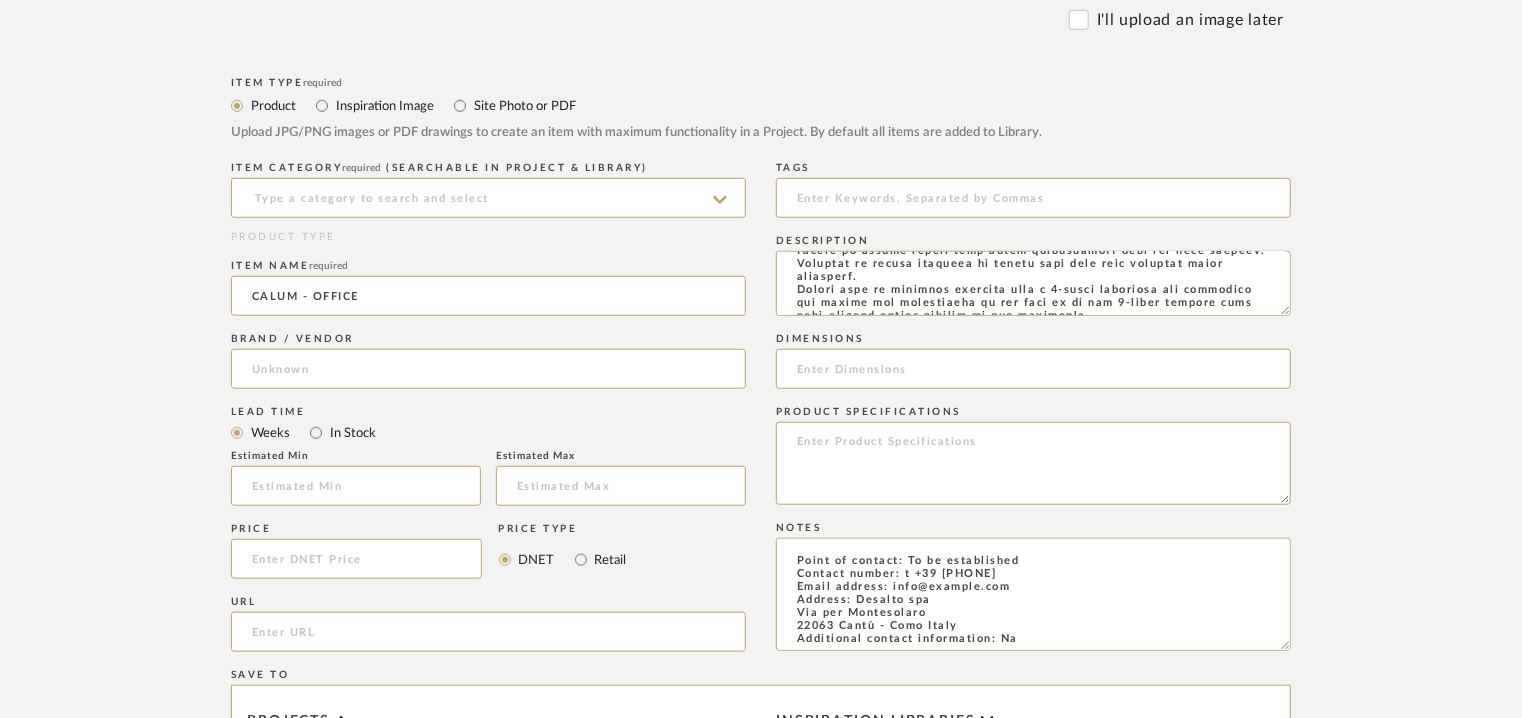scroll, scrollTop: 600, scrollLeft: 0, axis: vertical 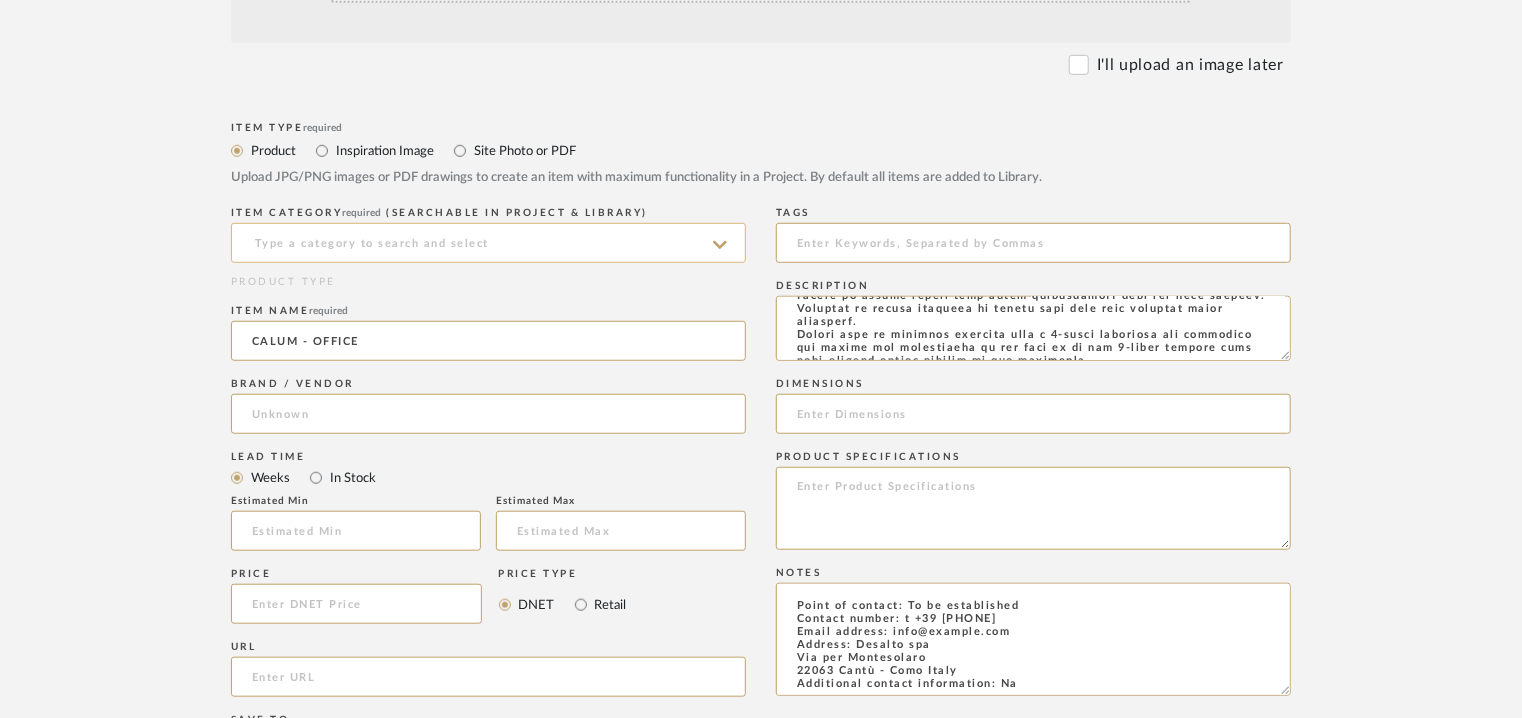 type on "CALUM - OFFICE" 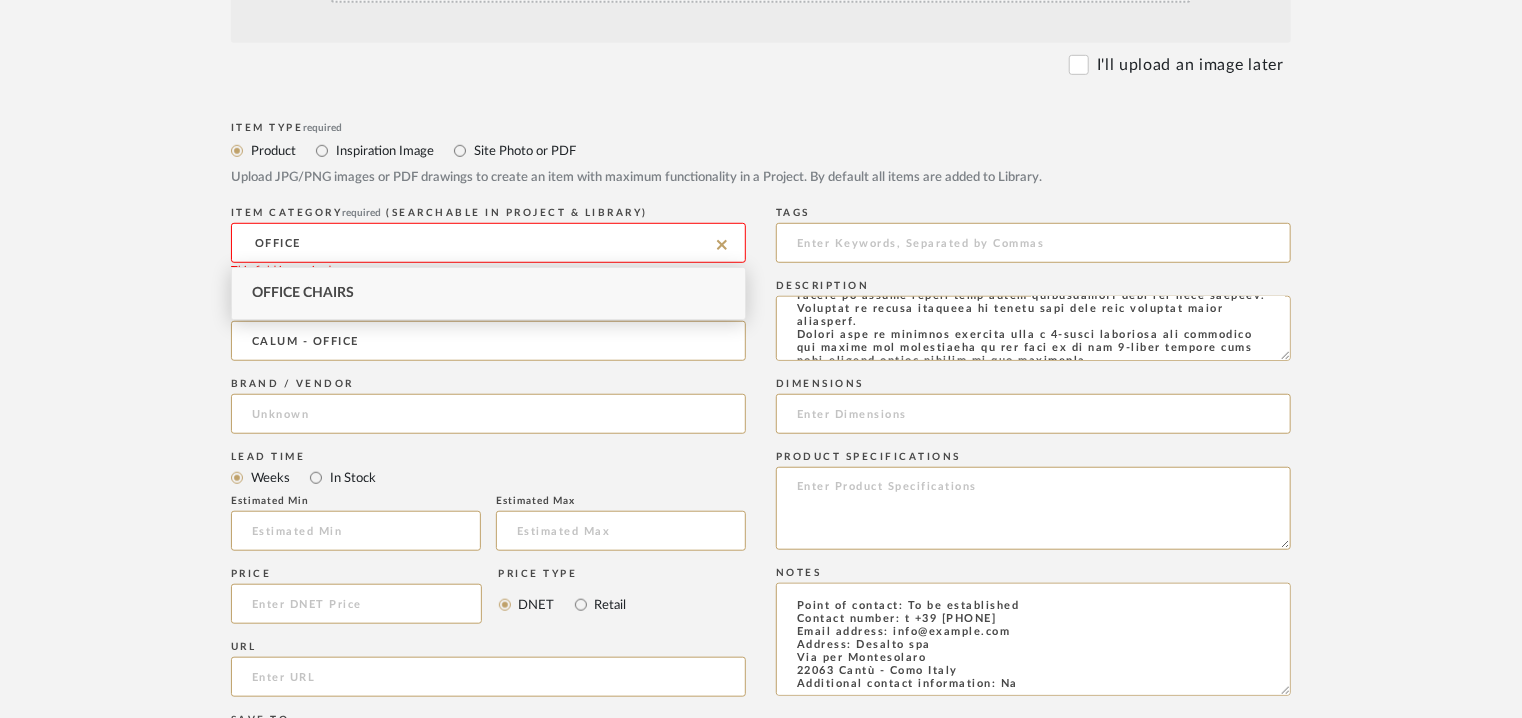click on "Office Chairs" at bounding box center [488, 293] 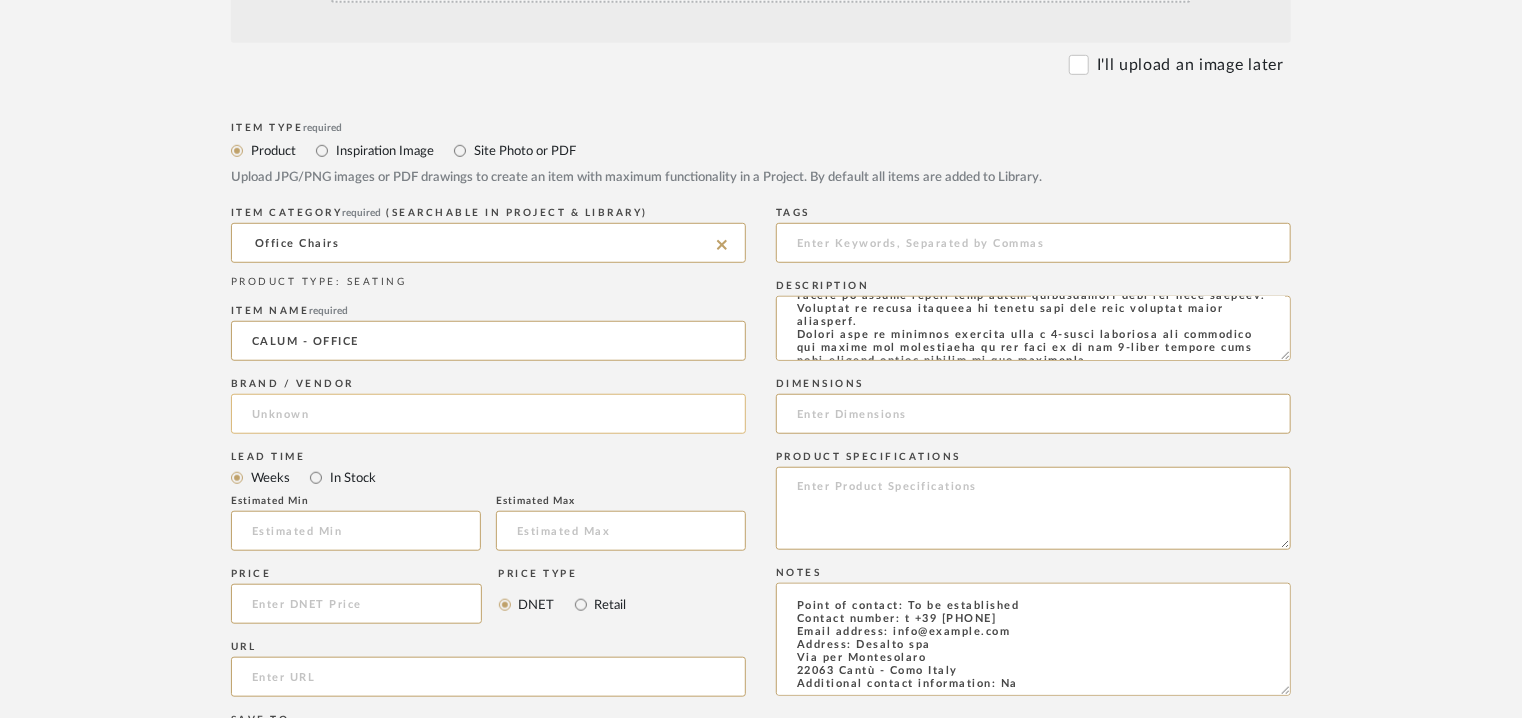 click 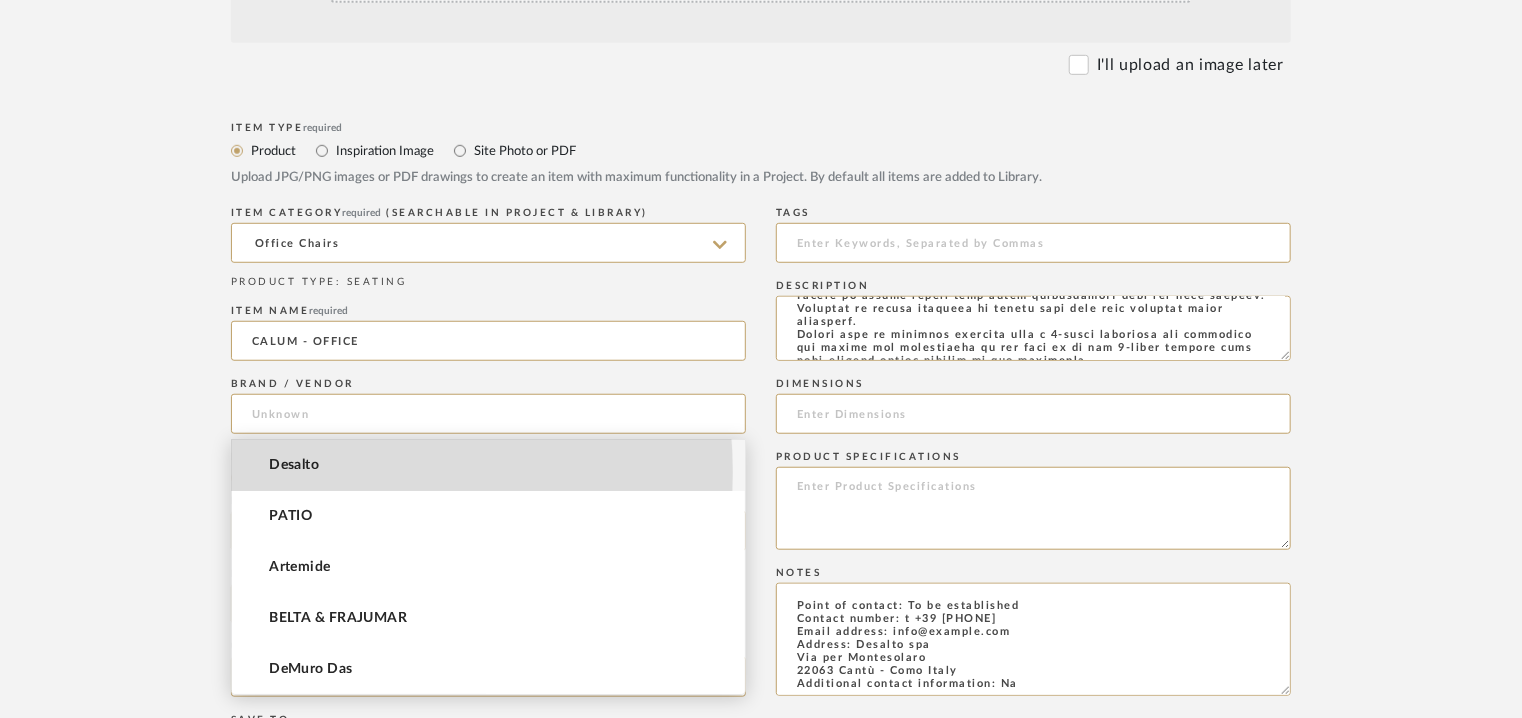 click on "Desalto" at bounding box center [294, 465] 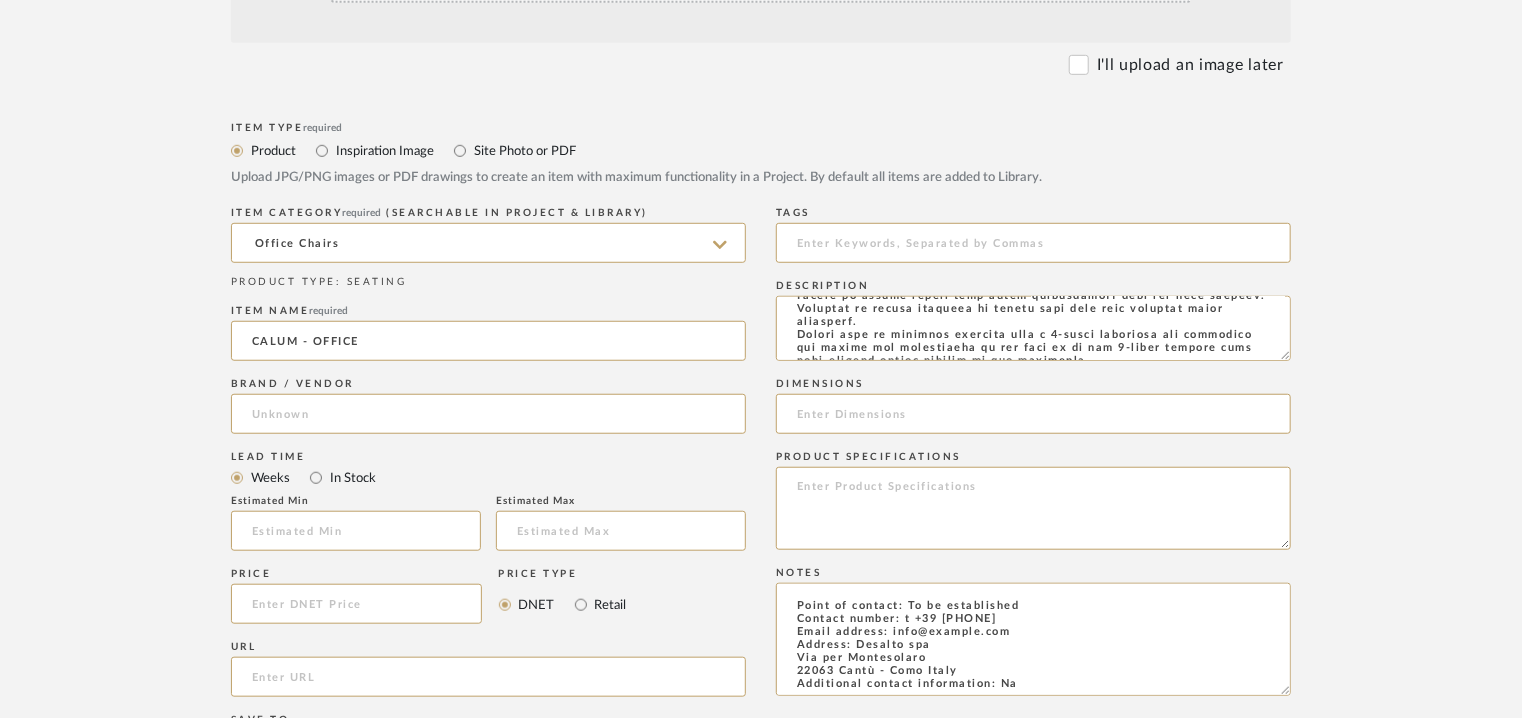 type on "Desalto" 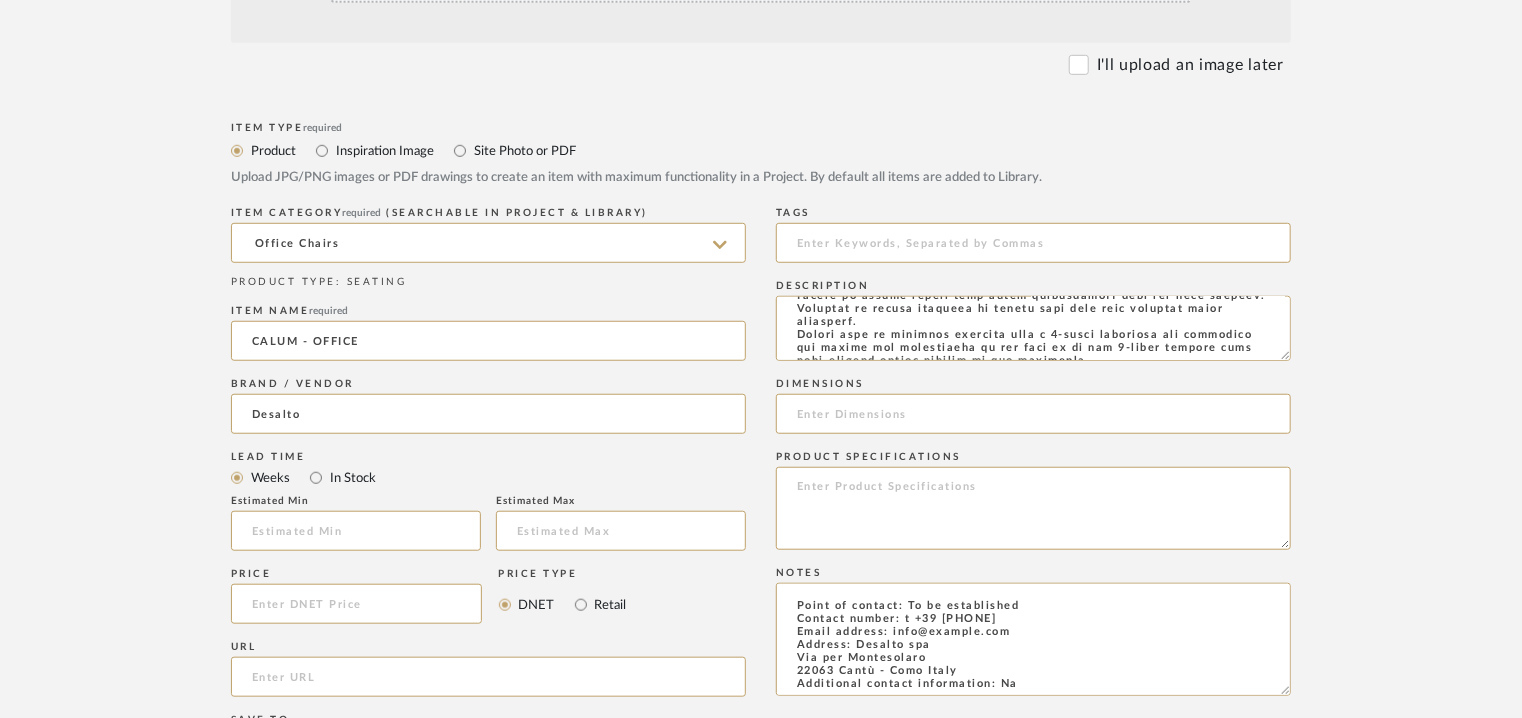 scroll, scrollTop: 1100, scrollLeft: 0, axis: vertical 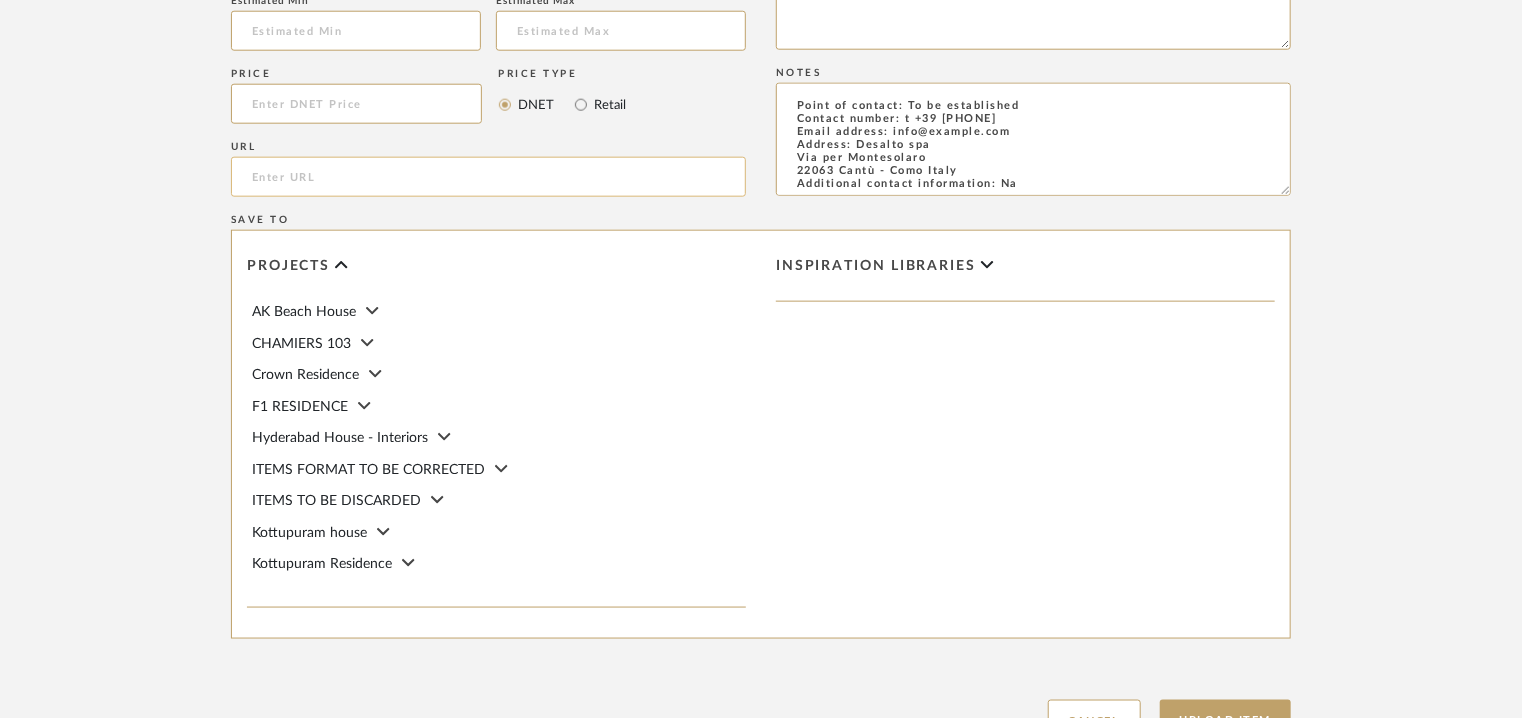 click 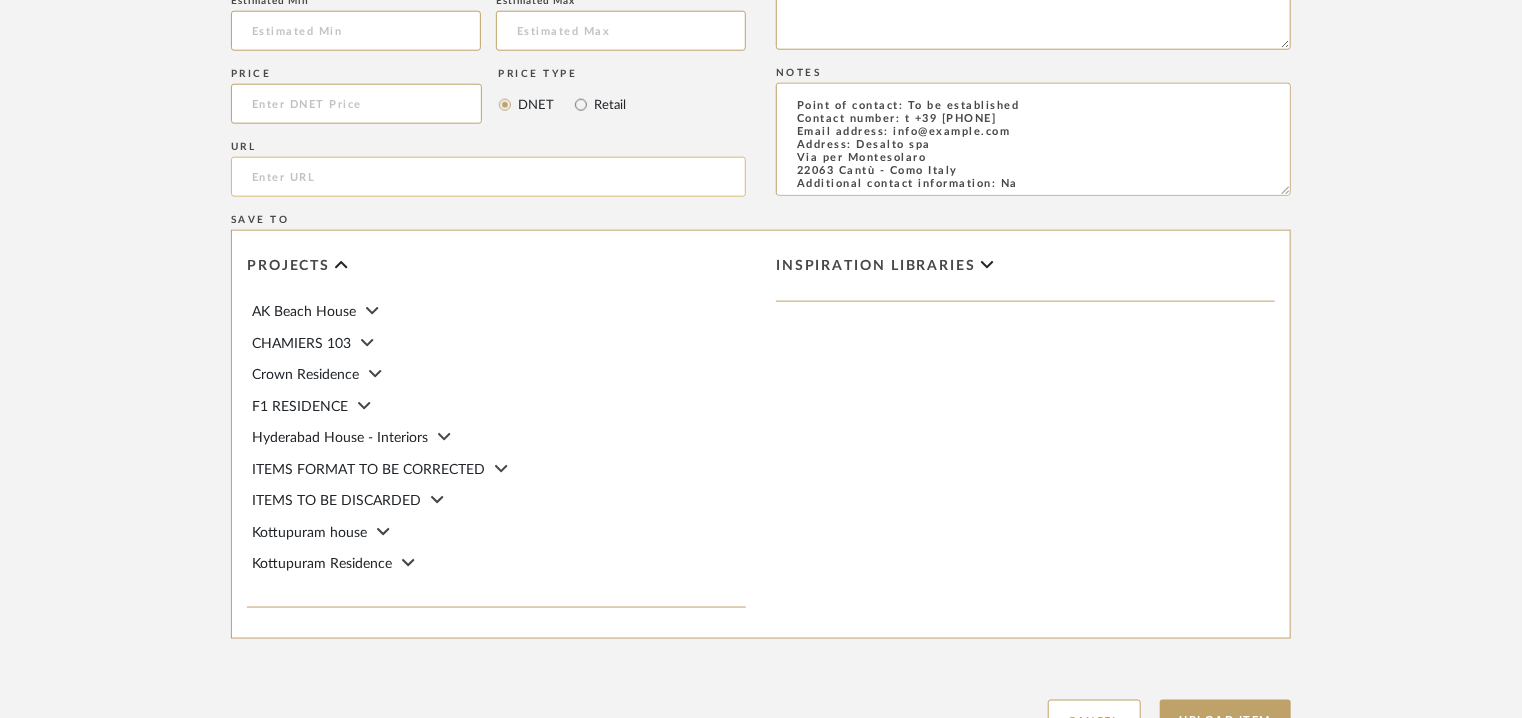 paste on "https://www.desalto.it/en-us/products/seating/calum-office" 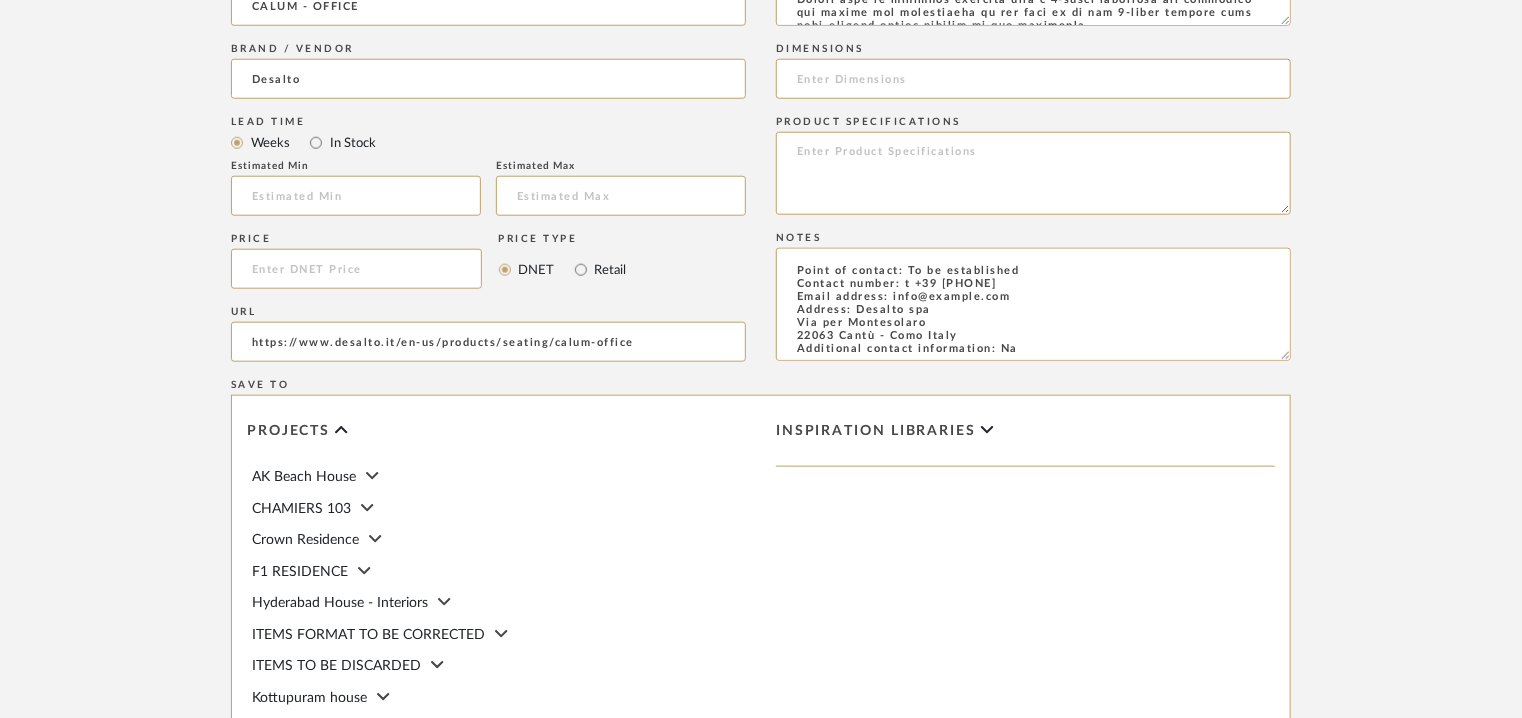 scroll, scrollTop: 500, scrollLeft: 0, axis: vertical 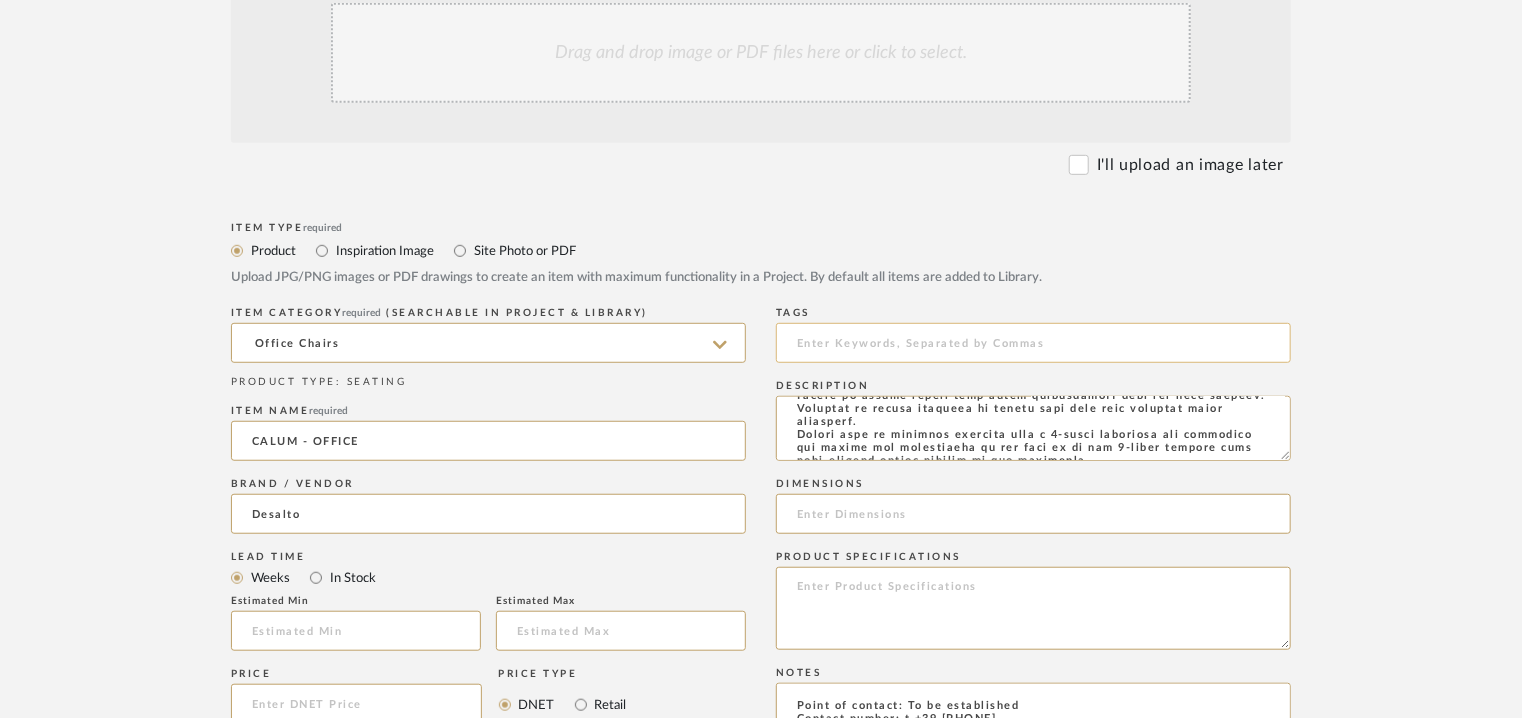 type on "https://www.desalto.it/en-us/products/seating/calum-office" 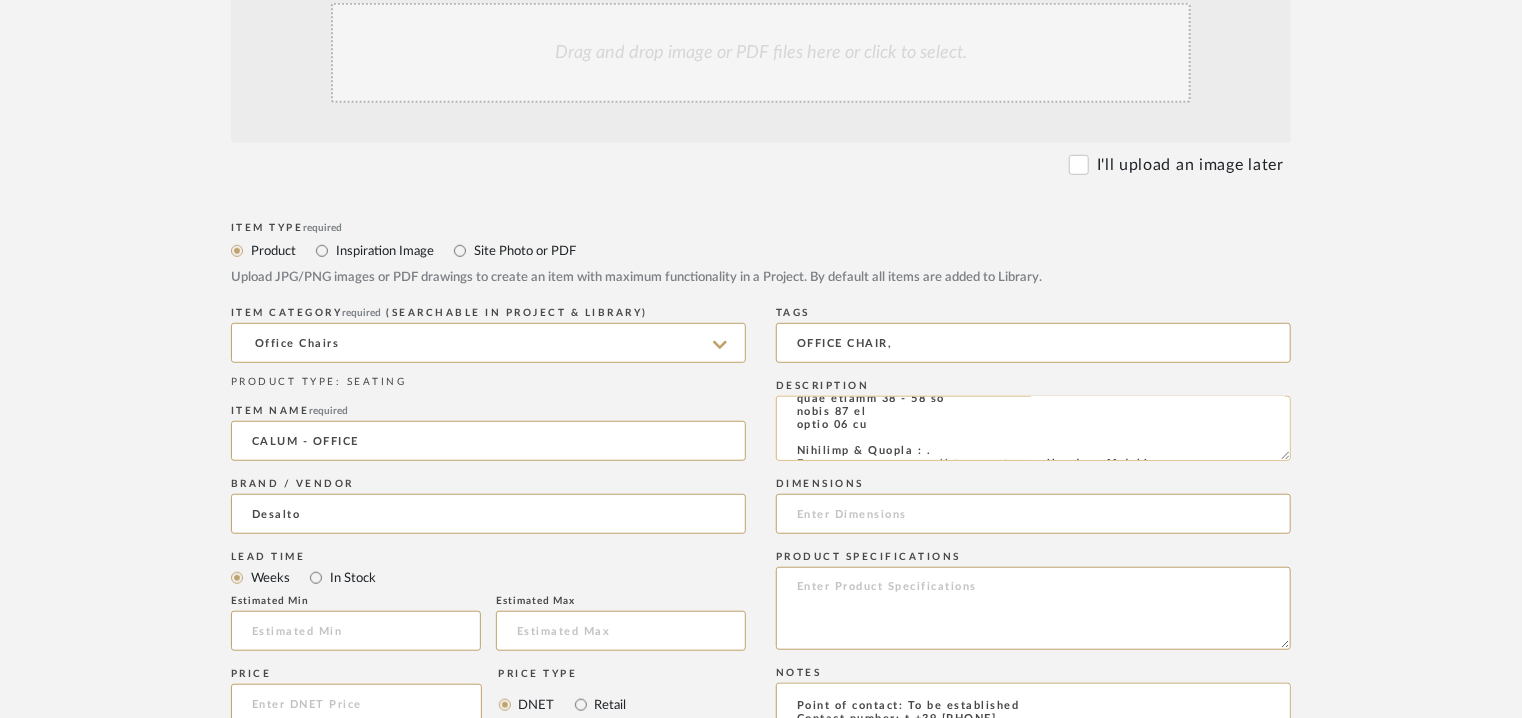 scroll, scrollTop: 440, scrollLeft: 0, axis: vertical 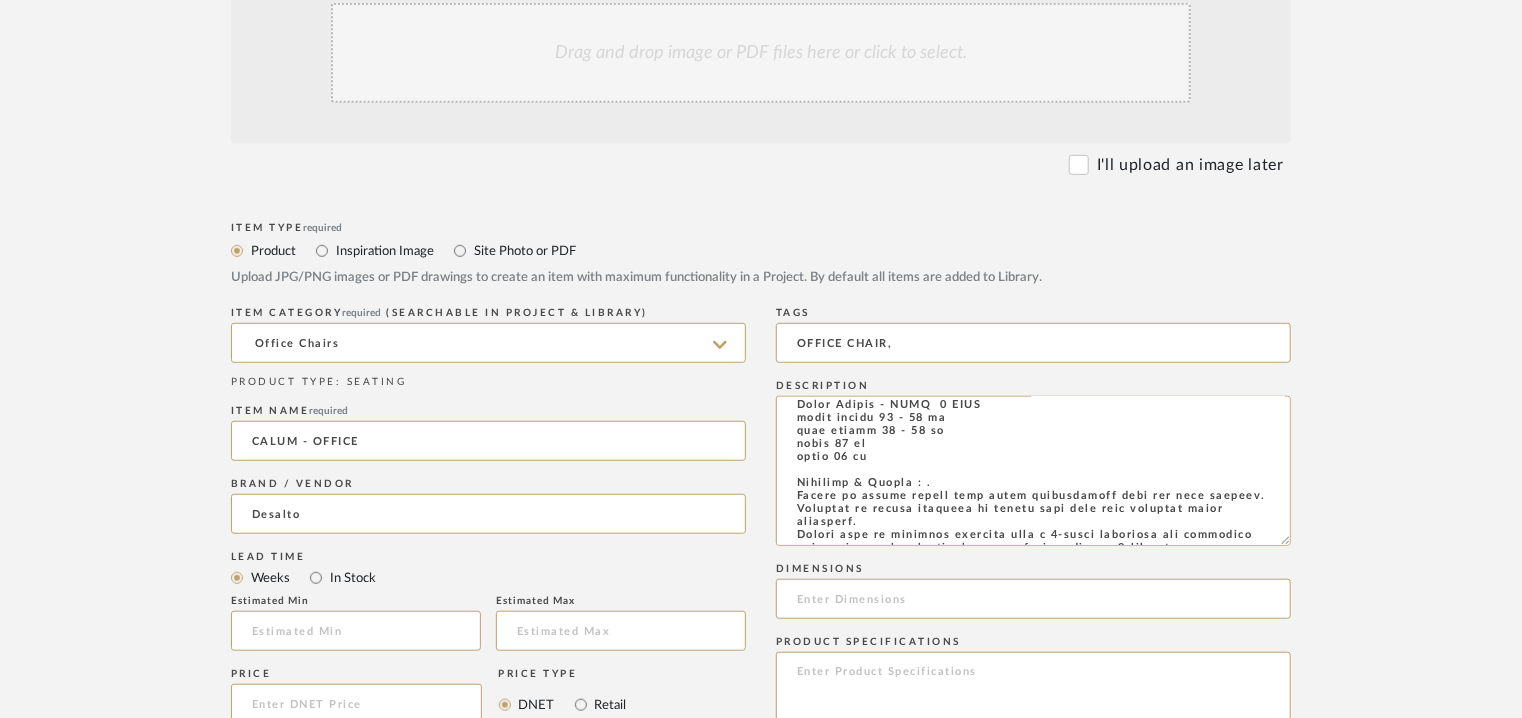 drag, startPoint x: 1277, startPoint y: 460, endPoint x: 1310, endPoint y: 565, distance: 110.06362 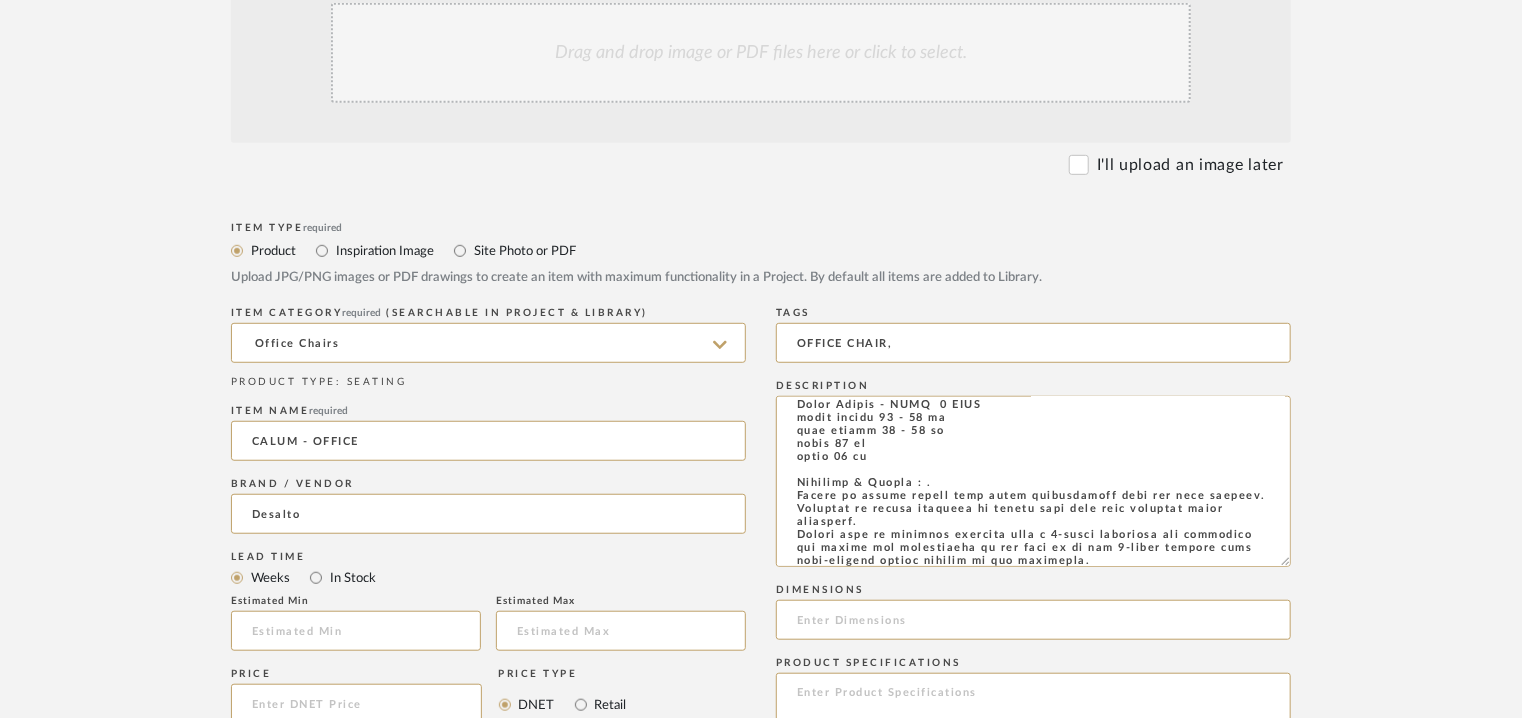 type on "OFFICE CHAIR," 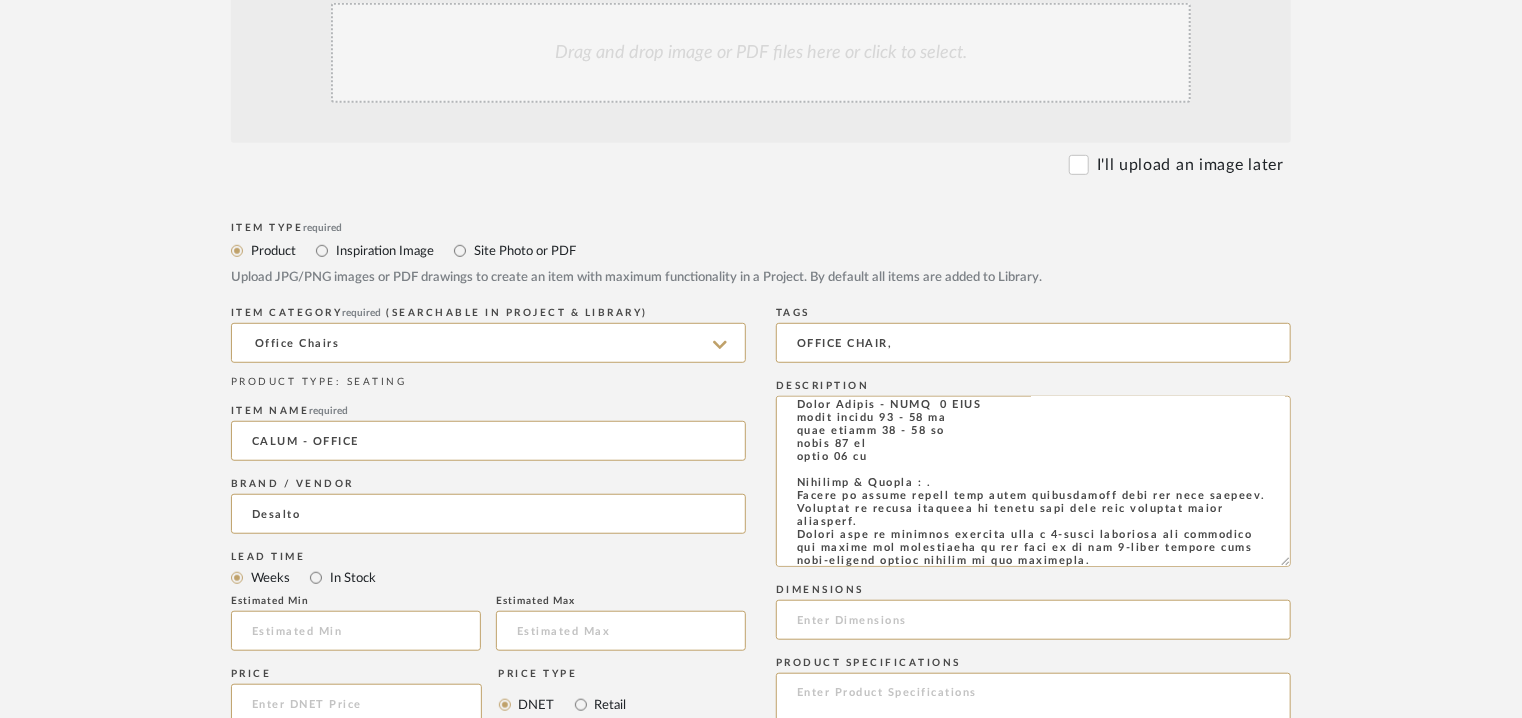click on "Drag and drop image or PDF files here or click to select." 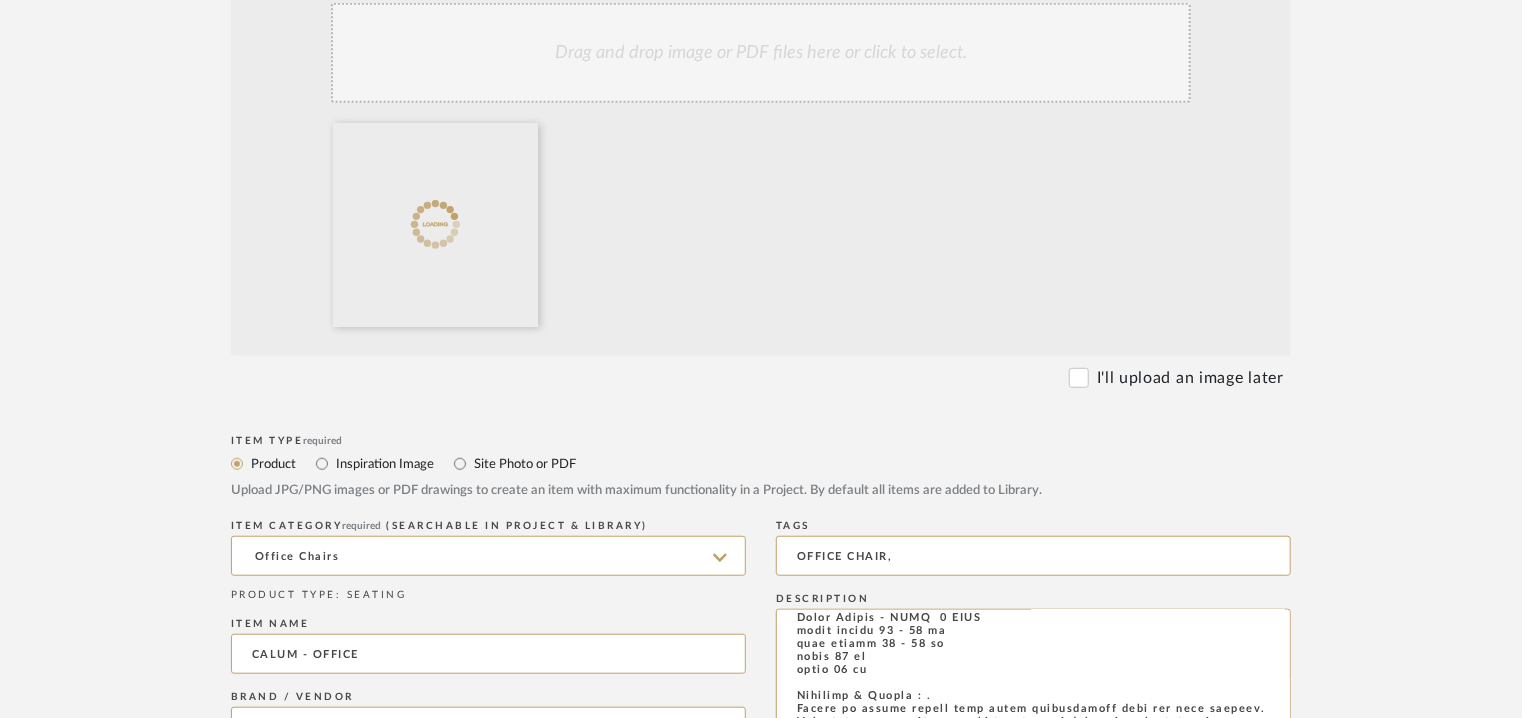 click on "Drag and drop image or PDF files here or click to select." 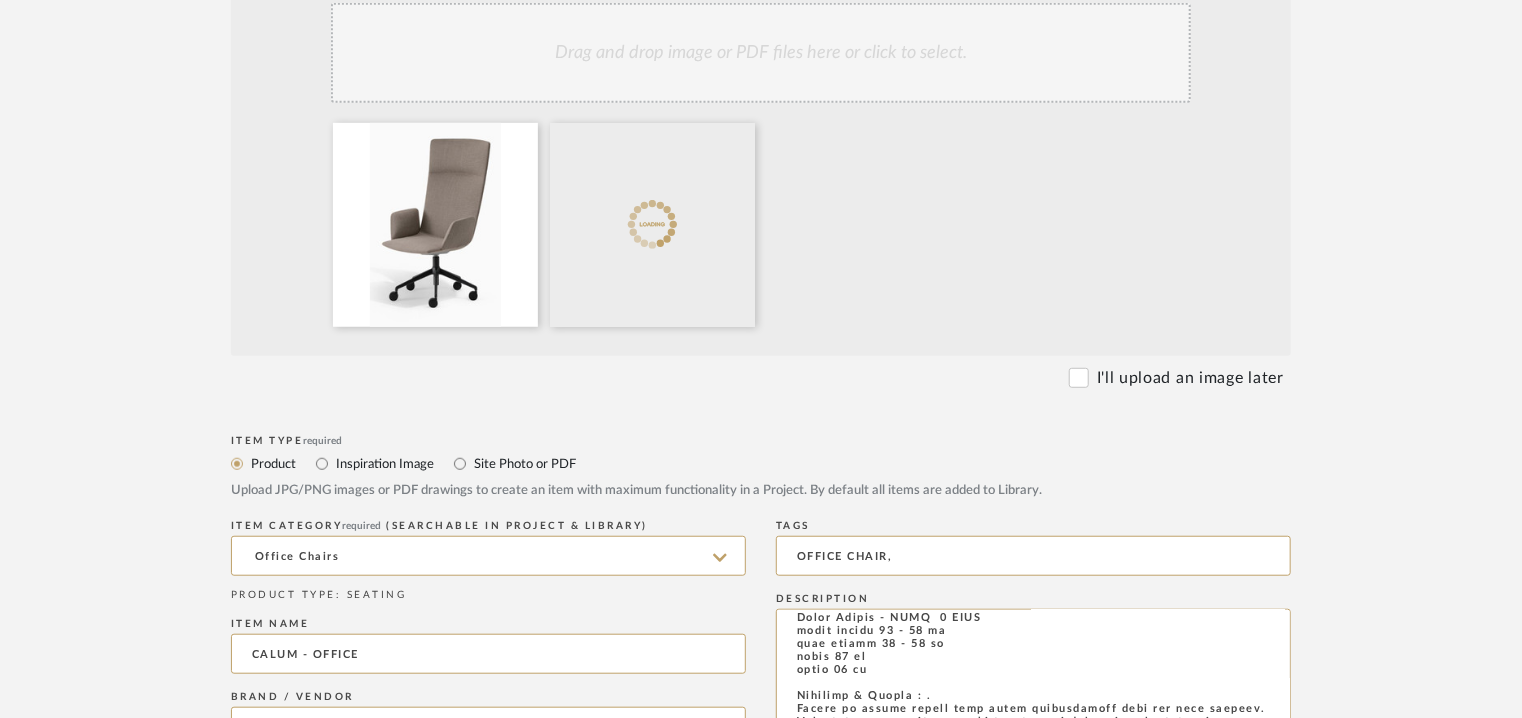 click on "Drag and drop image or PDF files here or click to select." 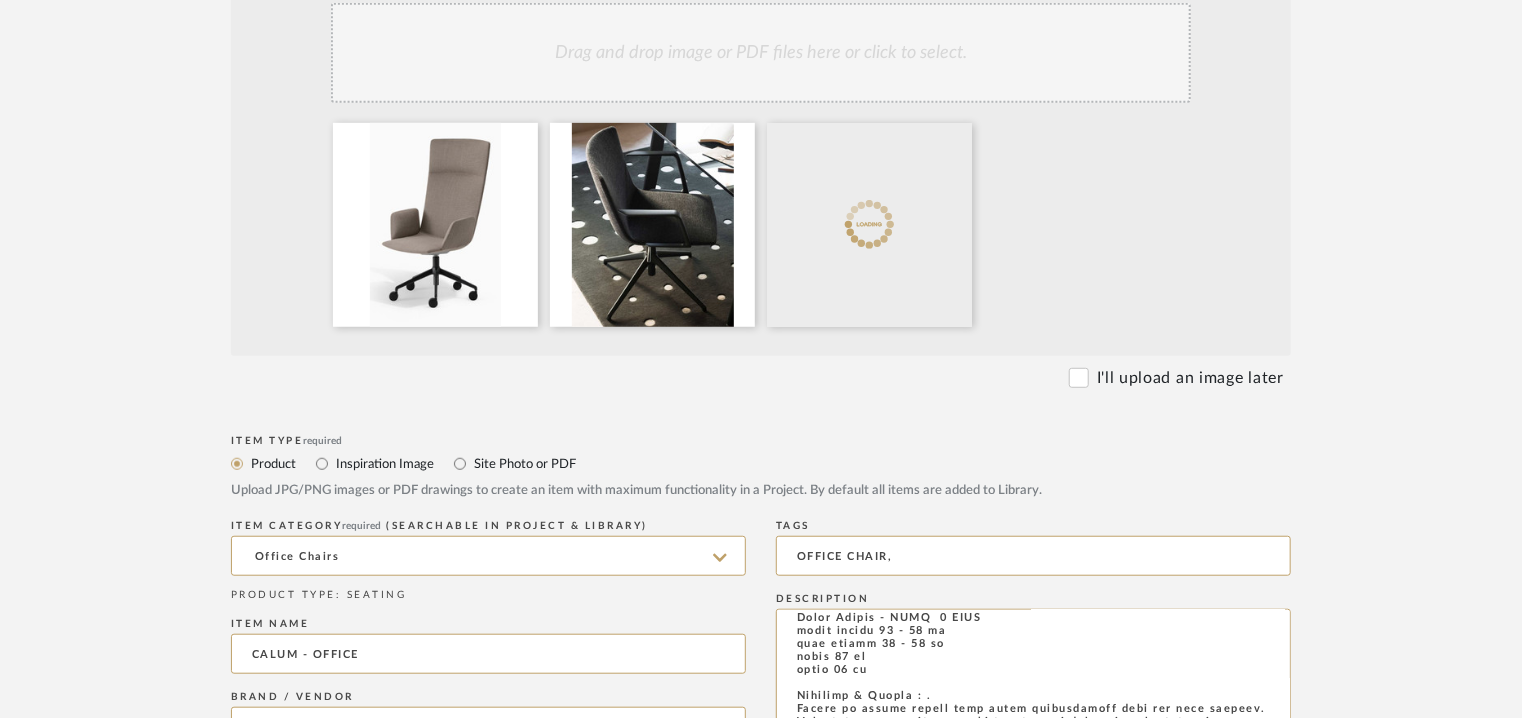 click on "Drag and drop image or PDF files here or click to select." 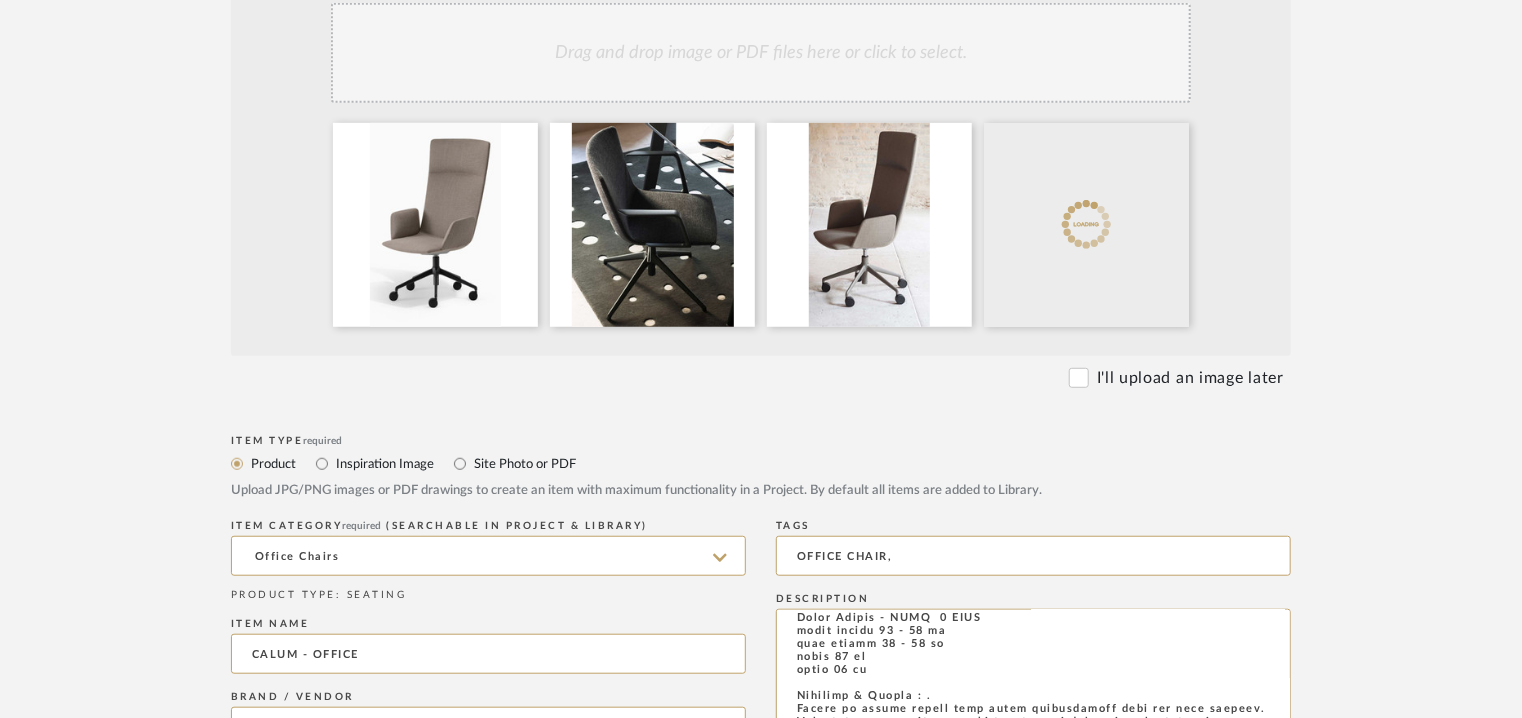 click on "Drag and drop image or PDF files here or click to select." 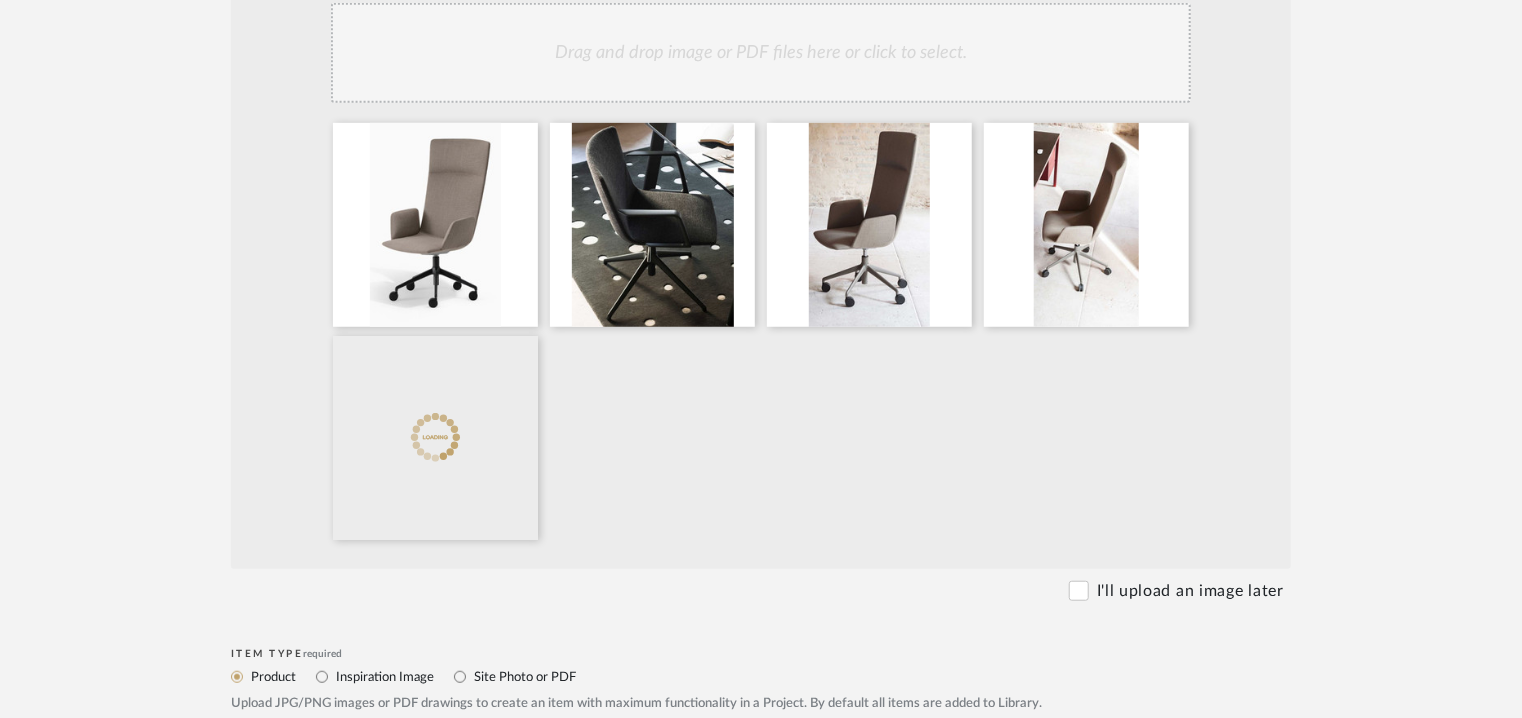 click on "Drag and drop image or PDF files here or click to select." 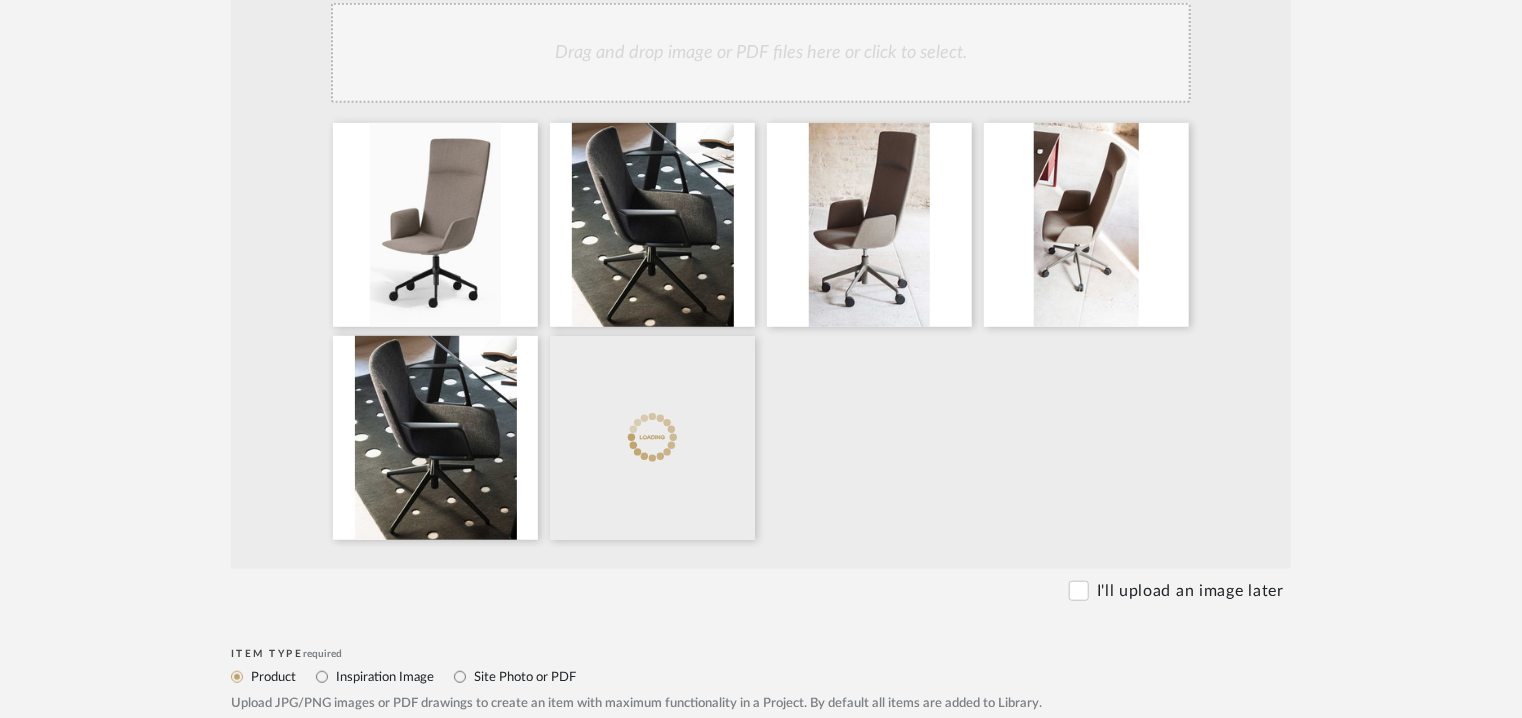 click on "Drag and drop image or PDF files here or click to select." 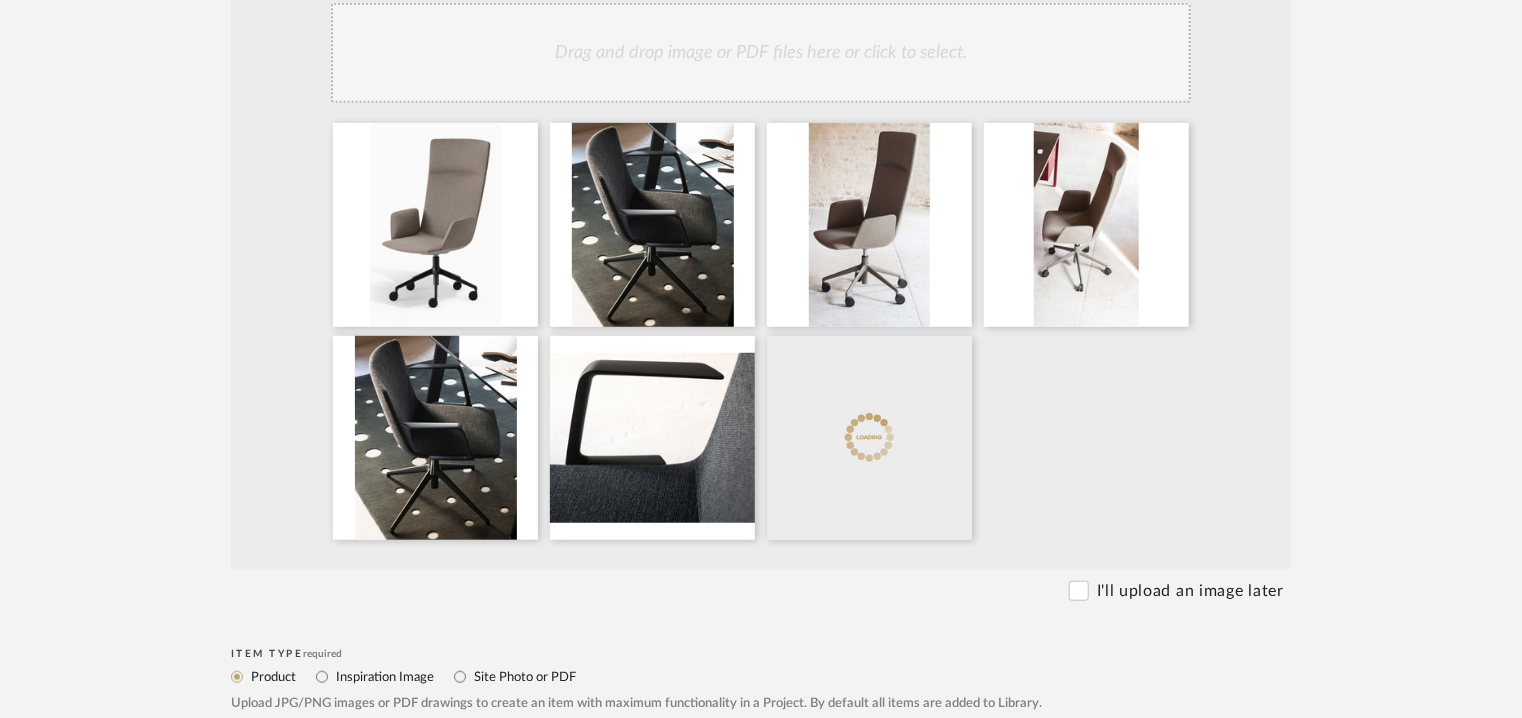 click on "Drag and drop image or PDF files here or click to select." 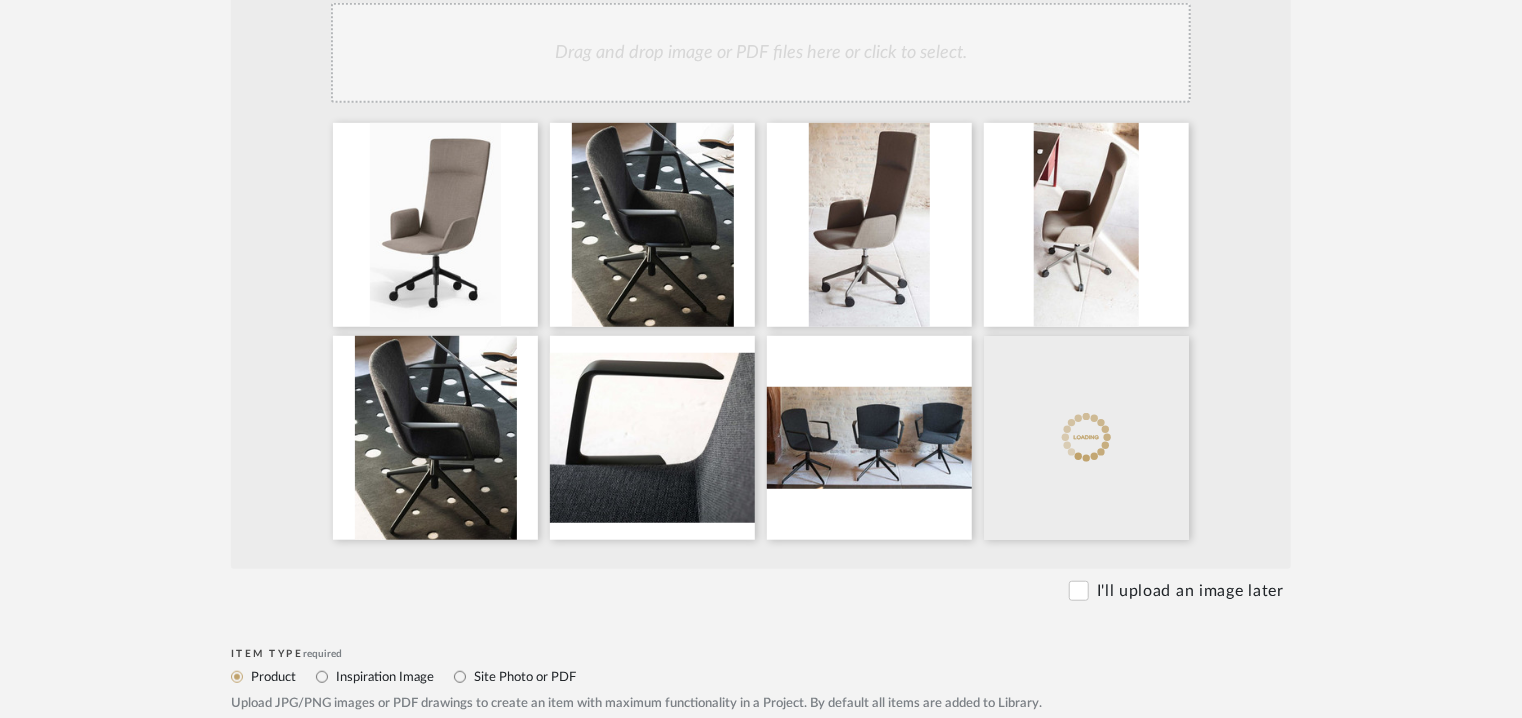 click on "Drag and drop image or PDF files here or click to select." 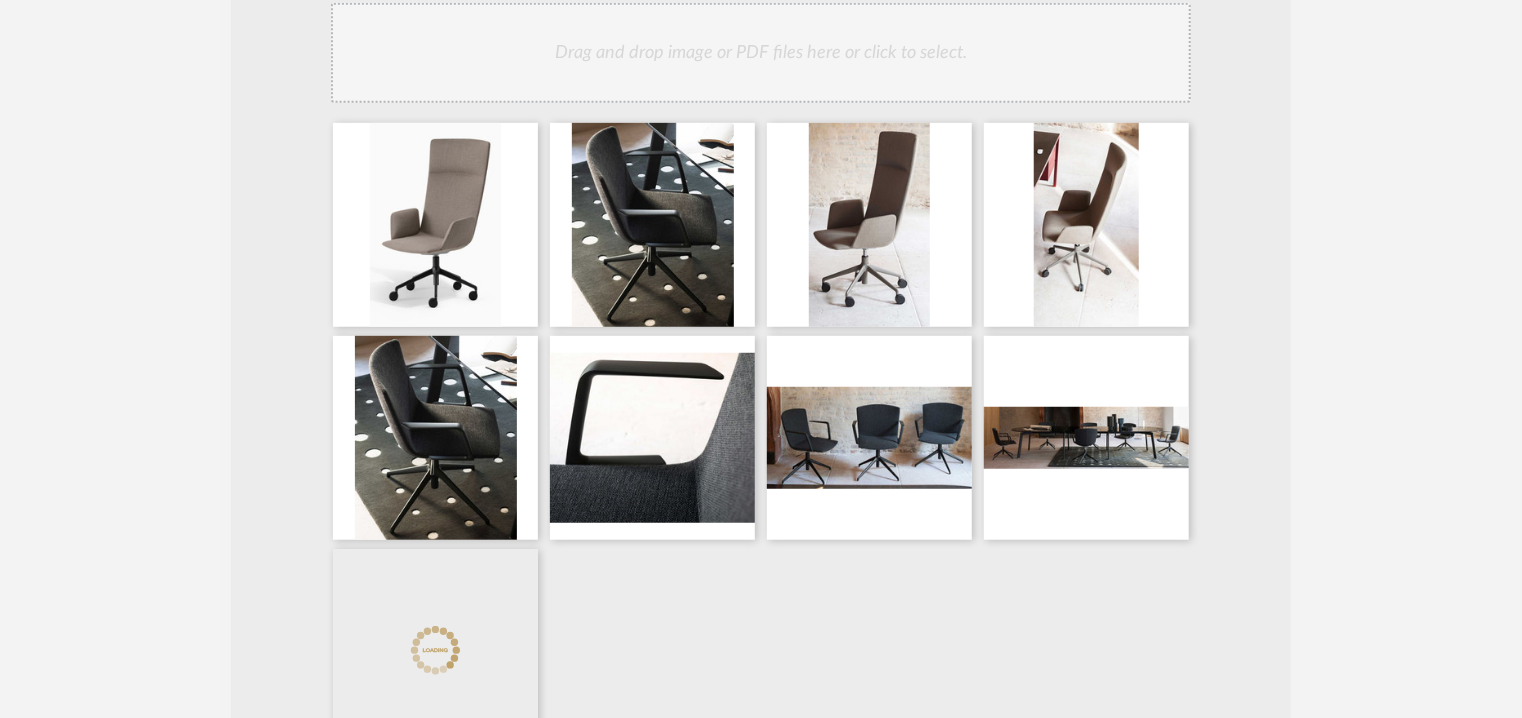 drag, startPoint x: 858, startPoint y: 38, endPoint x: 873, endPoint y: 38, distance: 15 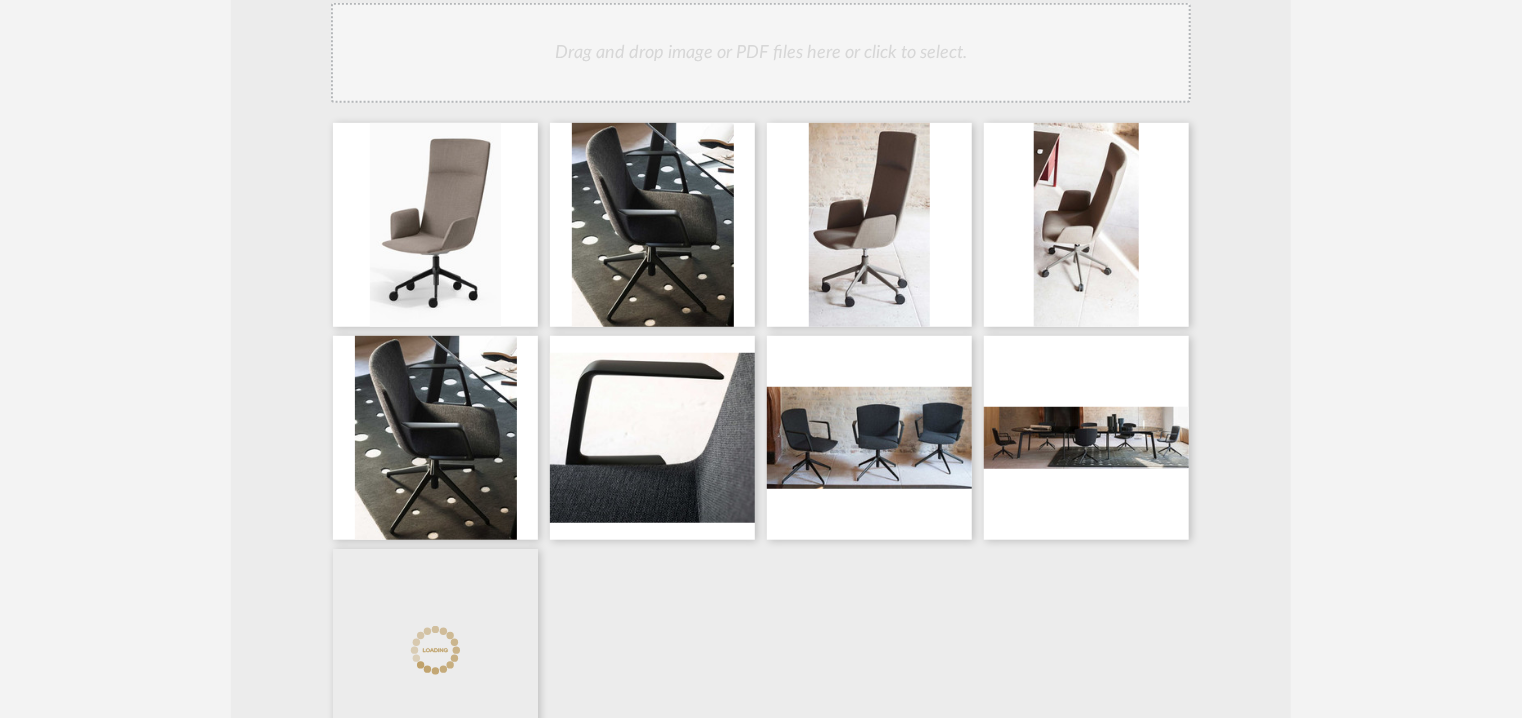 click on "Drag and drop image or PDF files here or click to select." 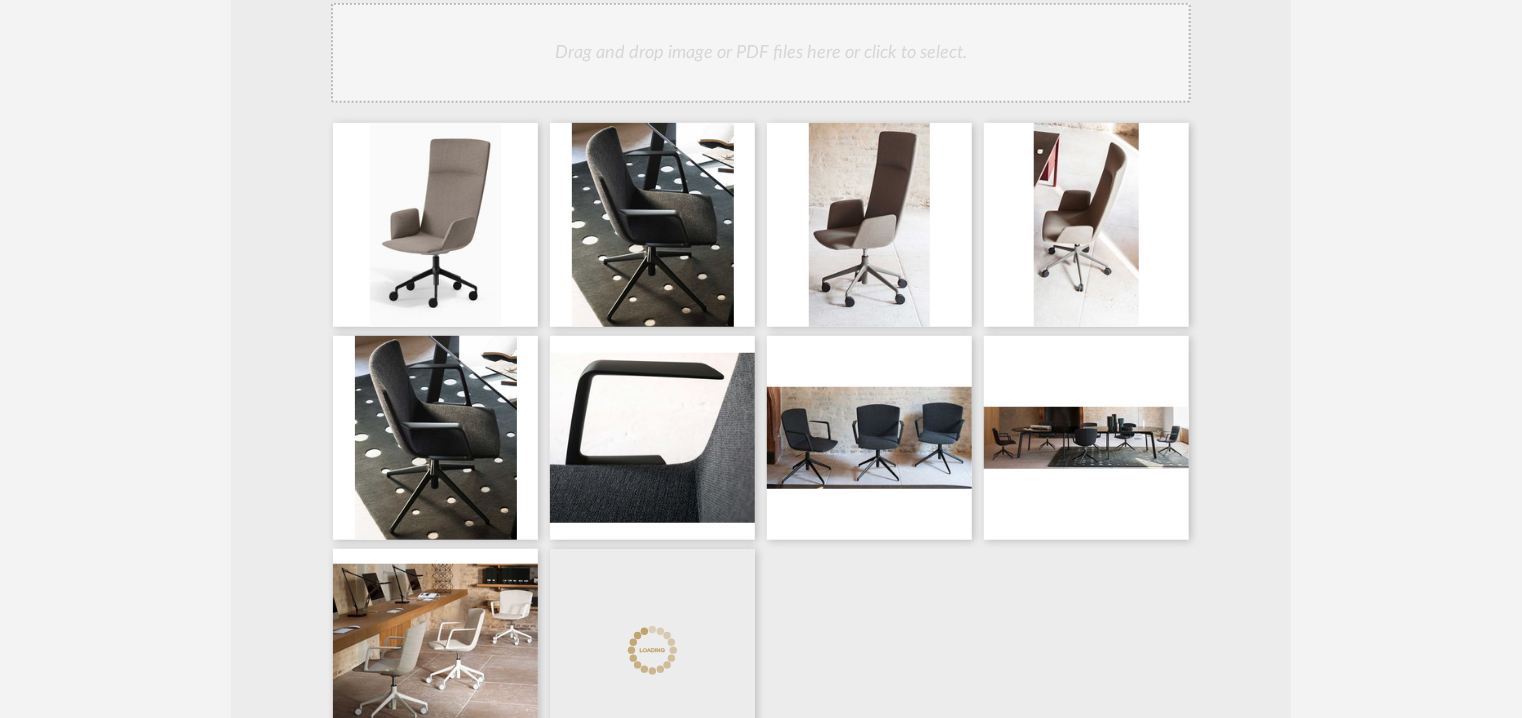 click on "Drag and drop image or PDF files here or click to select." 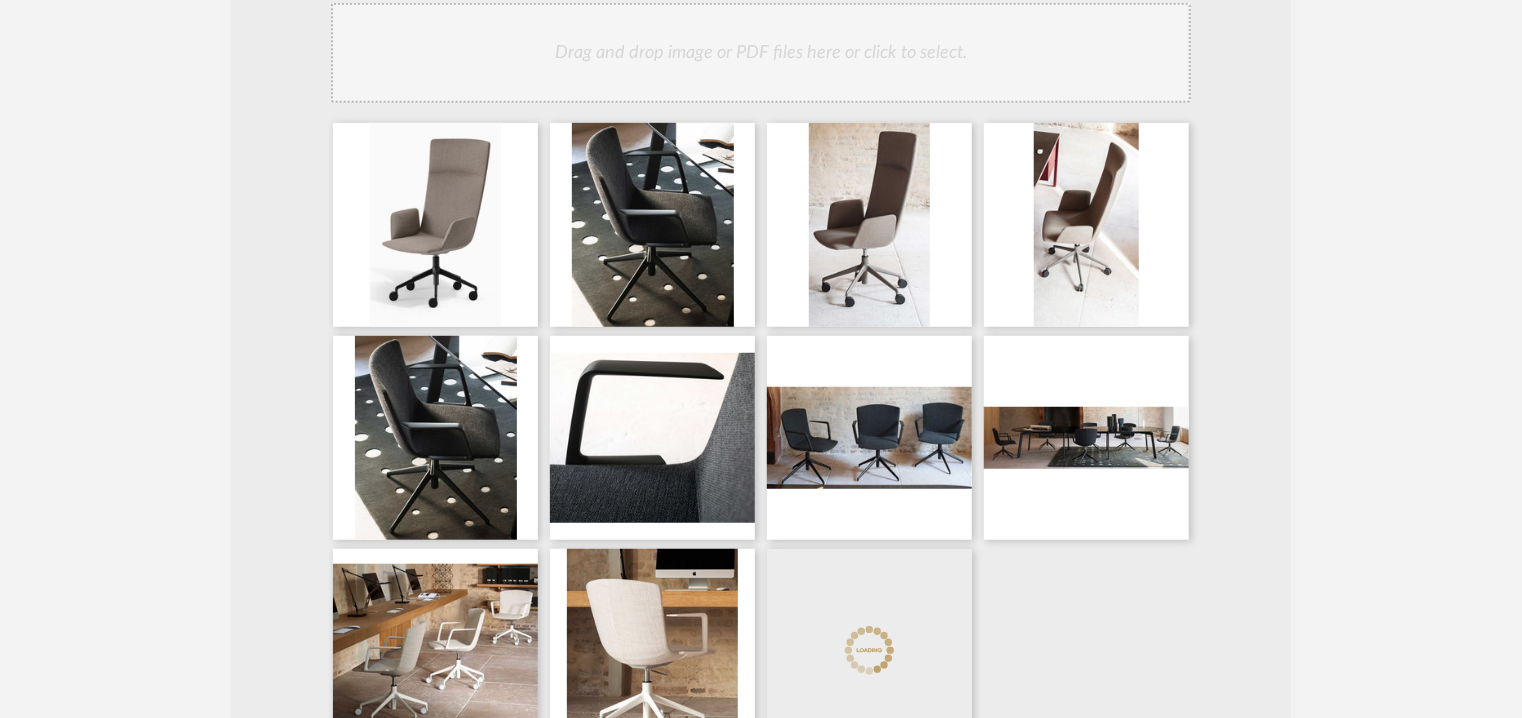 click on "Drag and drop image or PDF files here or click to select." 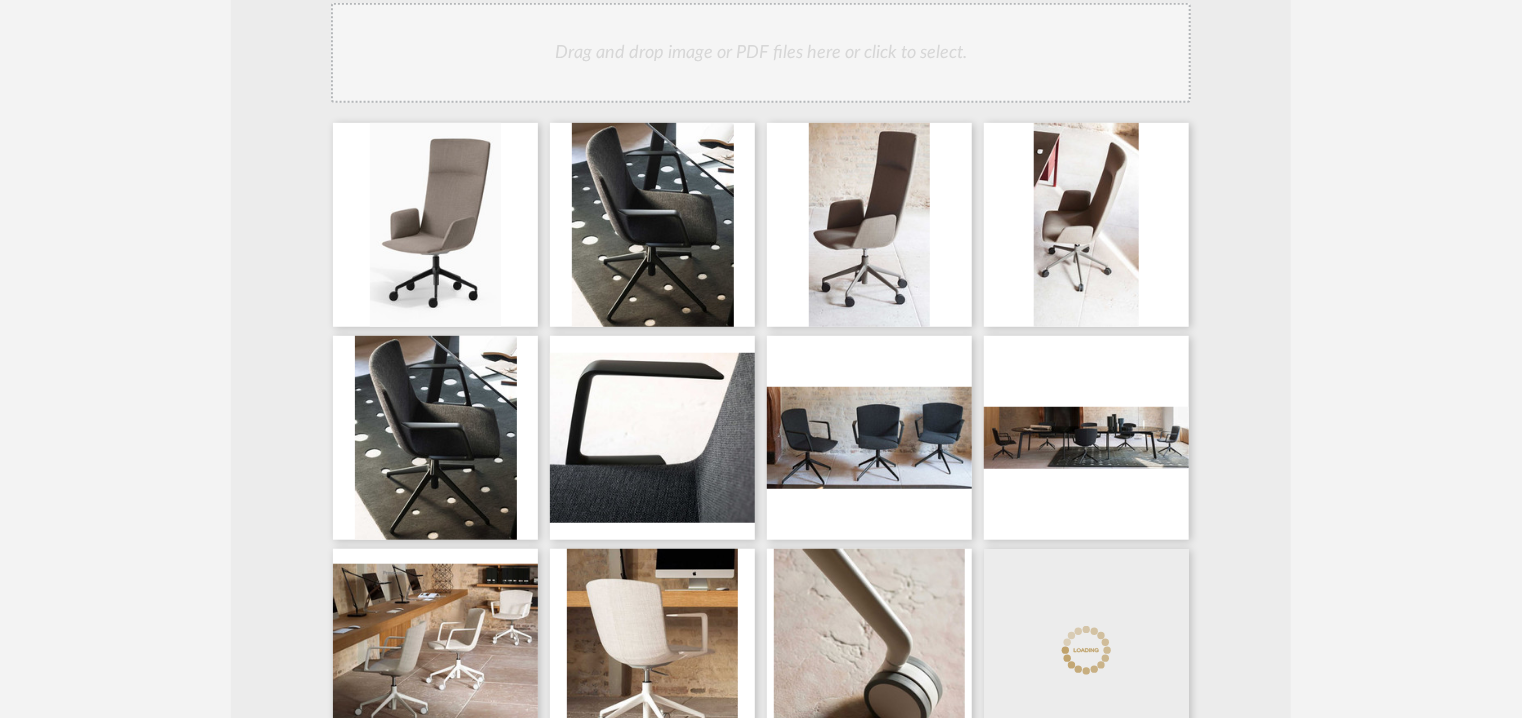 click on "Drag and drop image or PDF files here or click to select." 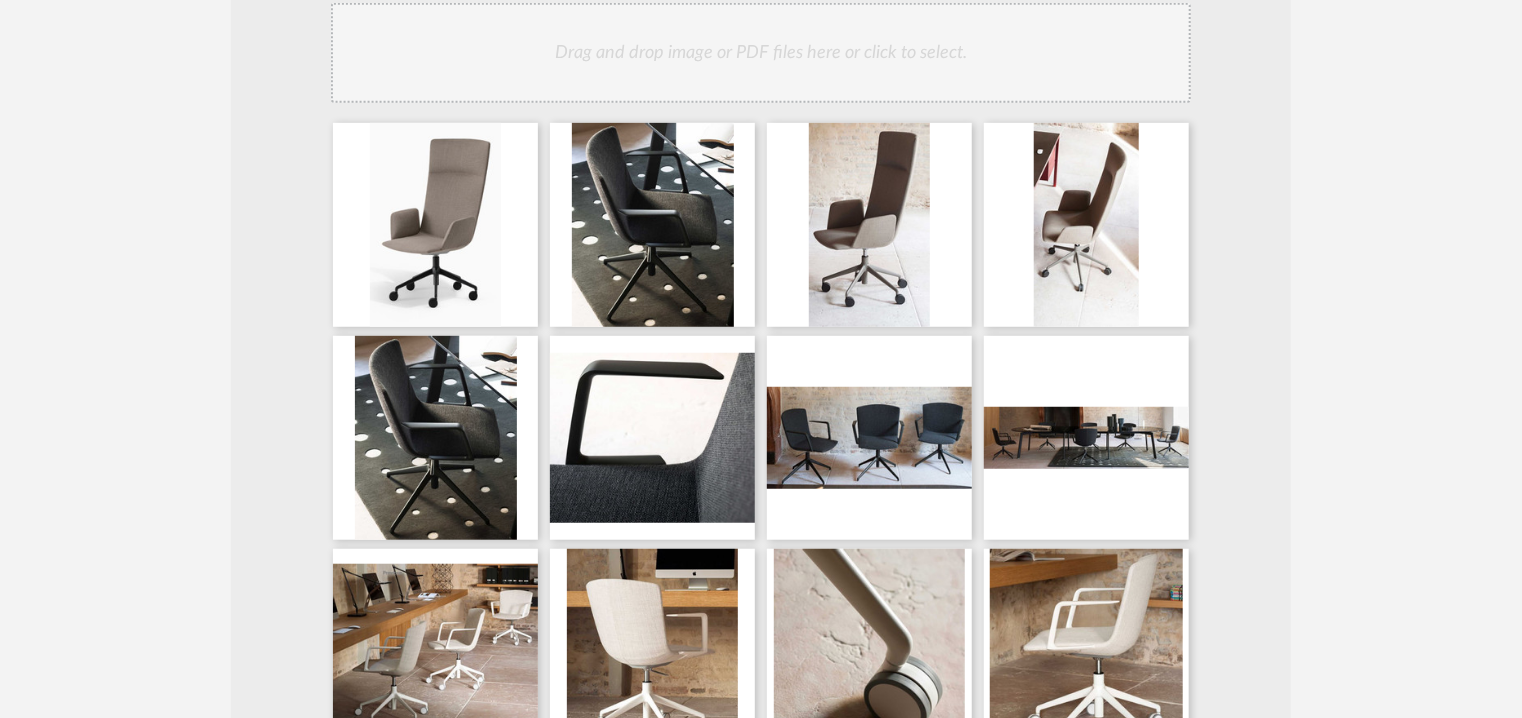 click on "Drag and drop image or PDF files here or click to select." 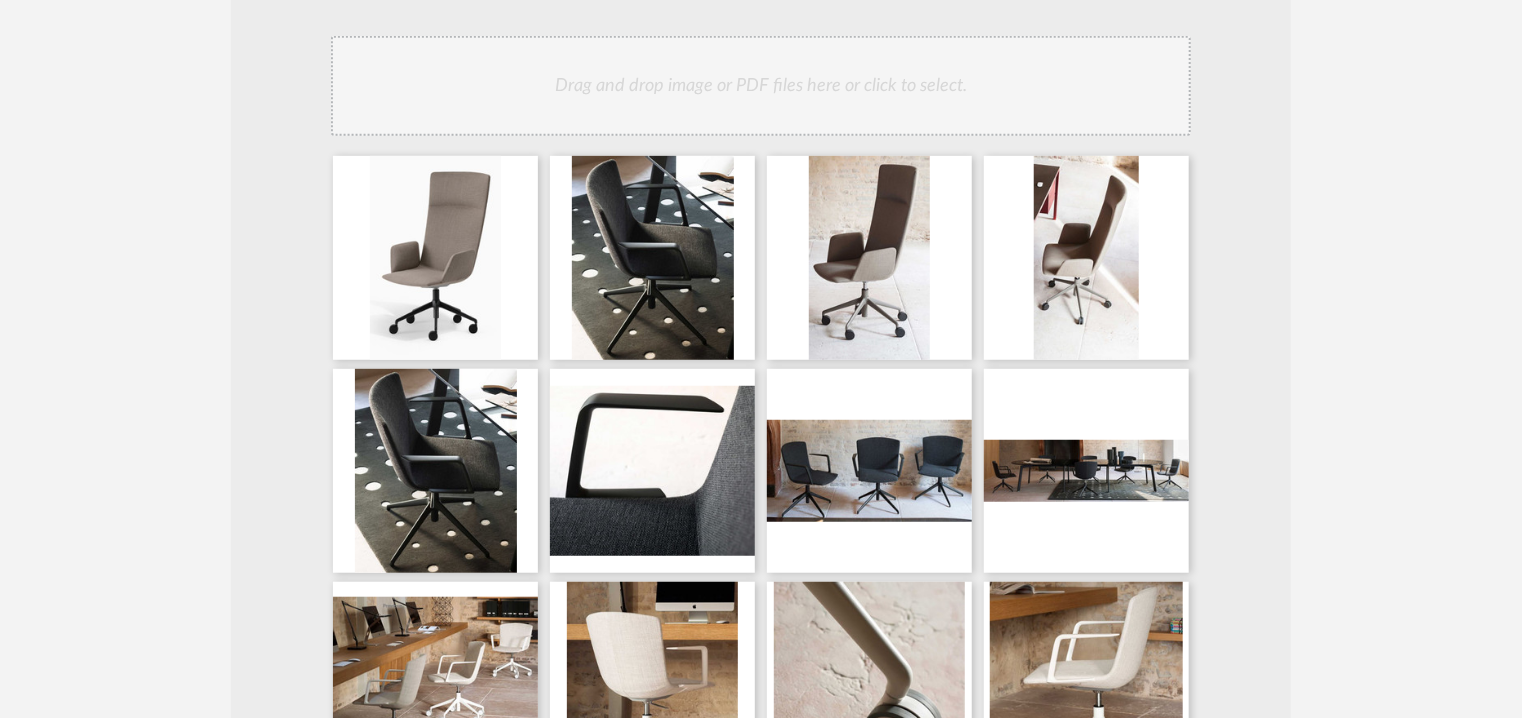 scroll, scrollTop: 400, scrollLeft: 0, axis: vertical 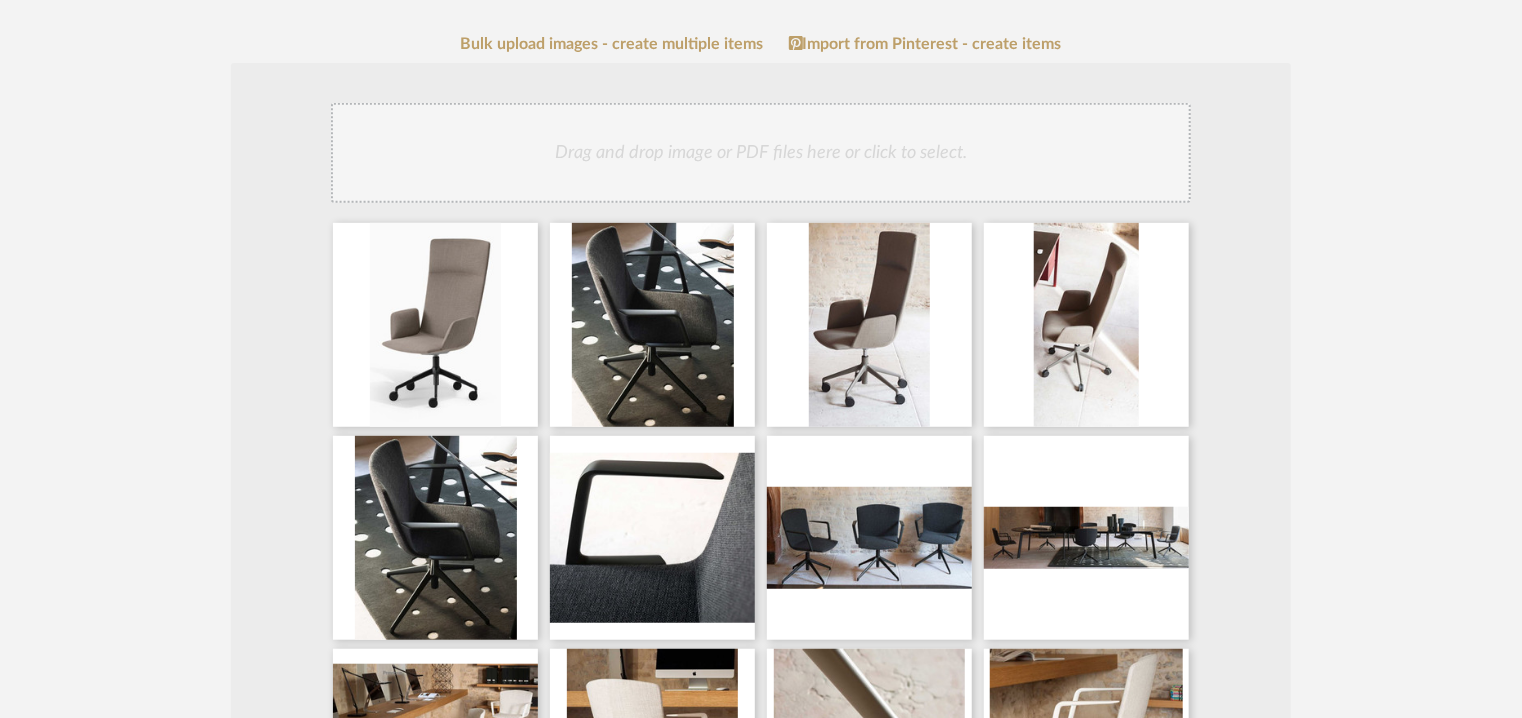 click on "Drag and drop image or PDF files here or click to select." 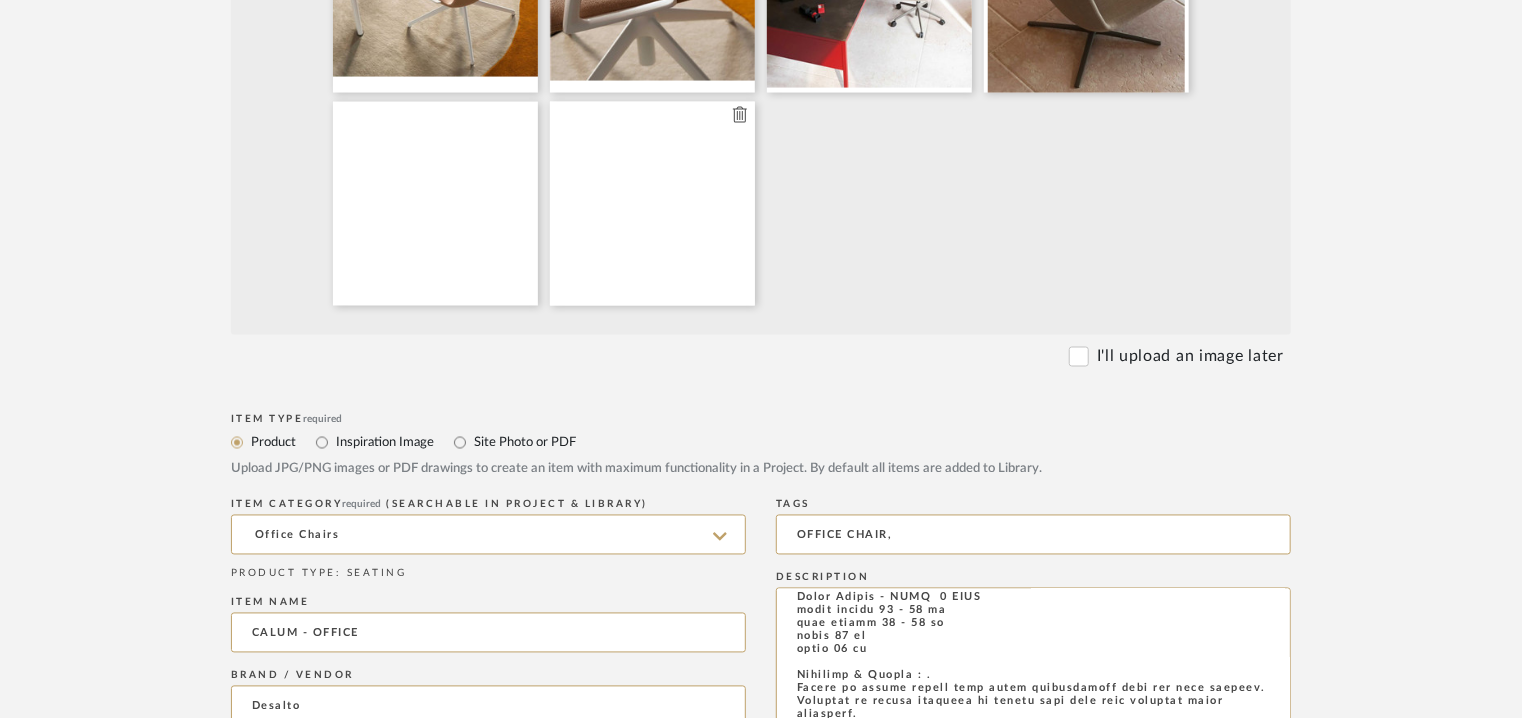 scroll, scrollTop: 1800, scrollLeft: 0, axis: vertical 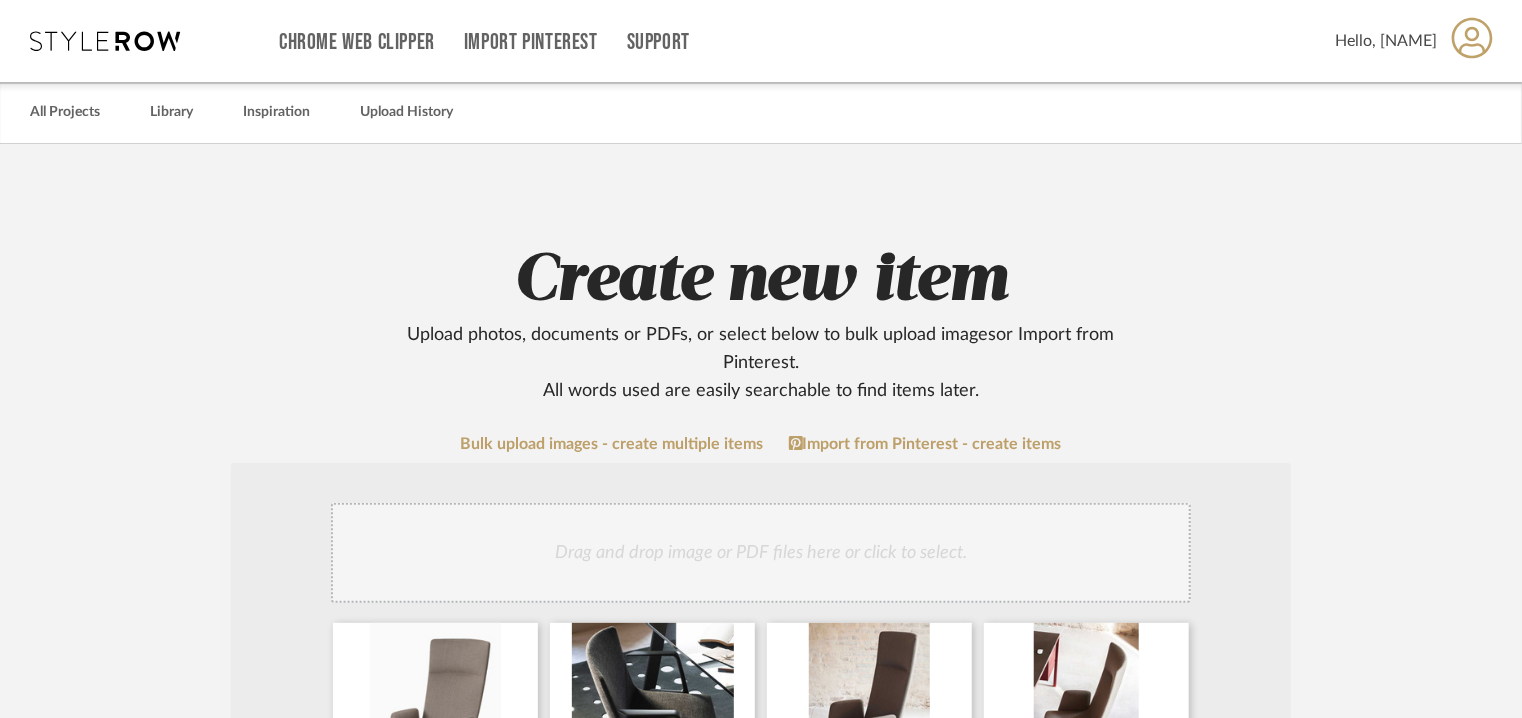 click on "Drag and drop image or PDF files here or click to select." 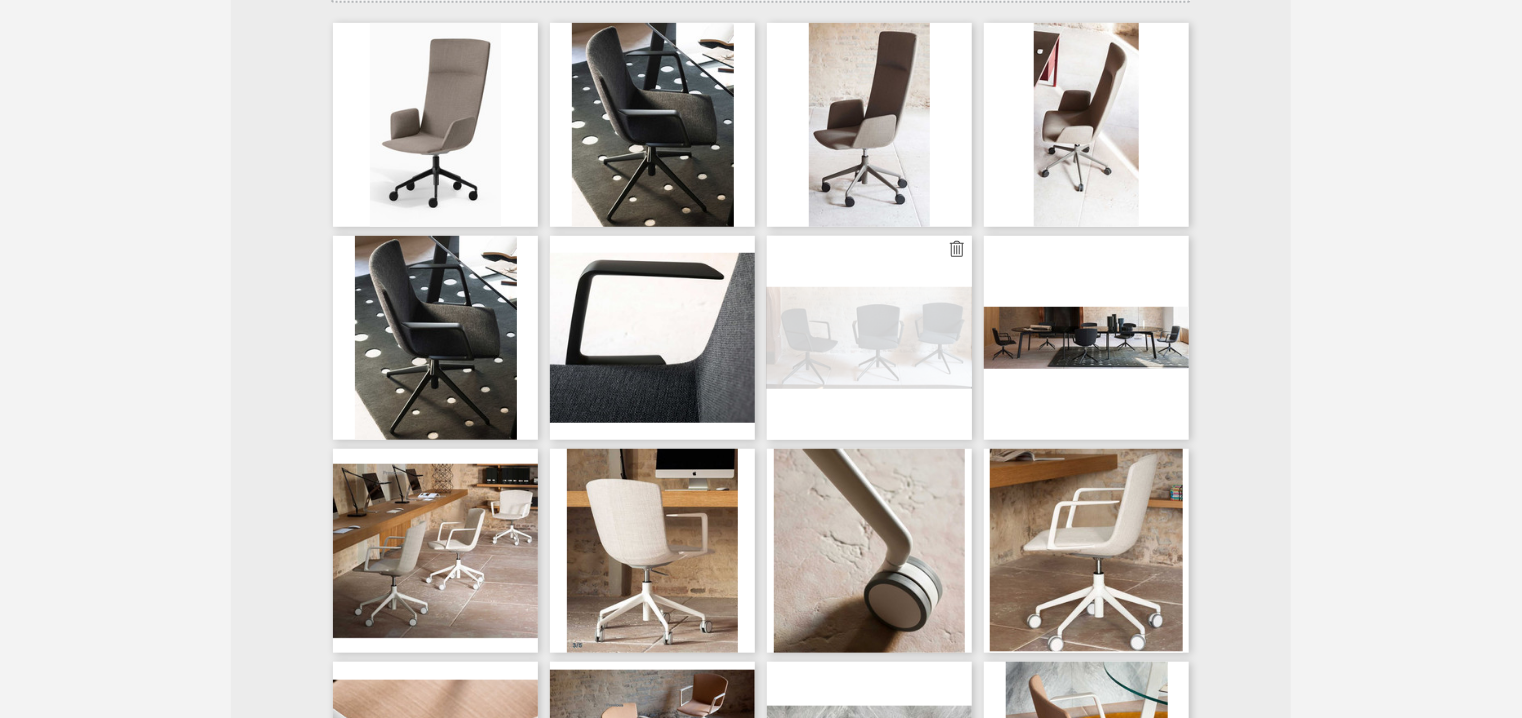 scroll, scrollTop: 200, scrollLeft: 0, axis: vertical 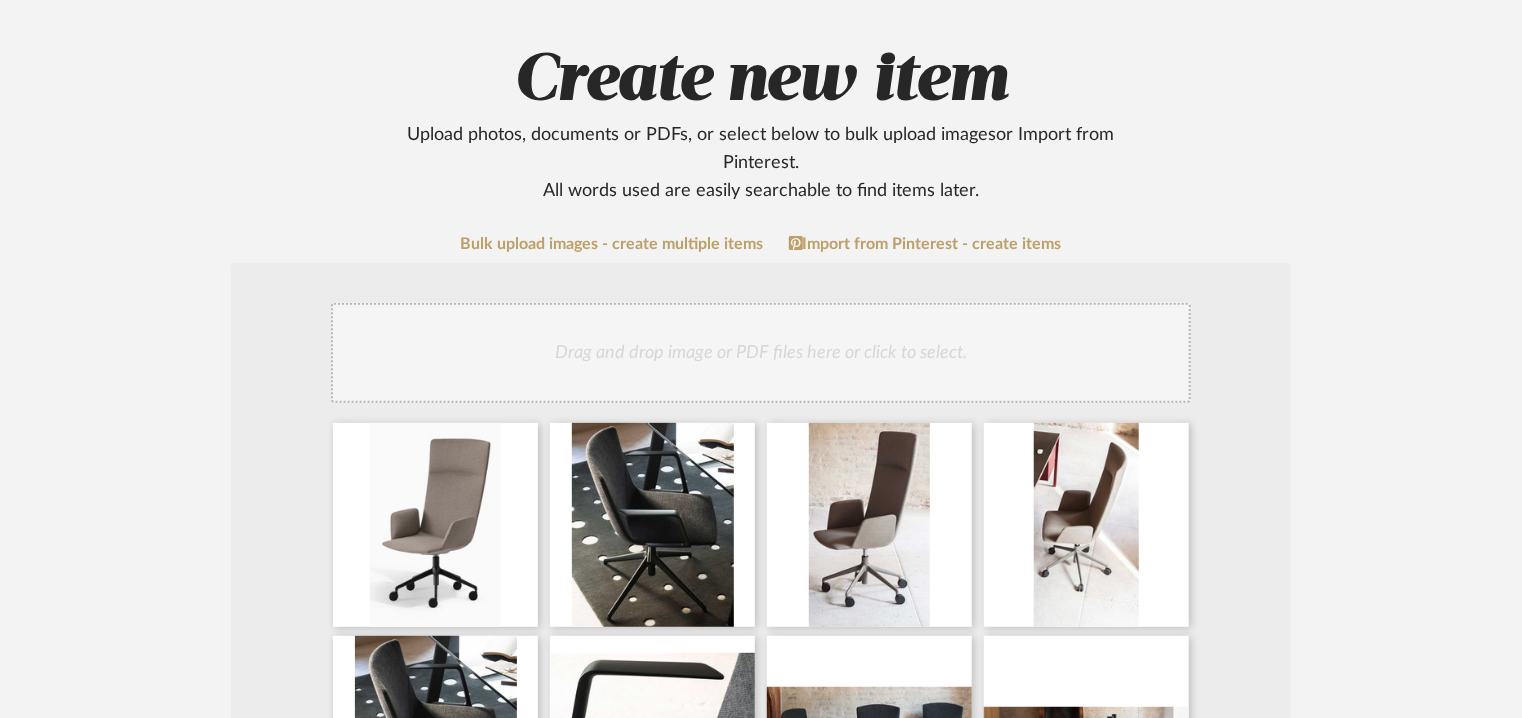 click on "Drag and drop image or PDF files here or click to select." 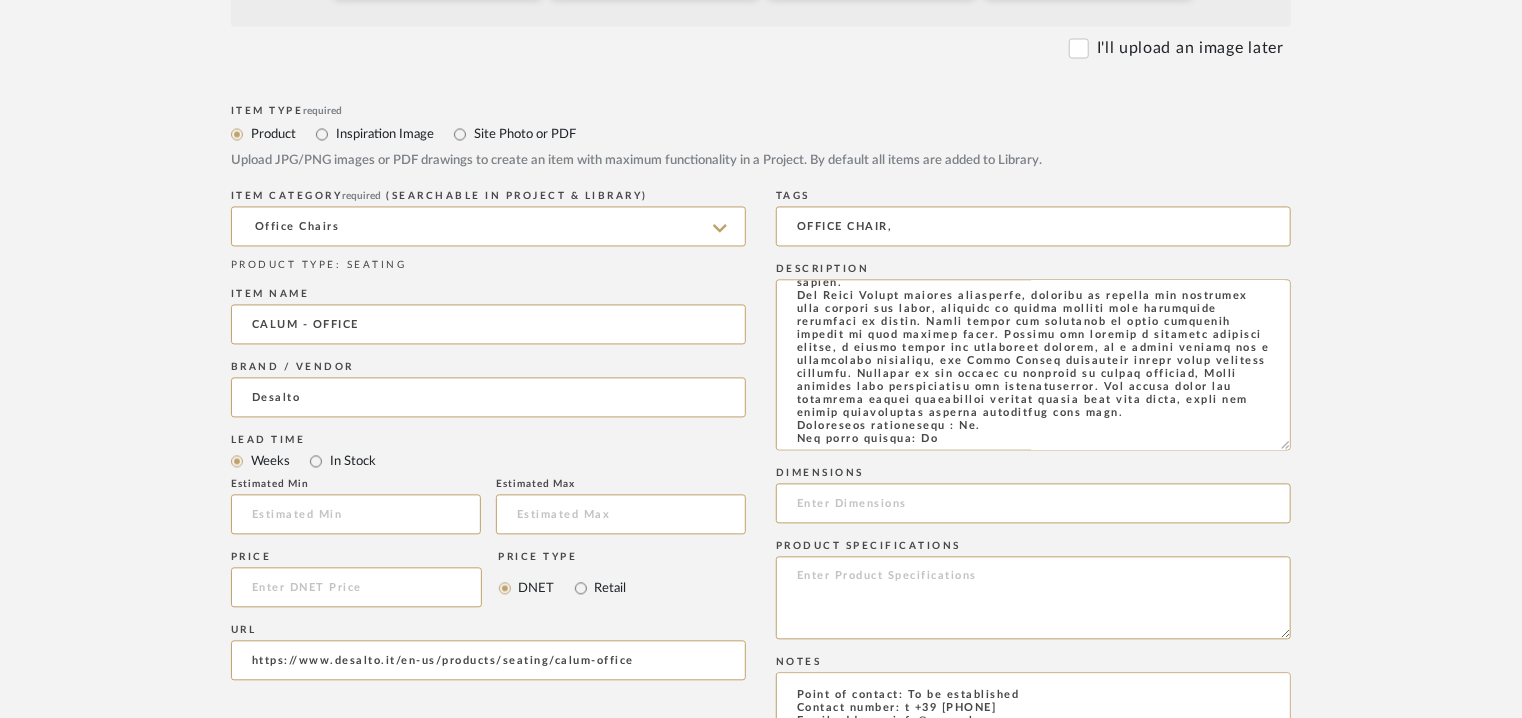 scroll, scrollTop: 2000, scrollLeft: 0, axis: vertical 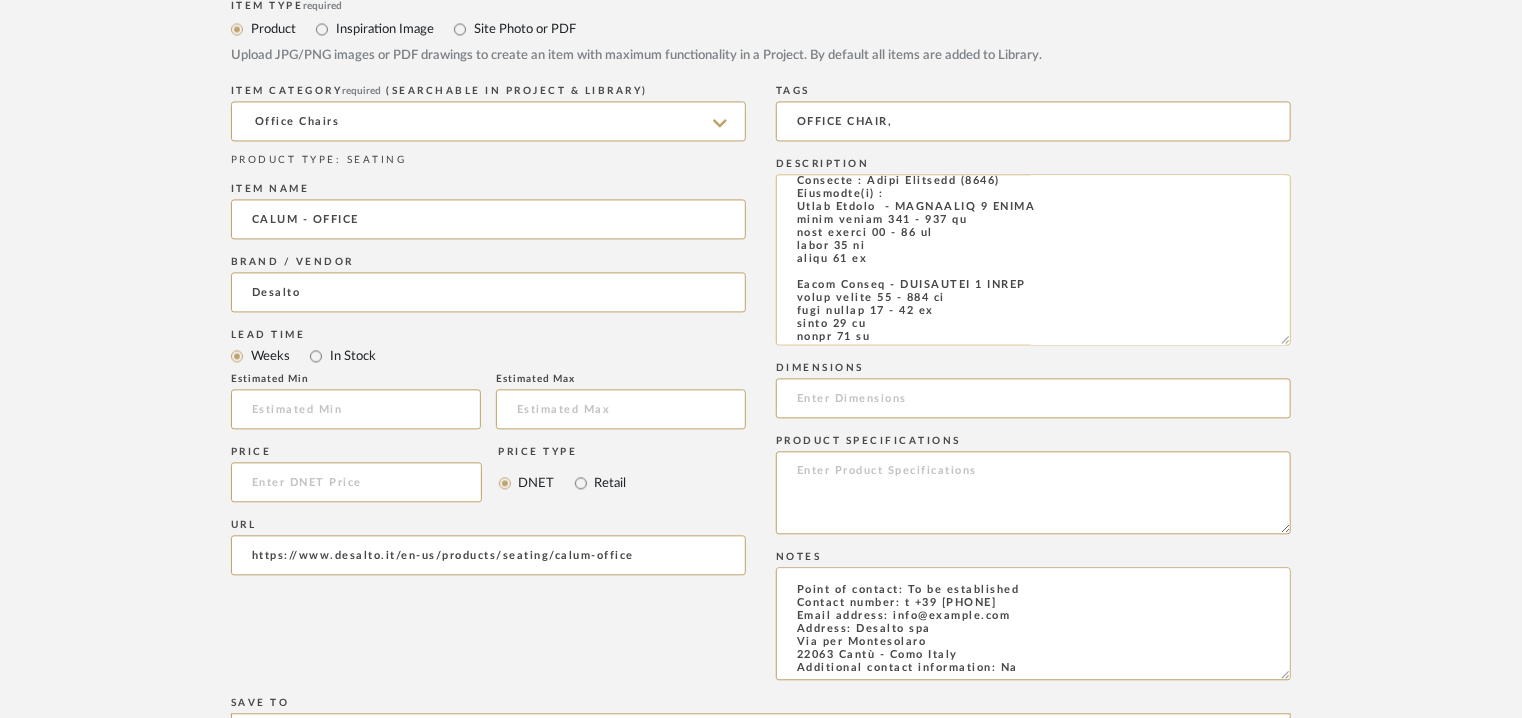 drag, startPoint x: 876, startPoint y: 254, endPoint x: 792, endPoint y: 229, distance: 87.64131 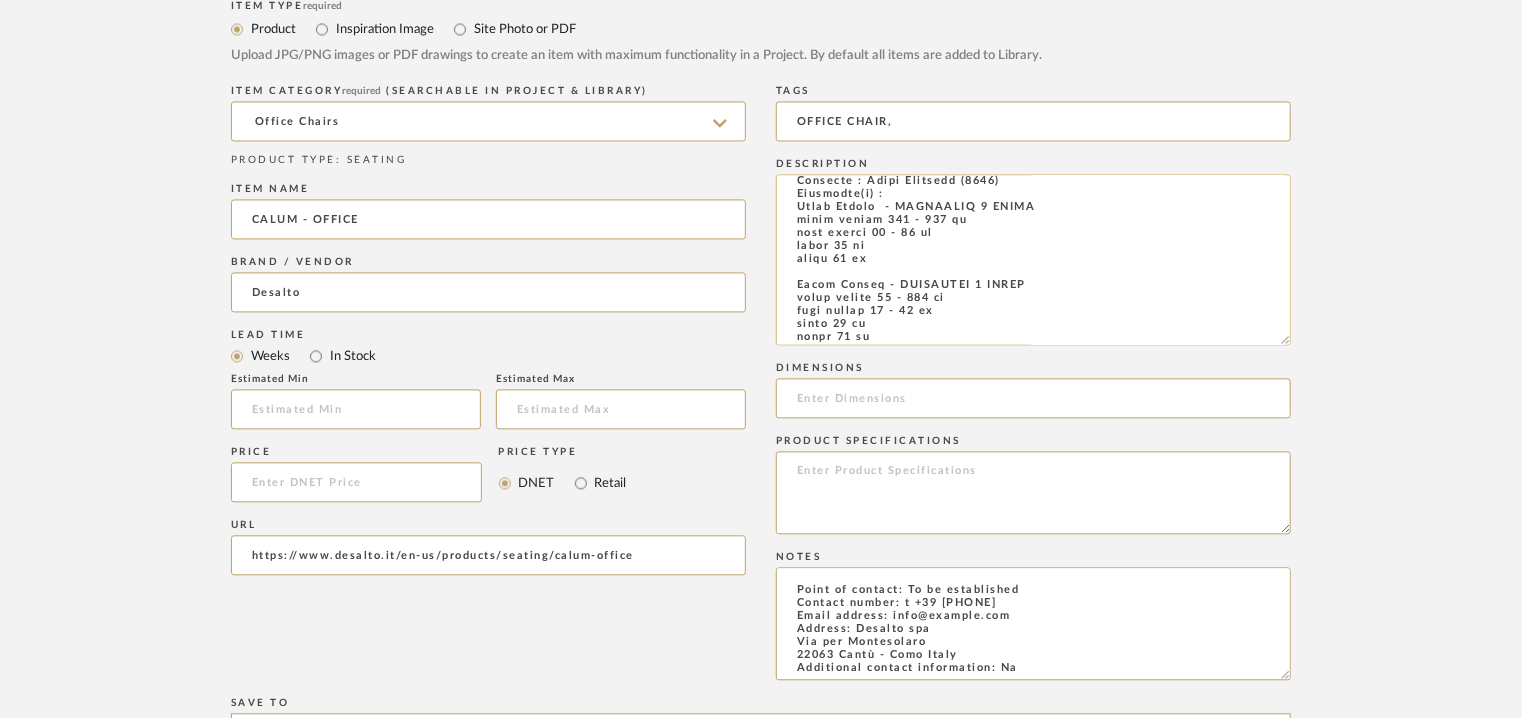 drag, startPoint x: 884, startPoint y: 269, endPoint x: 794, endPoint y: 223, distance: 101.07423 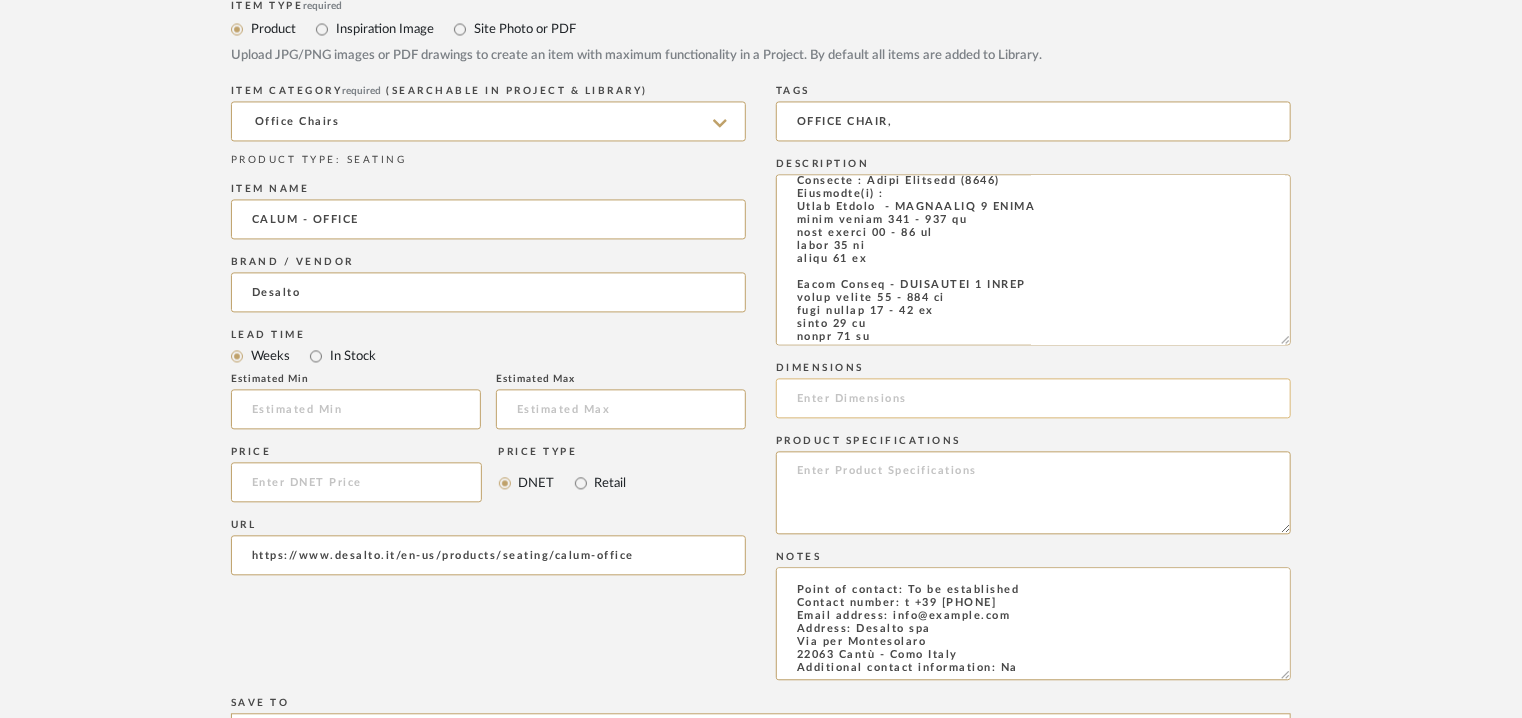 click 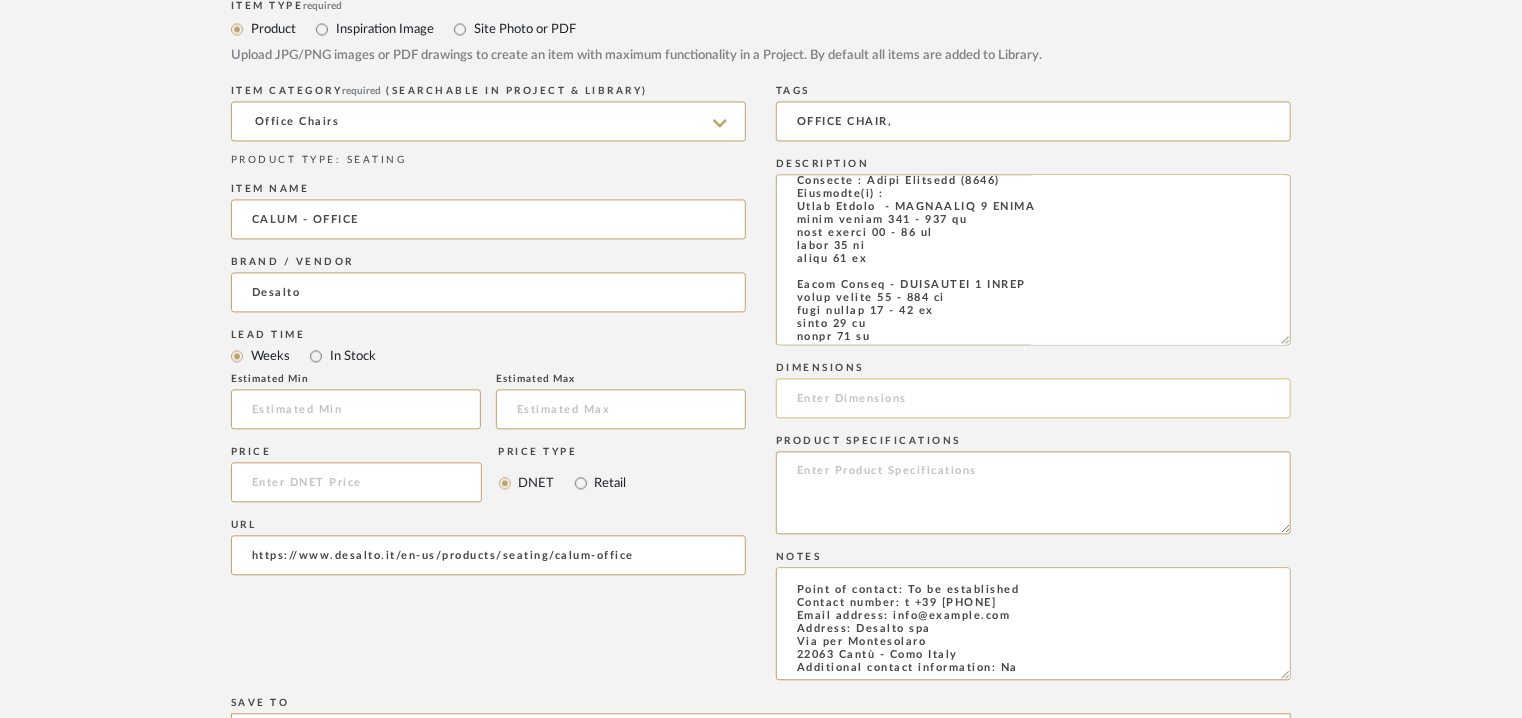 paste on "total height 117 - 130 cm seat height 43 - 56 cm width 63 cm depth 68 cm" 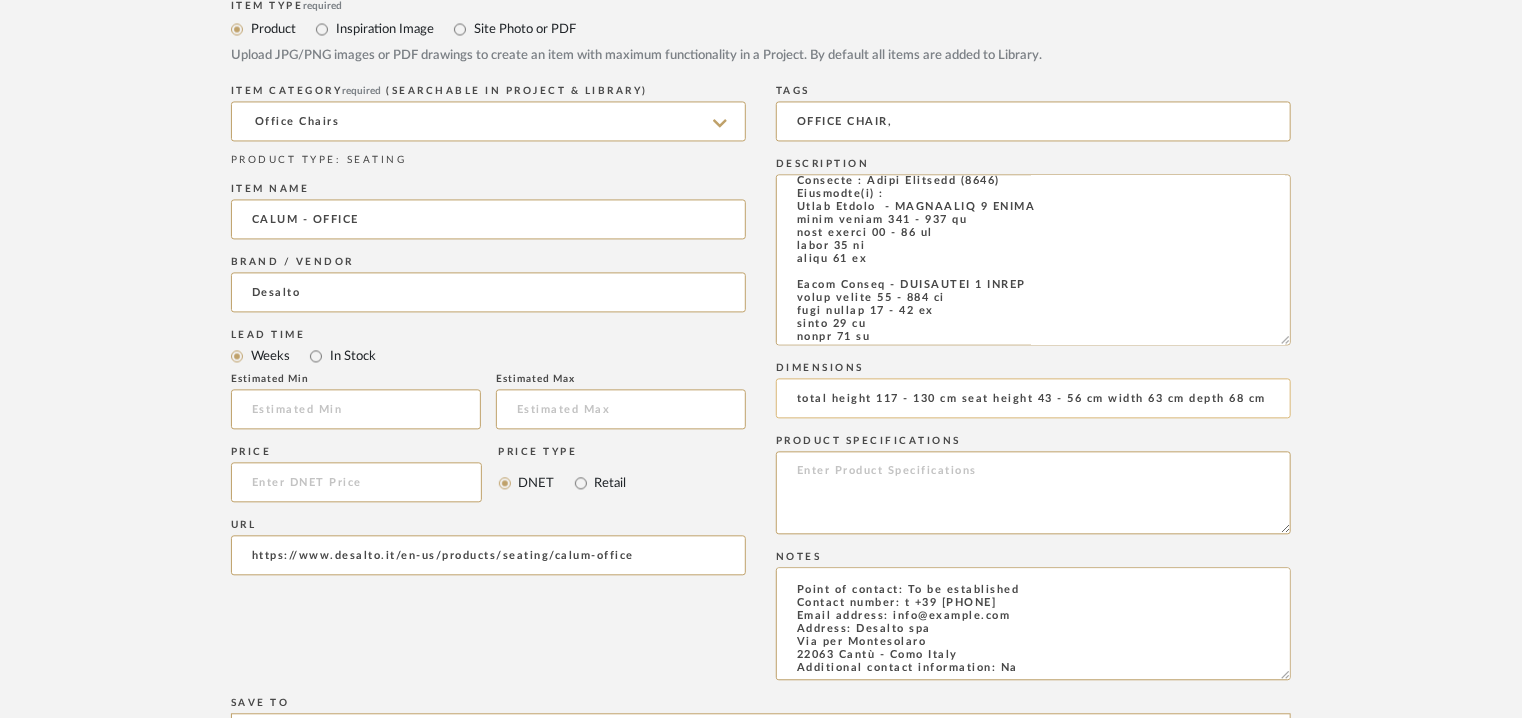click on "total height 117 - 130 cm seat height 43 - 56 cm width 63 cm depth 68 cm" 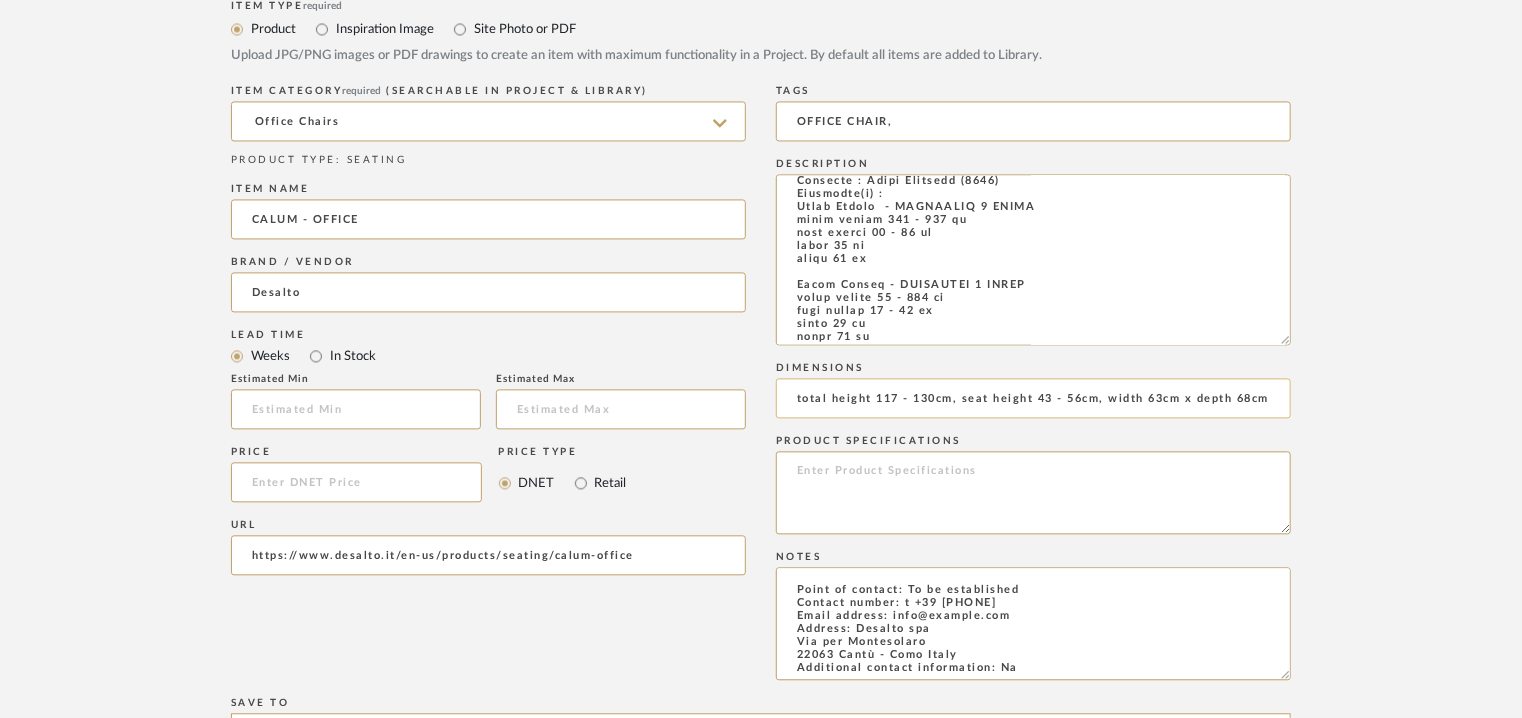 type on "total height 117 - 130cm, seat height 43 - 56cm, width 63cm x depth 68cm" 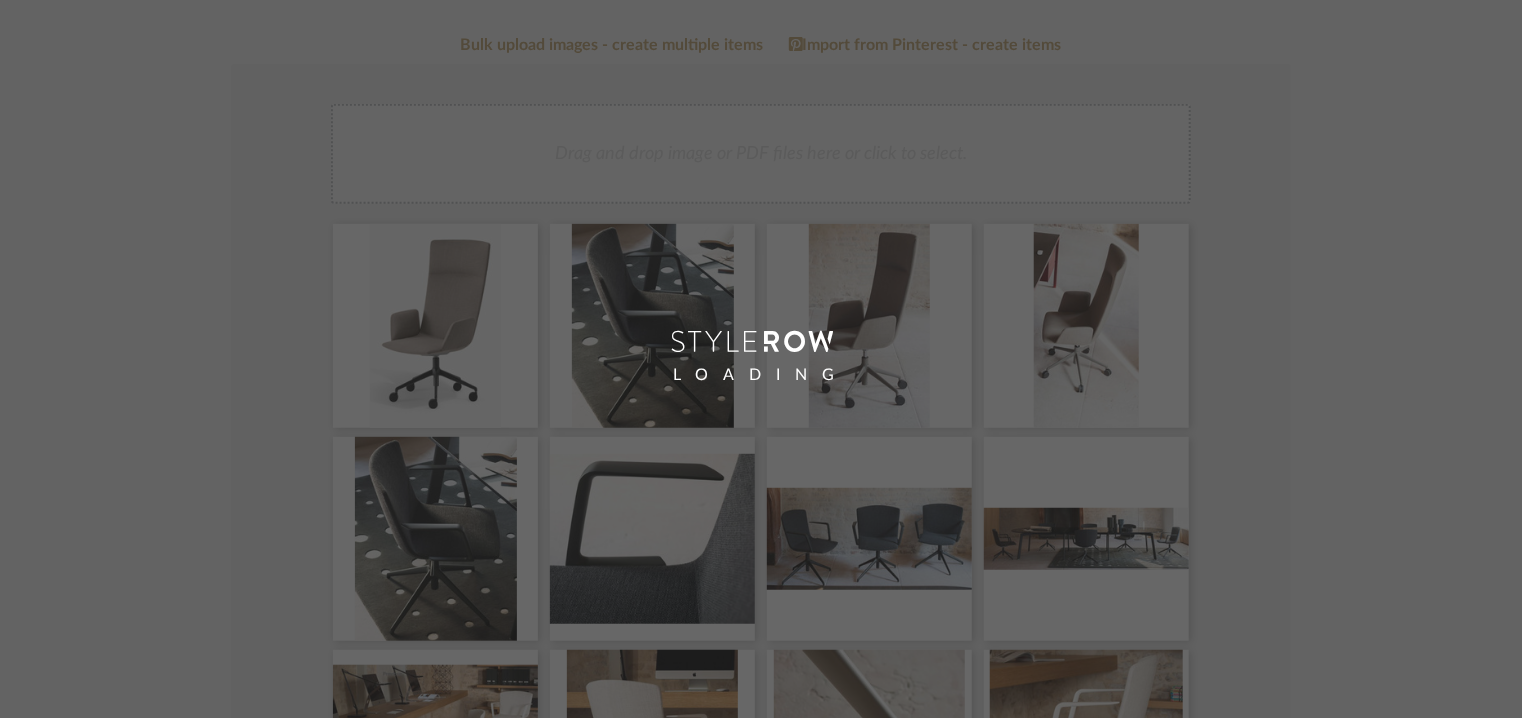 scroll, scrollTop: 0, scrollLeft: 0, axis: both 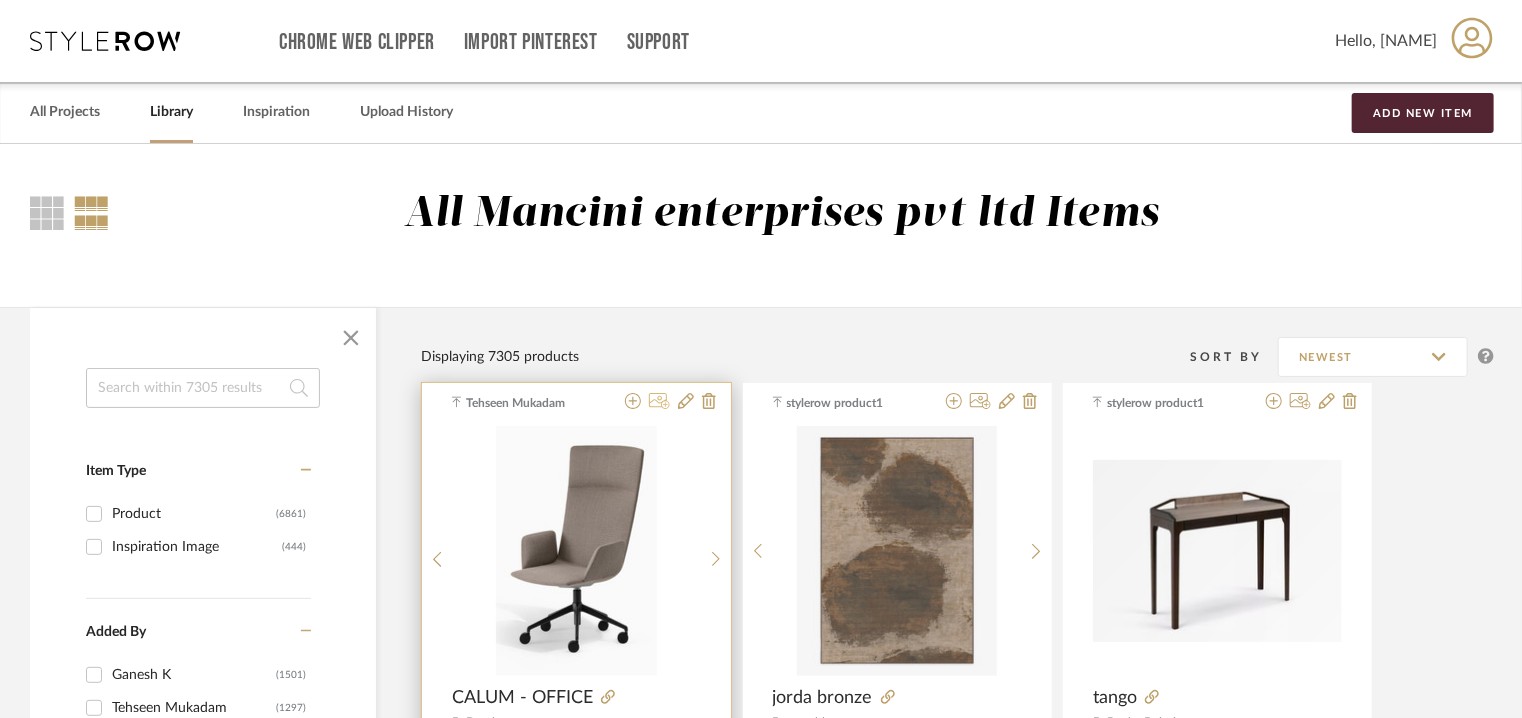 click 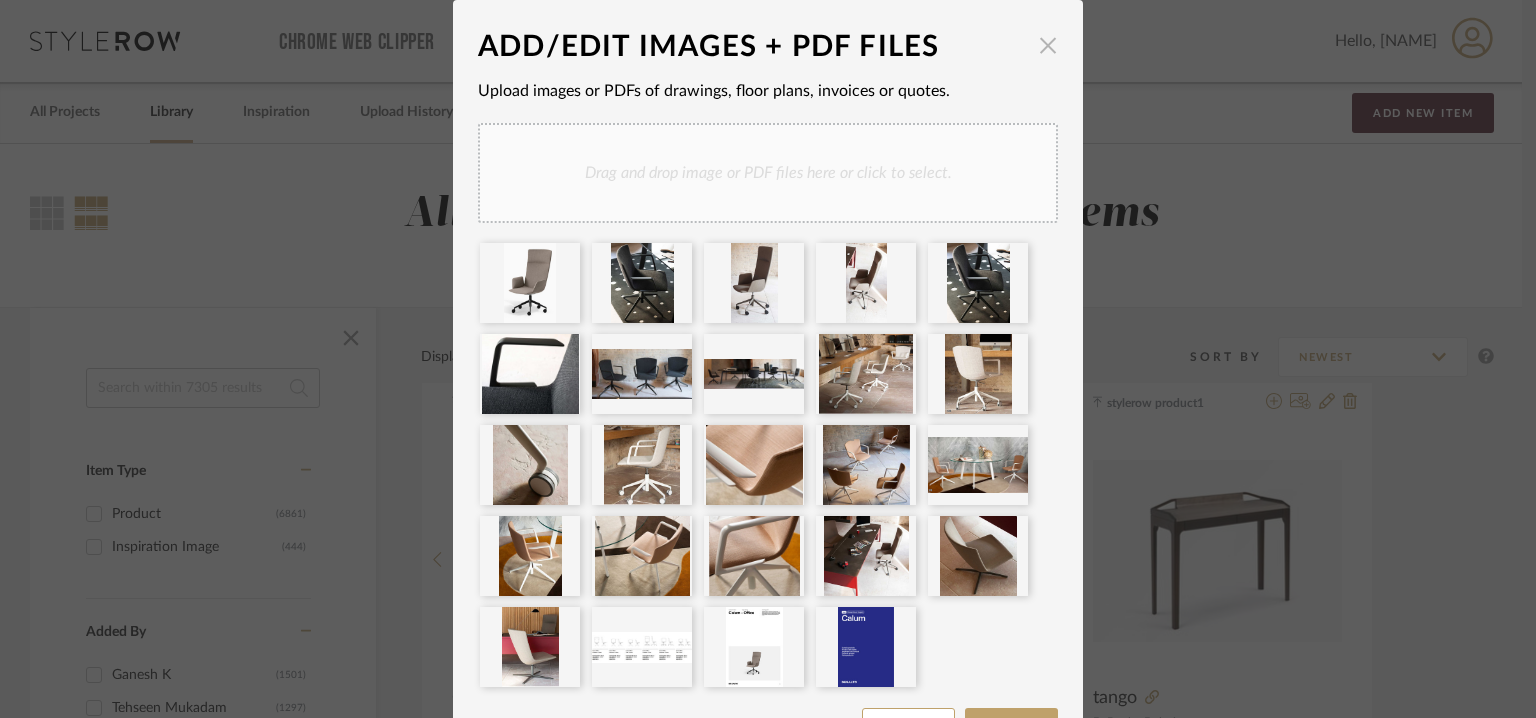 click at bounding box center (1048, 45) 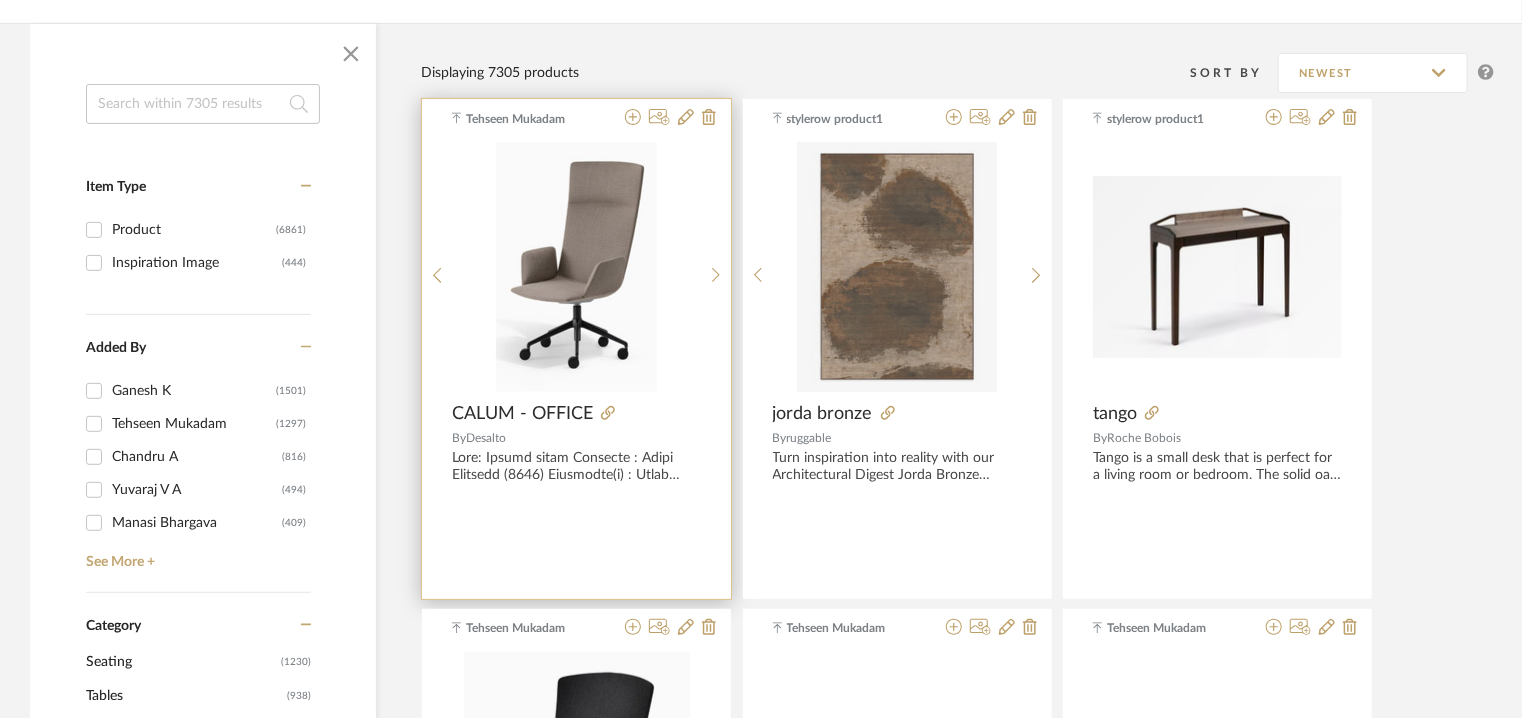 scroll, scrollTop: 300, scrollLeft: 0, axis: vertical 